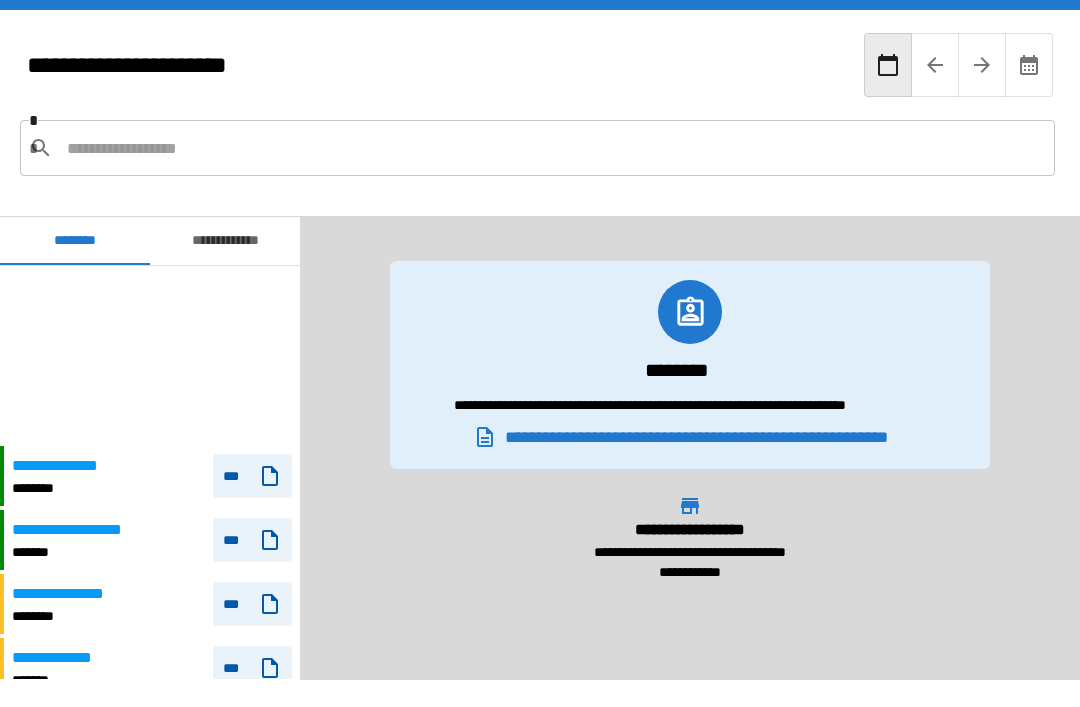 scroll, scrollTop: 64, scrollLeft: 0, axis: vertical 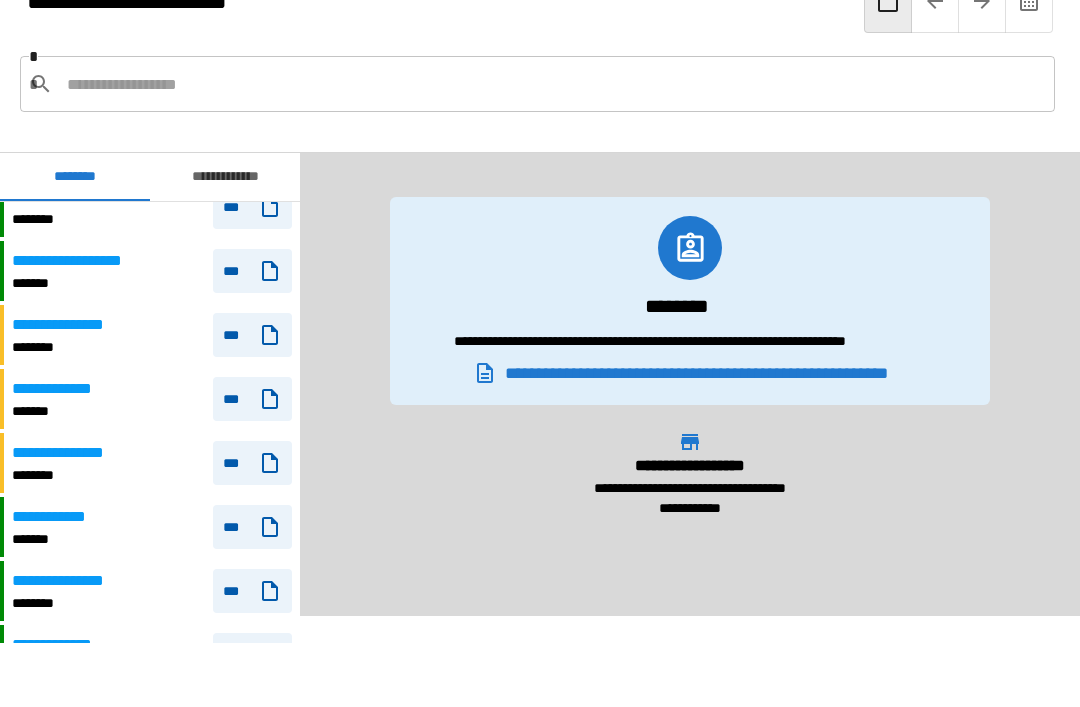 click on "********" at bounding box center (66, 603) 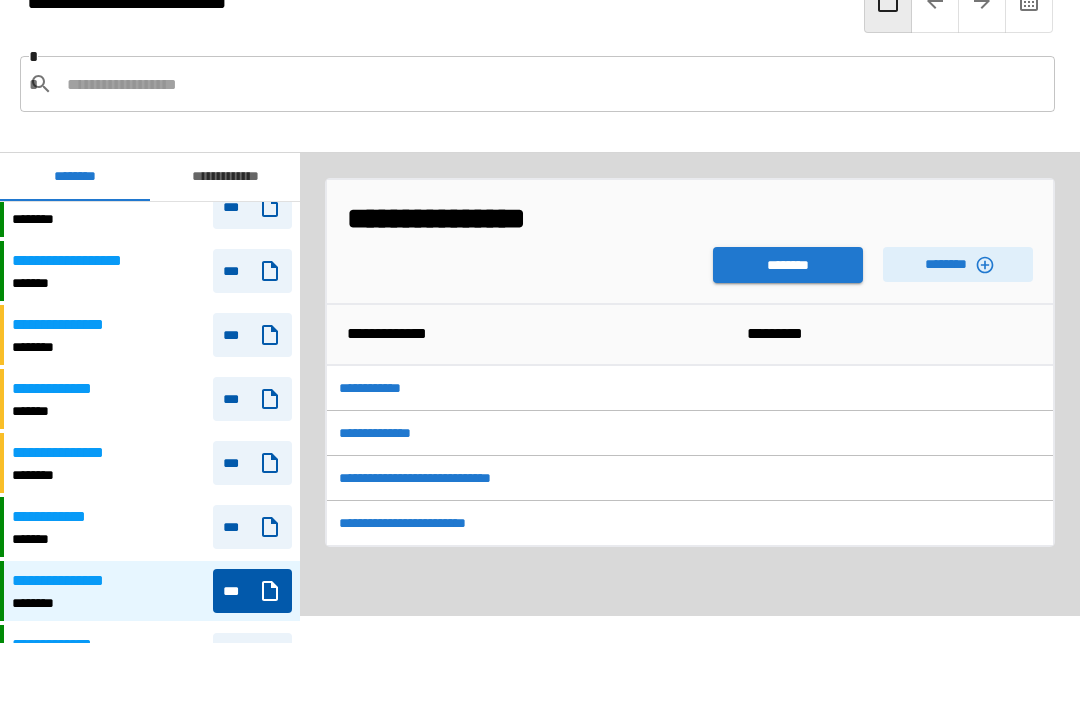 click on "********" at bounding box center (788, 265) 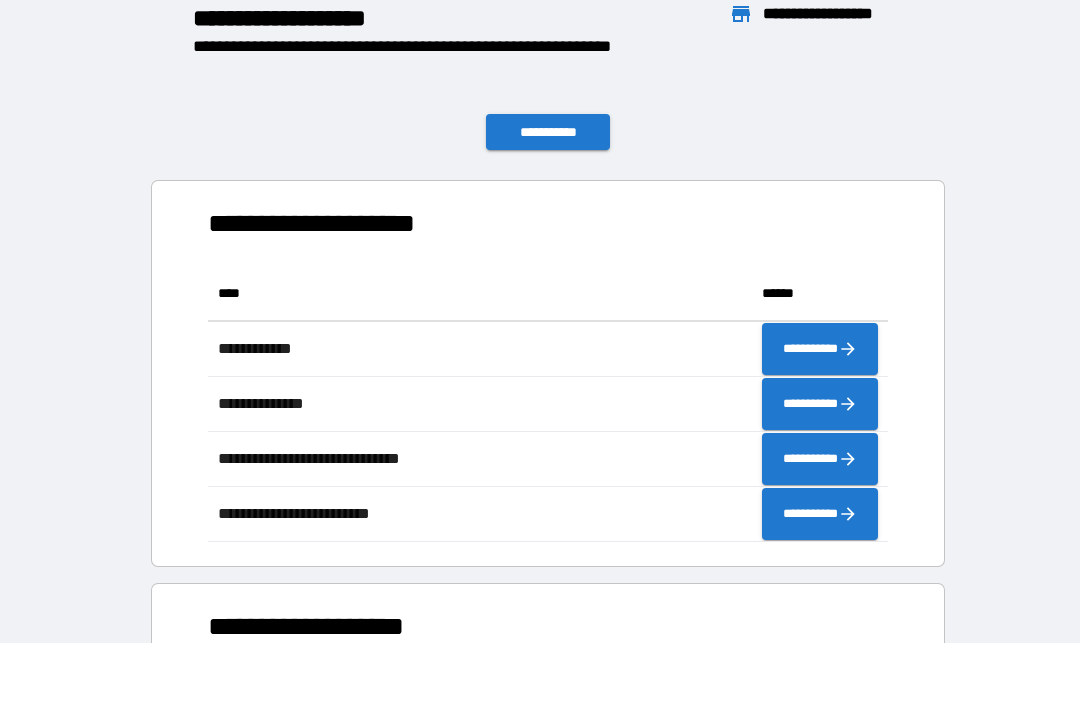 scroll, scrollTop: 276, scrollLeft: 680, axis: both 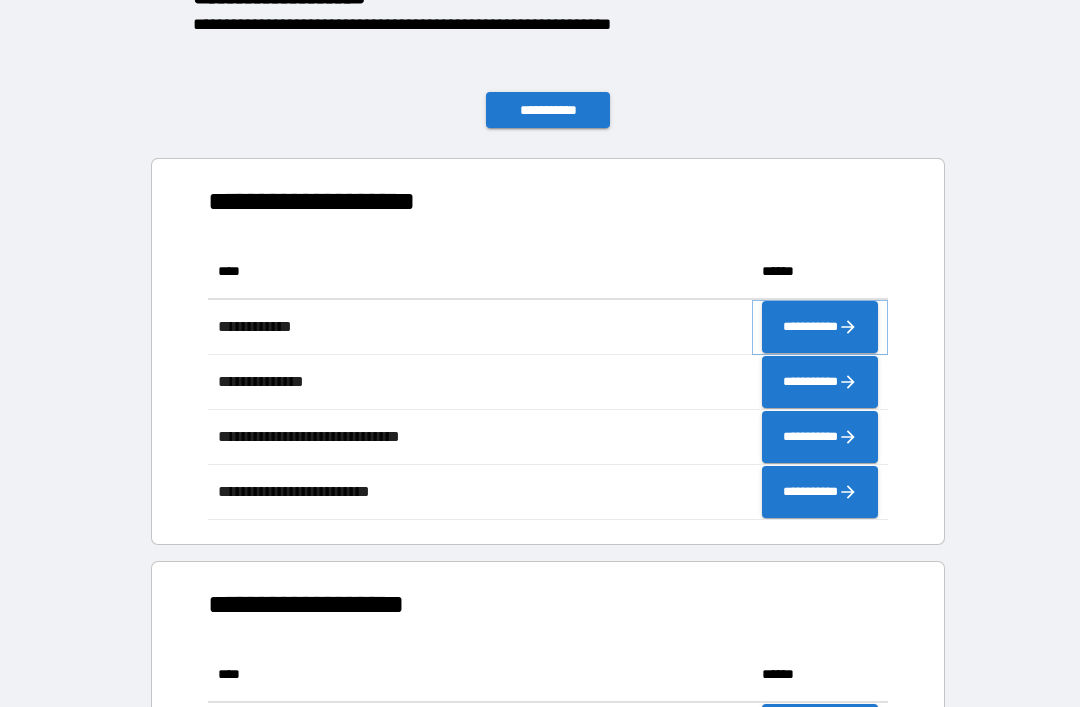 click on "**********" at bounding box center [820, 327] 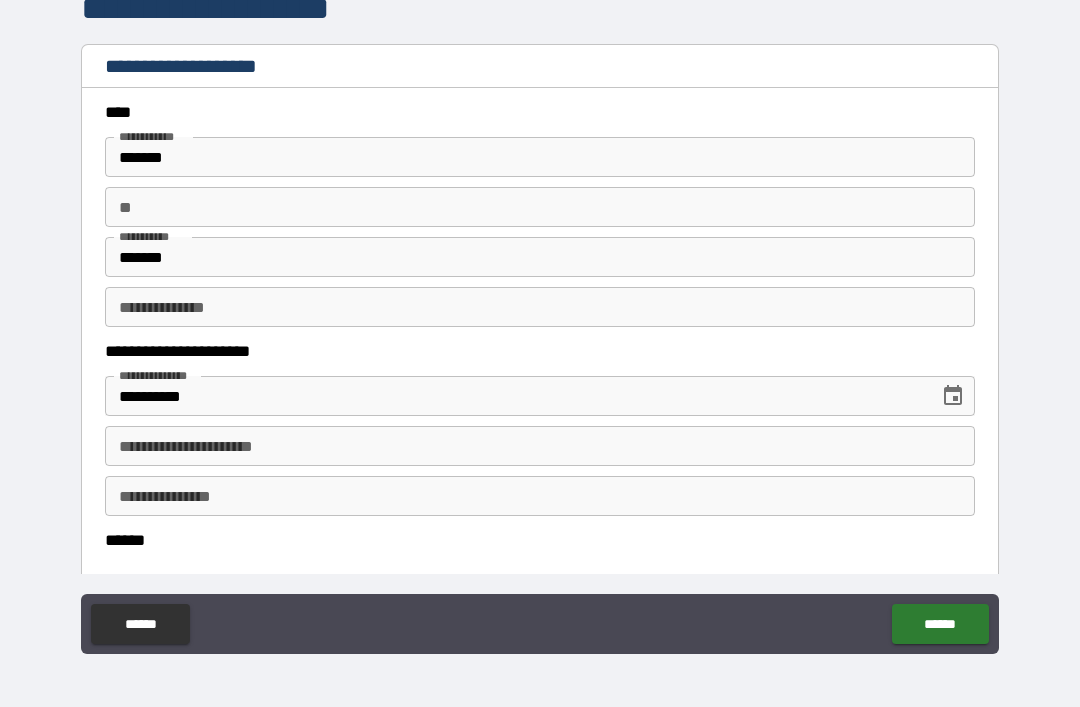 click on "**********" at bounding box center (540, 446) 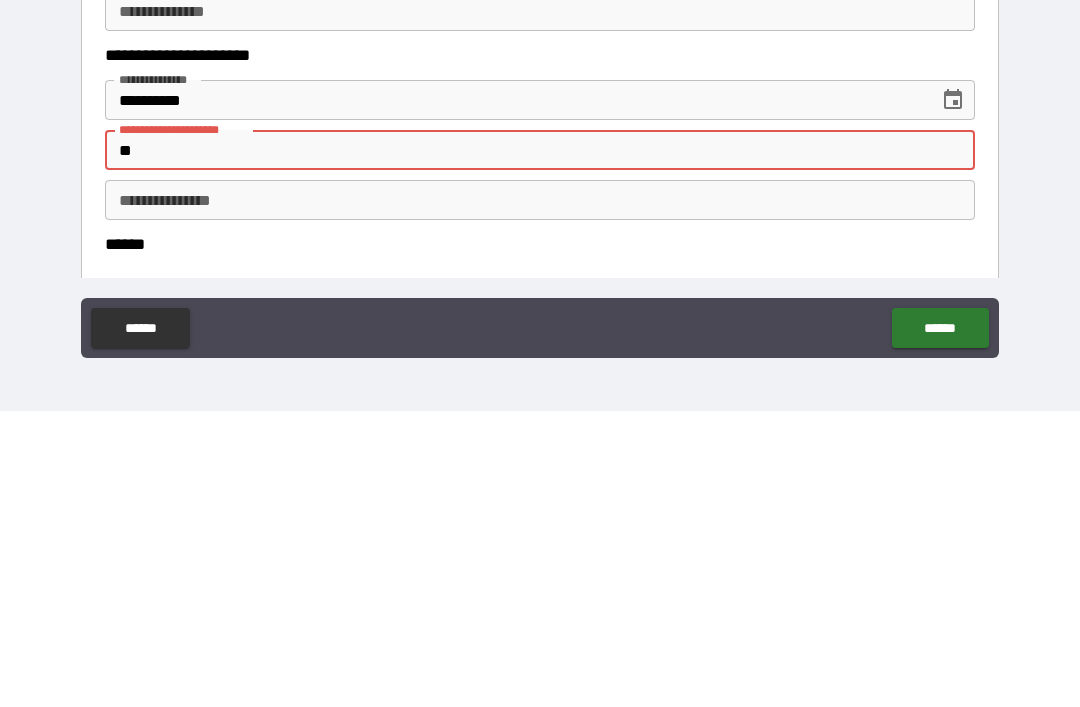 type on "*" 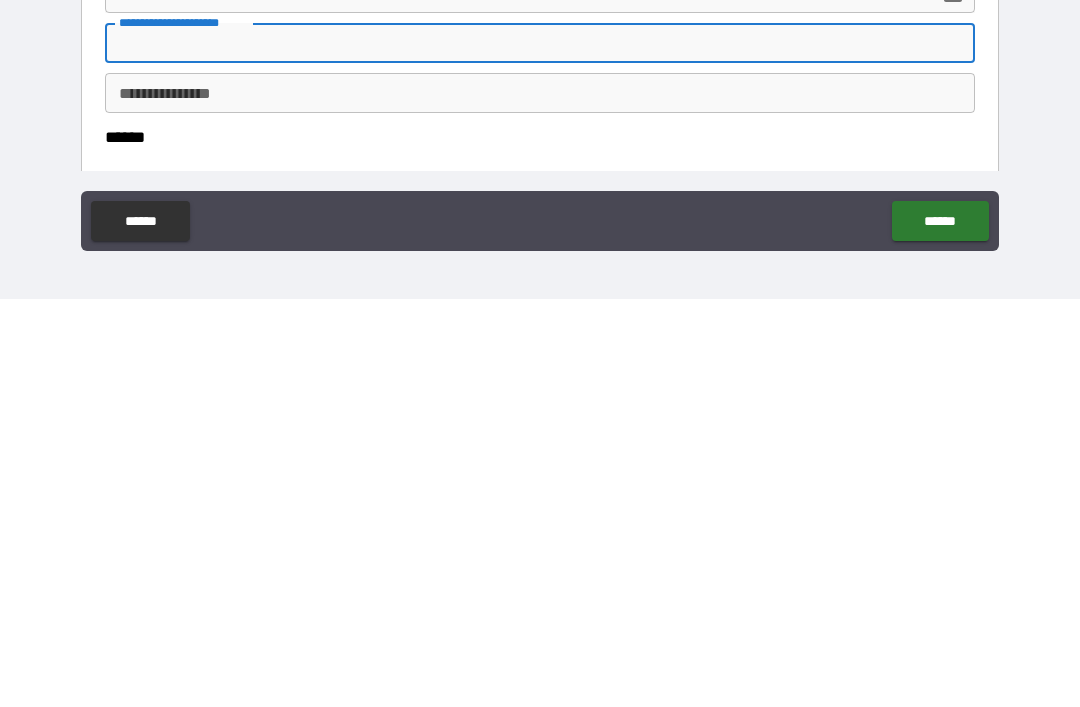 scroll, scrollTop: 61, scrollLeft: 0, axis: vertical 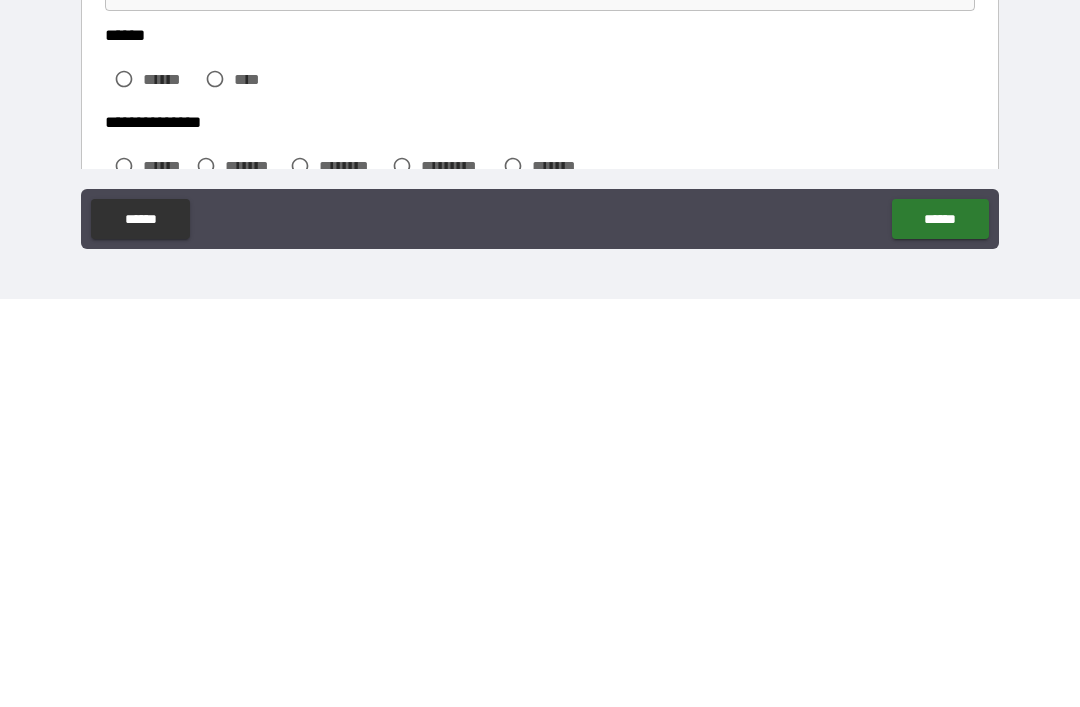 type 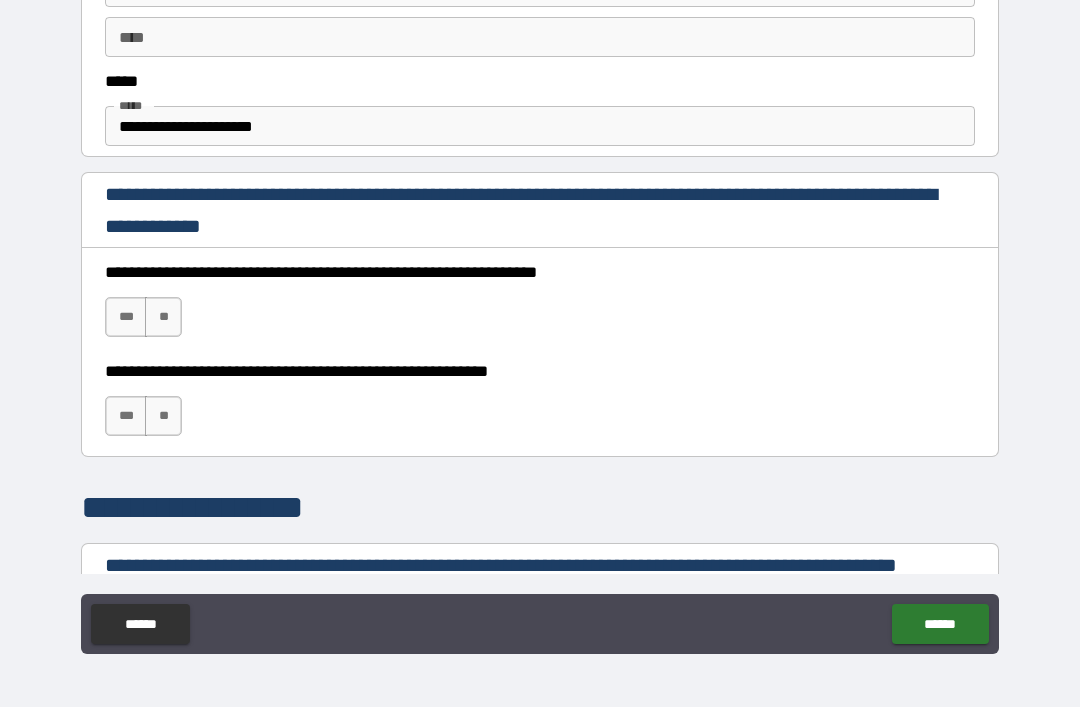 scroll, scrollTop: 1193, scrollLeft: 0, axis: vertical 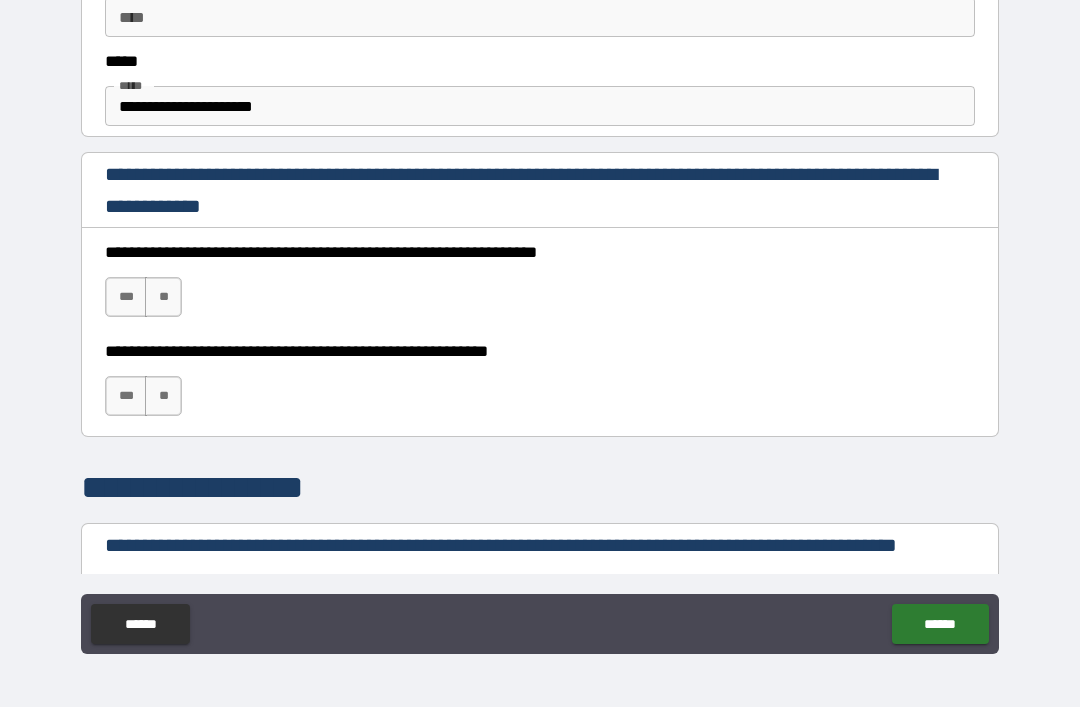 click on "***" at bounding box center (126, 297) 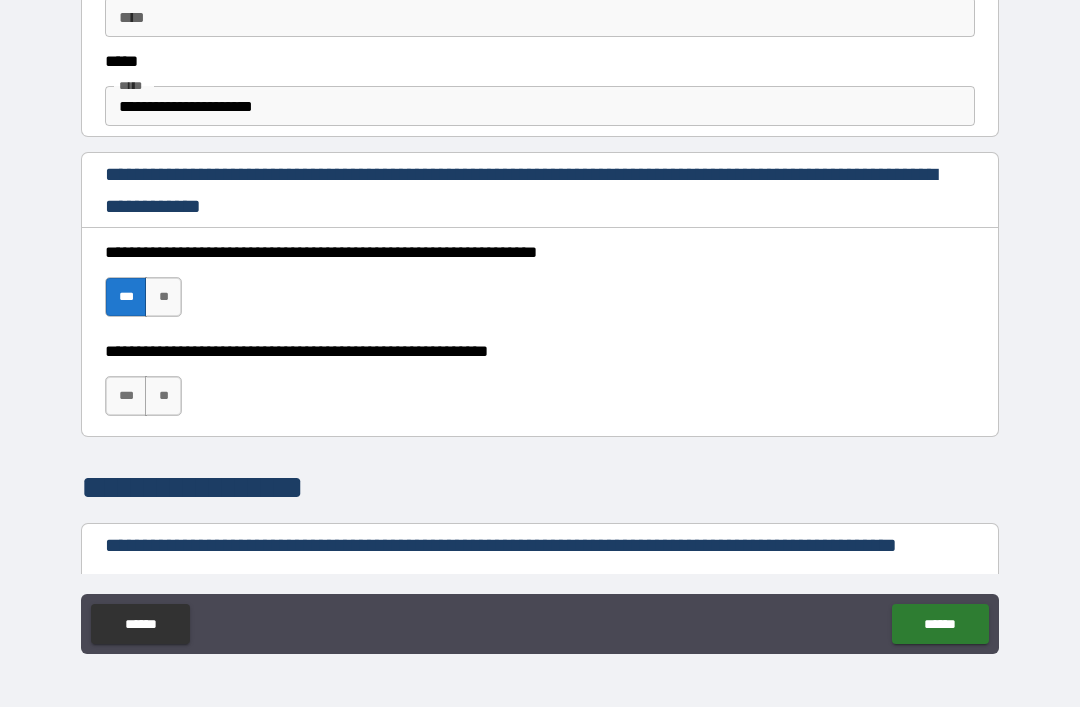 click on "***" at bounding box center [126, 396] 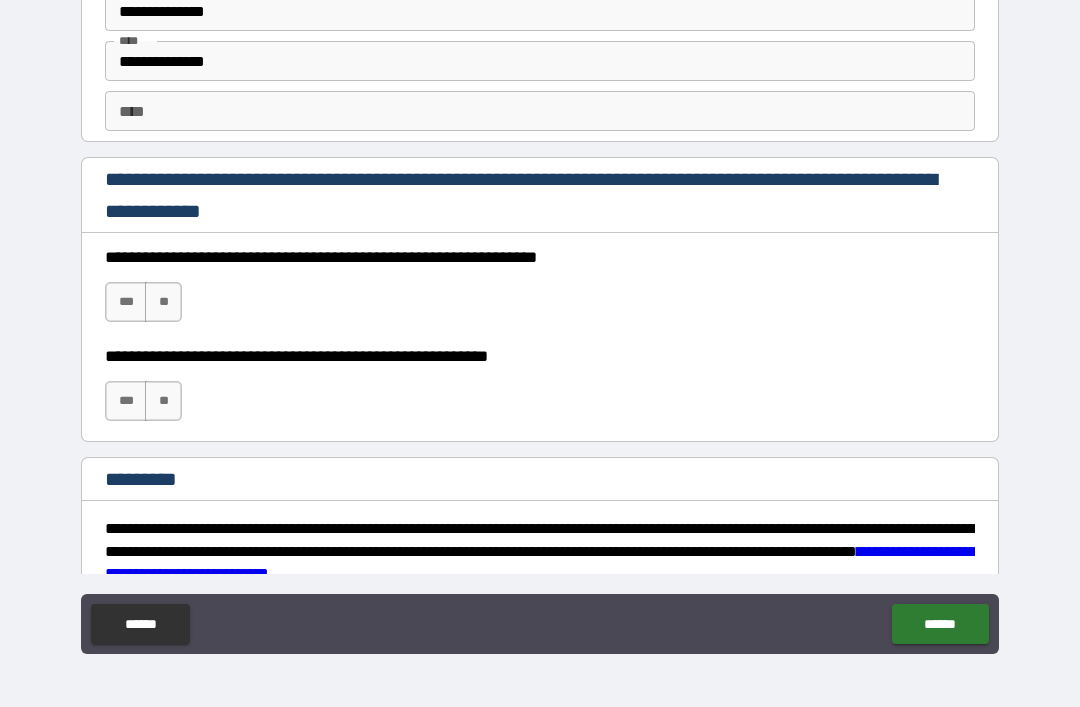 scroll, scrollTop: 2839, scrollLeft: 0, axis: vertical 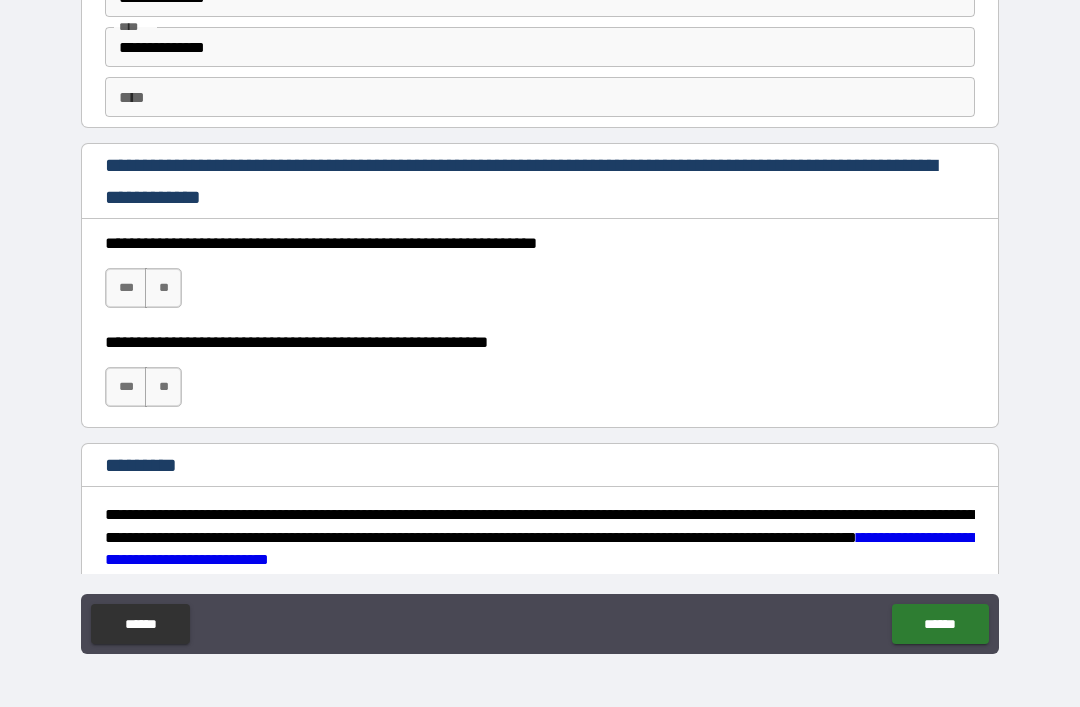 click on "***" at bounding box center [126, 288] 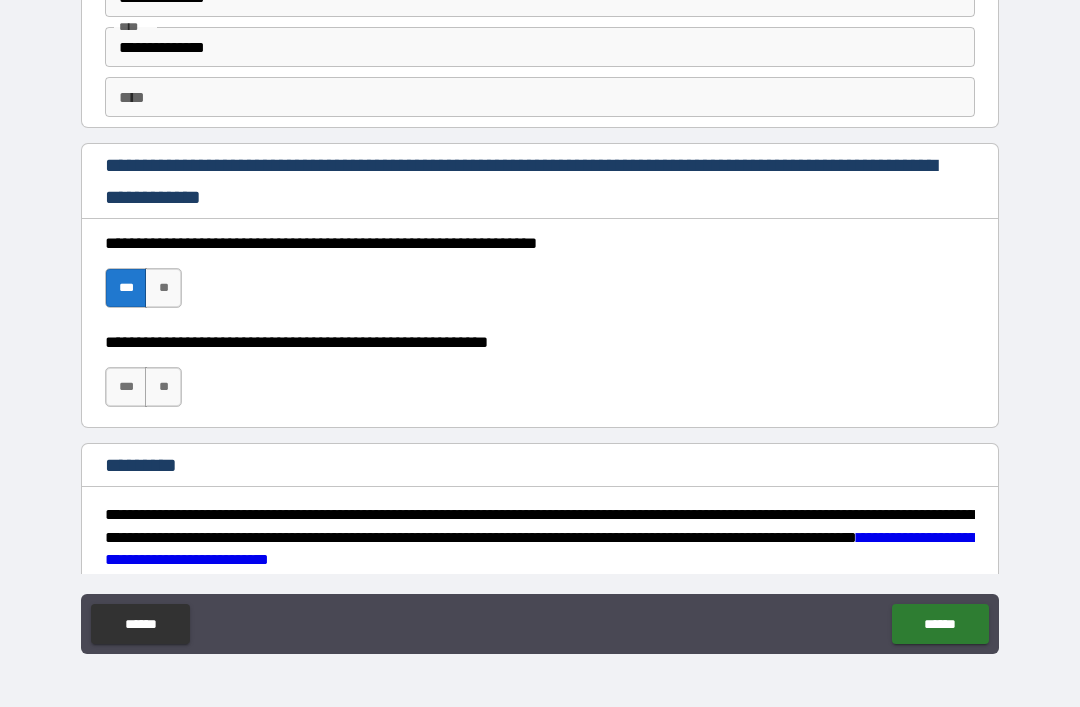 click on "***" at bounding box center (126, 387) 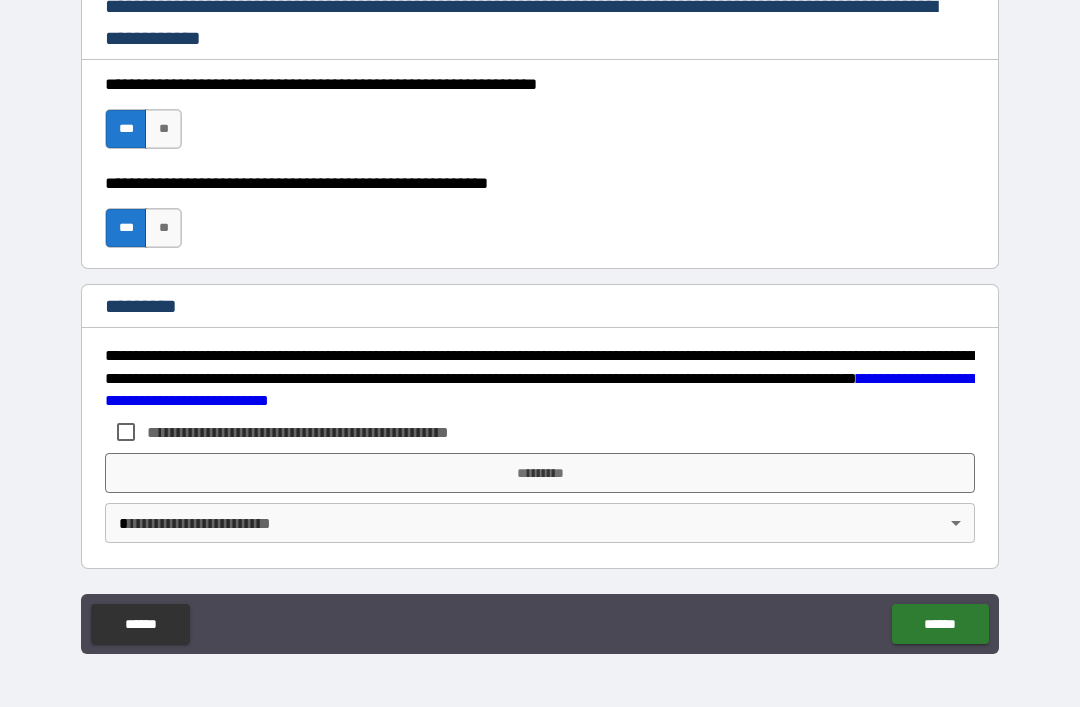 scroll, scrollTop: 2998, scrollLeft: 0, axis: vertical 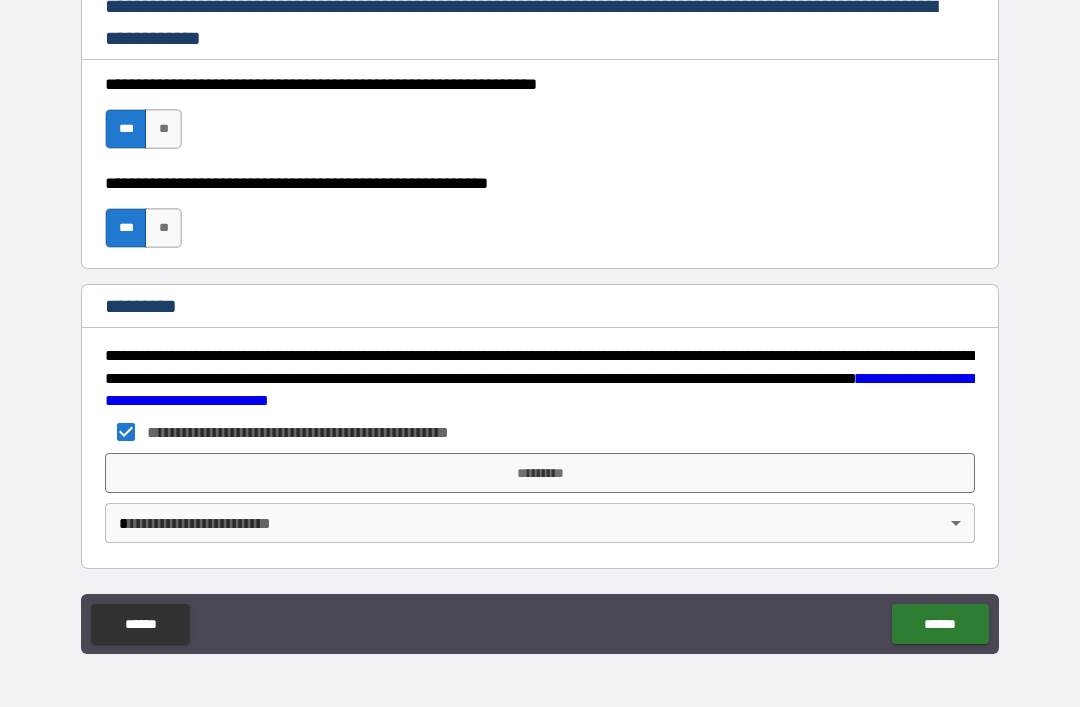 click on "*********" at bounding box center [540, 473] 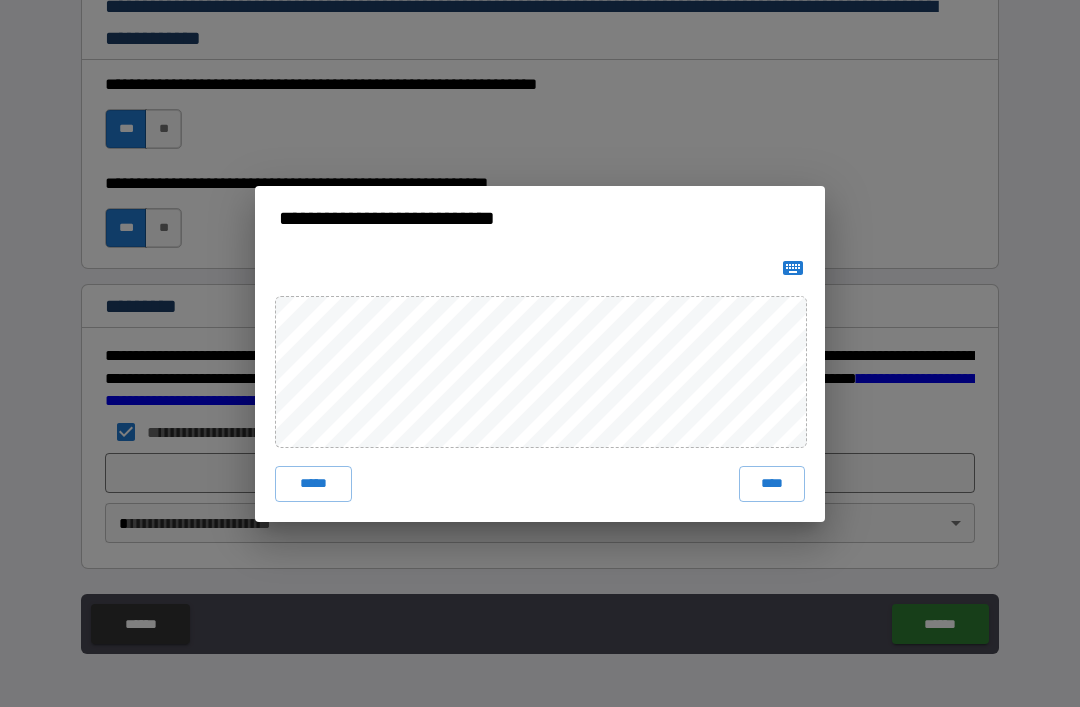 click on "****" at bounding box center (772, 484) 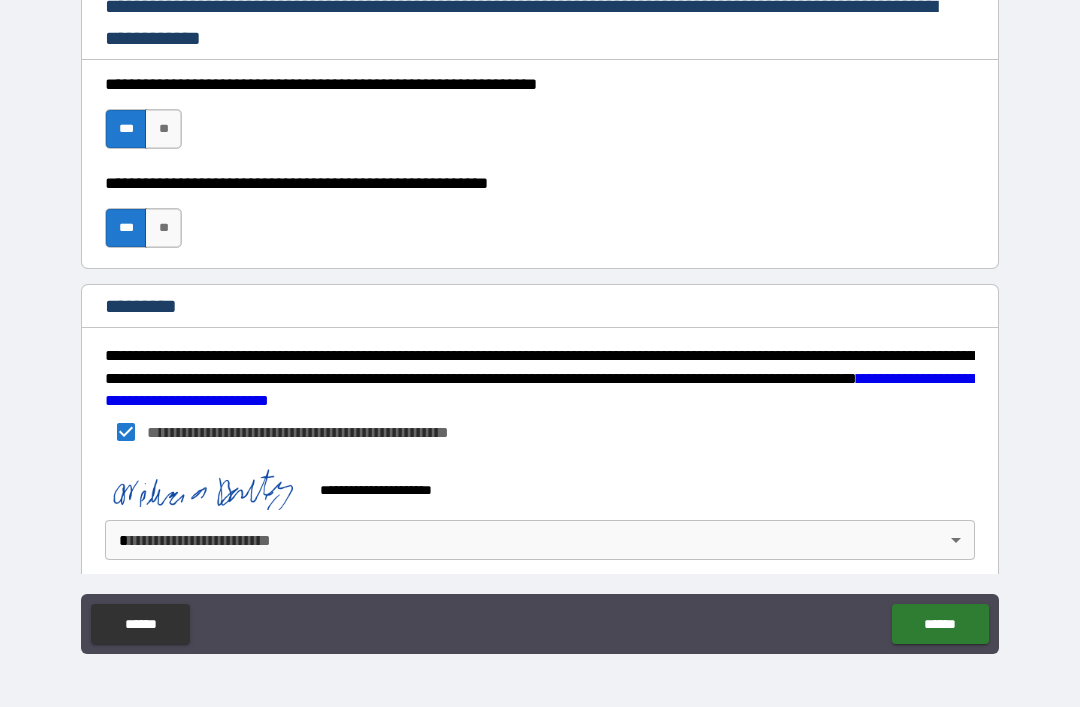 scroll, scrollTop: 2988, scrollLeft: 0, axis: vertical 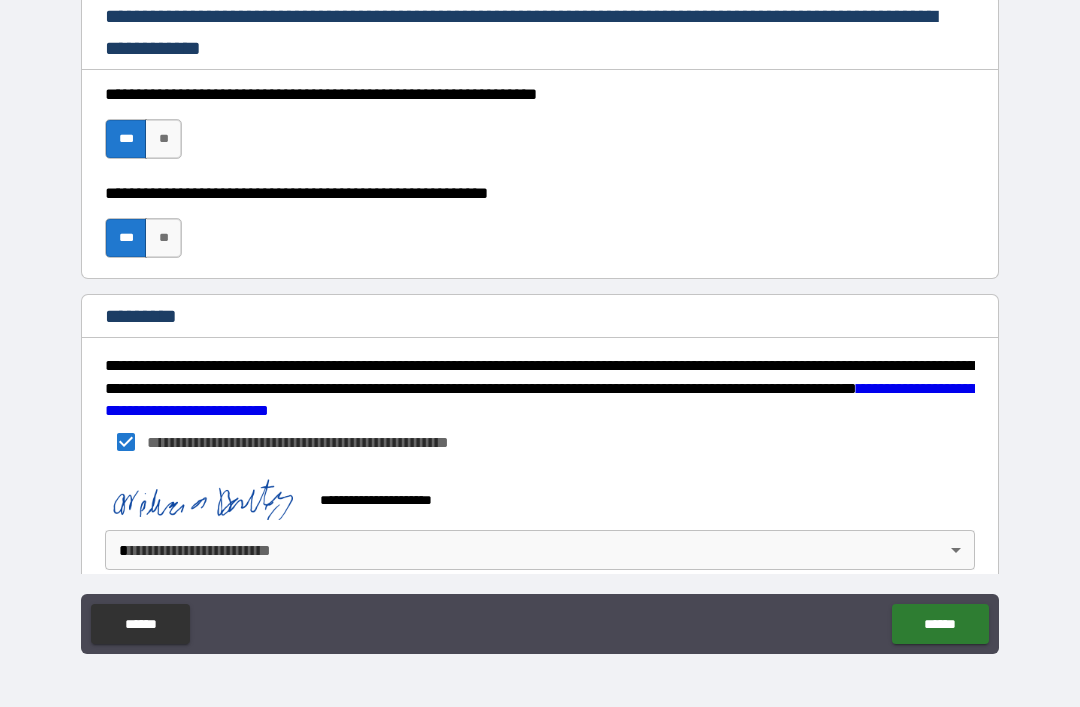 click on "**********" at bounding box center (540, 321) 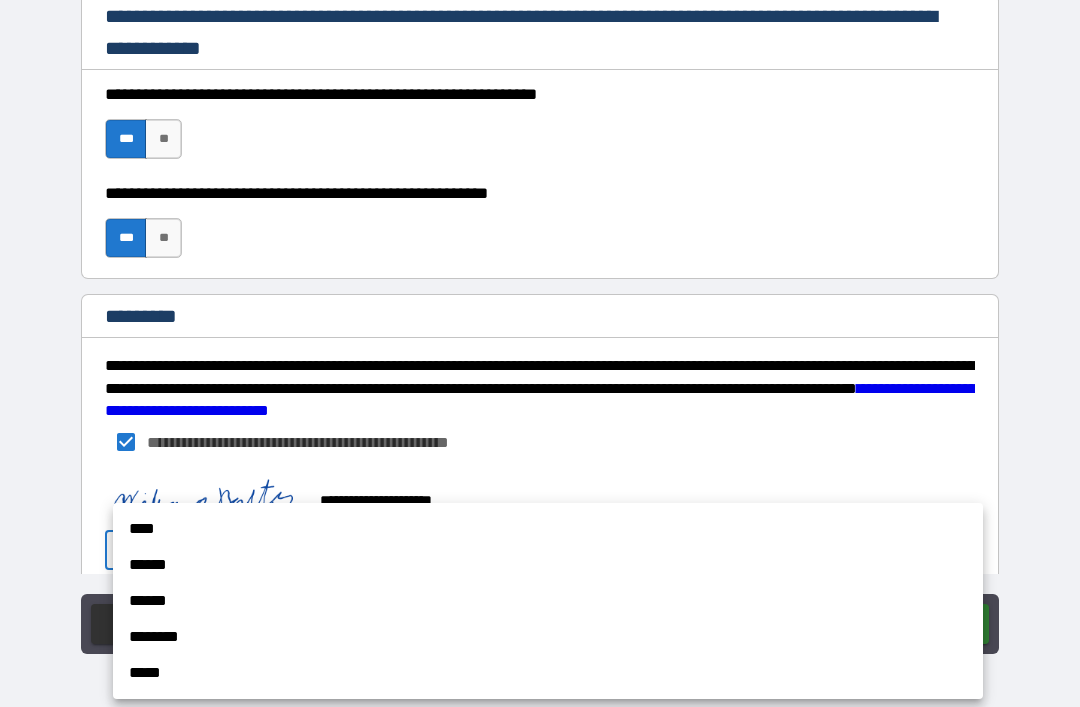 click on "****" at bounding box center [548, 529] 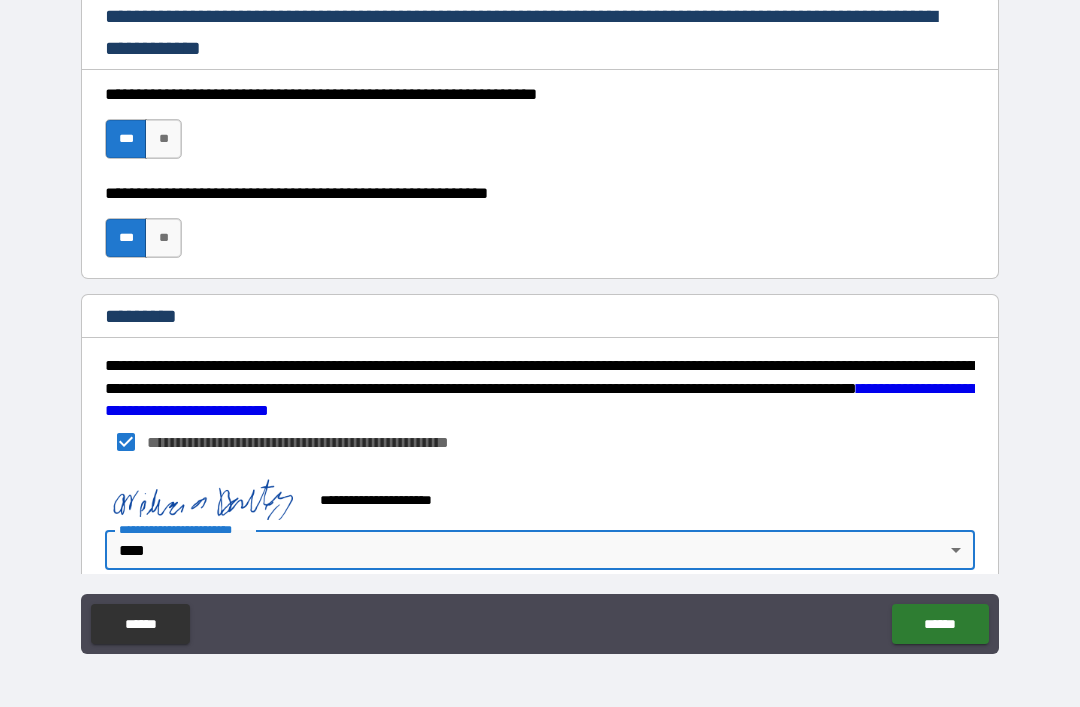 click on "******" at bounding box center [940, 624] 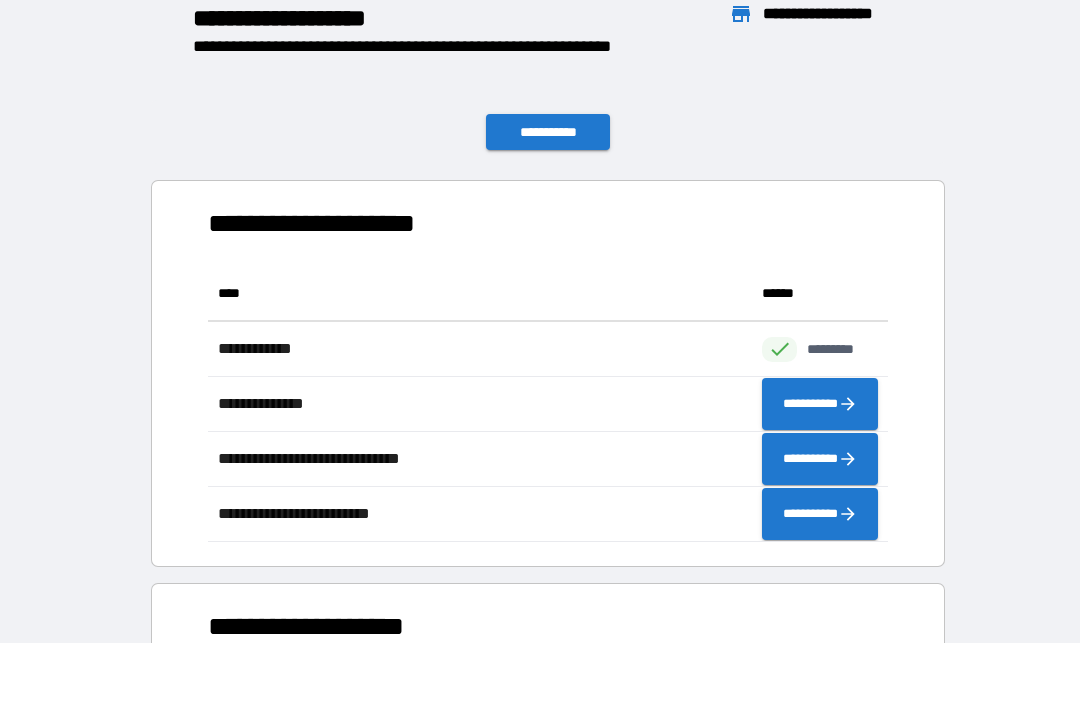 scroll, scrollTop: 1, scrollLeft: 1, axis: both 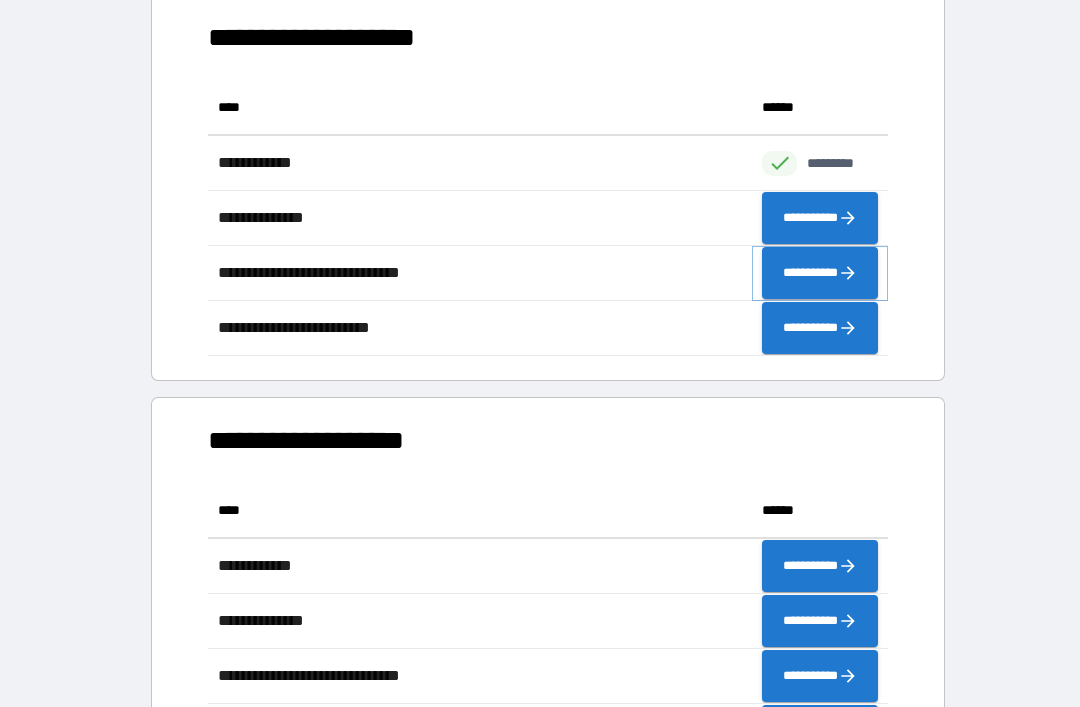 click on "**********" at bounding box center (820, 273) 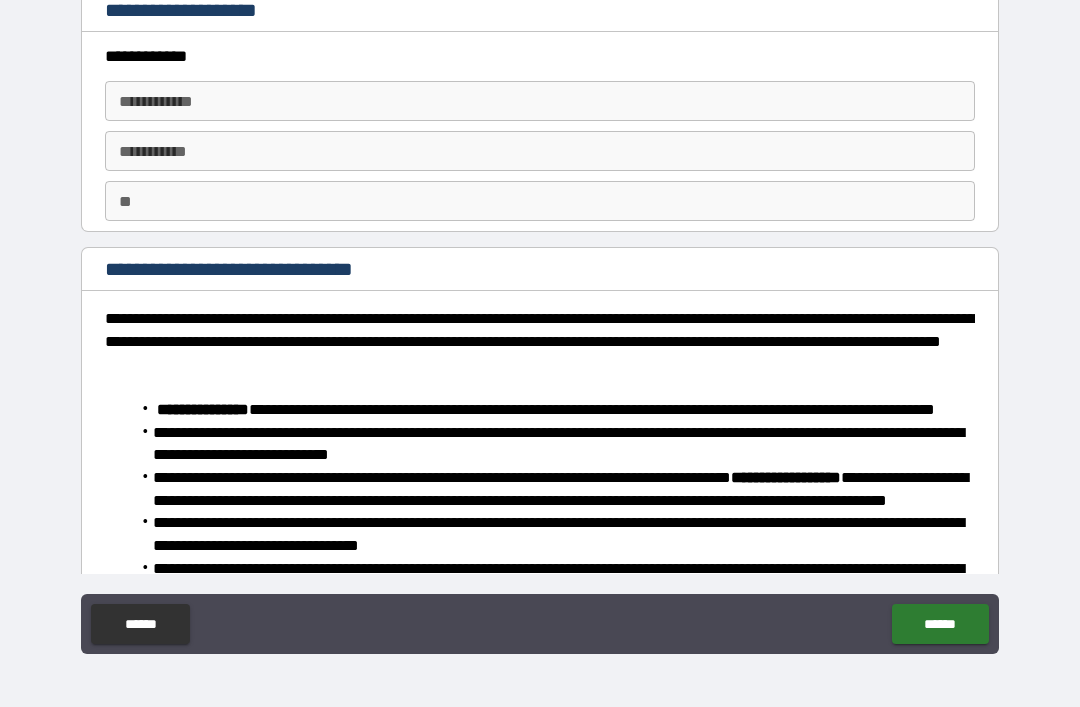 scroll, scrollTop: 0, scrollLeft: 0, axis: both 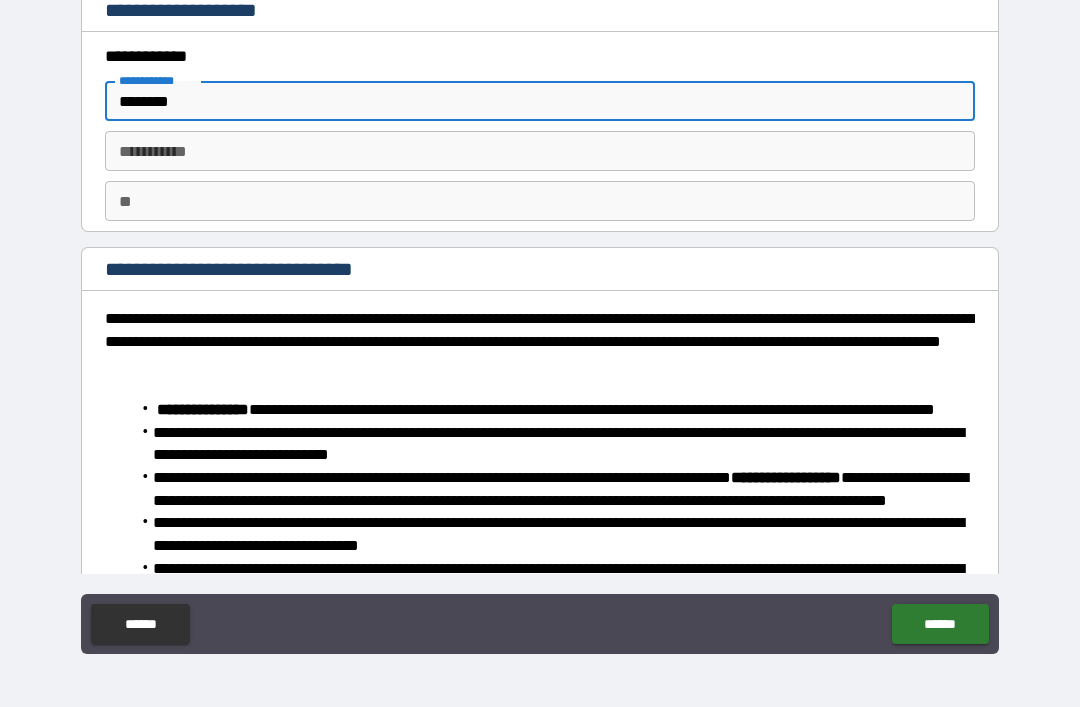 type on "*******" 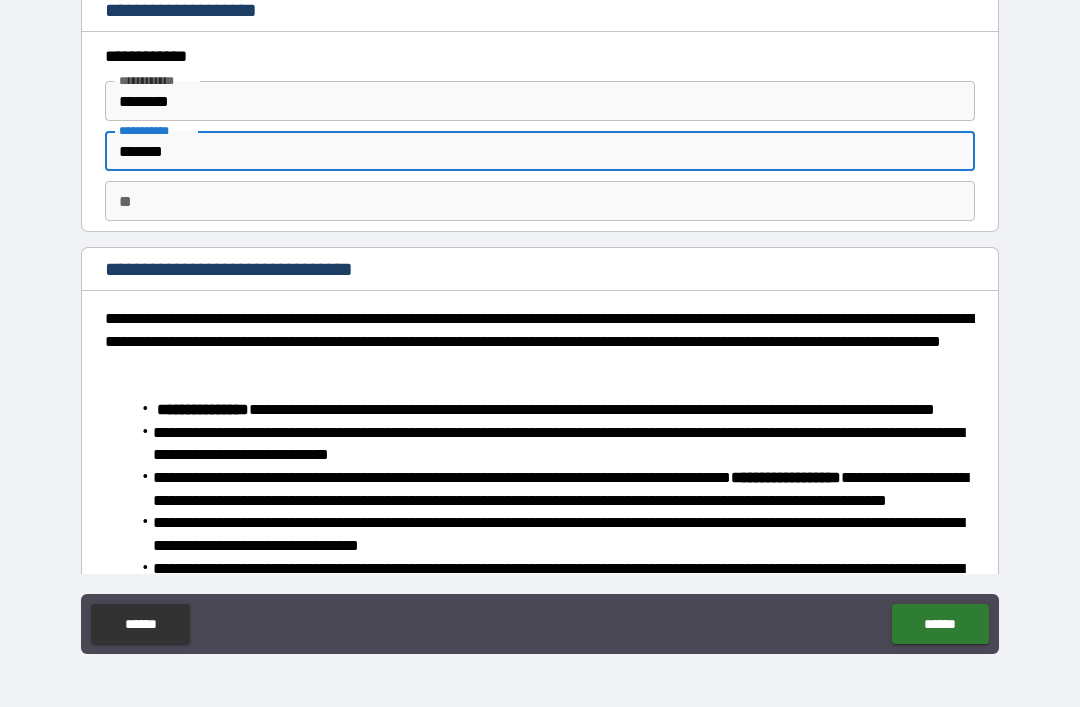 type on "*******" 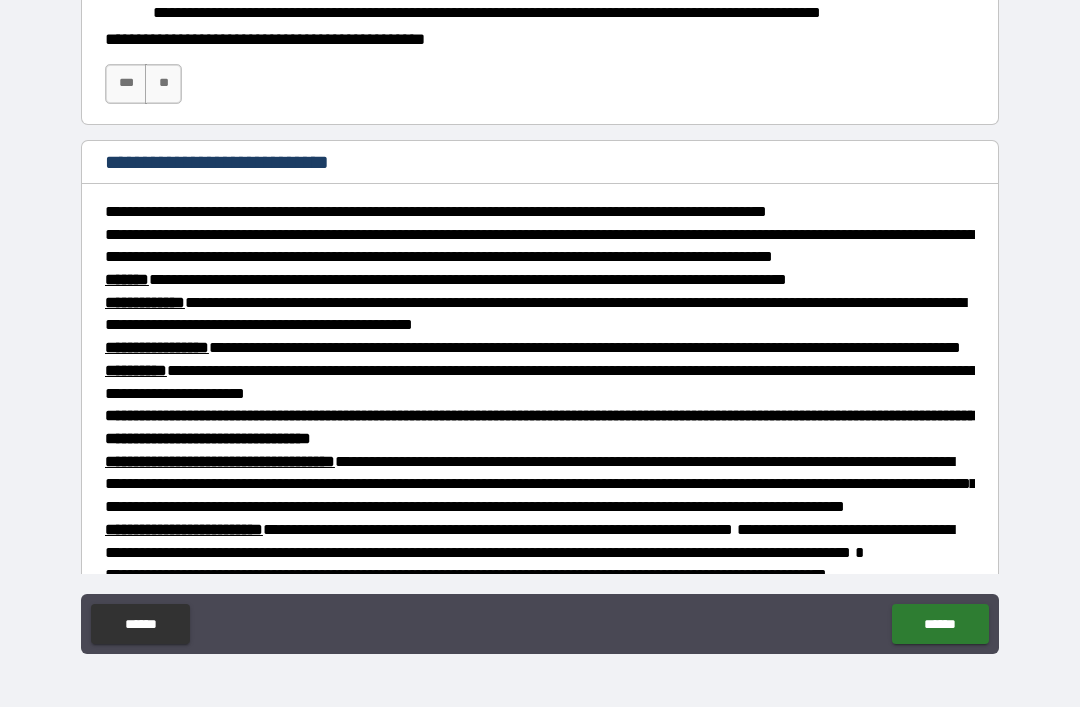 scroll, scrollTop: 945, scrollLeft: 0, axis: vertical 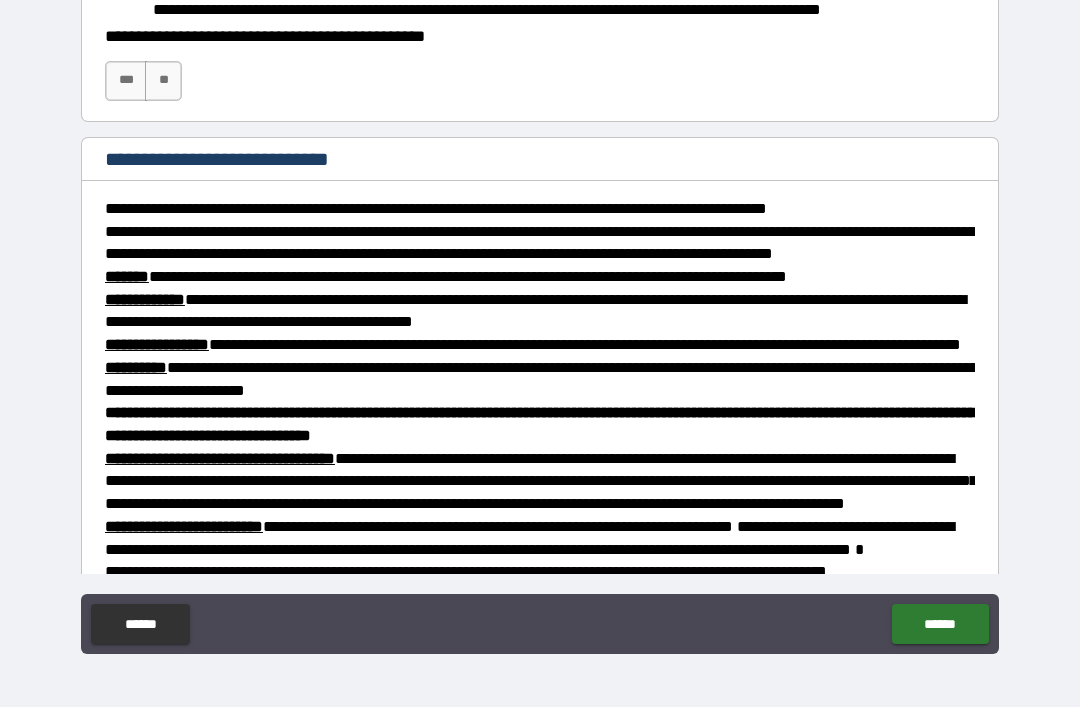 type on "*" 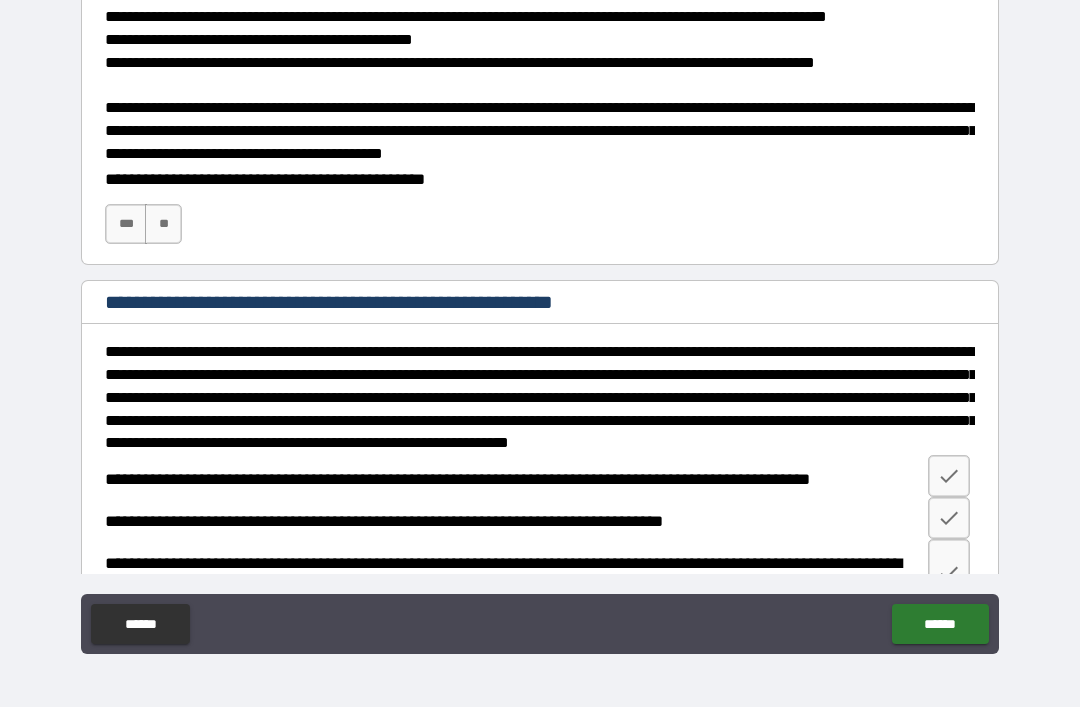 scroll, scrollTop: 1520, scrollLeft: 0, axis: vertical 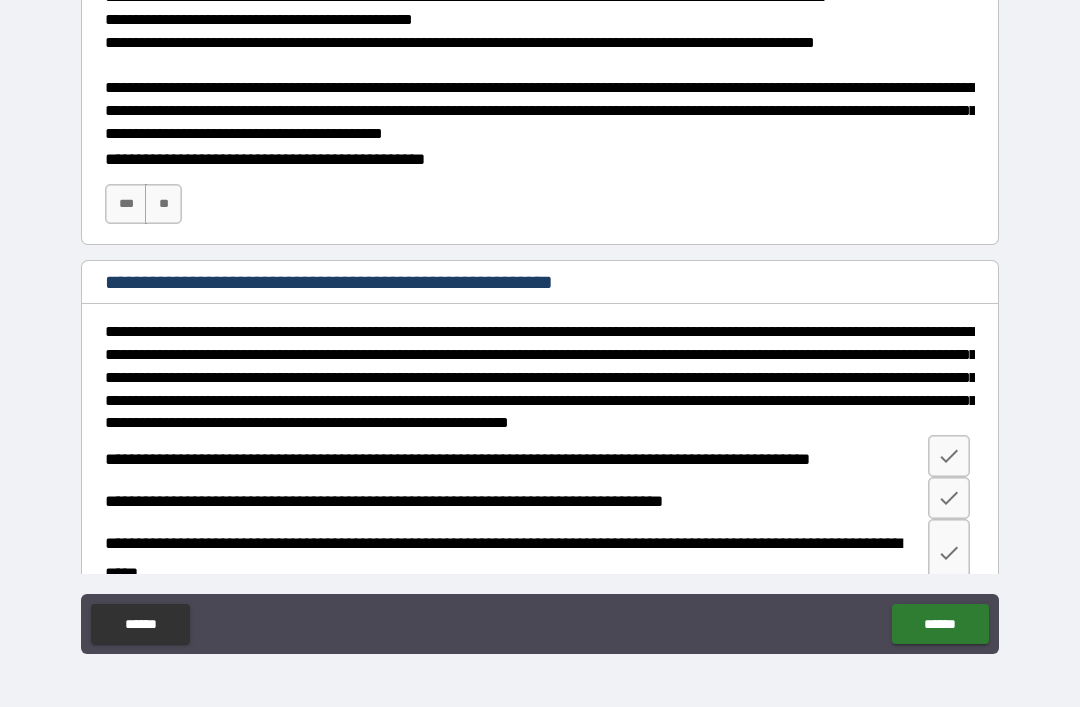 click on "***" at bounding box center (126, 204) 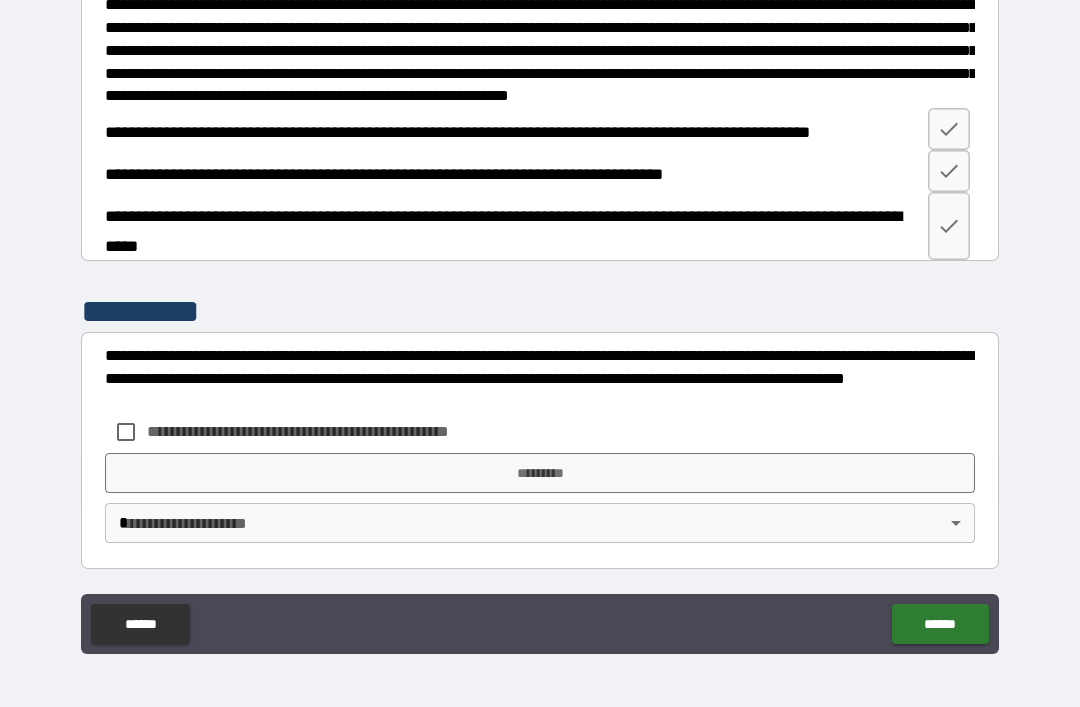 scroll, scrollTop: 2026, scrollLeft: 0, axis: vertical 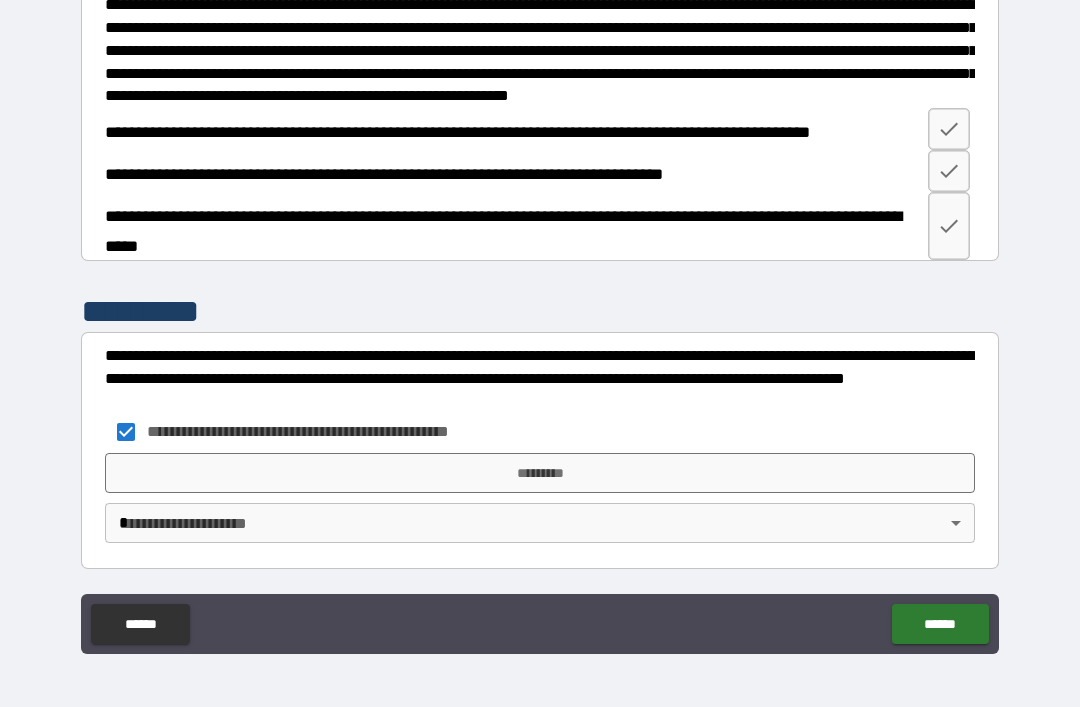 click on "*********" at bounding box center (540, 473) 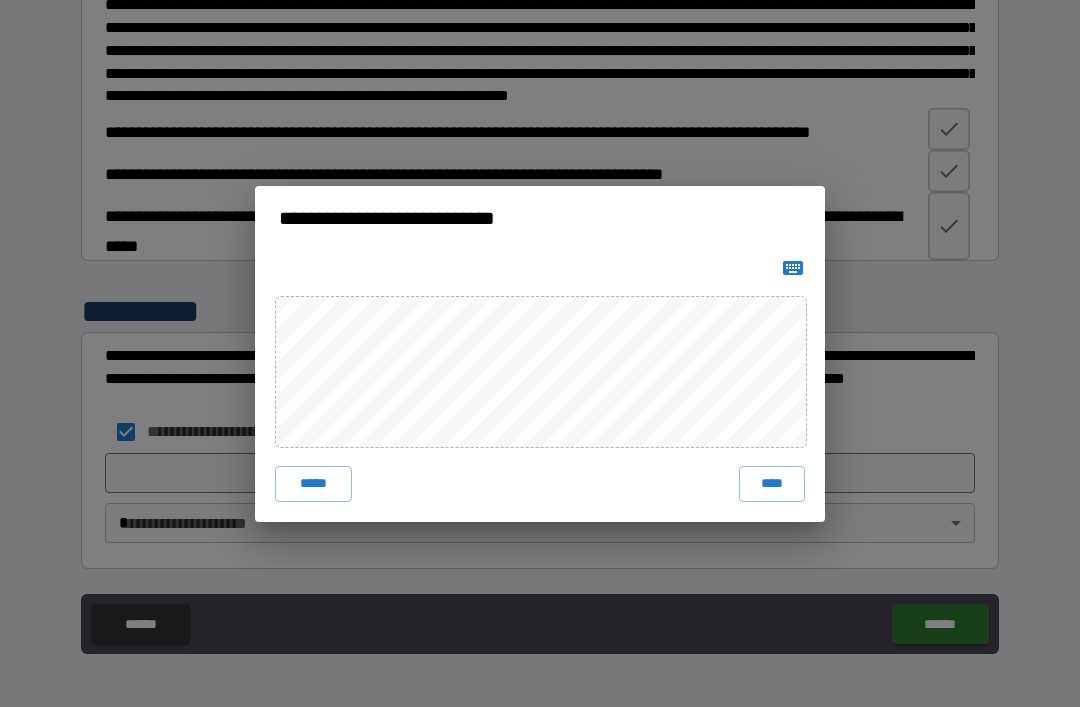 click on "****" at bounding box center (772, 484) 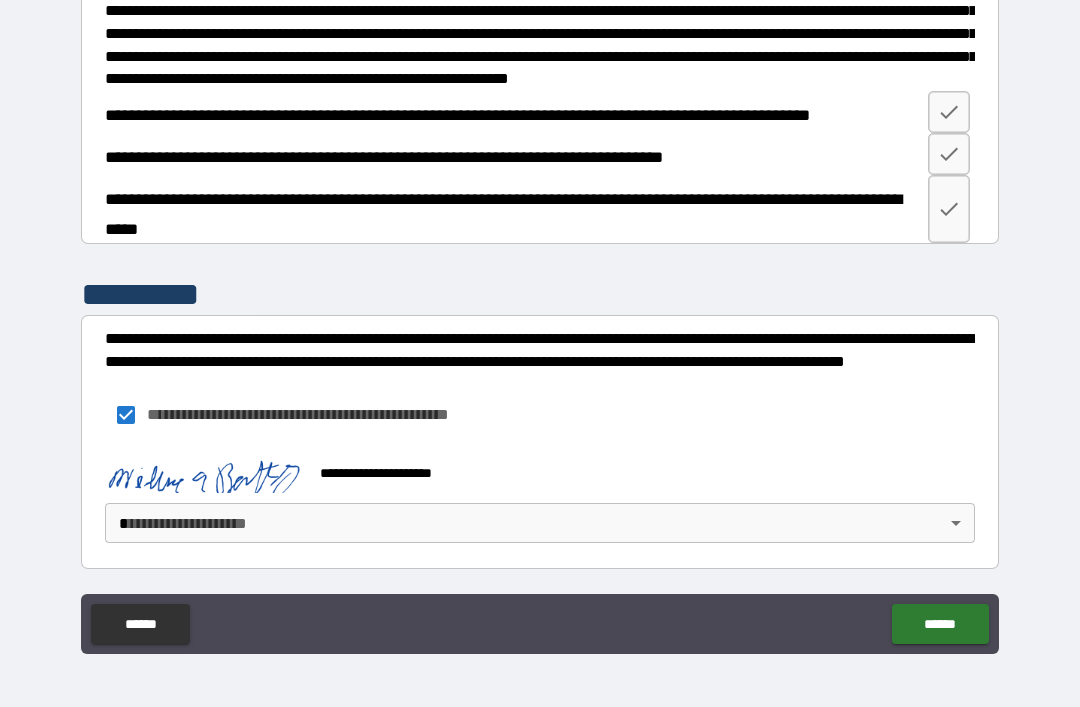 scroll, scrollTop: 2043, scrollLeft: 0, axis: vertical 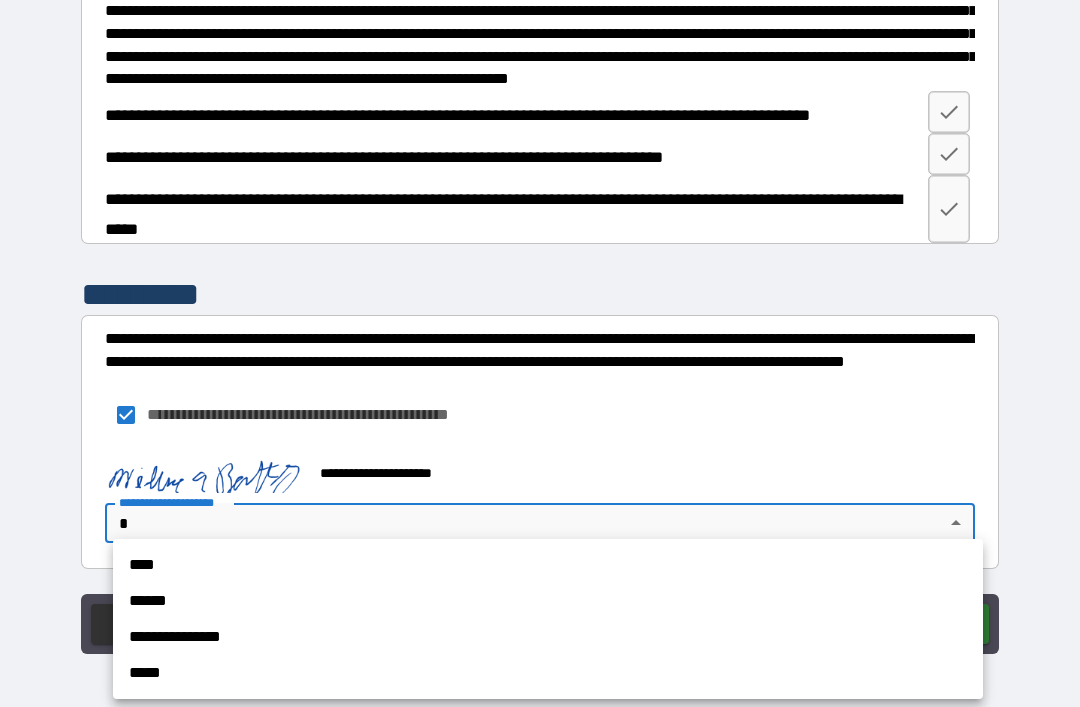 click on "****" at bounding box center (548, 565) 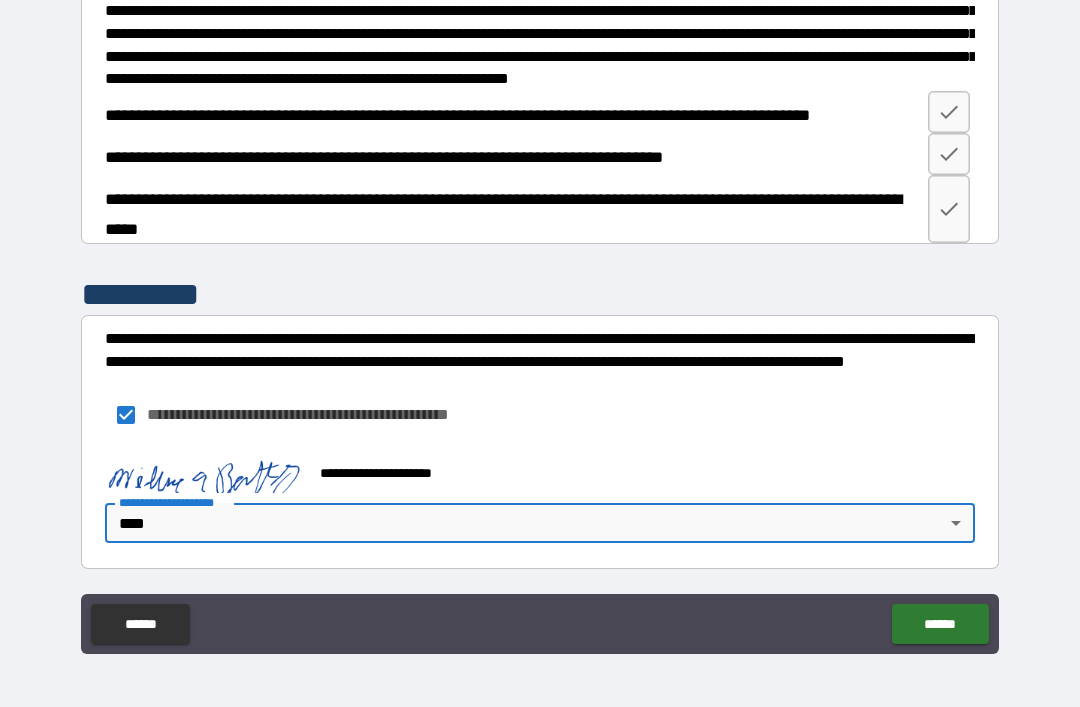 click on "******" at bounding box center (940, 624) 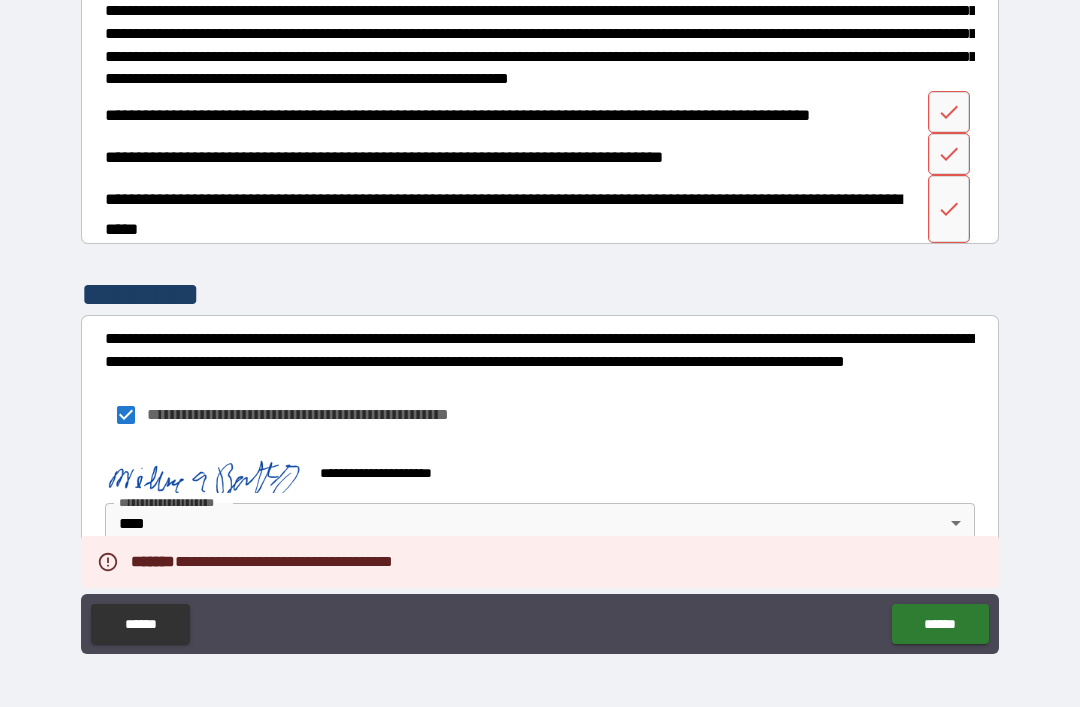 scroll, scrollTop: 2043, scrollLeft: 0, axis: vertical 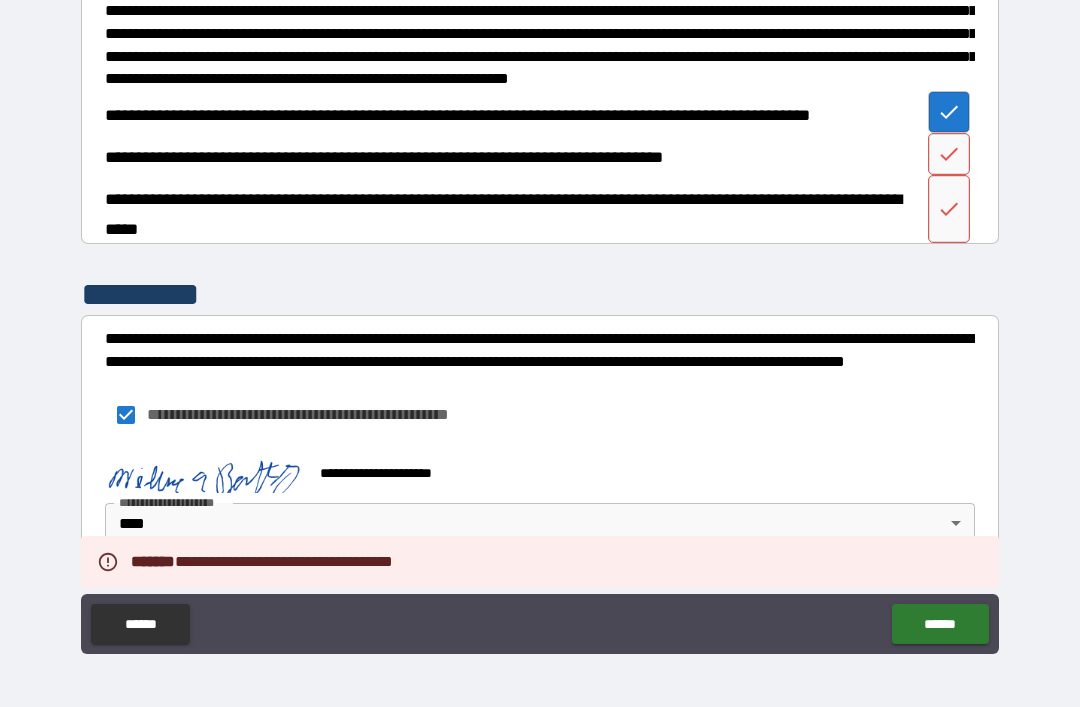 click 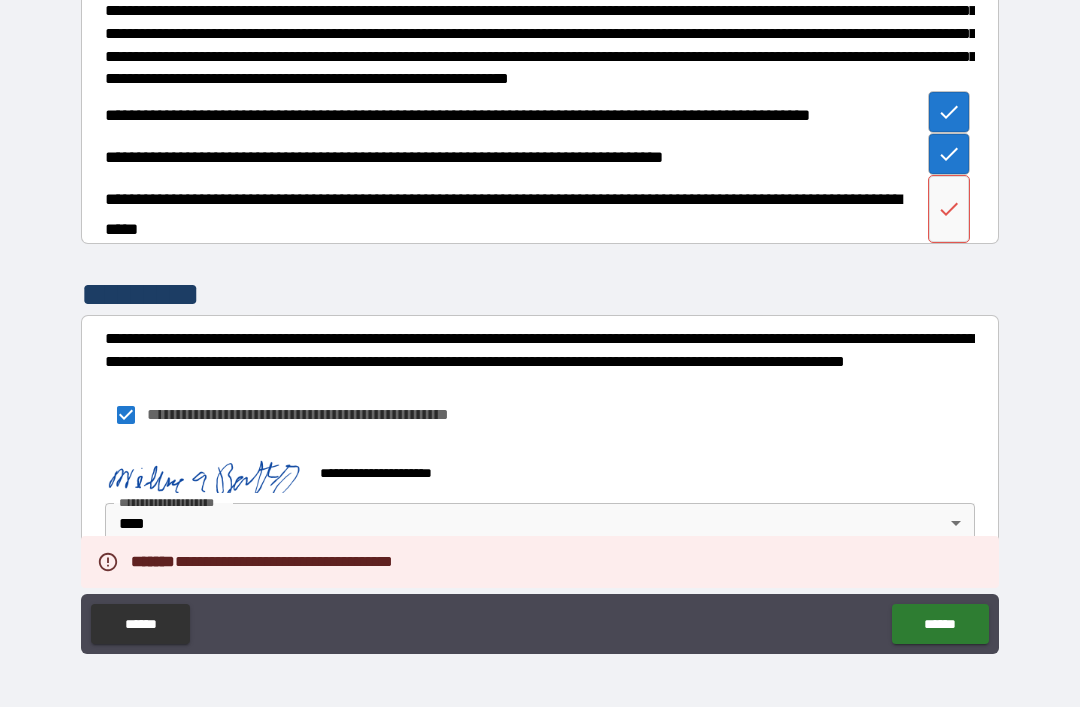 click at bounding box center [949, 209] 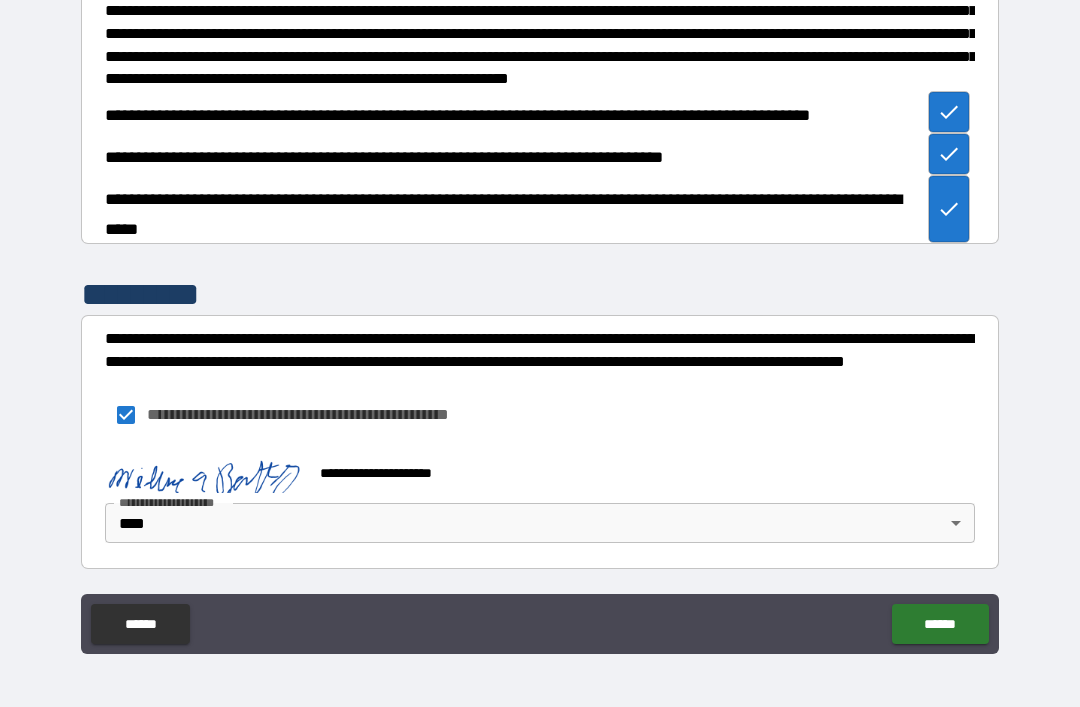 click on "******" at bounding box center (940, 624) 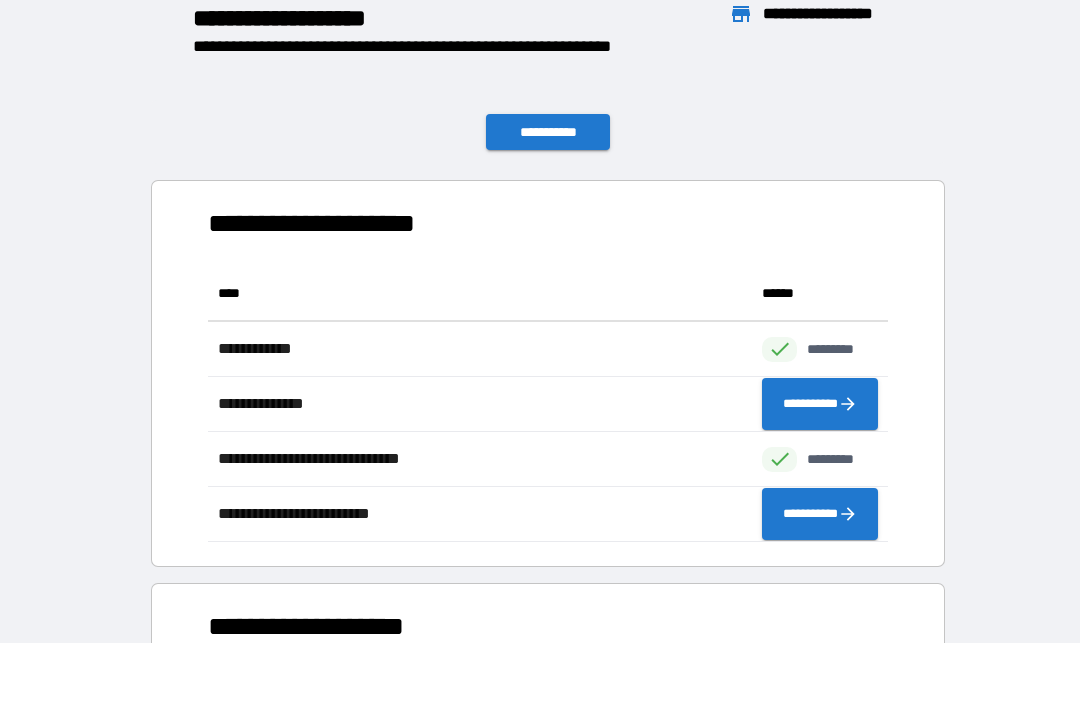 scroll, scrollTop: 276, scrollLeft: 680, axis: both 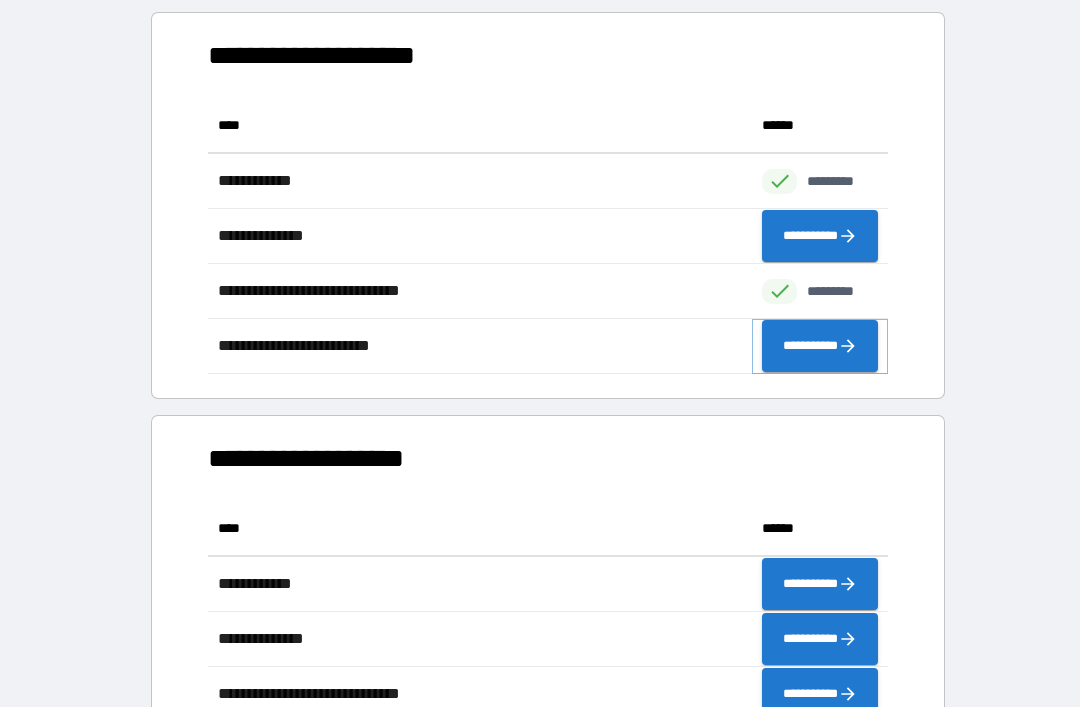 click on "**********" at bounding box center [820, 346] 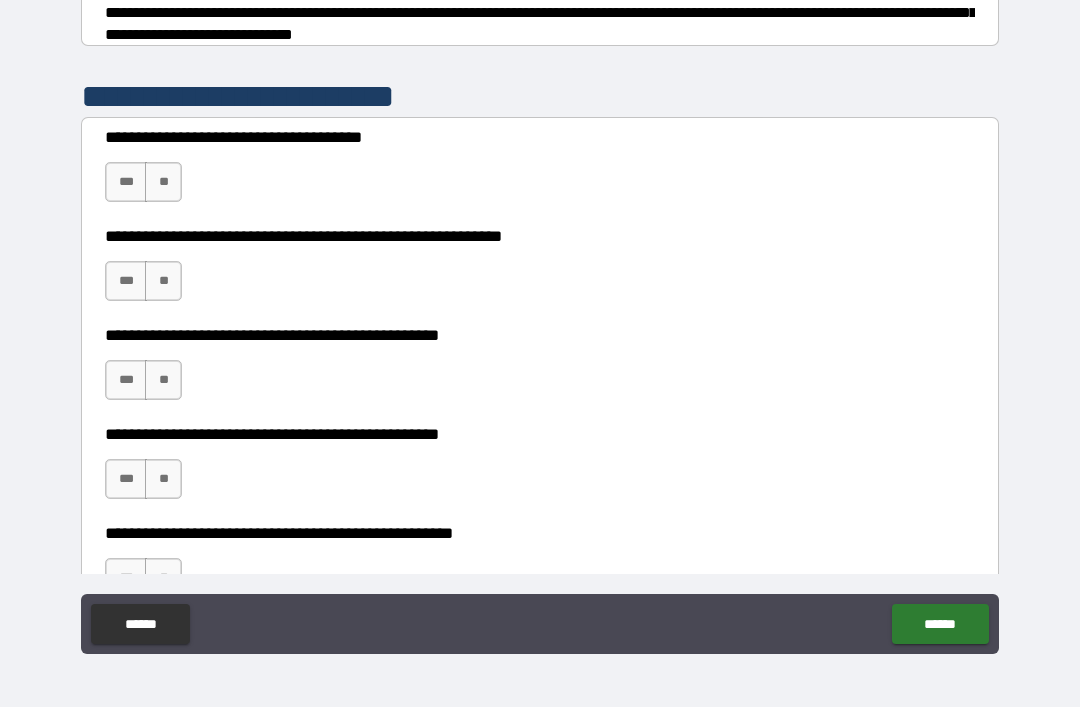 scroll, scrollTop: 340, scrollLeft: 0, axis: vertical 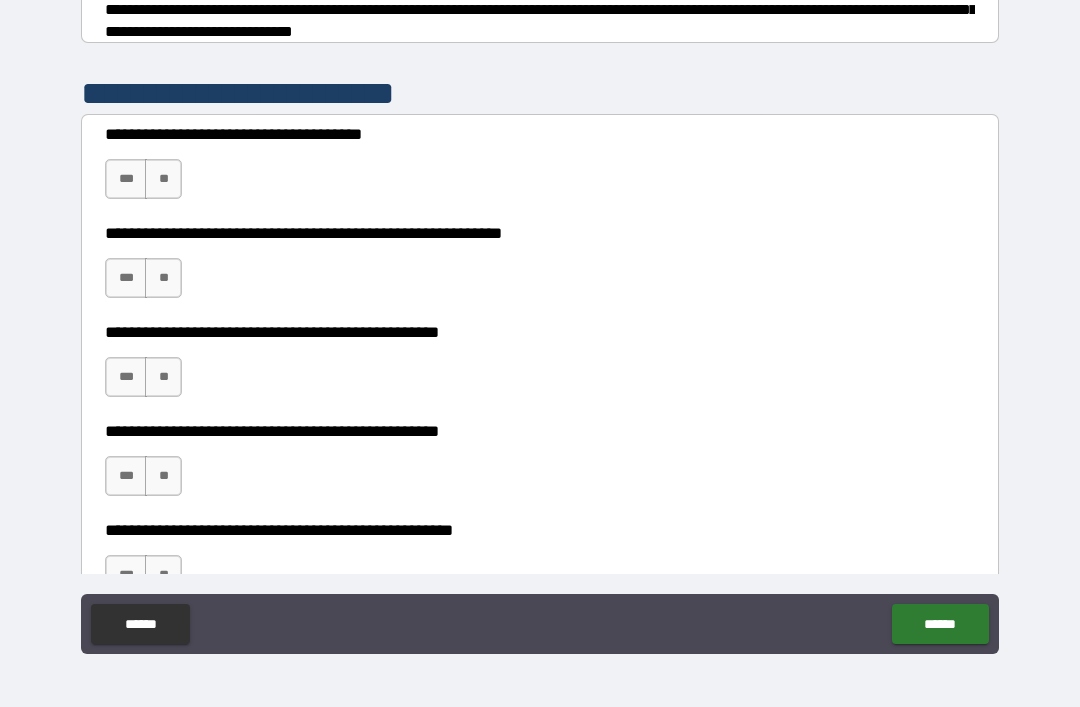 click on "***" at bounding box center [126, 179] 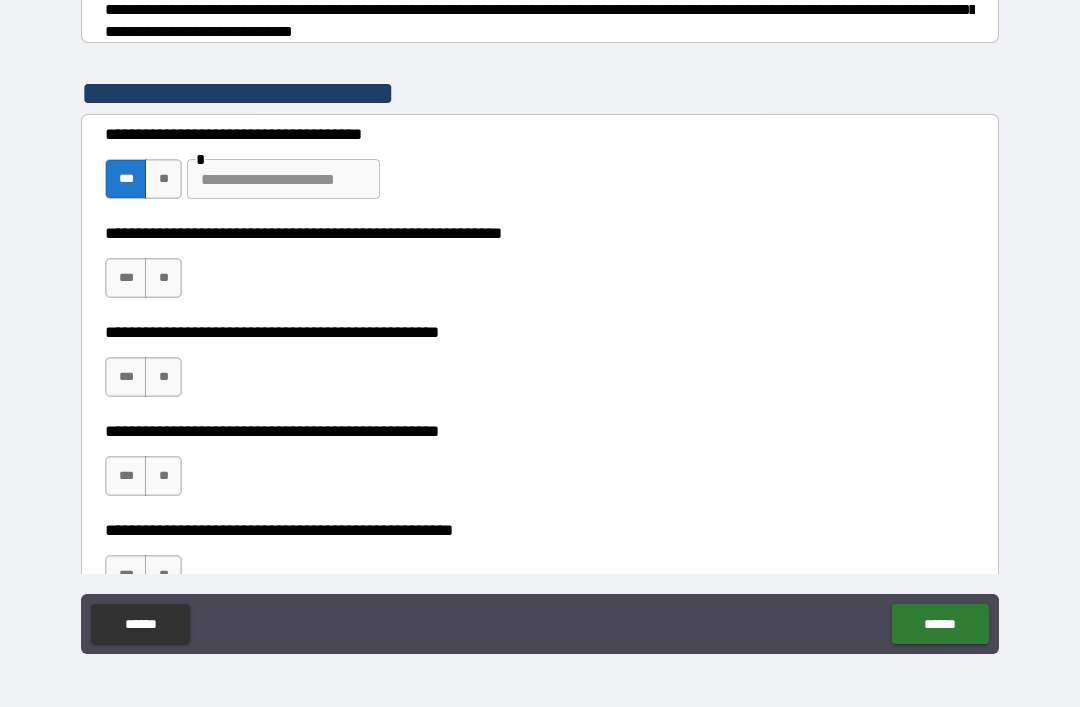 click on "**" at bounding box center (163, 278) 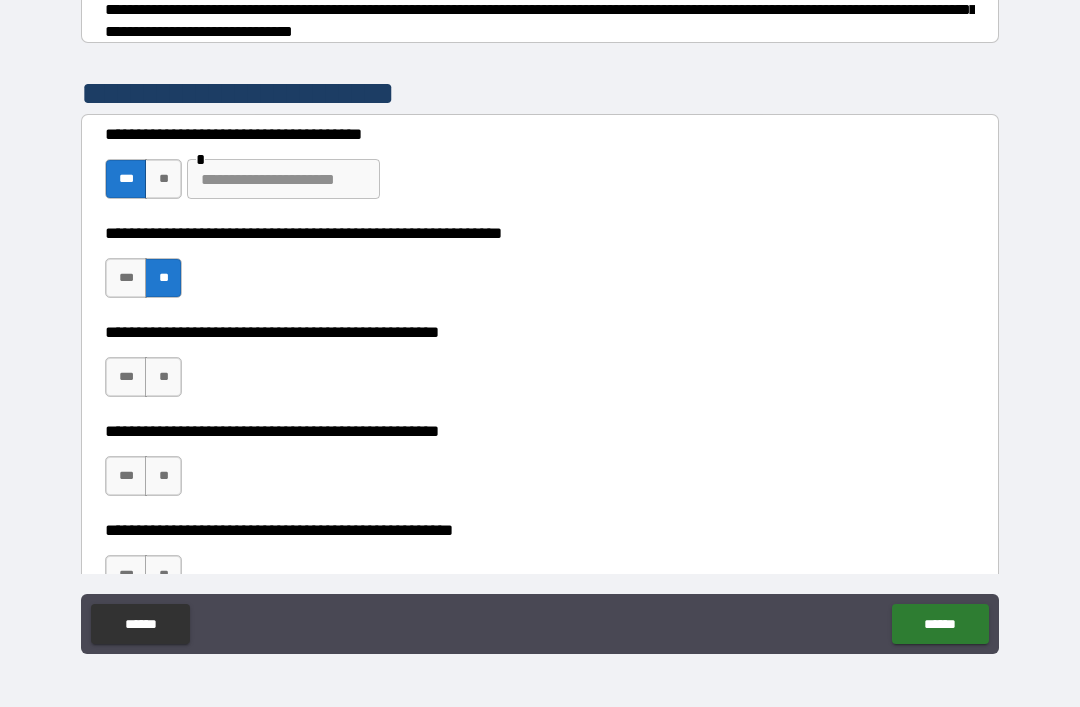 click on "**" at bounding box center (163, 377) 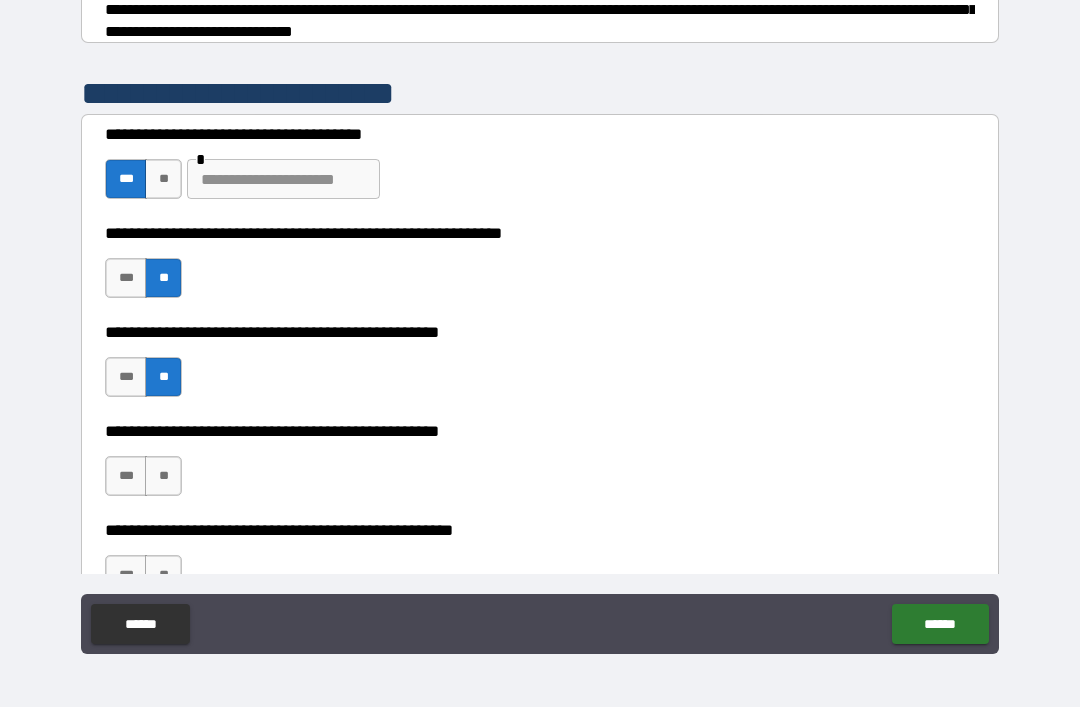 click on "***" at bounding box center [126, 476] 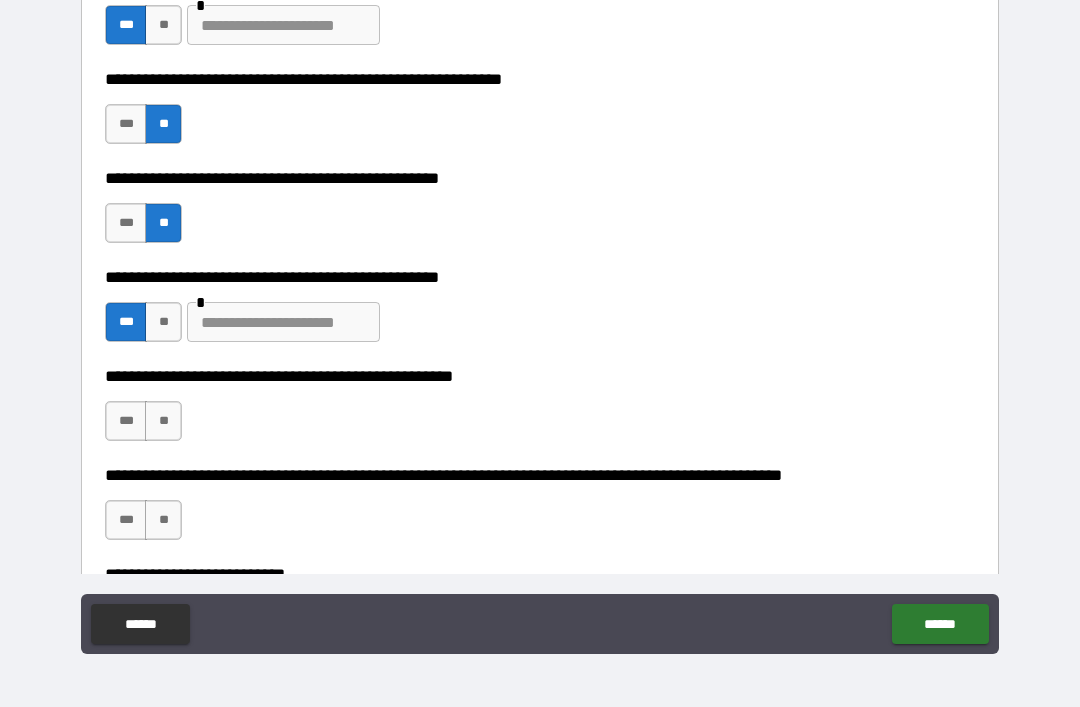 scroll, scrollTop: 514, scrollLeft: 0, axis: vertical 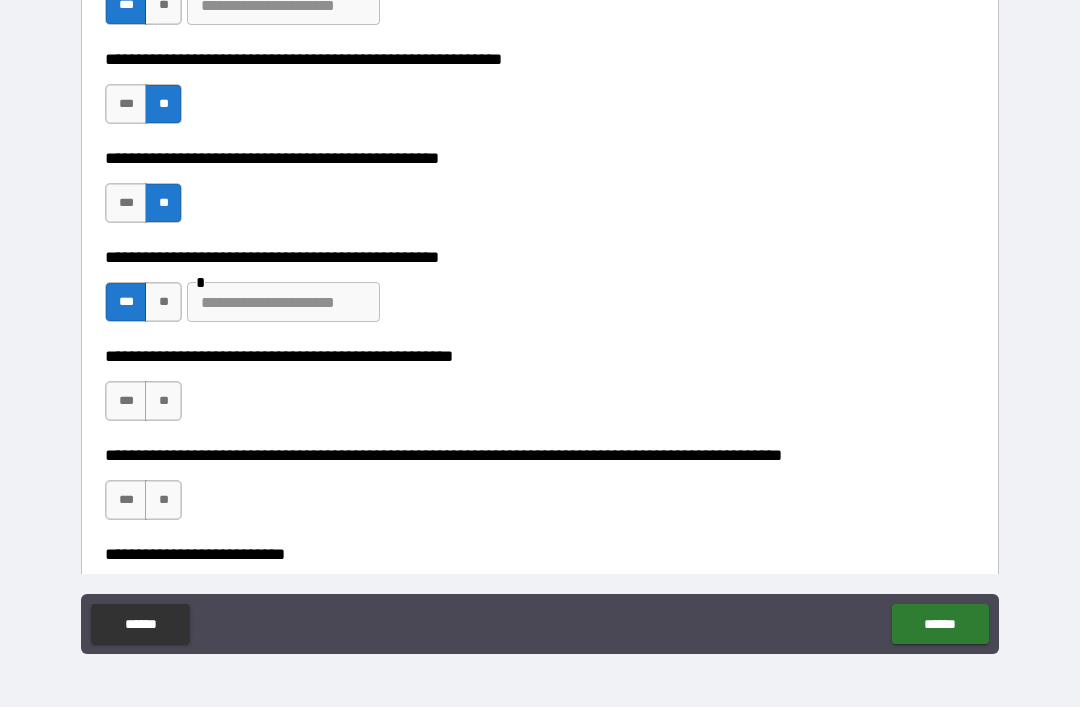 click at bounding box center (283, 302) 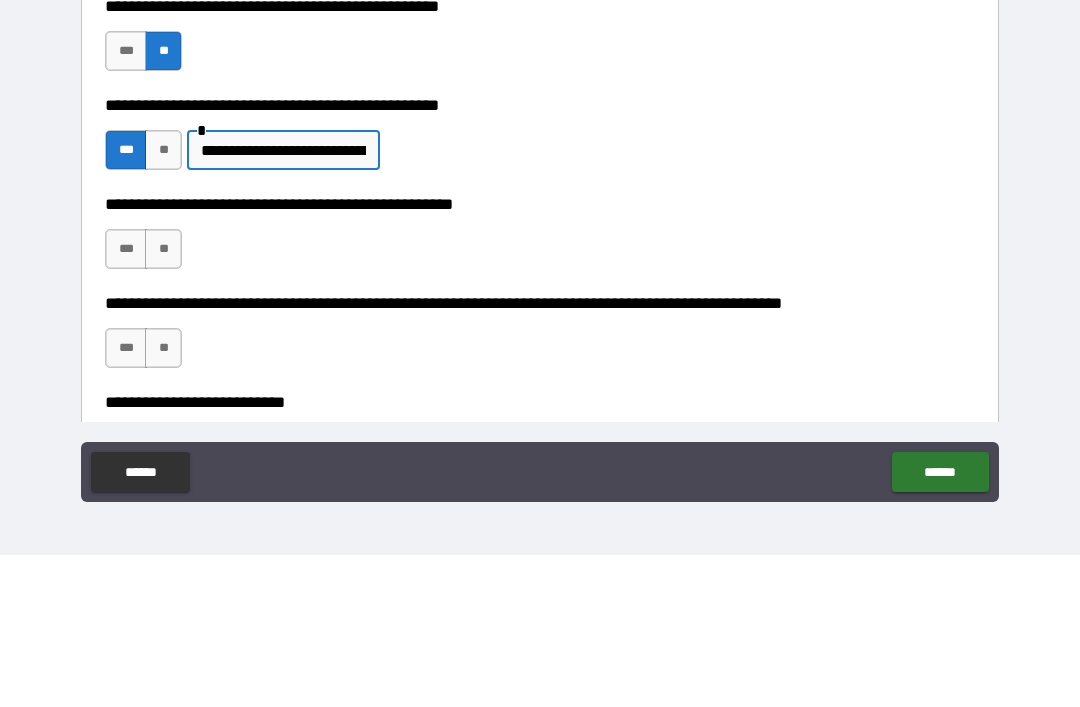 type on "**********" 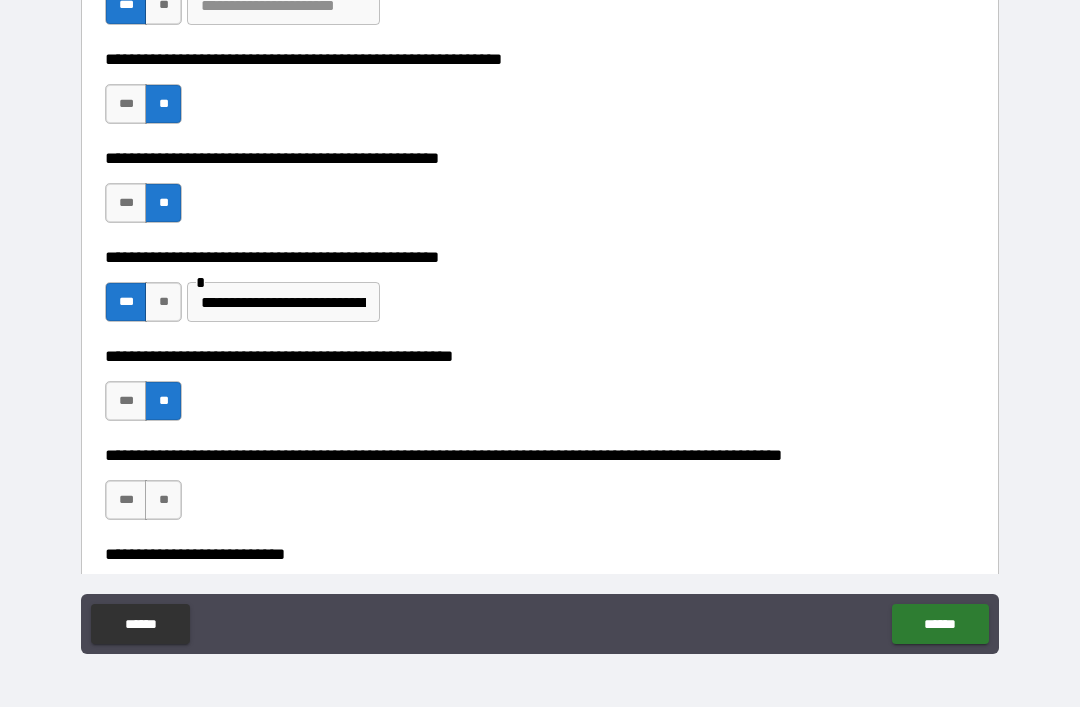 click on "**********" at bounding box center (283, 302) 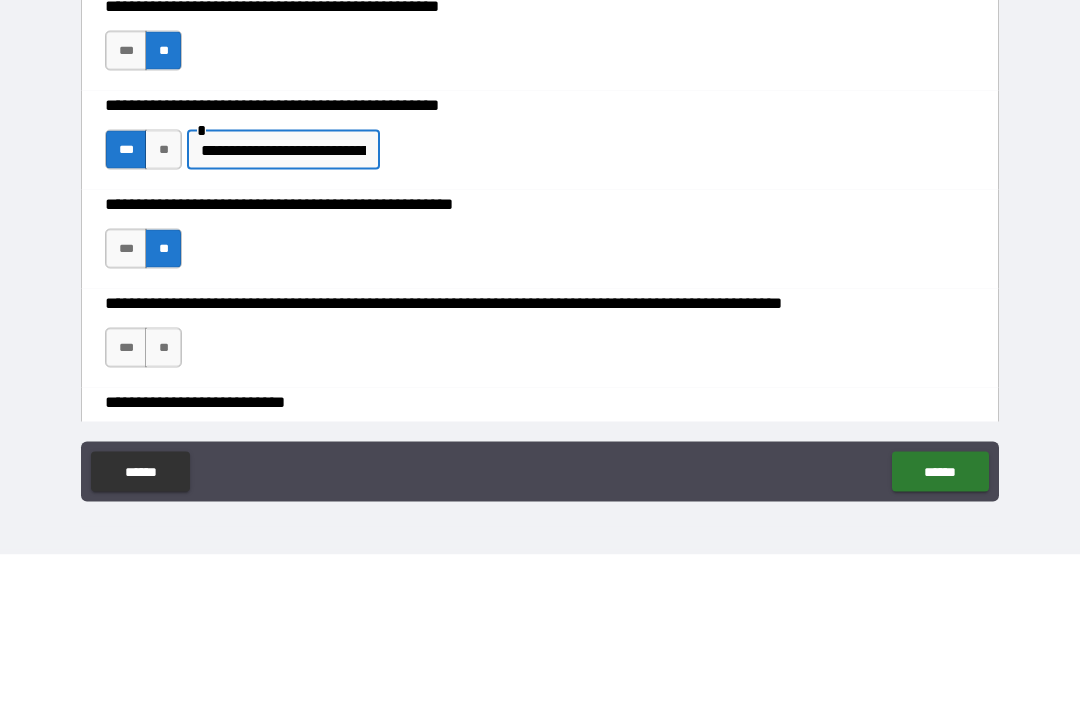 click on "**********" at bounding box center (283, 302) 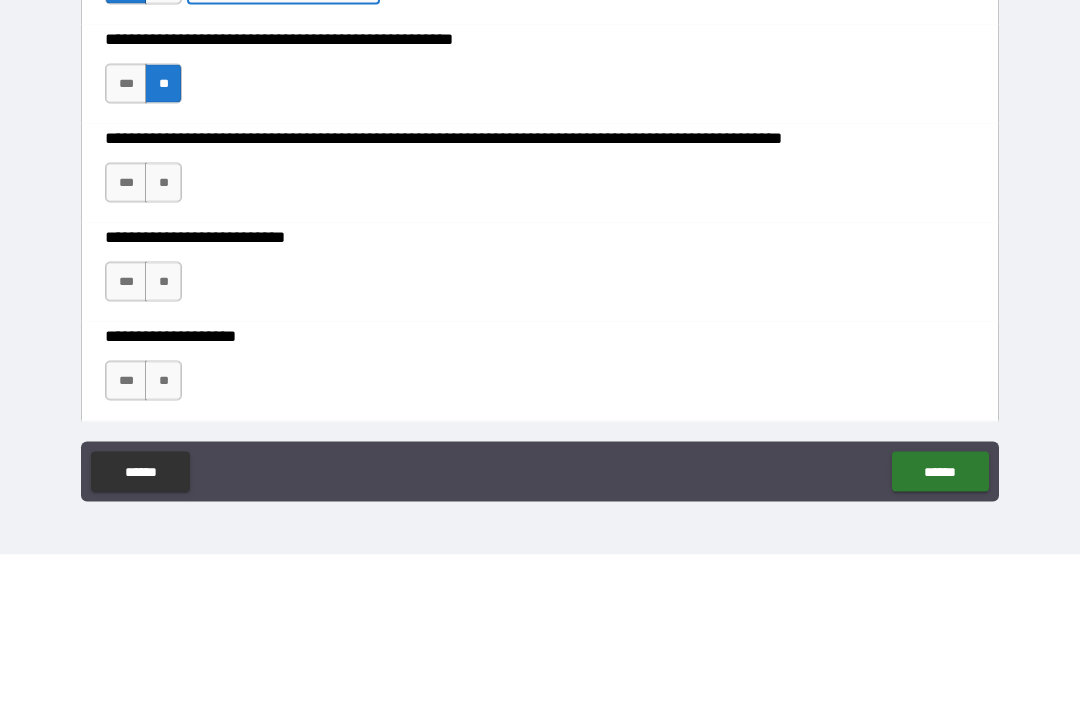 scroll, scrollTop: 702, scrollLeft: 0, axis: vertical 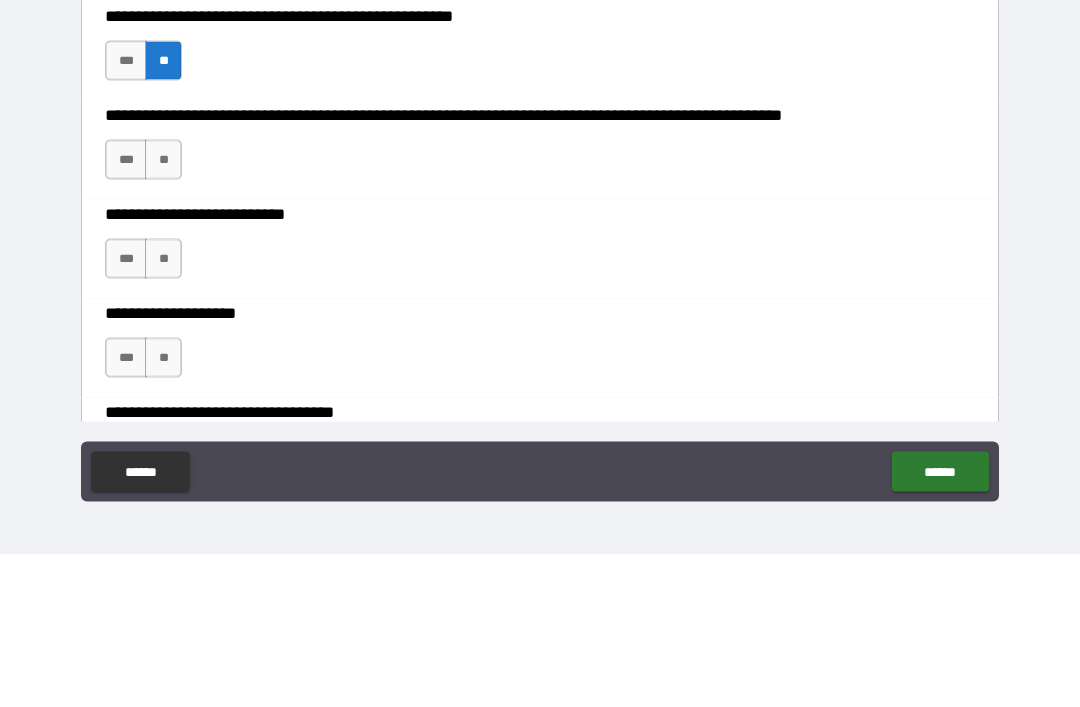 click on "**" at bounding box center (163, 312) 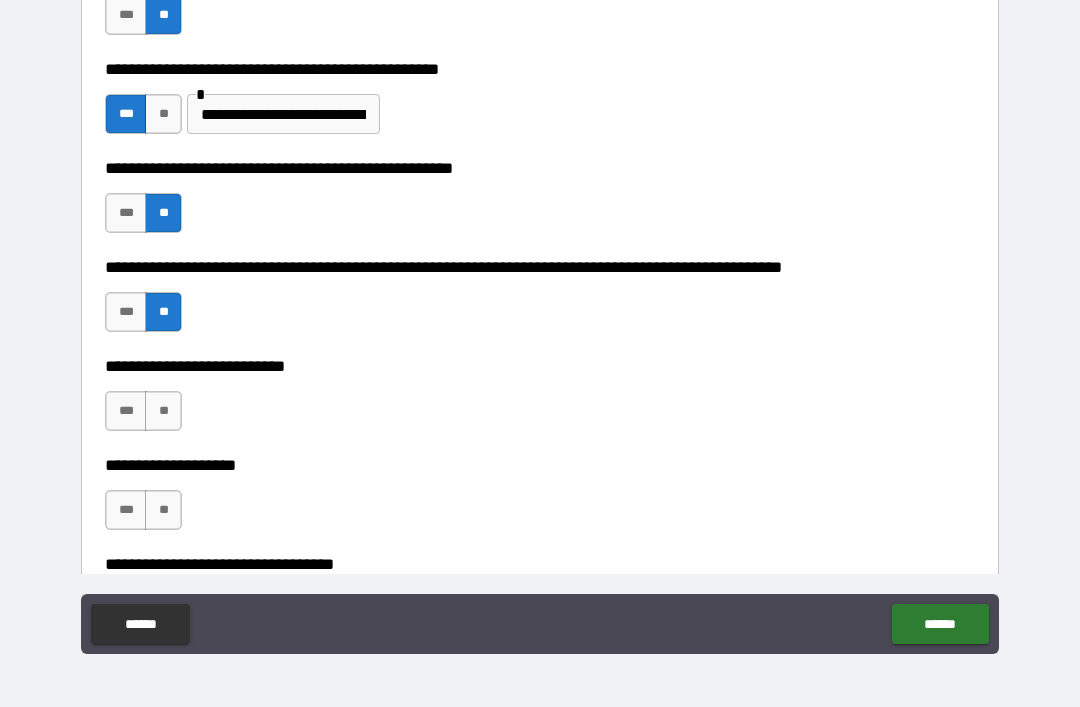 click on "**" at bounding box center (163, 411) 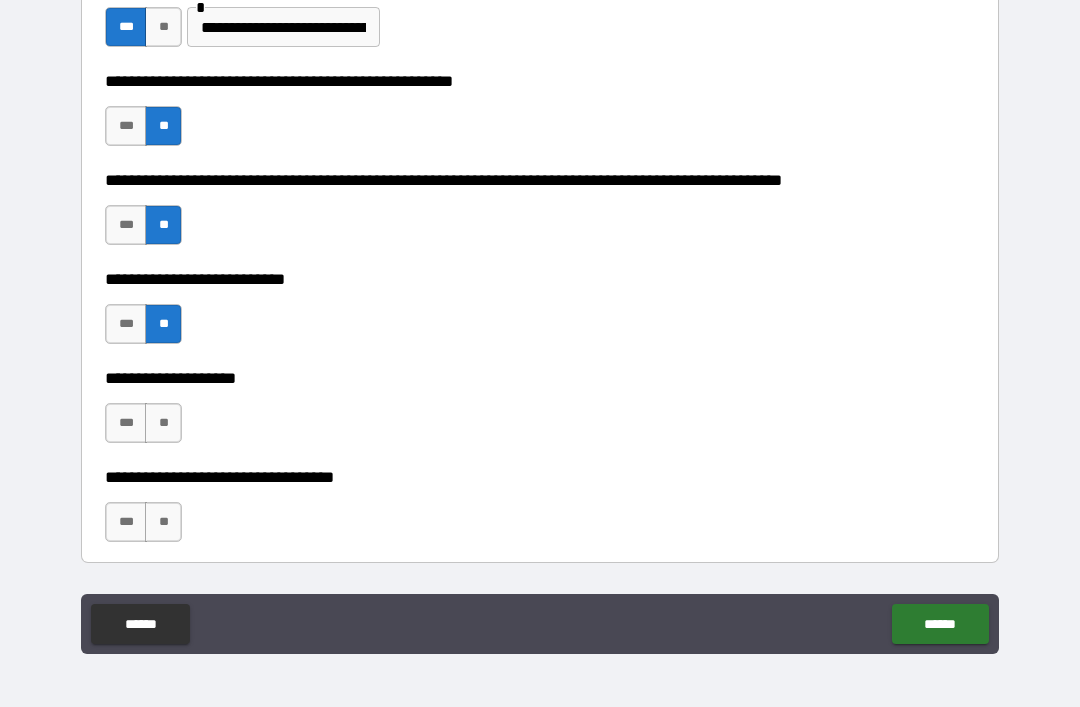 scroll, scrollTop: 819, scrollLeft: 0, axis: vertical 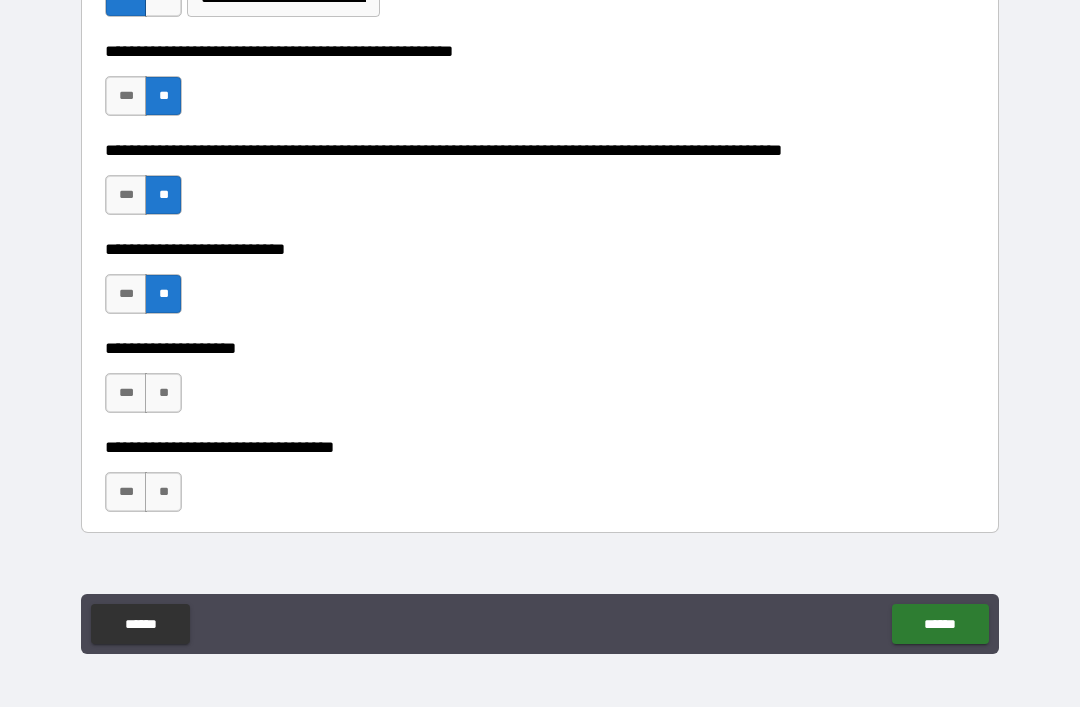 click on "**" at bounding box center (163, 393) 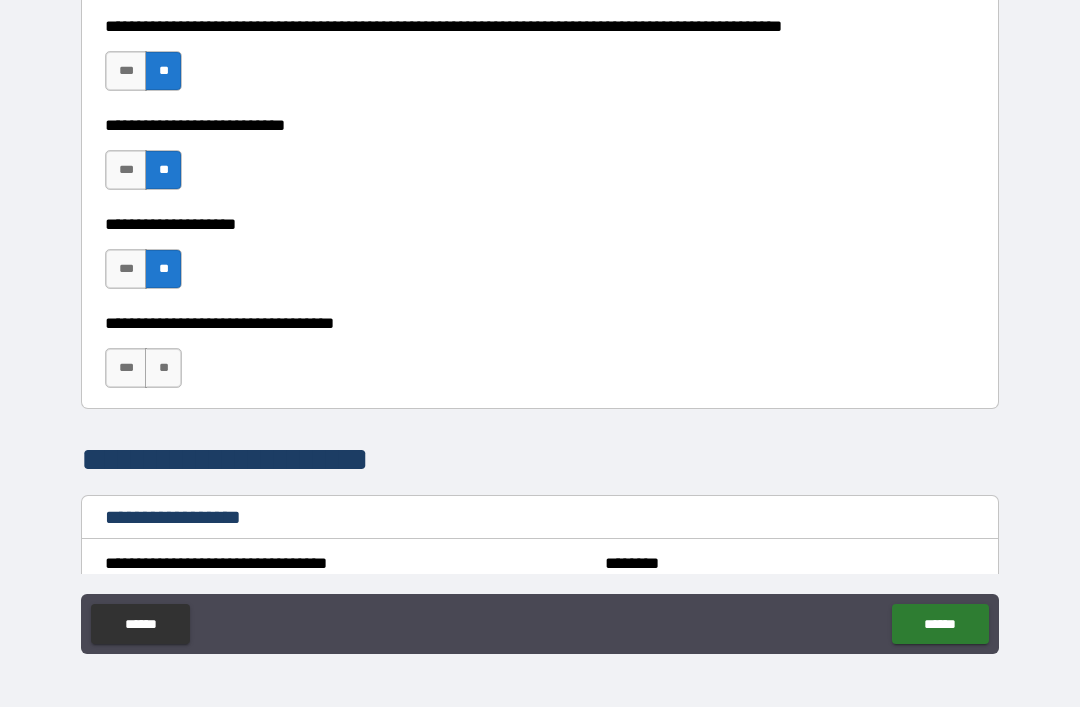 scroll, scrollTop: 945, scrollLeft: 0, axis: vertical 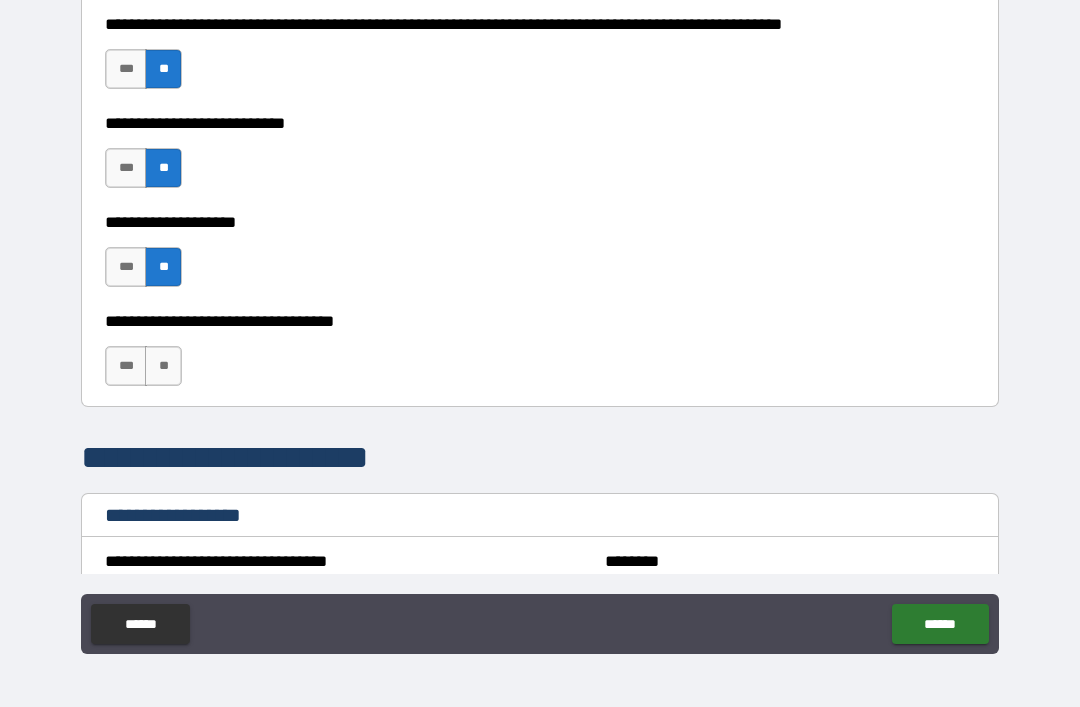 click on "**" at bounding box center [163, 366] 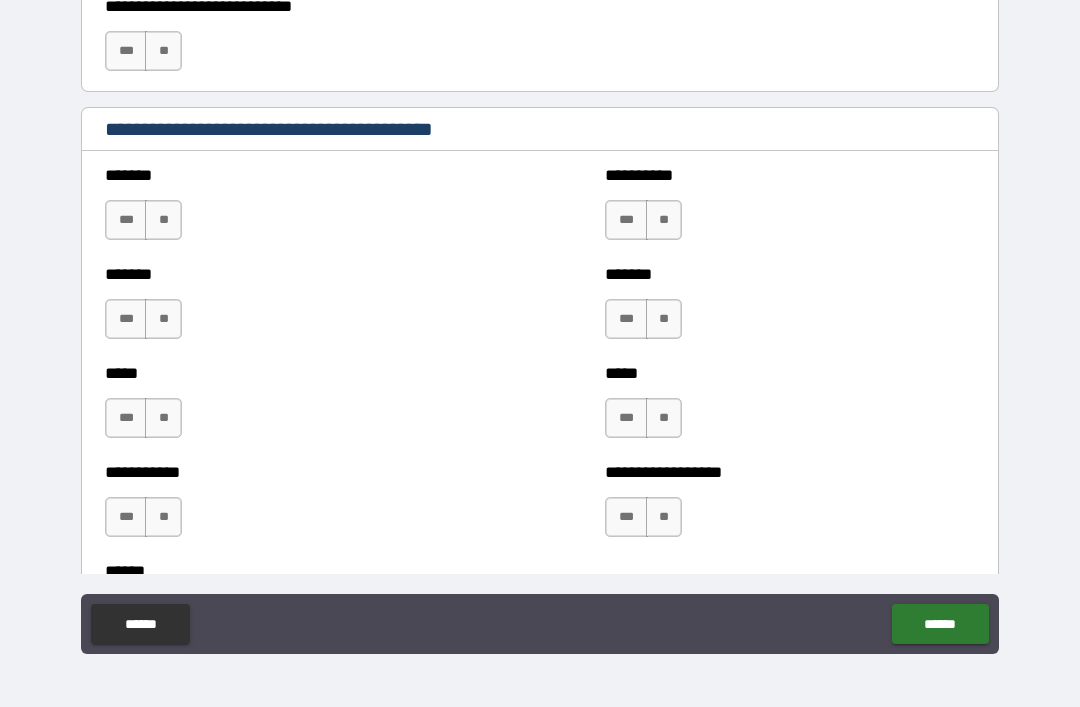 scroll, scrollTop: 1601, scrollLeft: 0, axis: vertical 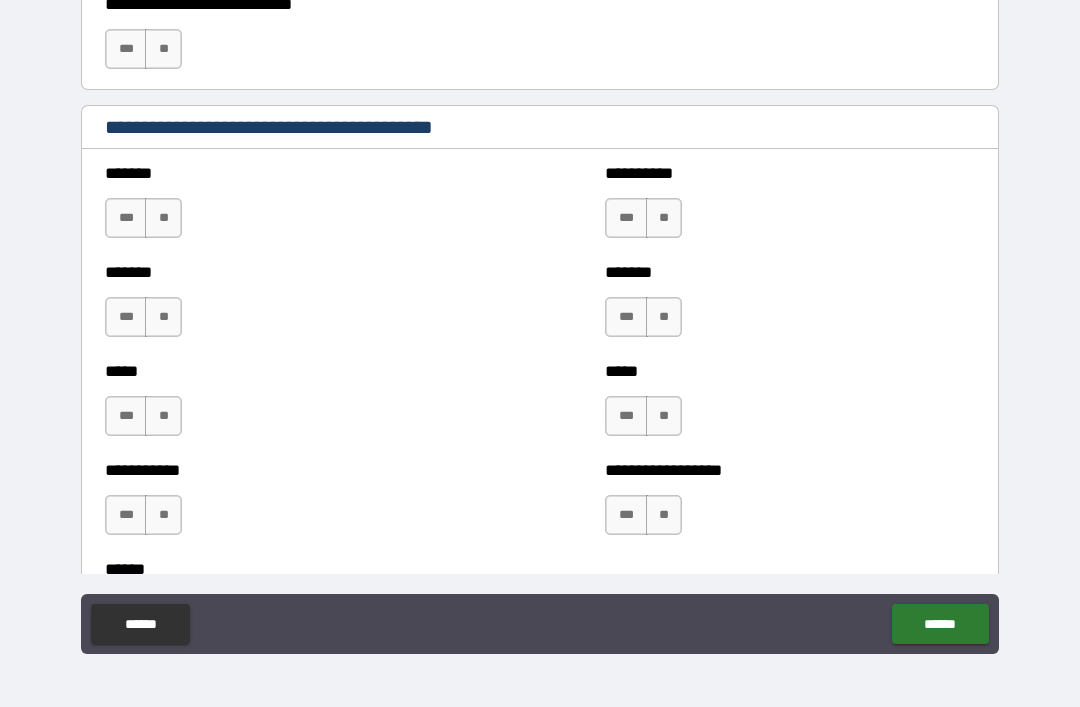 click on "**" at bounding box center (163, 218) 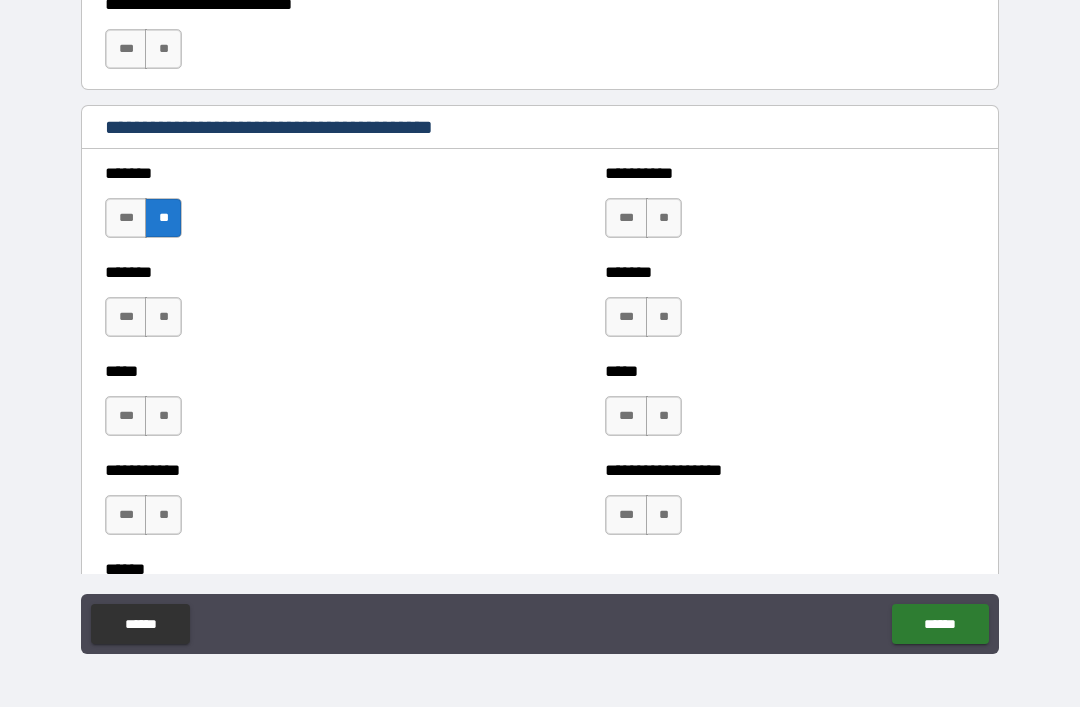 click on "**" at bounding box center [163, 317] 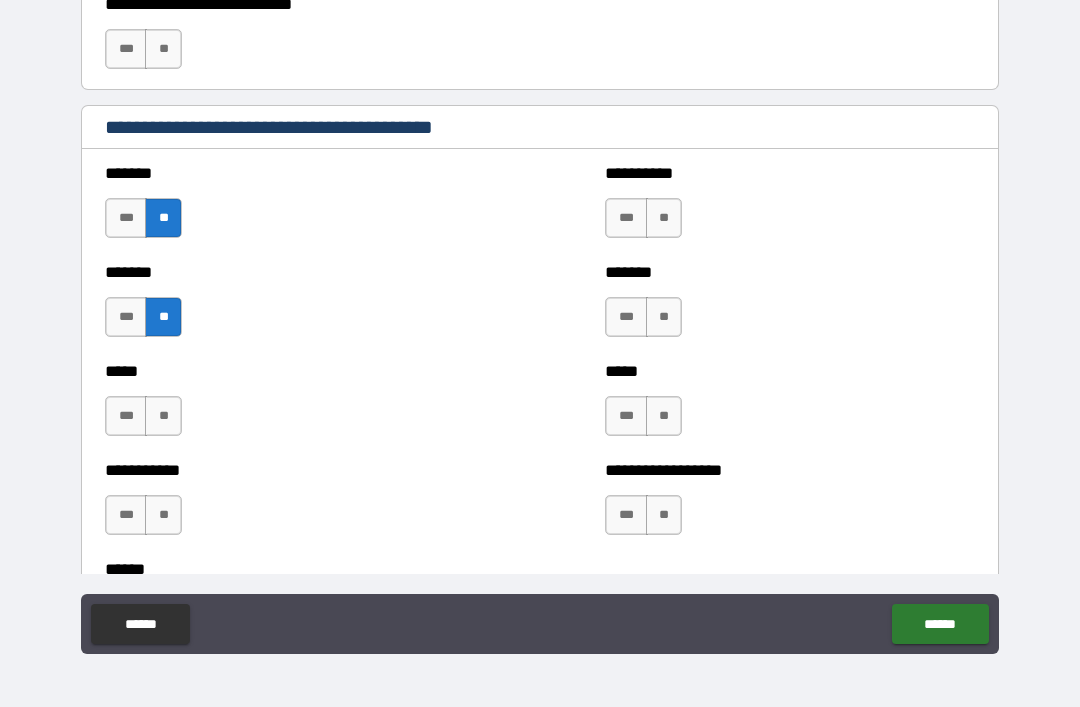 click on "**" at bounding box center (163, 416) 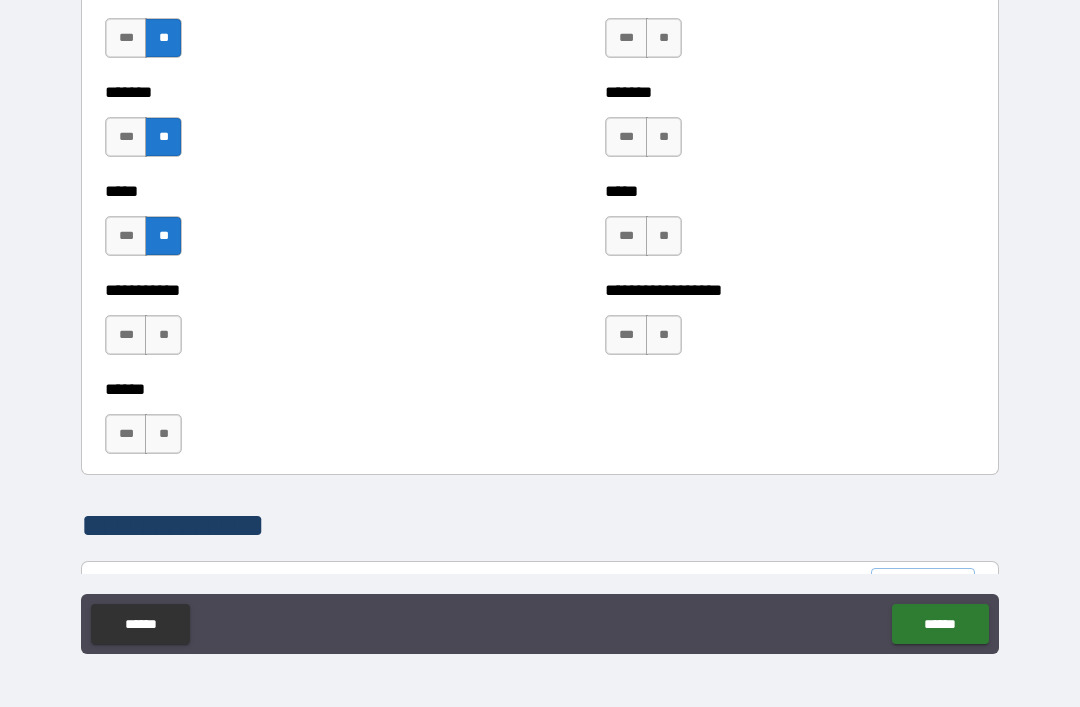 scroll, scrollTop: 1800, scrollLeft: 0, axis: vertical 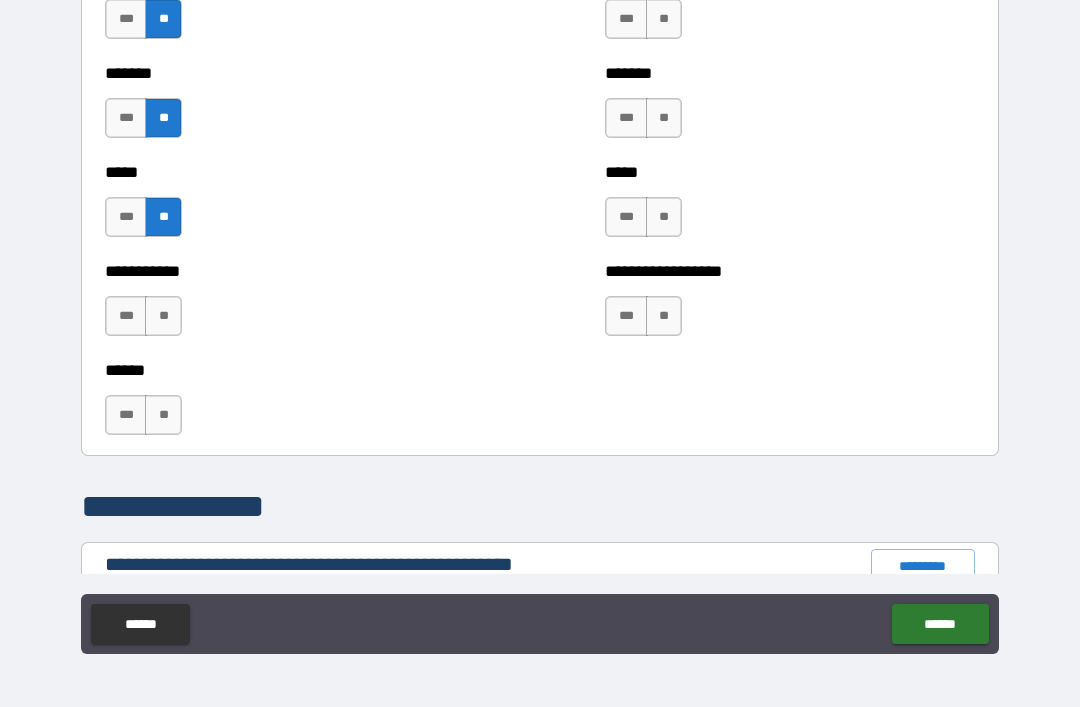 click on "**" at bounding box center [163, 316] 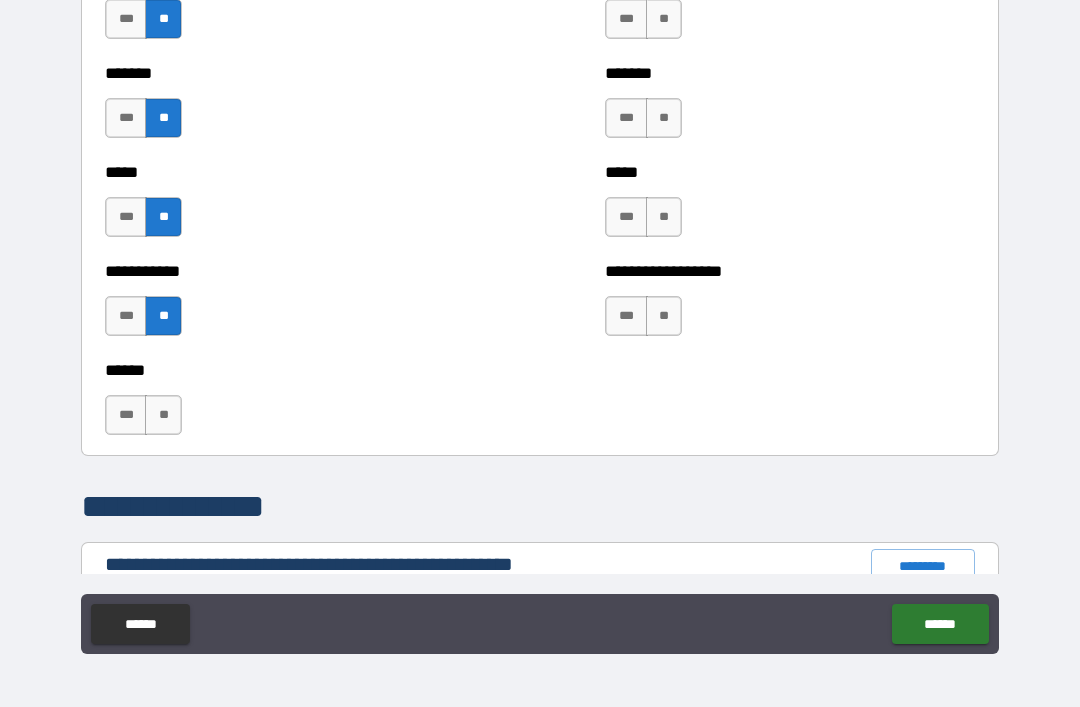 click on "**" at bounding box center [163, 415] 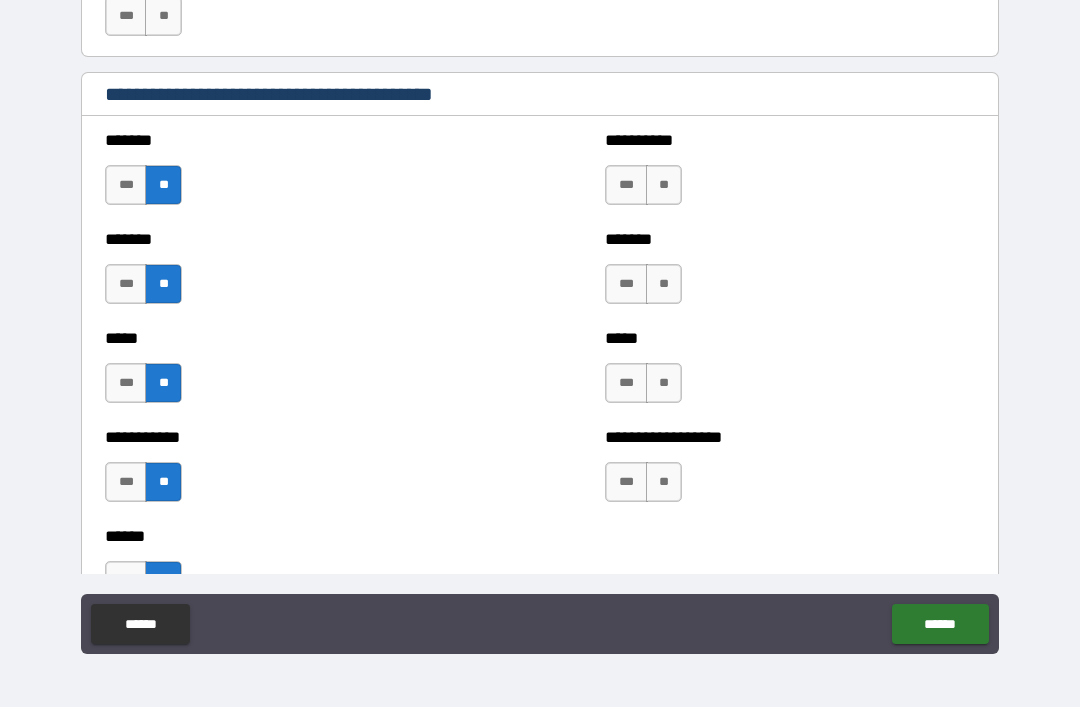 scroll, scrollTop: 1633, scrollLeft: 0, axis: vertical 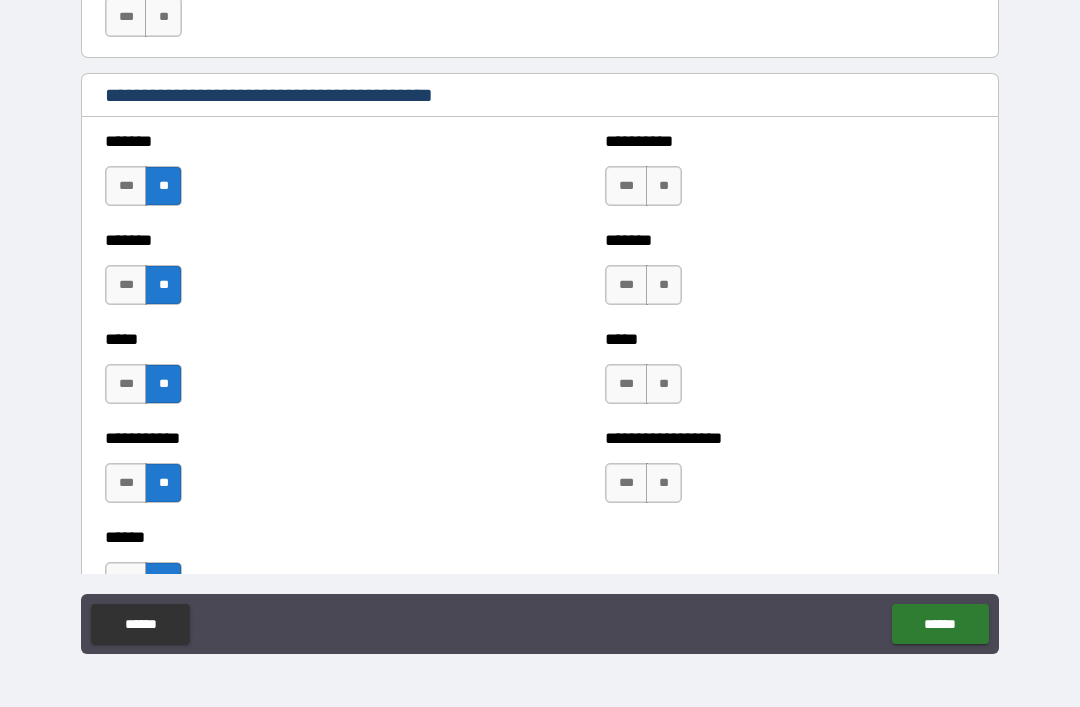 click on "**" at bounding box center (664, 186) 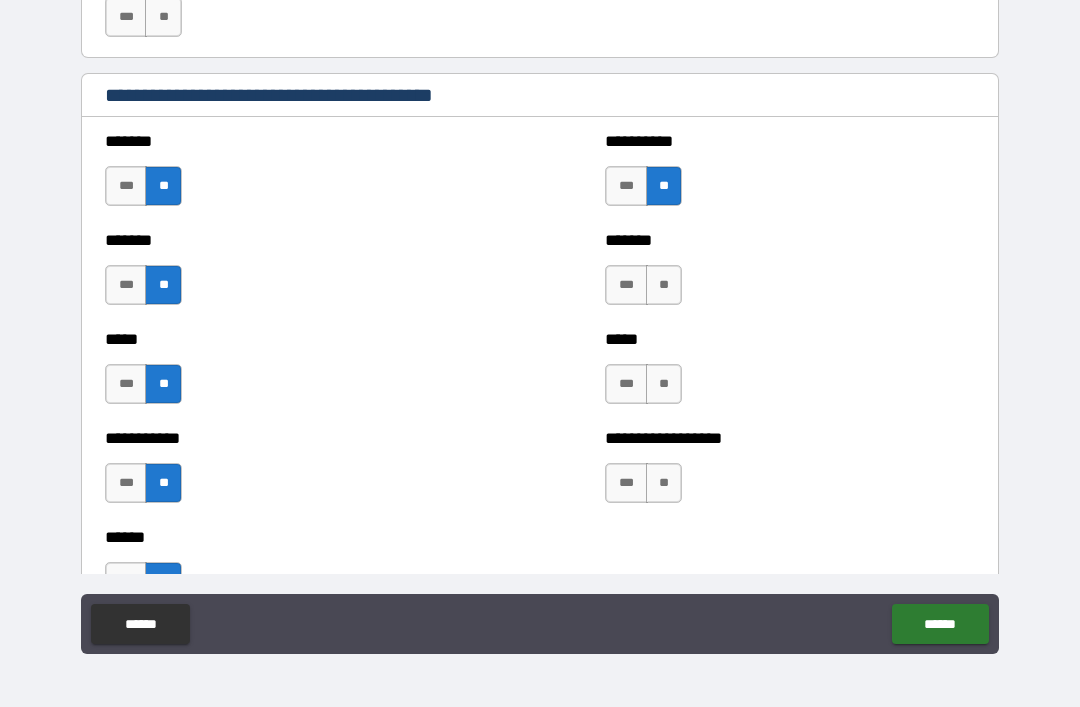 click on "**" at bounding box center (664, 285) 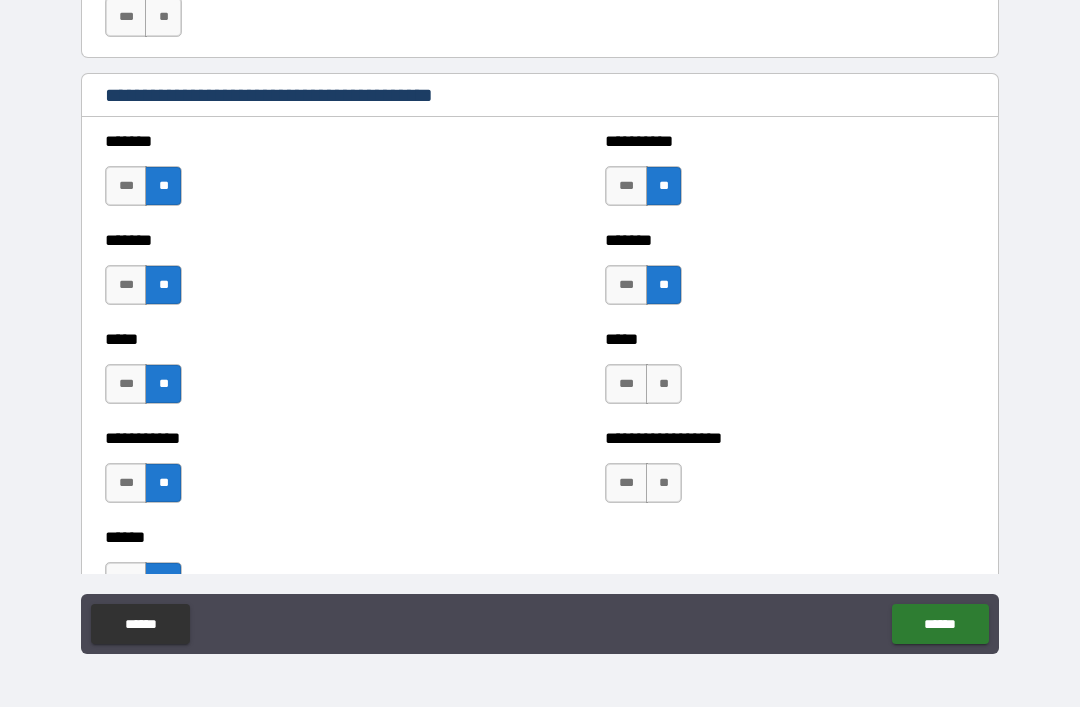 click on "**" at bounding box center [664, 384] 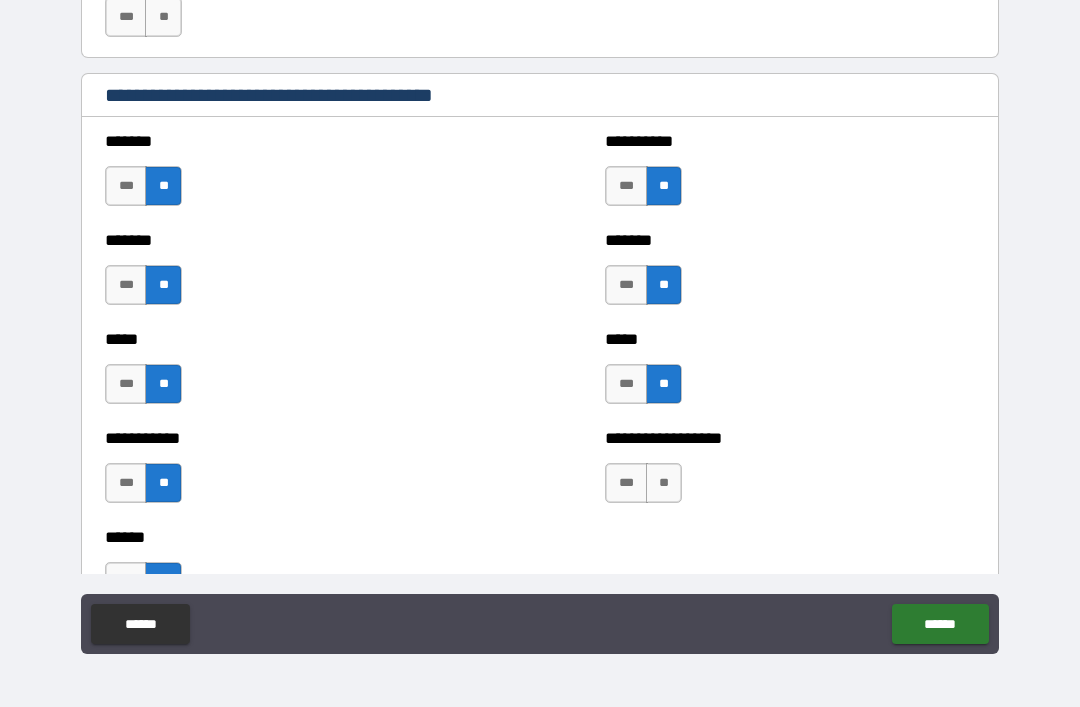click on "**" at bounding box center (664, 483) 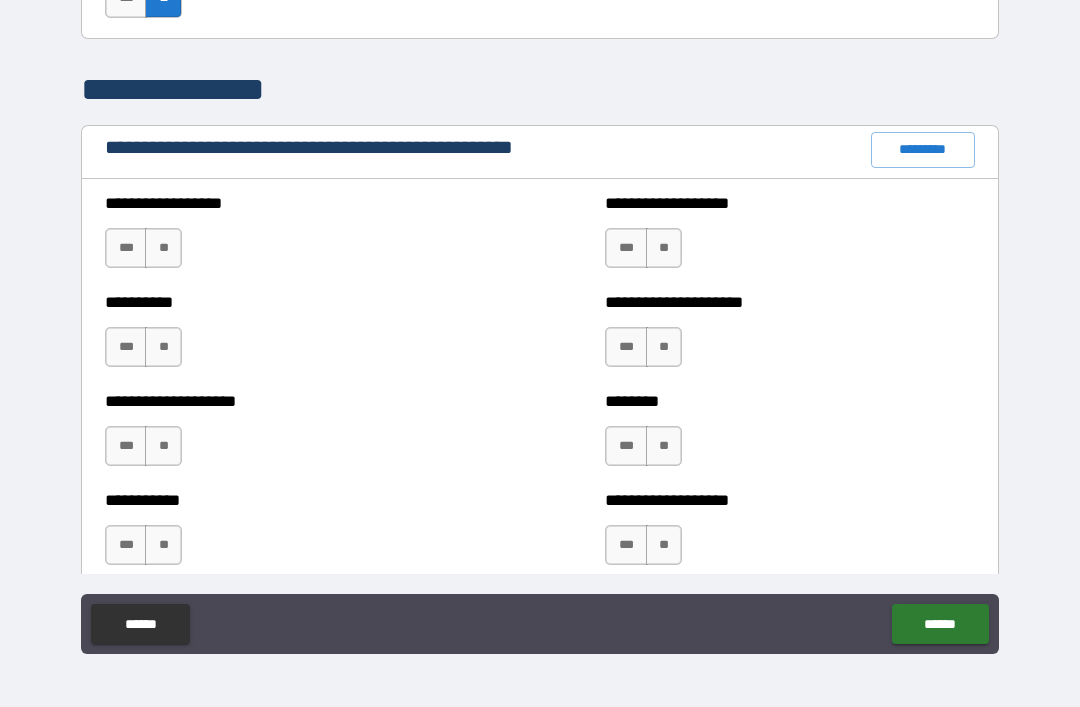 scroll, scrollTop: 2220, scrollLeft: 0, axis: vertical 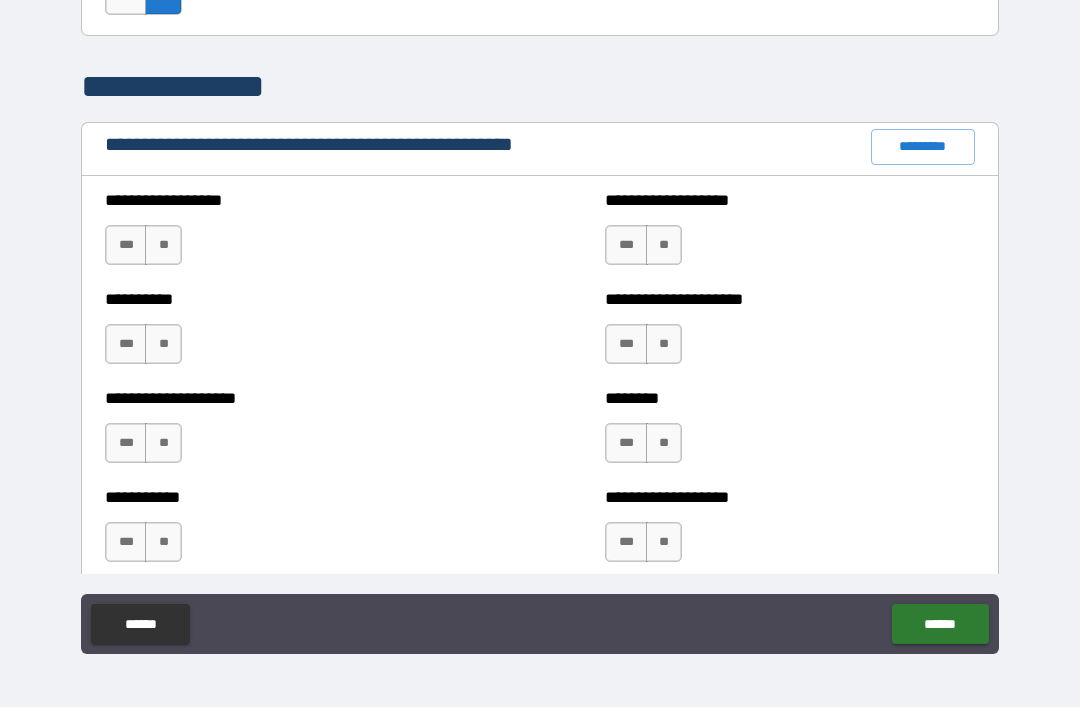 click on "**" at bounding box center [163, 245] 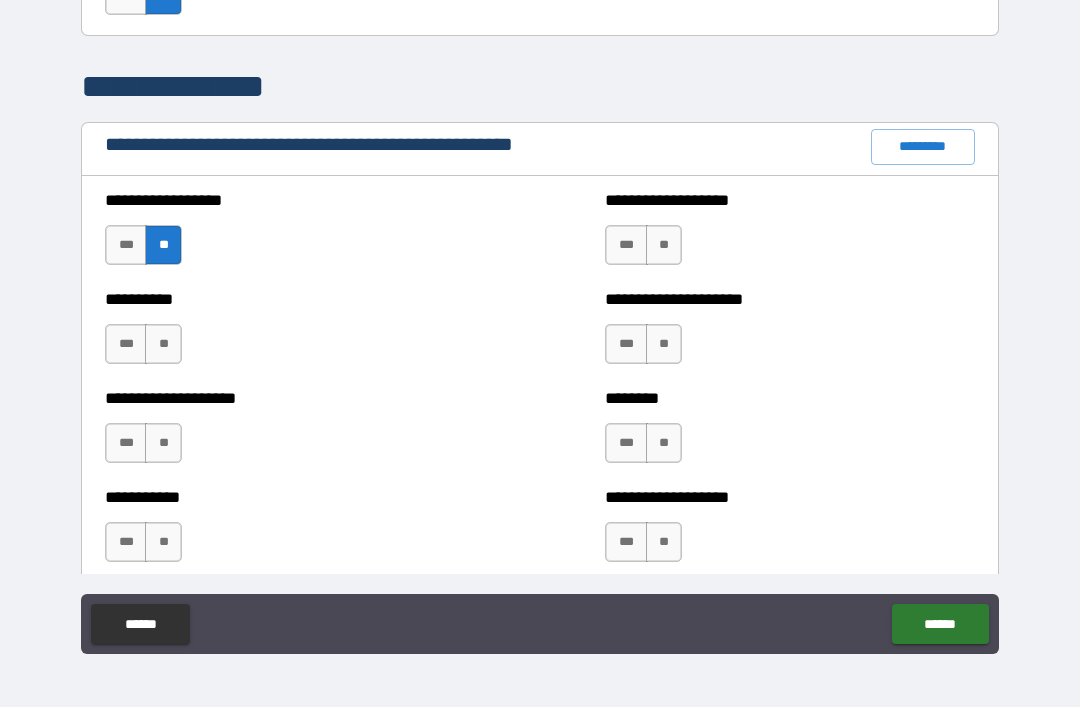 click on "**" at bounding box center [163, 344] 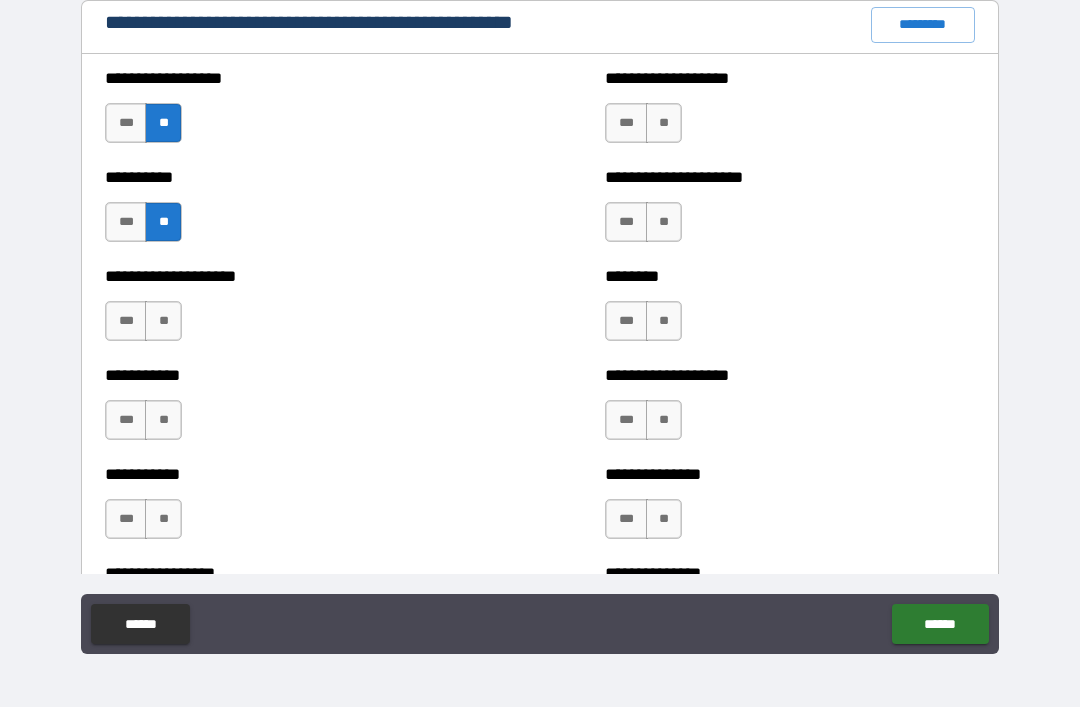 click on "**" at bounding box center (163, 321) 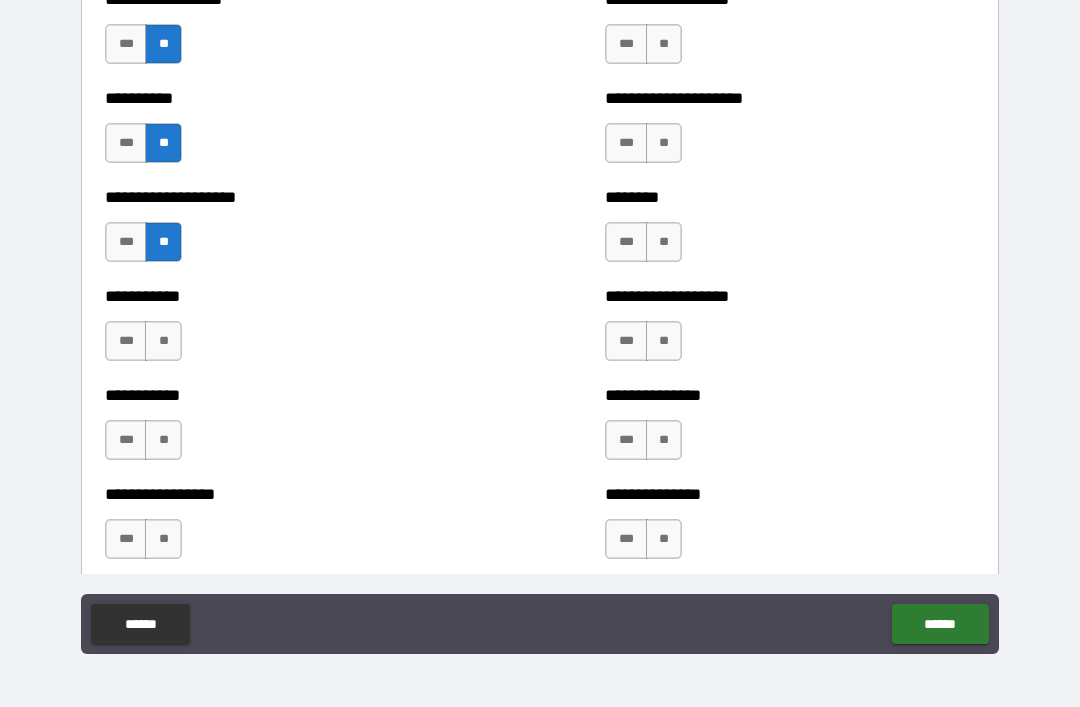 scroll, scrollTop: 2461, scrollLeft: 0, axis: vertical 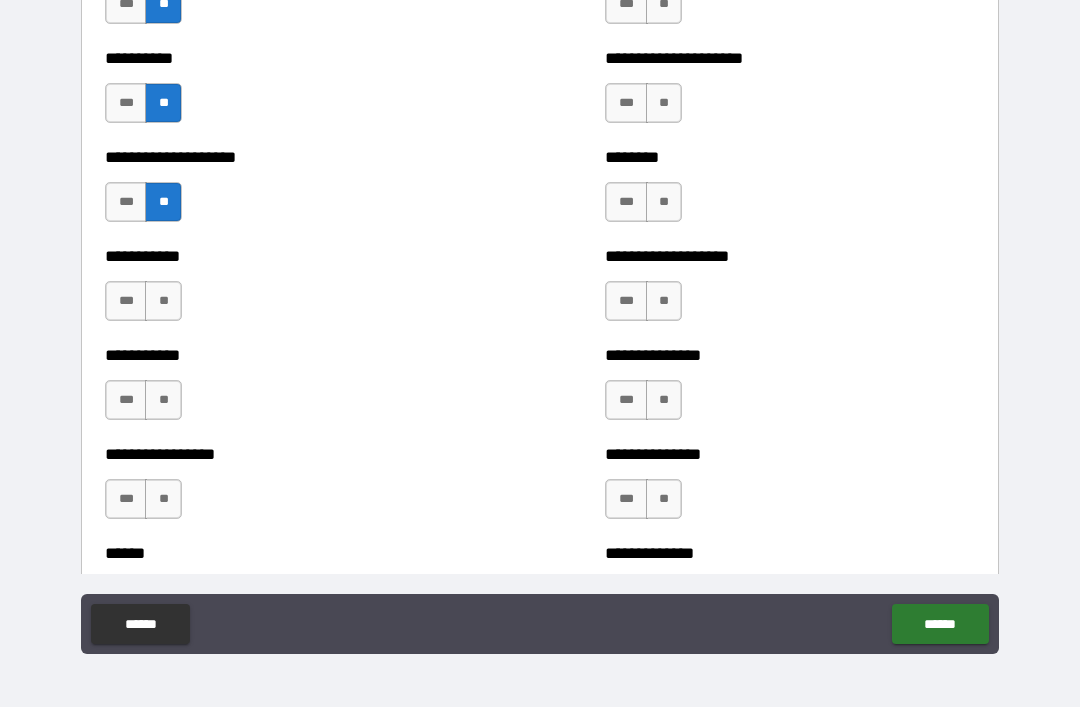 click on "**" at bounding box center (163, 301) 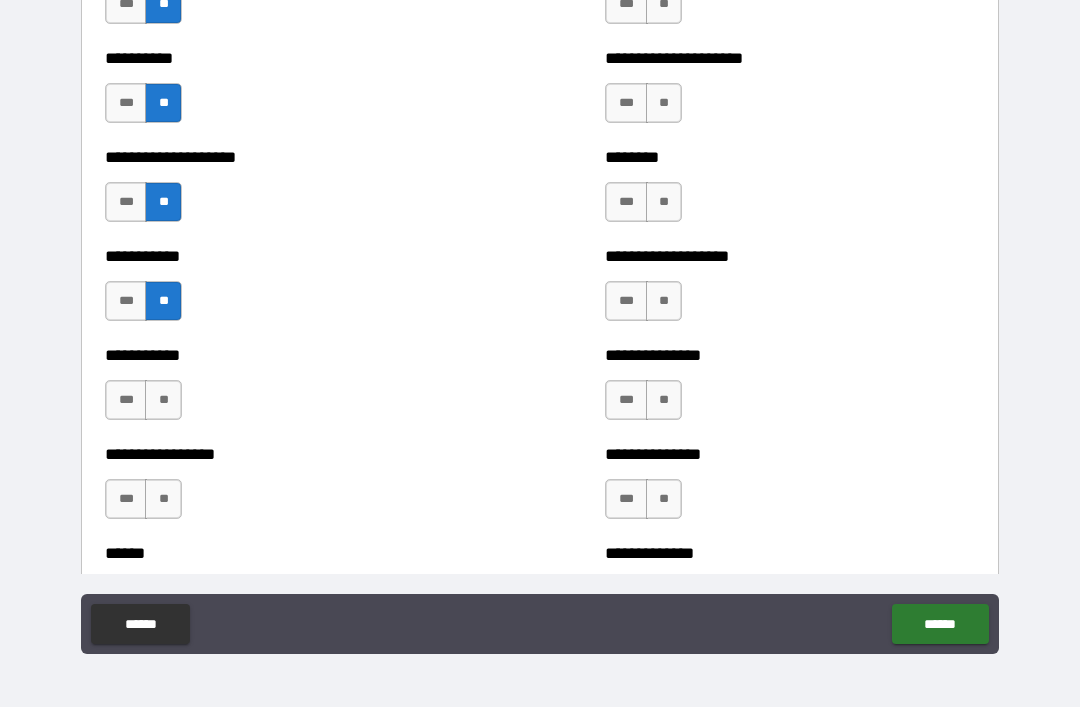 click on "**********" at bounding box center (290, 390) 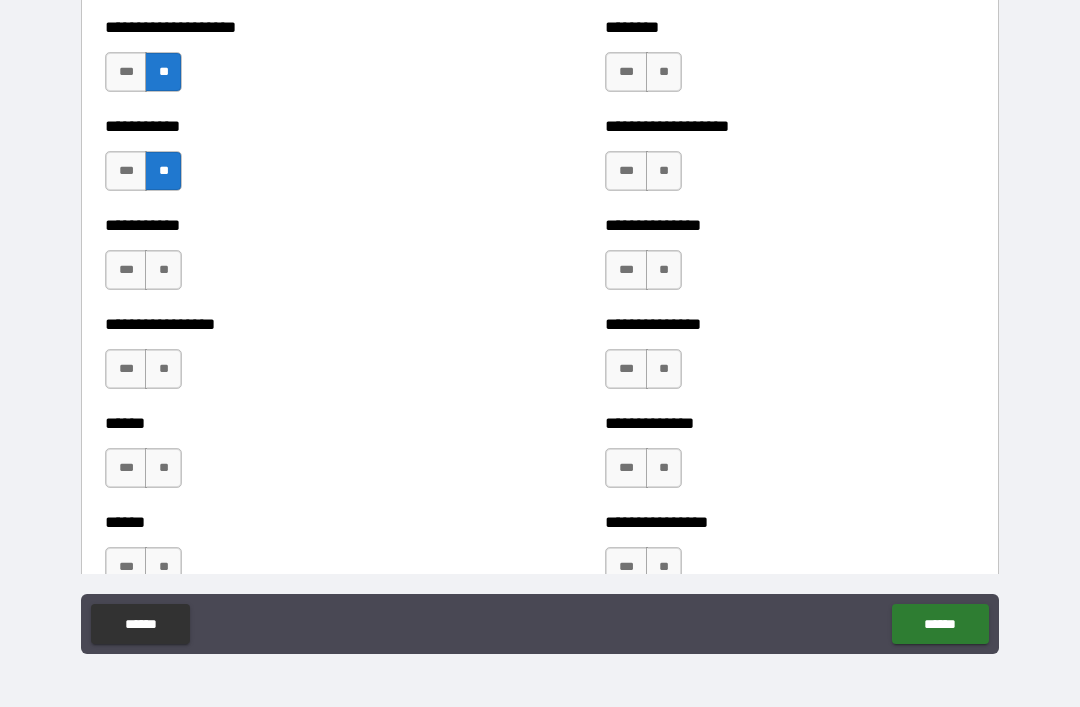 scroll, scrollTop: 2604, scrollLeft: 0, axis: vertical 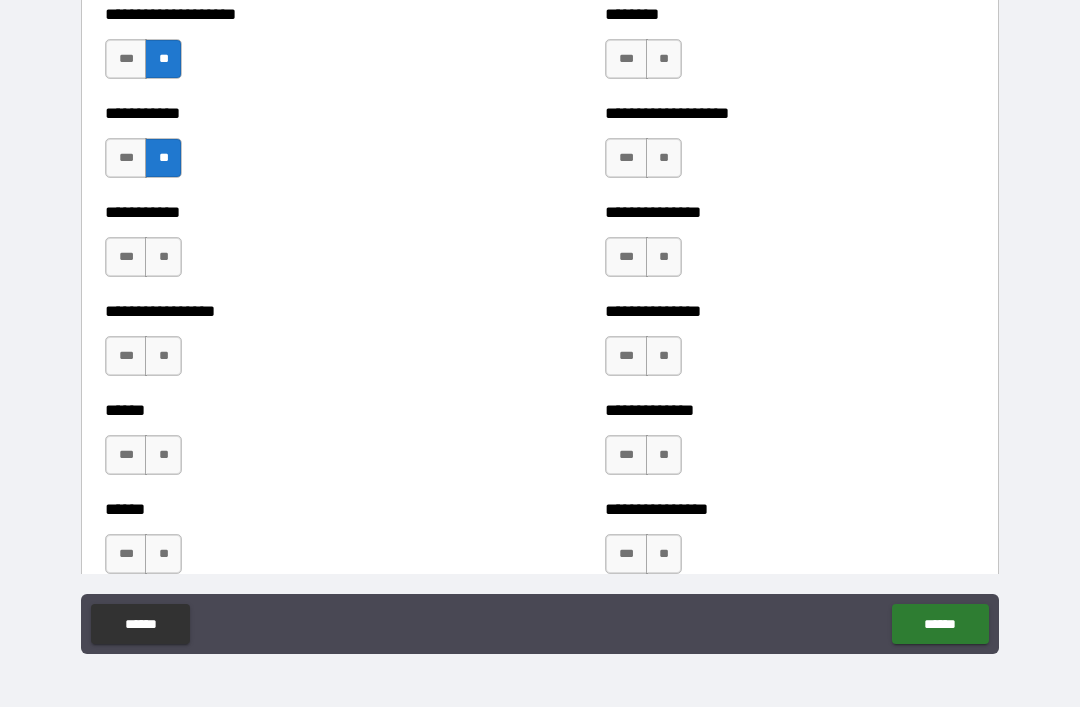 click on "**" at bounding box center (163, 257) 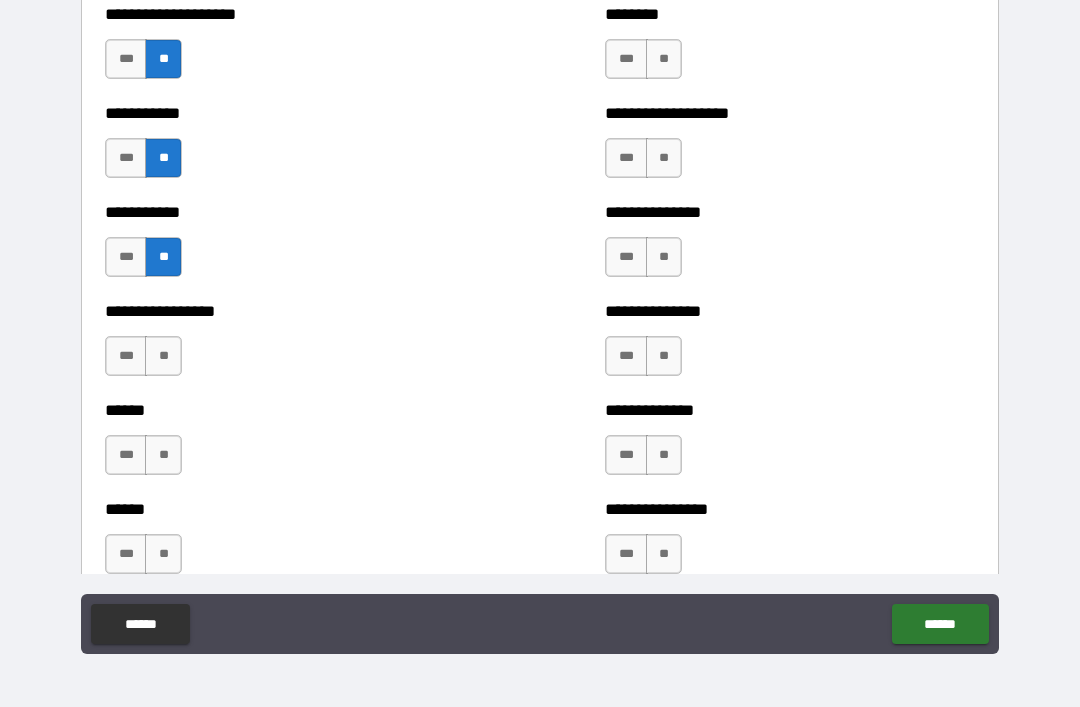 click on "**" at bounding box center [163, 356] 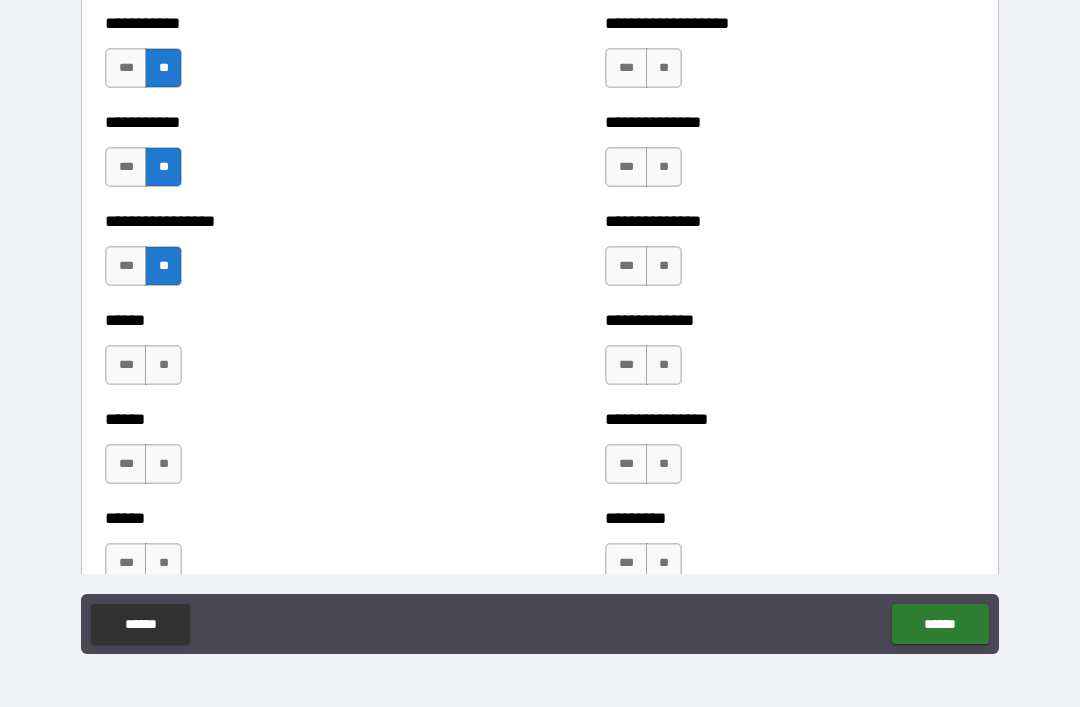 scroll, scrollTop: 2729, scrollLeft: 0, axis: vertical 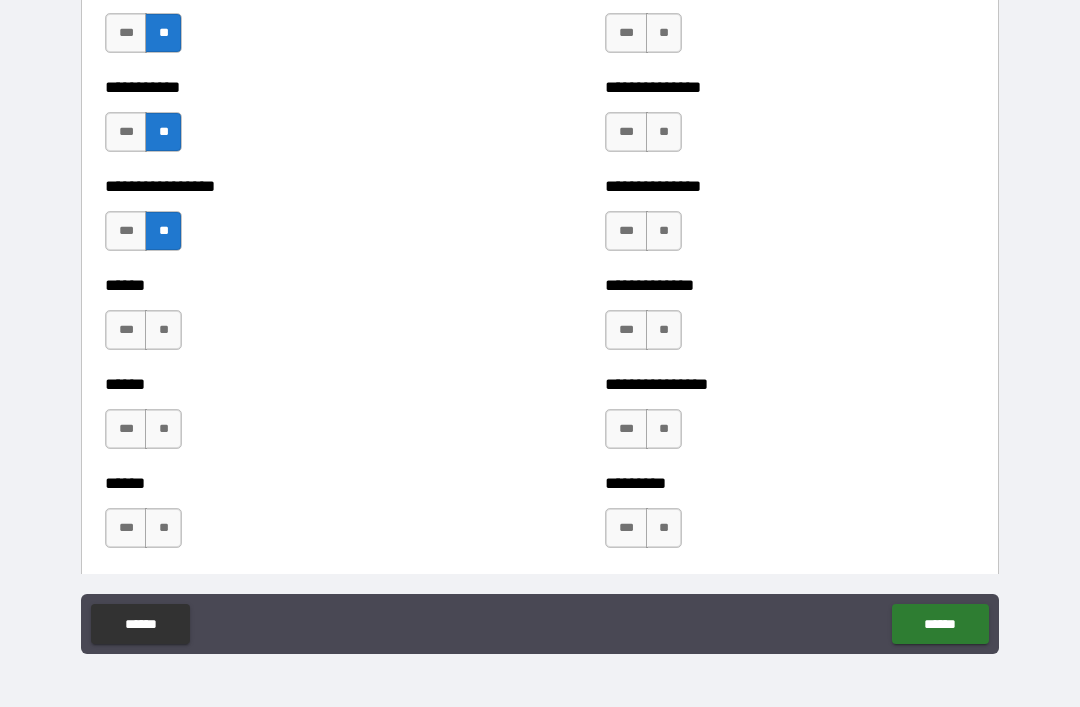 click on "***" at bounding box center [126, 330] 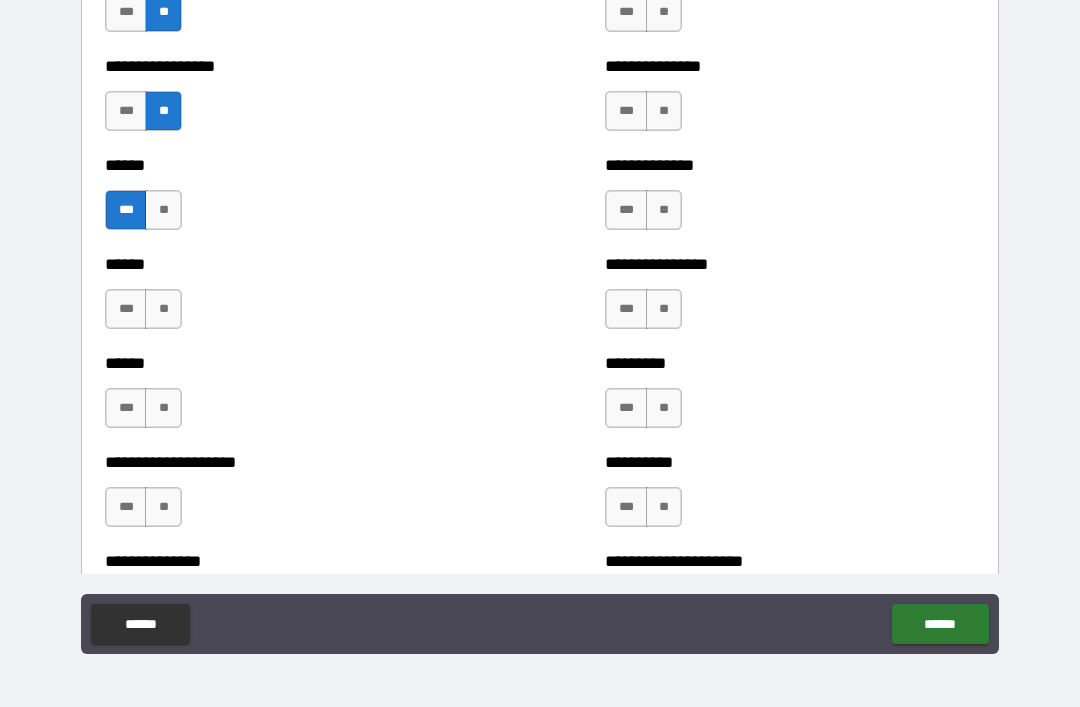 scroll, scrollTop: 2855, scrollLeft: 0, axis: vertical 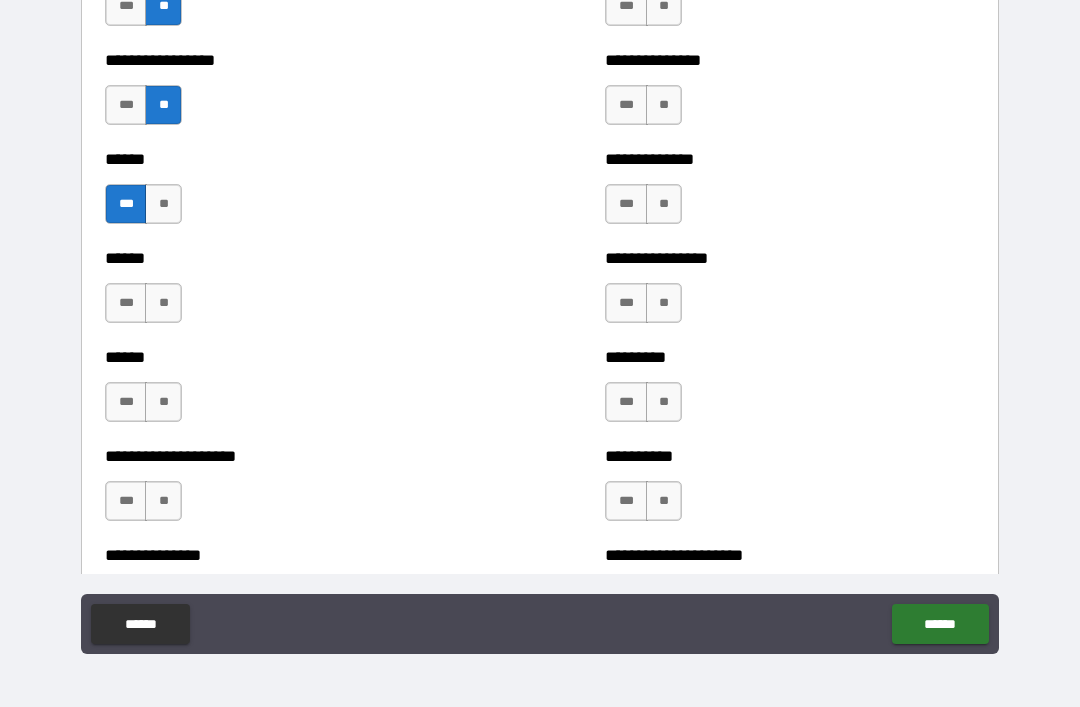 click on "**" at bounding box center [163, 303] 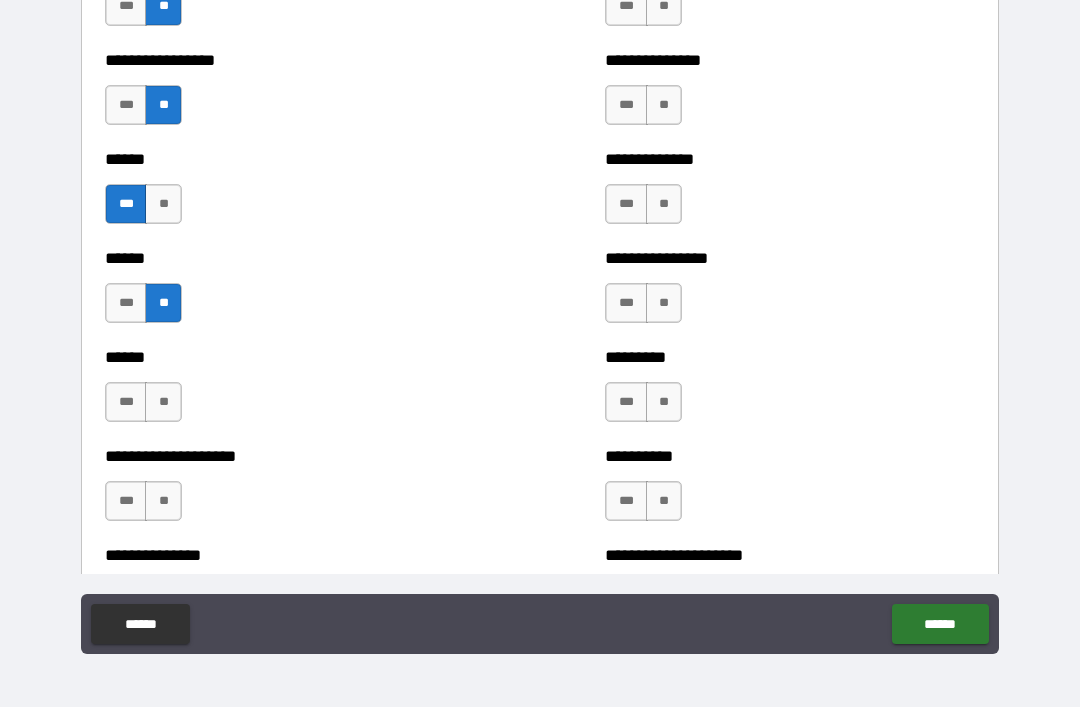 click on "**" at bounding box center [163, 402] 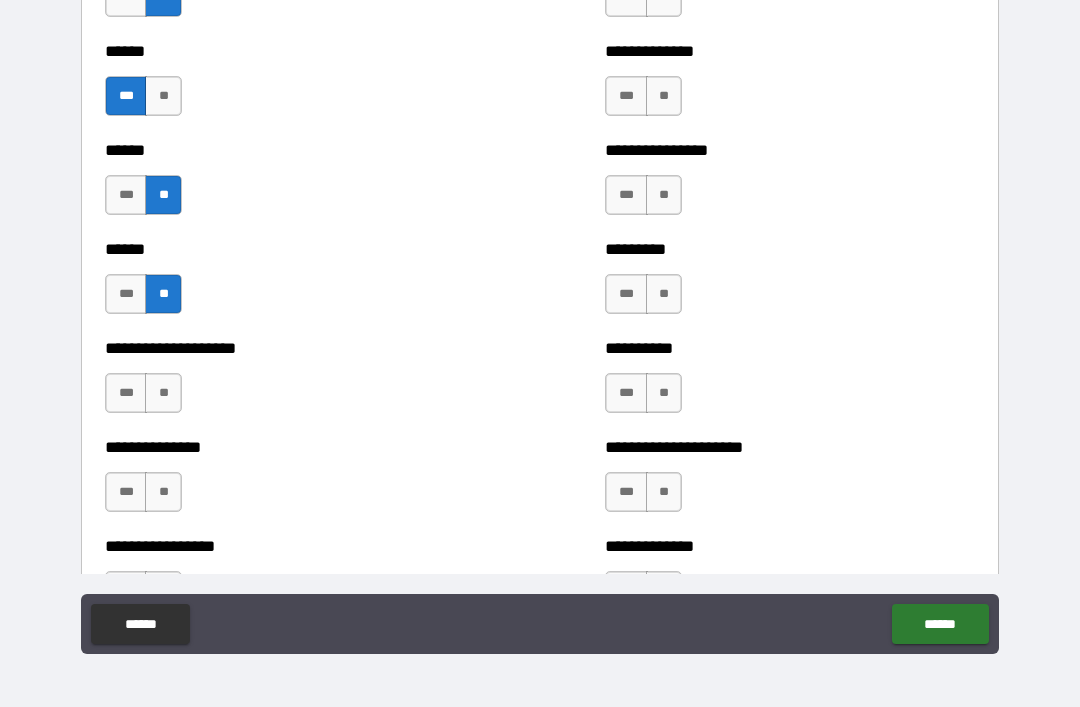 click on "***" at bounding box center (126, 393) 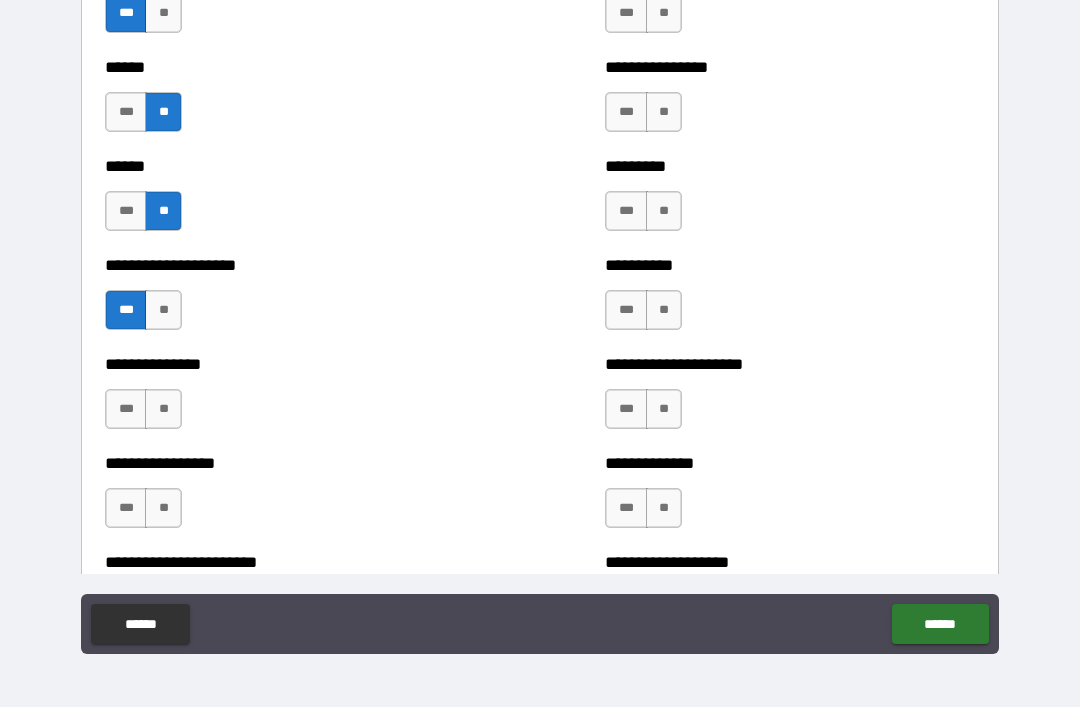 scroll, scrollTop: 3127, scrollLeft: 0, axis: vertical 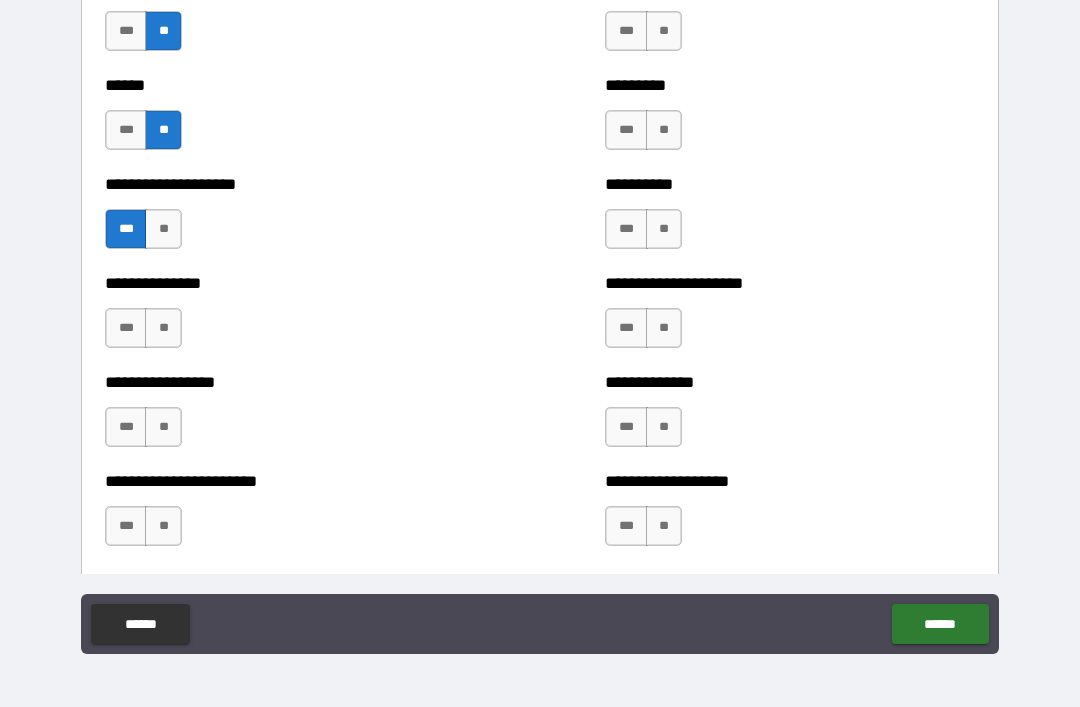 click on "***" at bounding box center (126, 328) 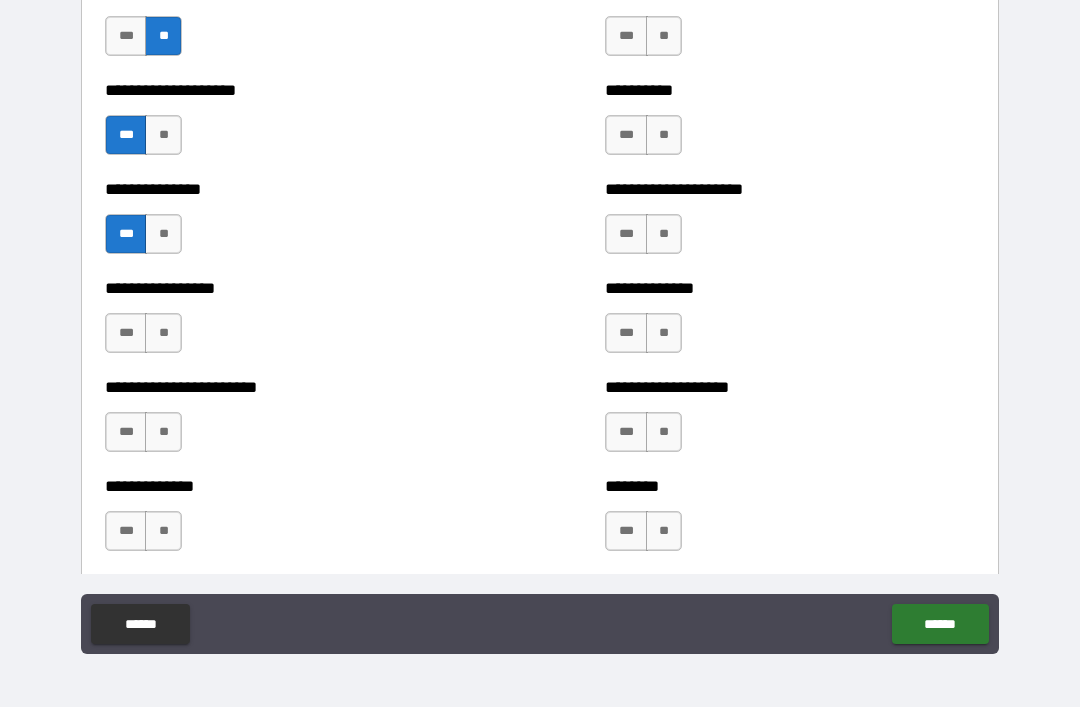 scroll, scrollTop: 3246, scrollLeft: 0, axis: vertical 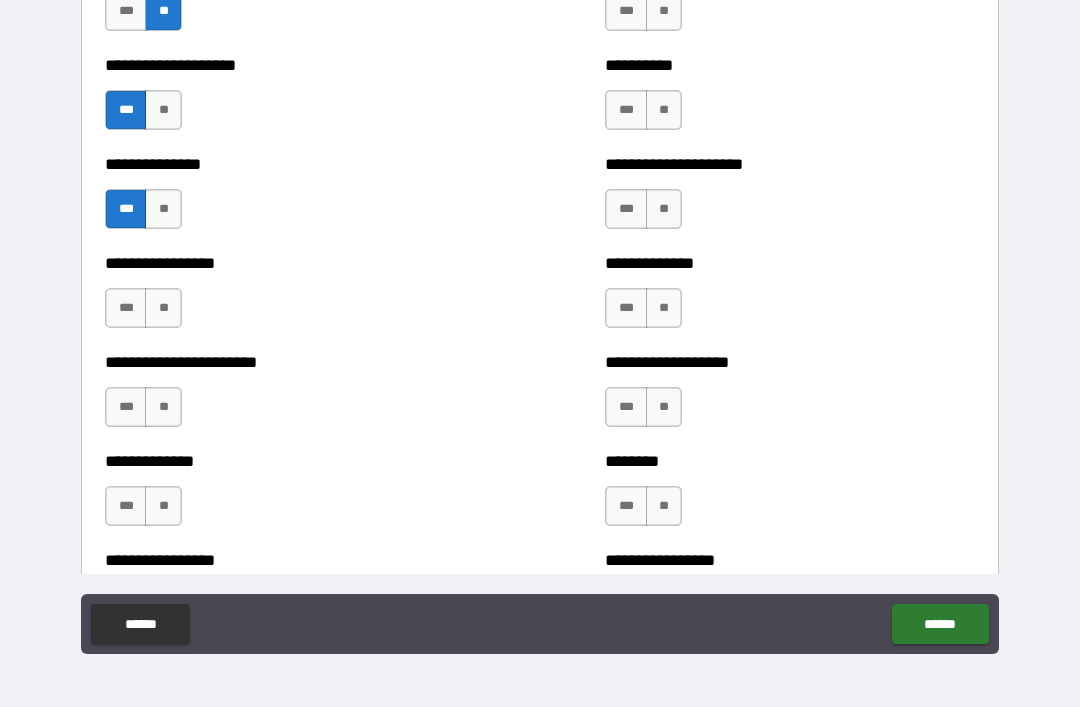click on "***" at bounding box center (126, 308) 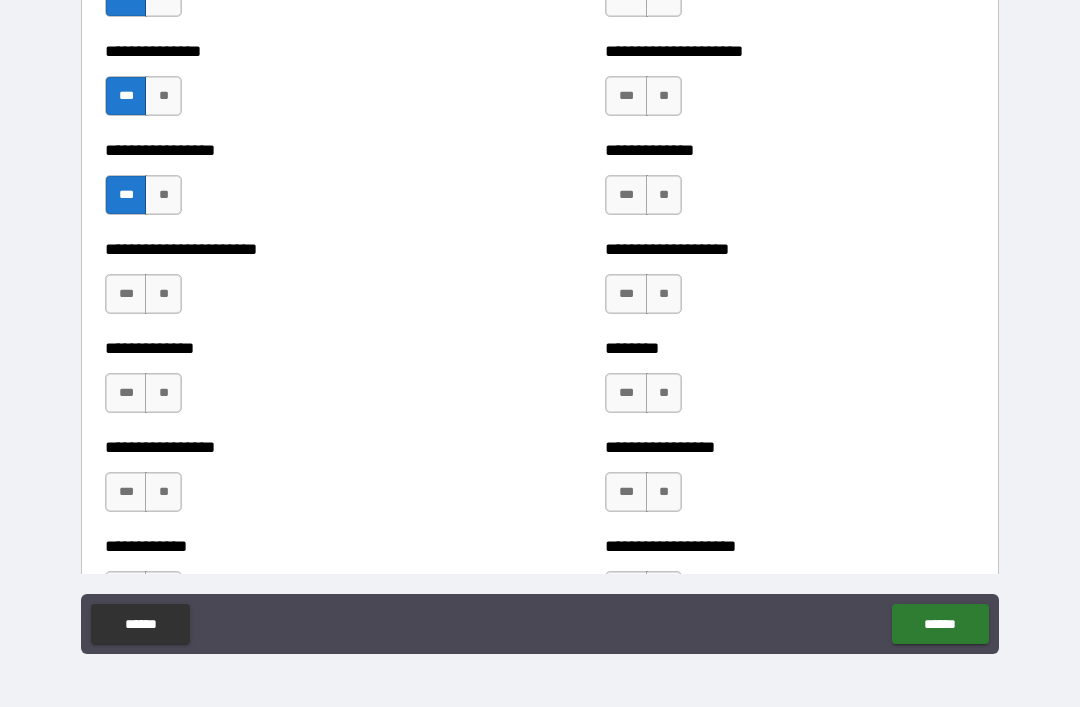 scroll, scrollTop: 3360, scrollLeft: 0, axis: vertical 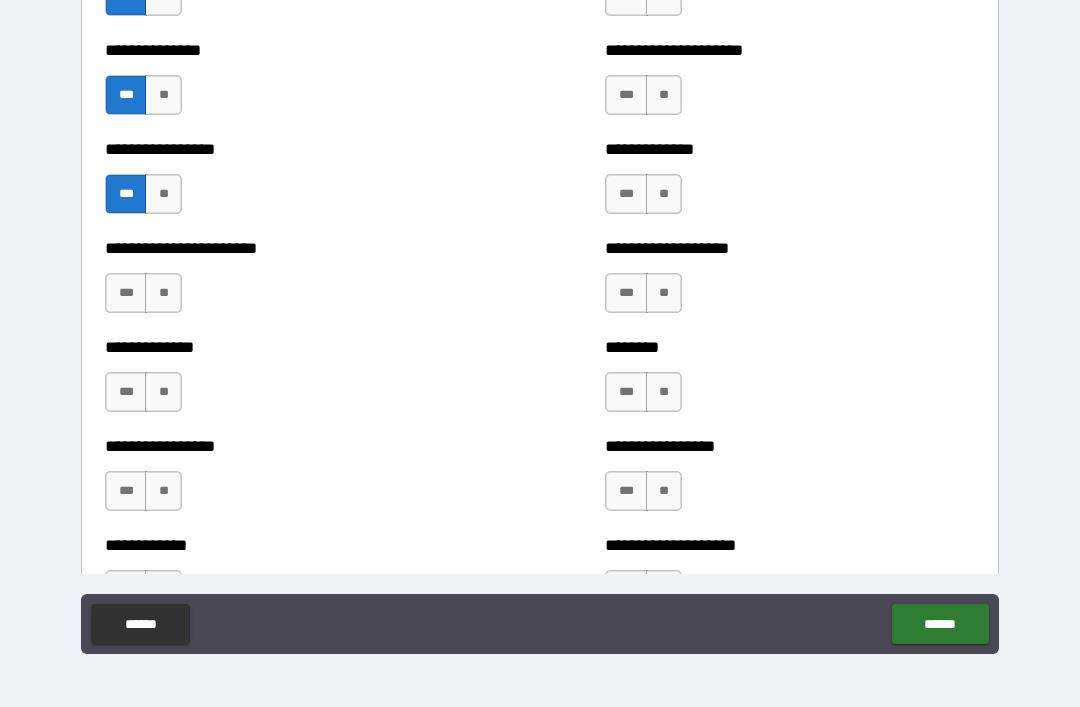 click on "**" at bounding box center (163, 293) 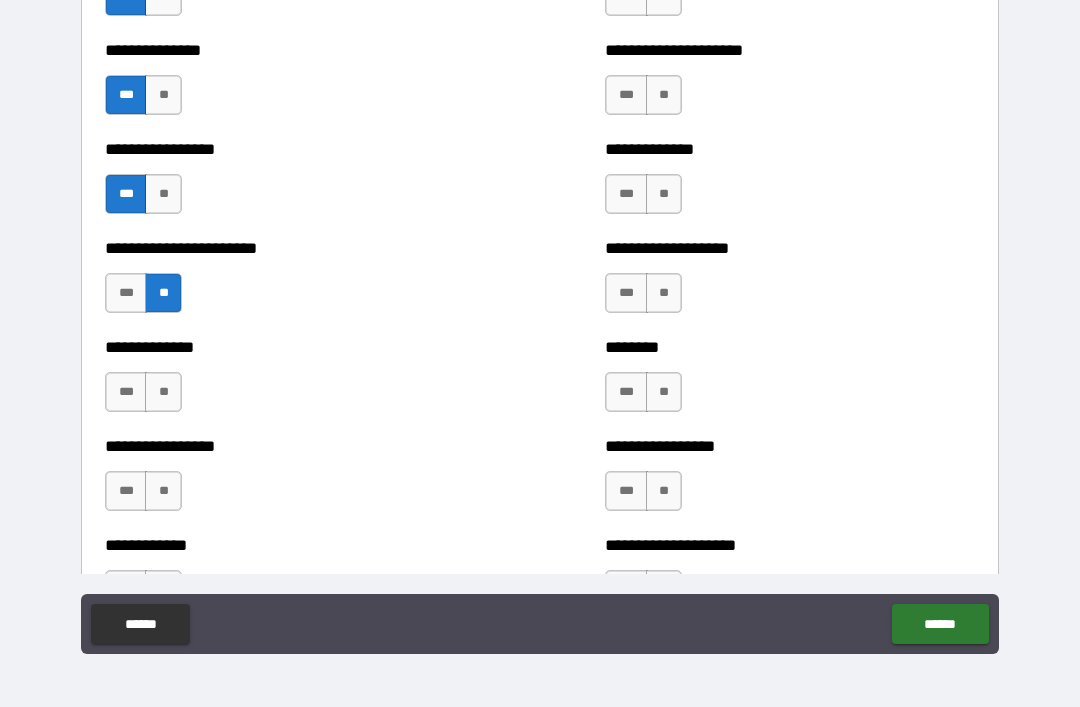 click on "**" at bounding box center [163, 392] 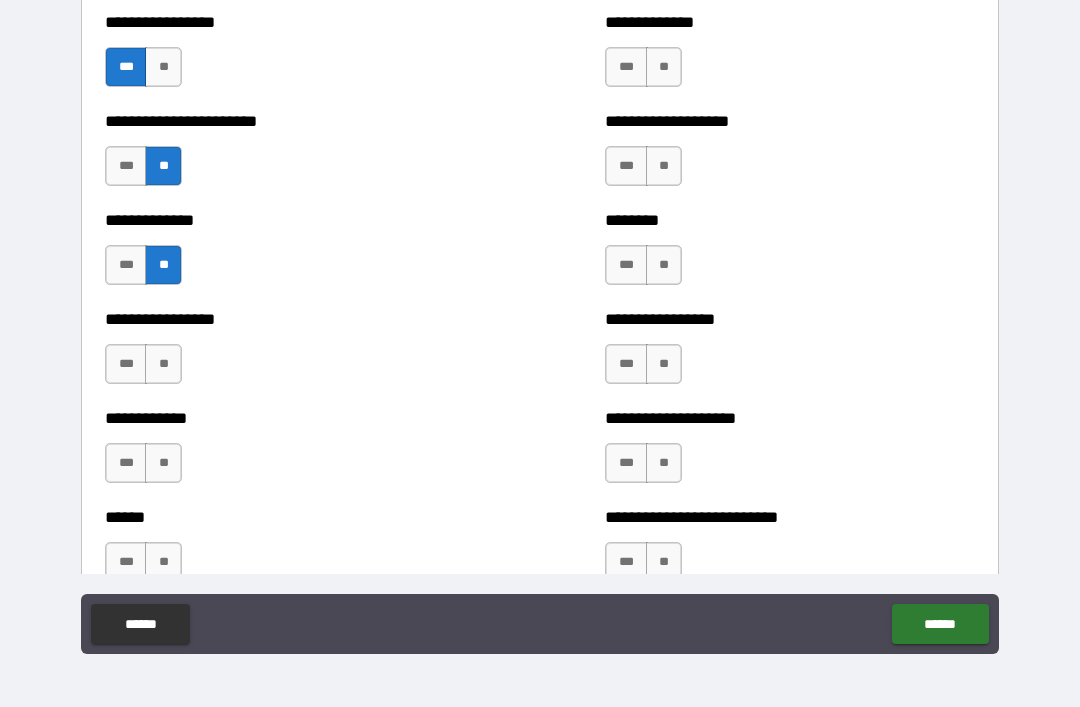 scroll, scrollTop: 3494, scrollLeft: 0, axis: vertical 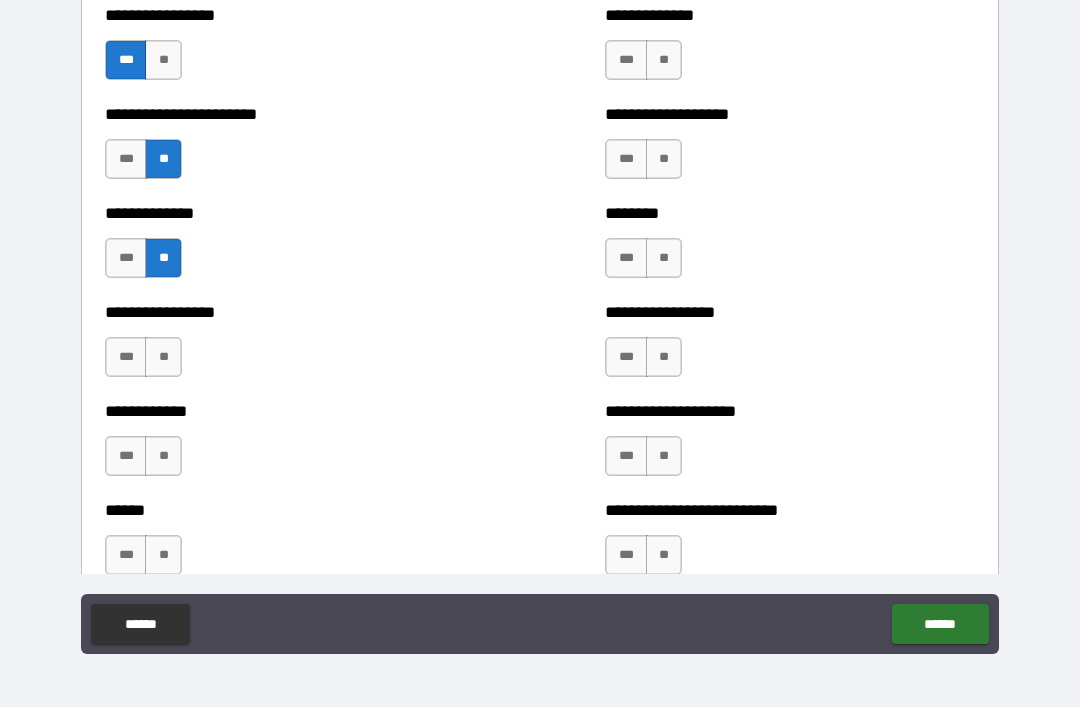click on "**" at bounding box center [163, 357] 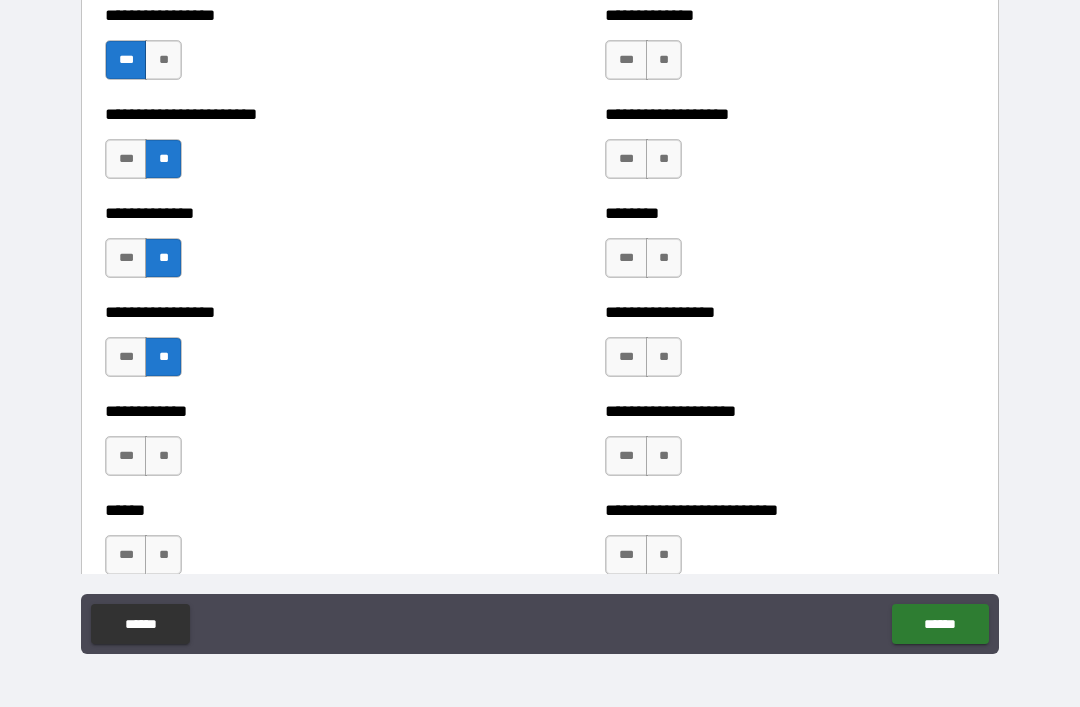 click on "**" at bounding box center (163, 456) 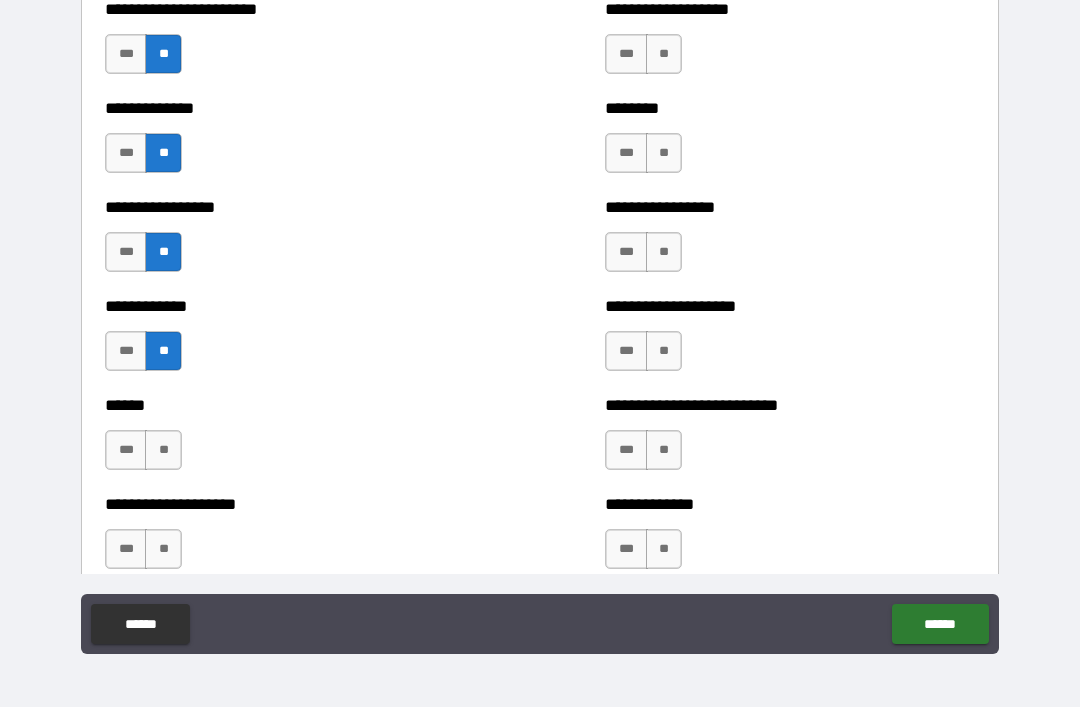 scroll, scrollTop: 3662, scrollLeft: 0, axis: vertical 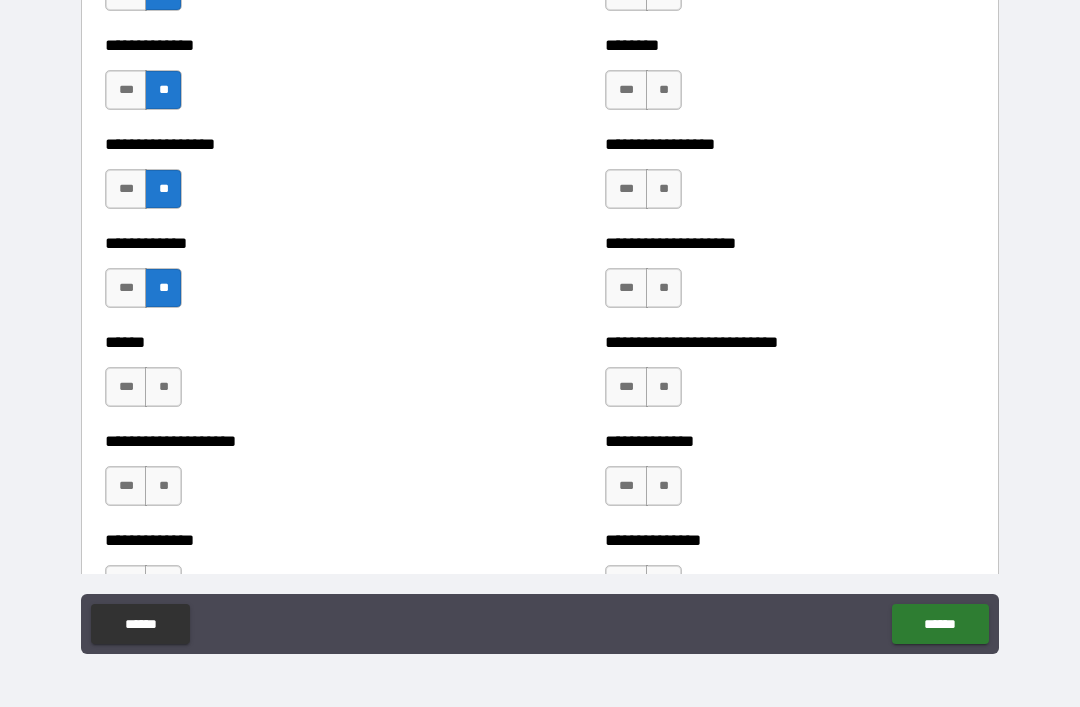 click on "**" at bounding box center (163, 387) 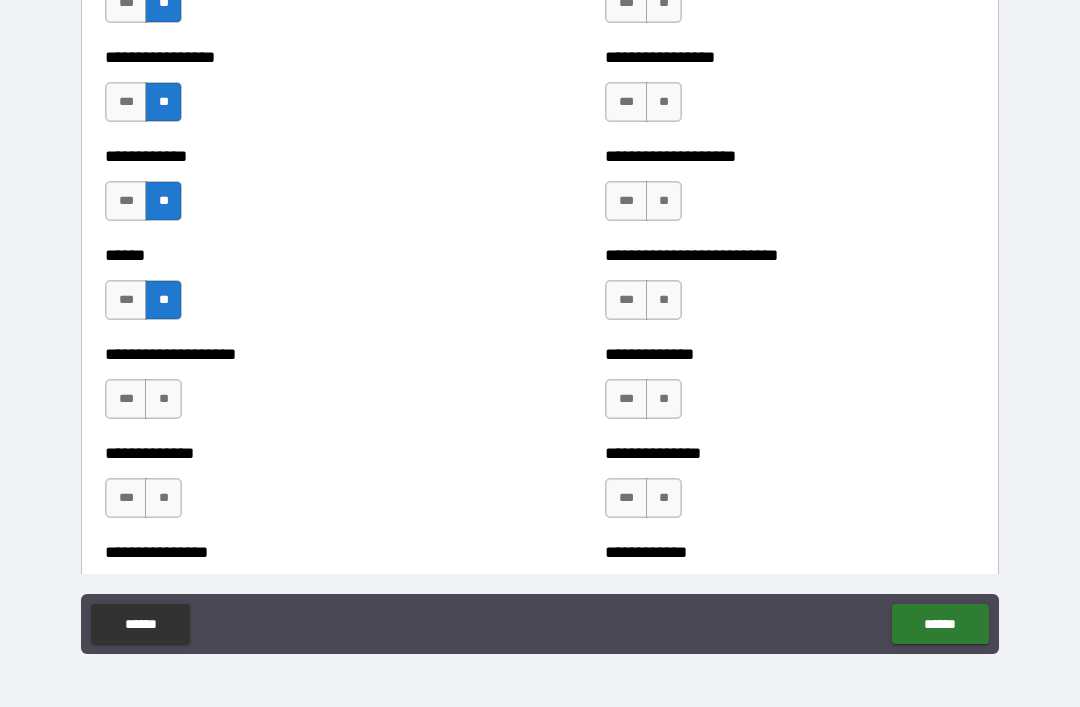 scroll, scrollTop: 3795, scrollLeft: 0, axis: vertical 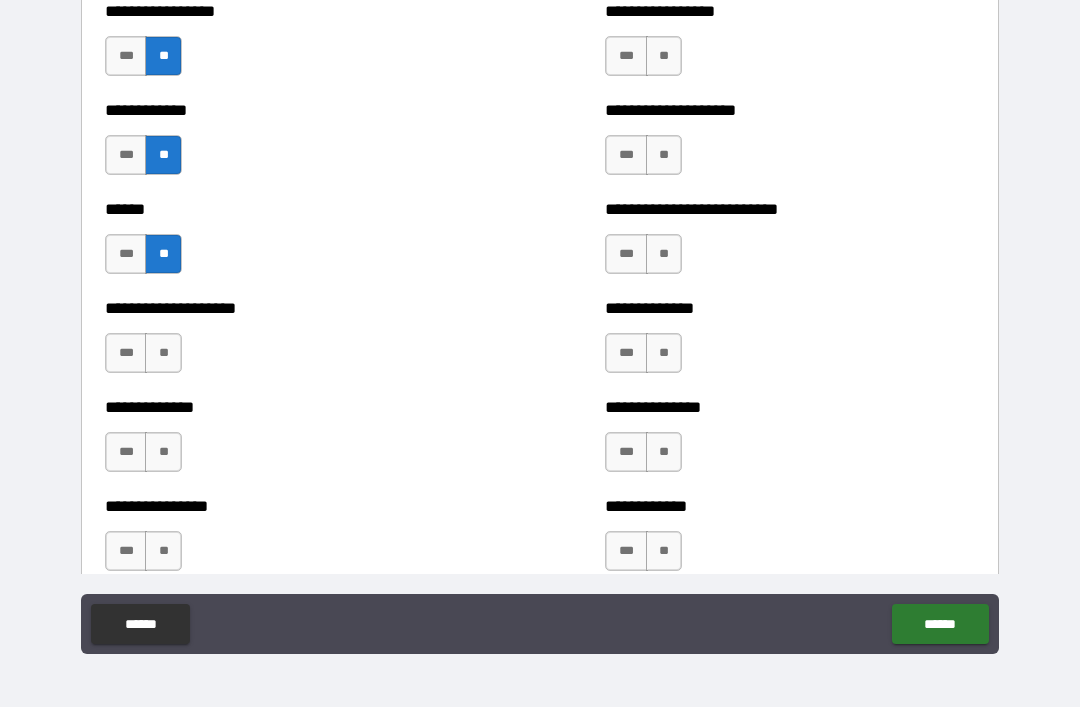 click on "**" at bounding box center [163, 353] 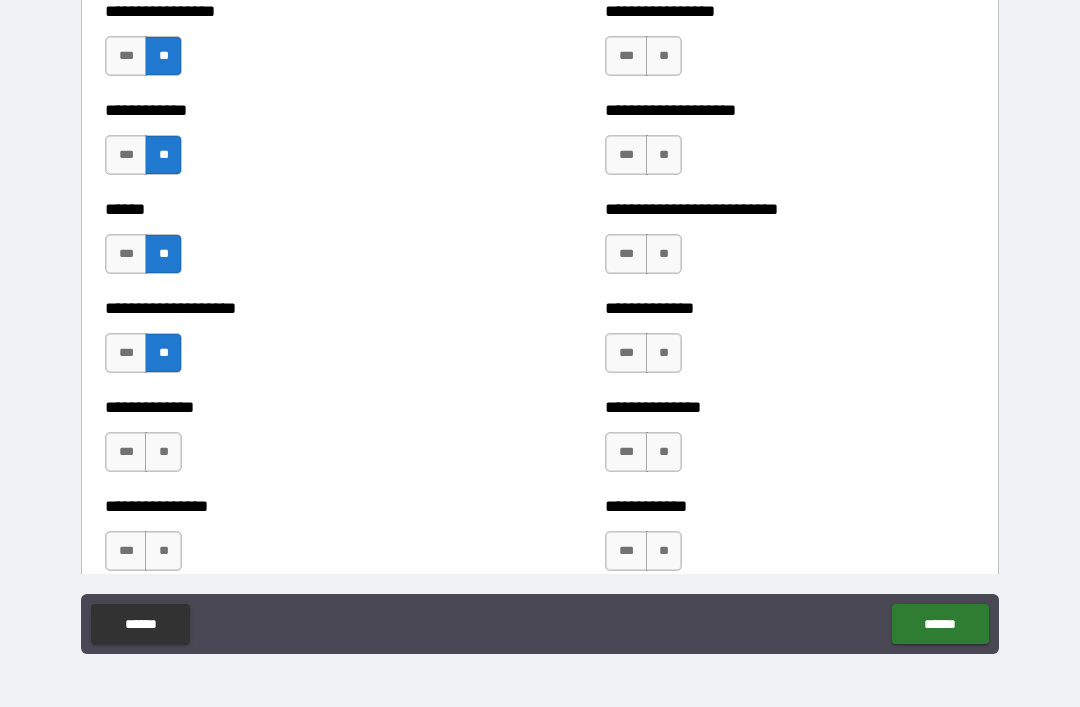click on "**" at bounding box center [163, 452] 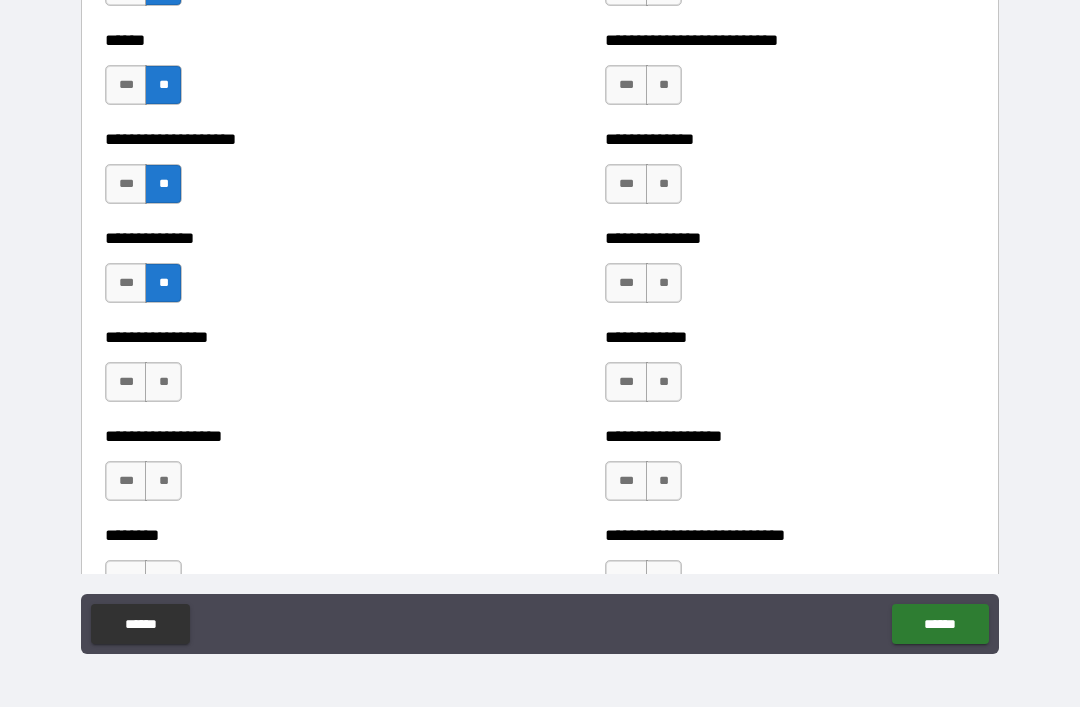 scroll, scrollTop: 3970, scrollLeft: 0, axis: vertical 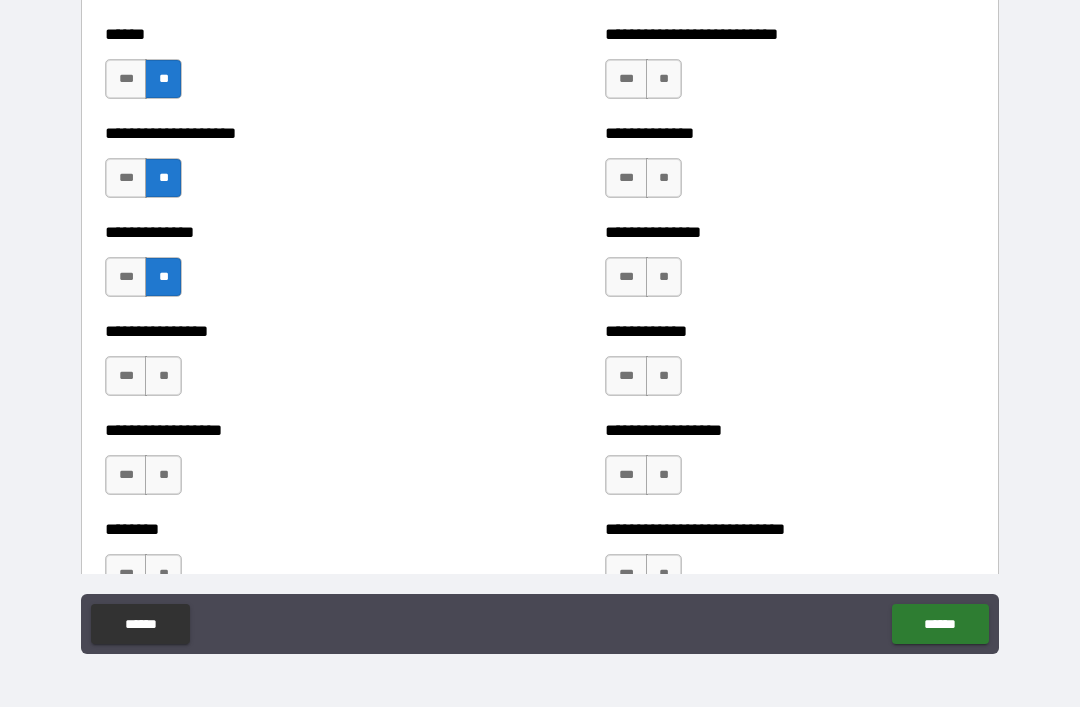 click on "**" at bounding box center (163, 376) 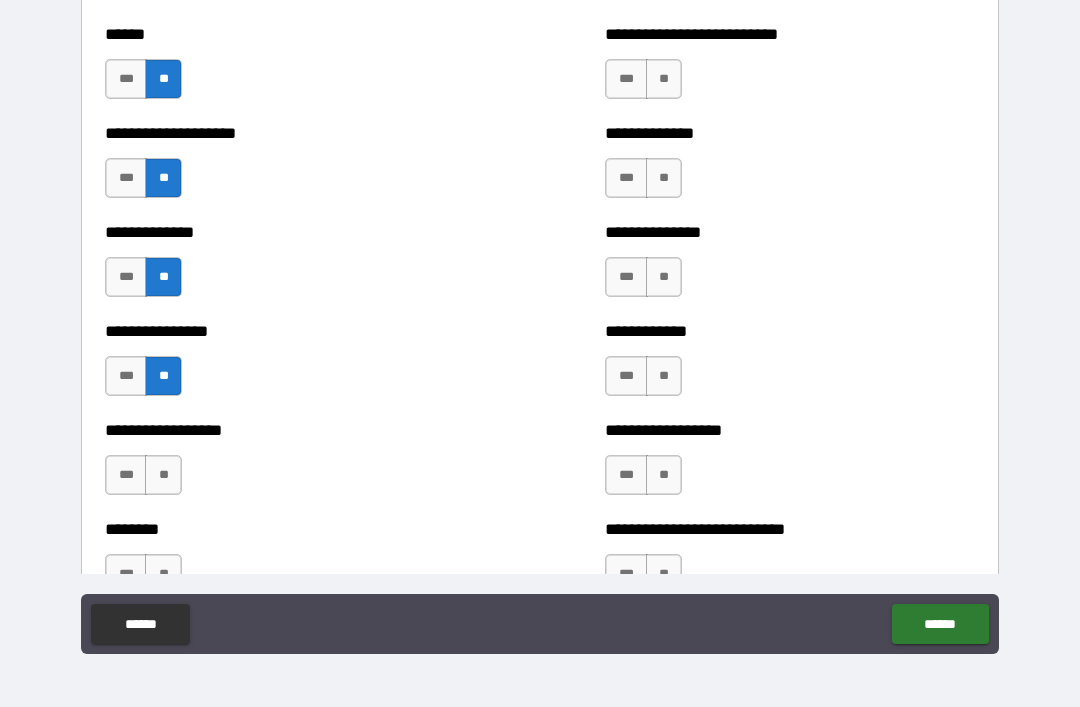 click on "**" at bounding box center (163, 475) 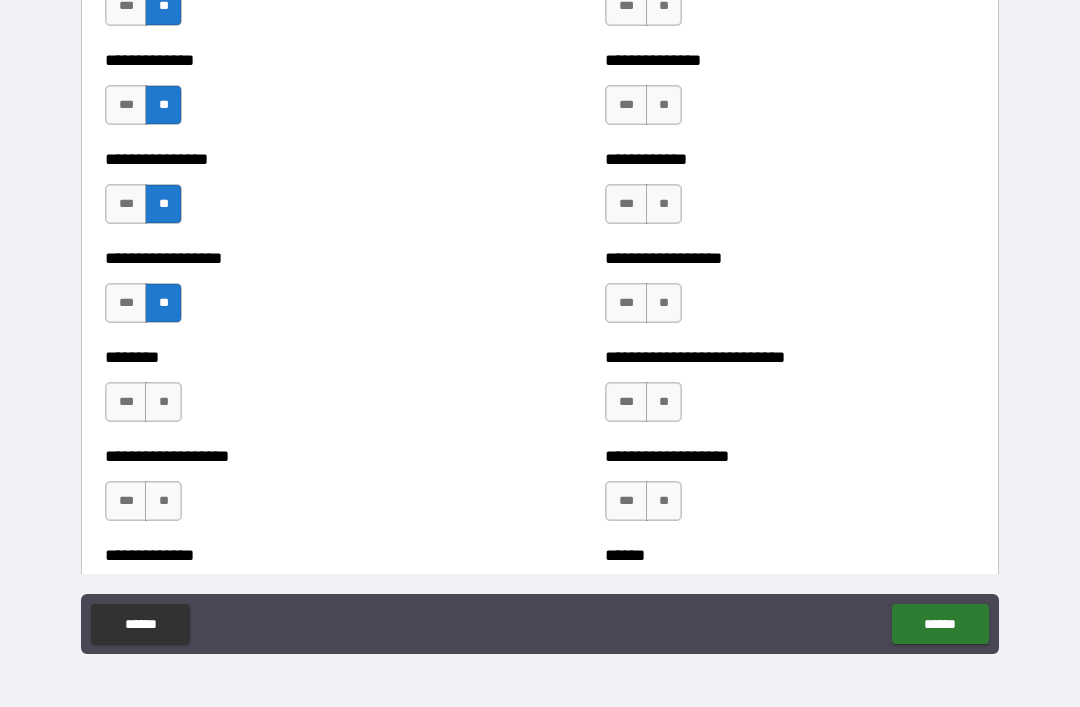 scroll, scrollTop: 4152, scrollLeft: 0, axis: vertical 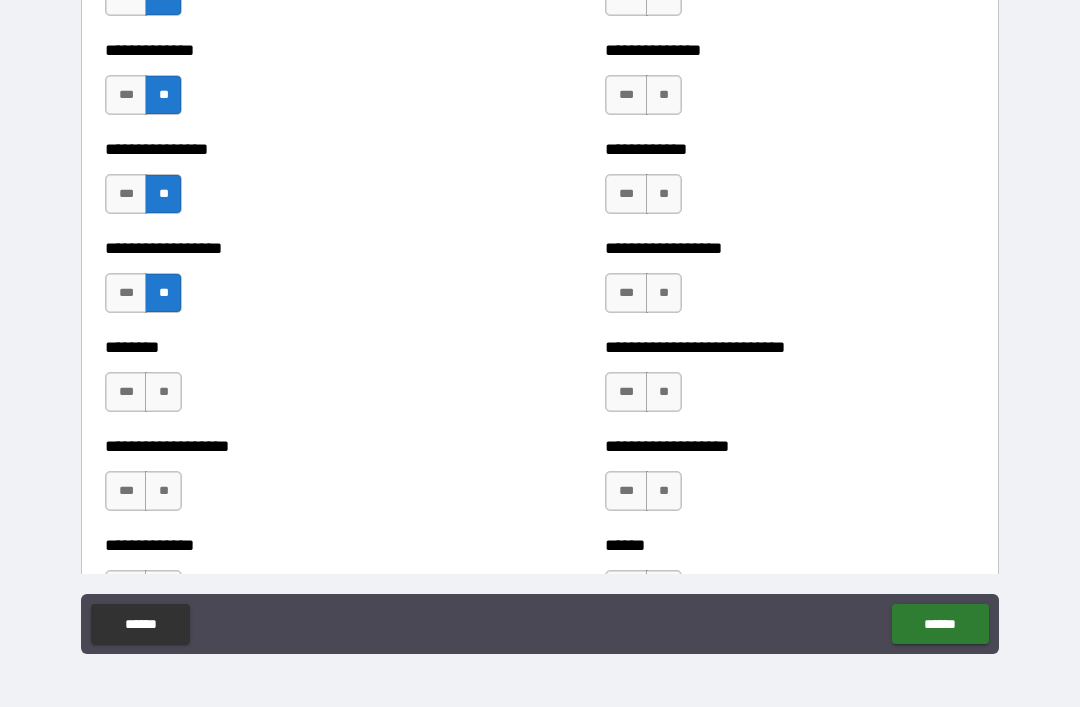 click on "**" at bounding box center (163, 392) 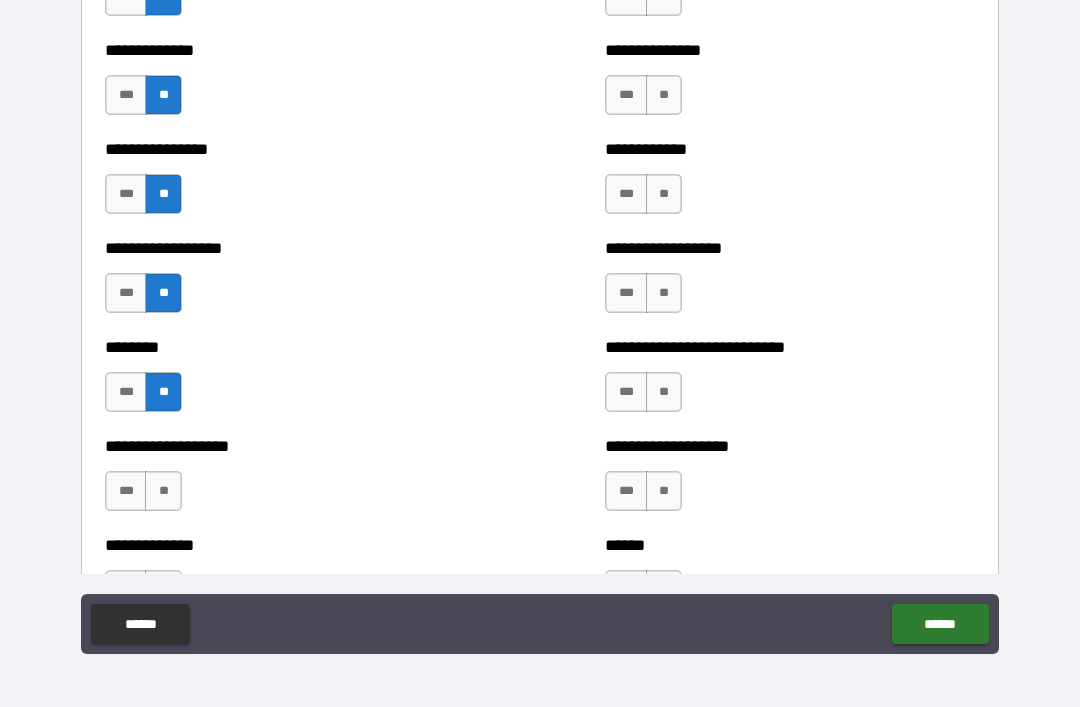 click on "**" at bounding box center (163, 491) 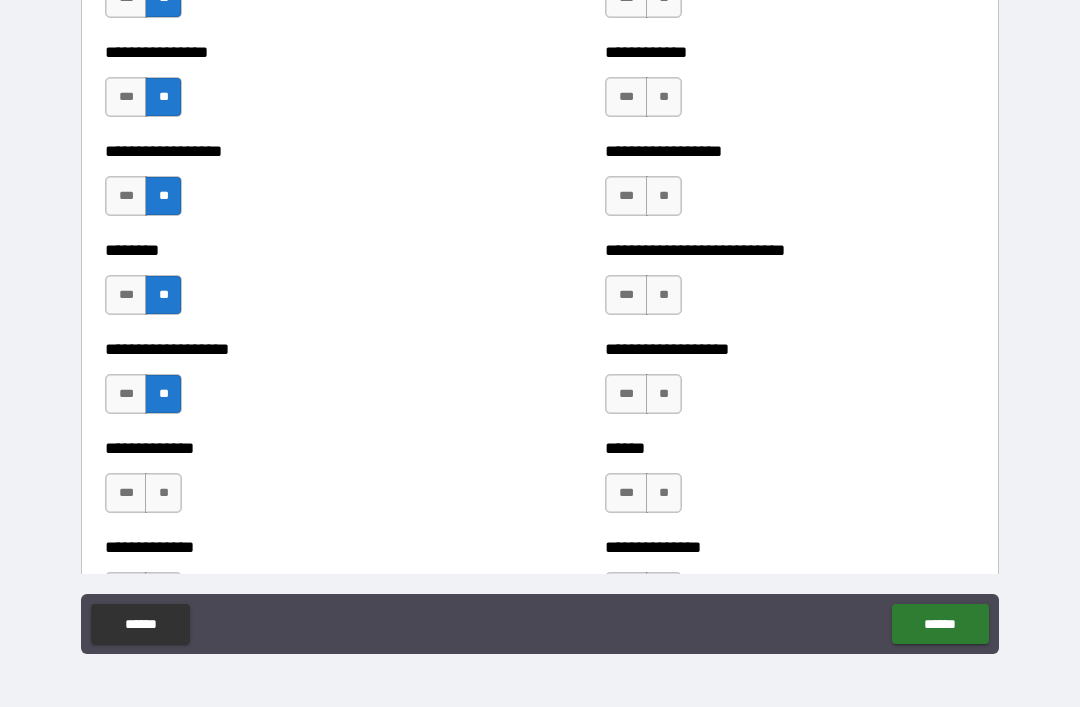 scroll, scrollTop: 4362, scrollLeft: 0, axis: vertical 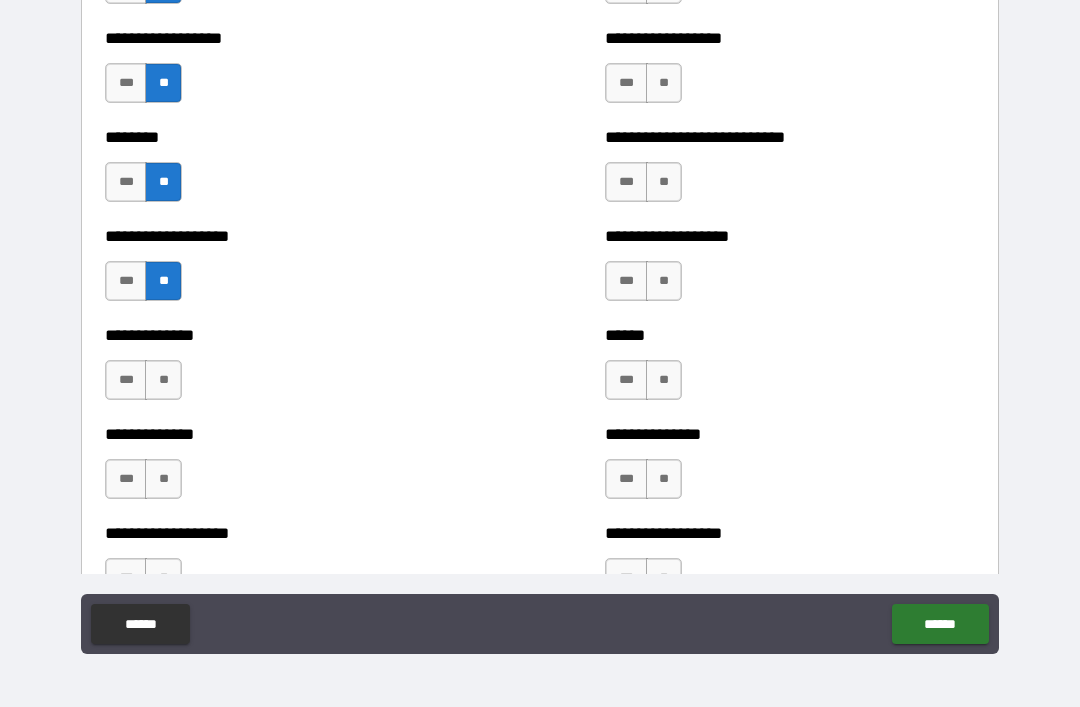 click on "**" at bounding box center [163, 380] 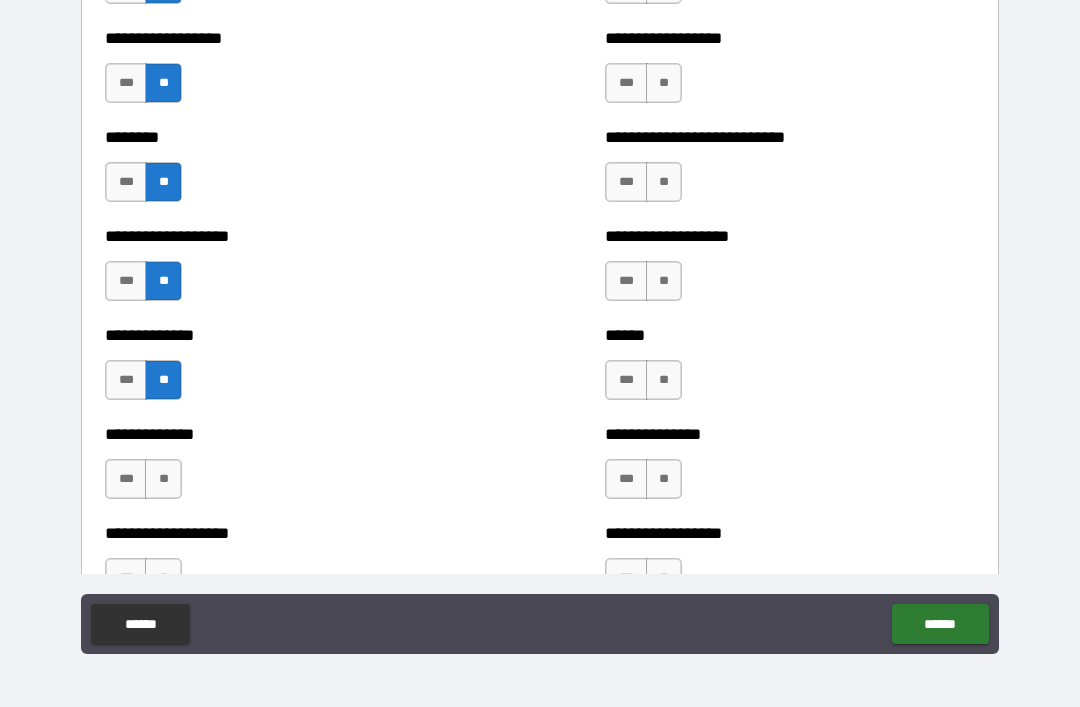 click on "***" at bounding box center [126, 380] 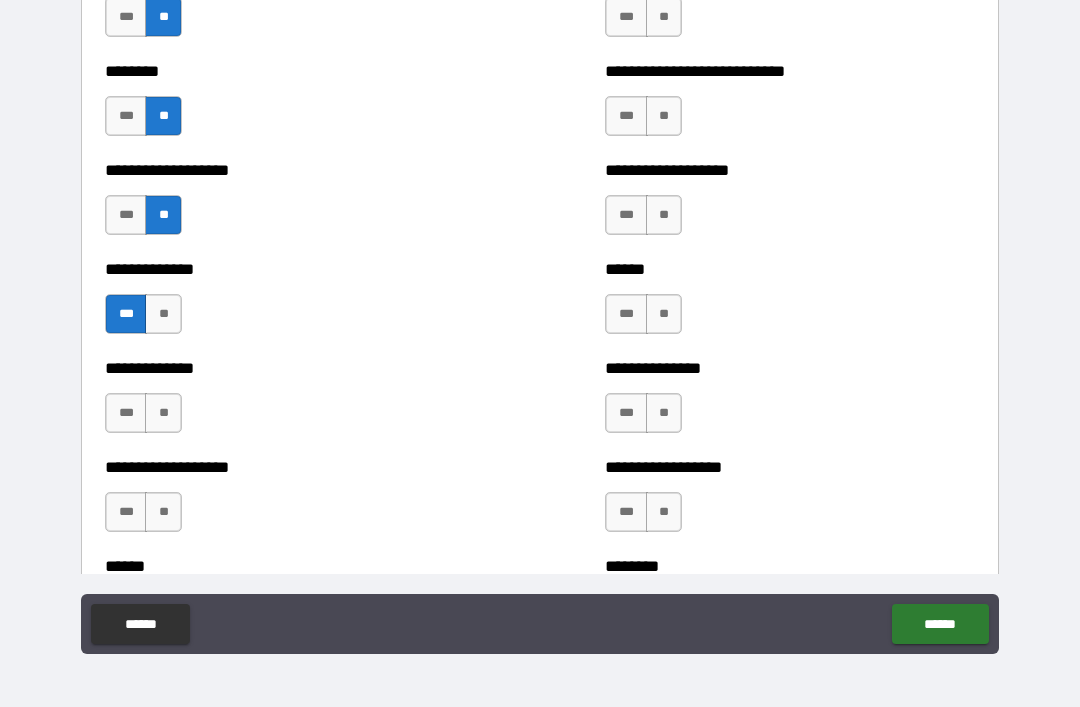 scroll, scrollTop: 4503, scrollLeft: 0, axis: vertical 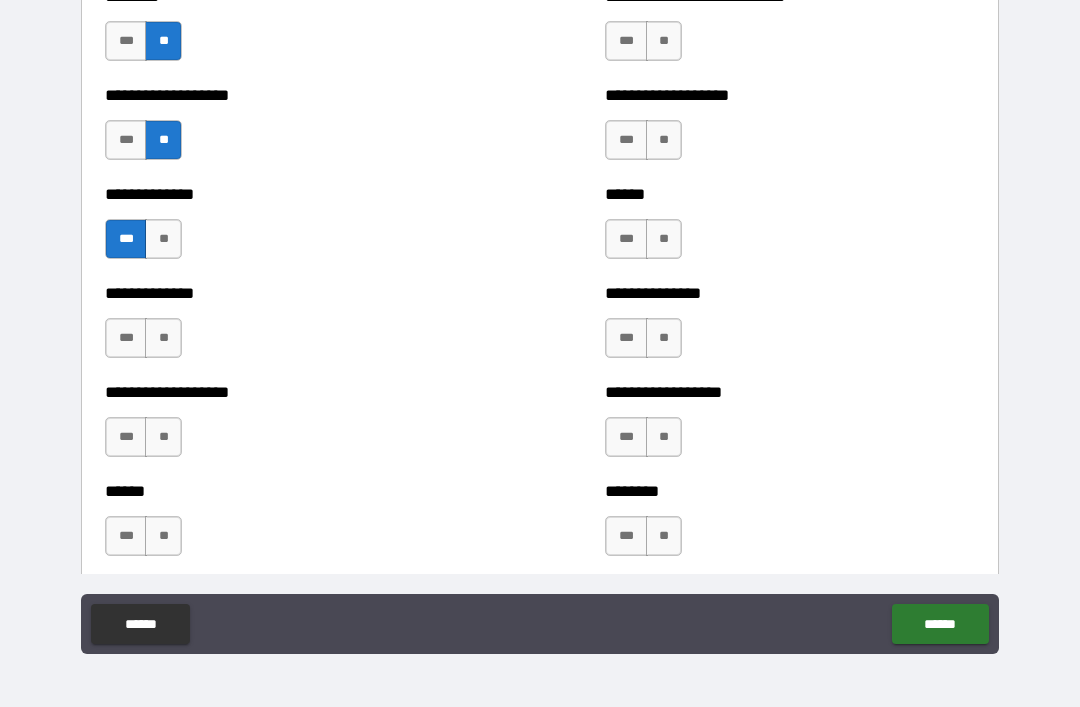 click on "**" at bounding box center [163, 338] 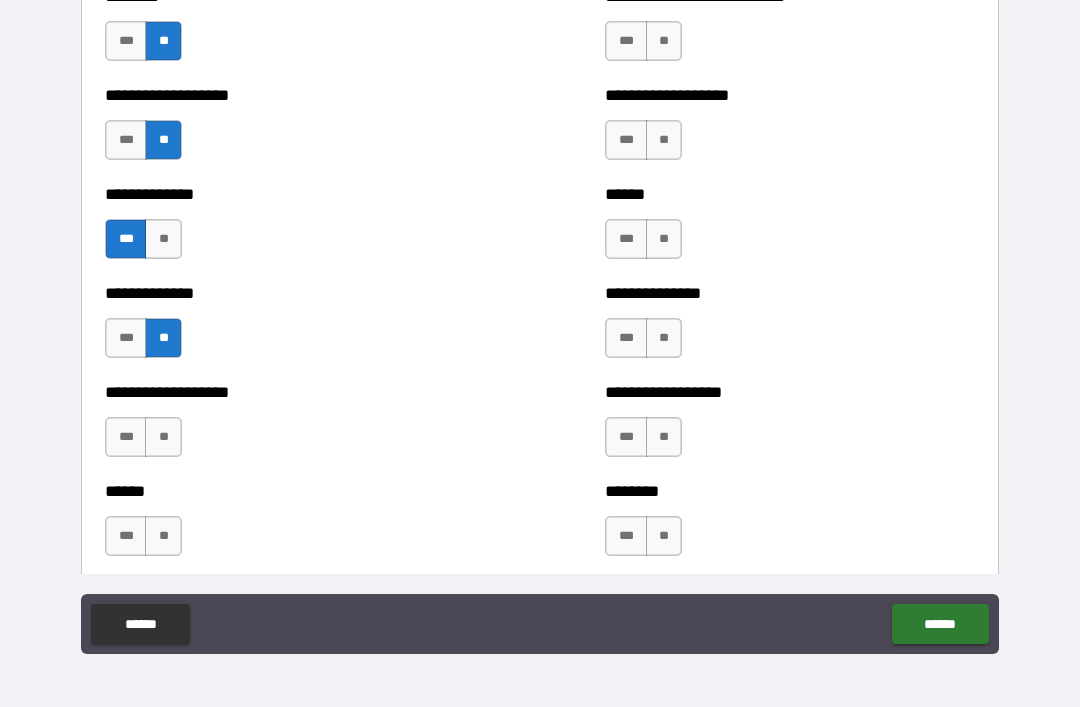 click on "**" at bounding box center [163, 437] 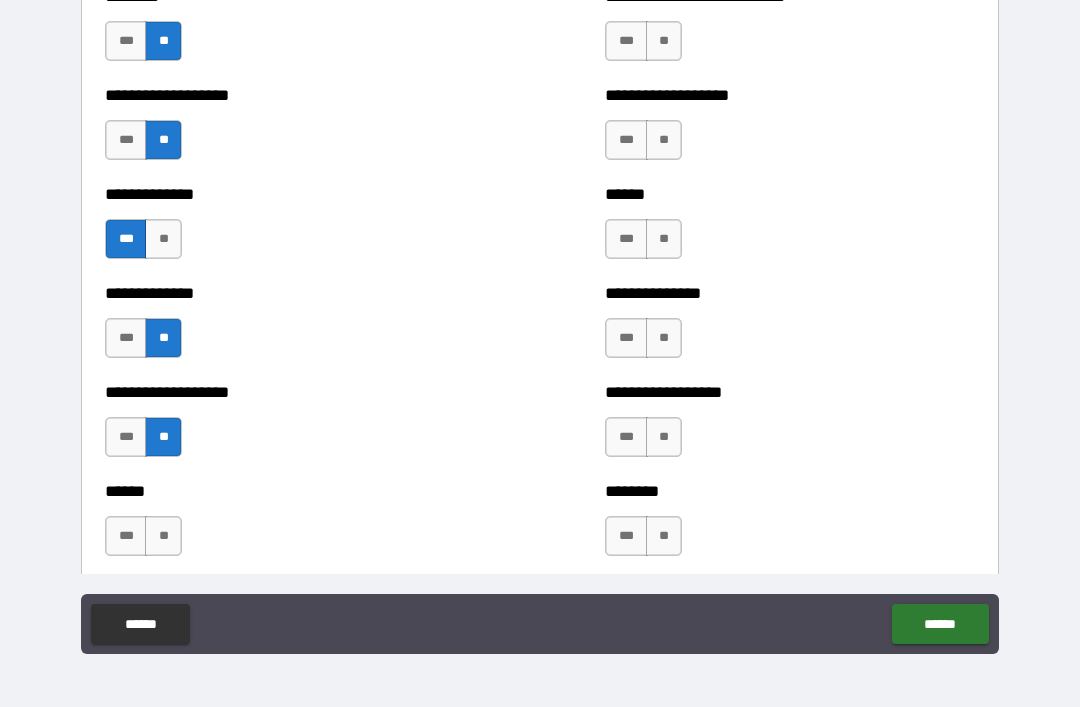 click on "**" at bounding box center [163, 536] 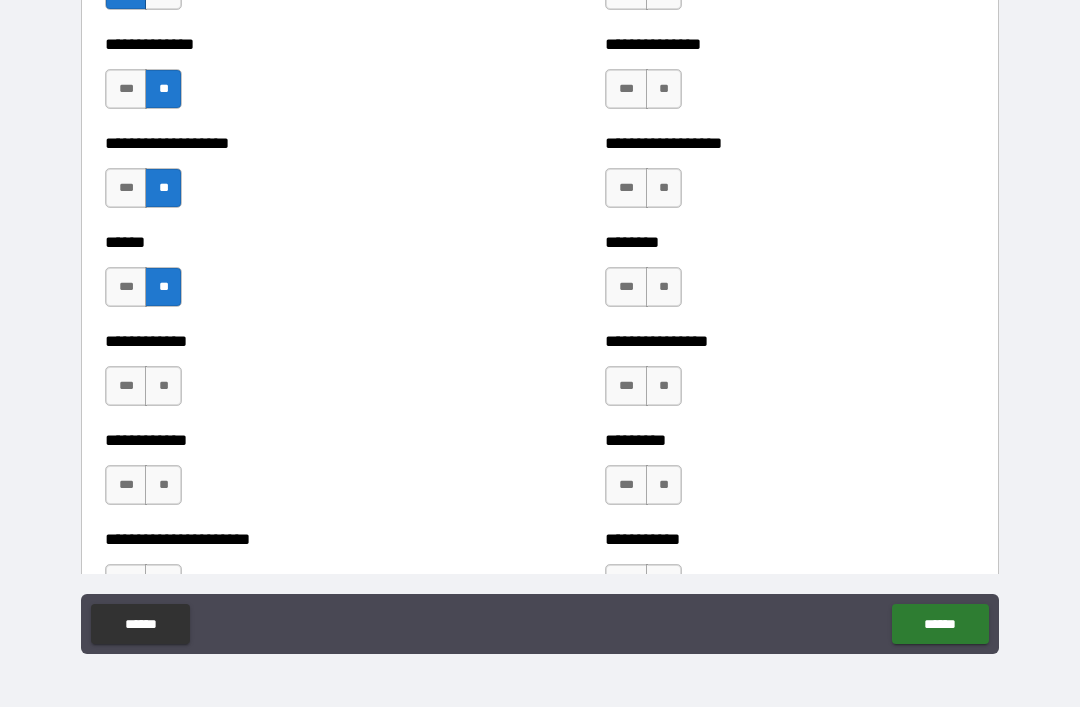 scroll, scrollTop: 4806, scrollLeft: 0, axis: vertical 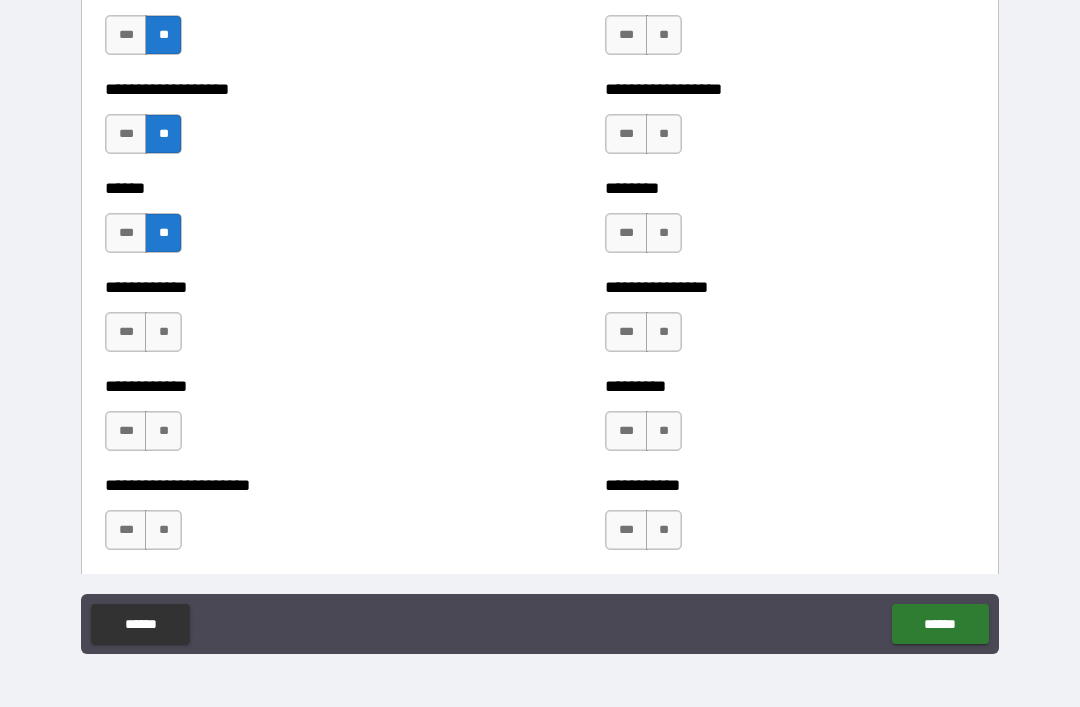 click on "**" at bounding box center [163, 332] 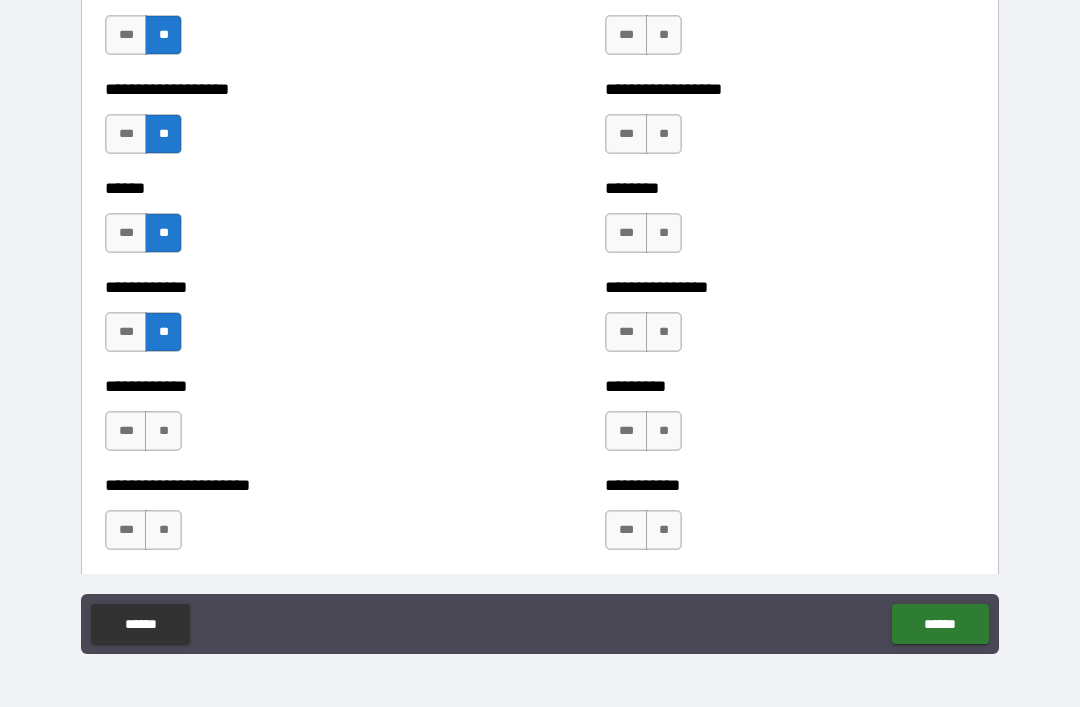 click on "**" at bounding box center (163, 431) 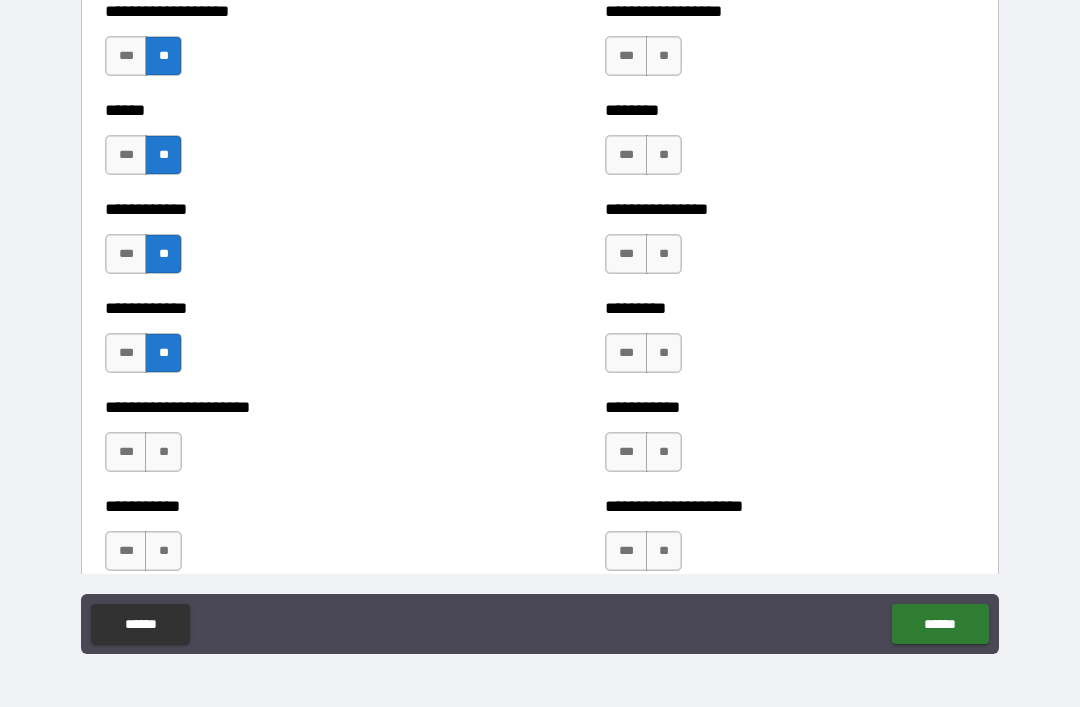 scroll, scrollTop: 4987, scrollLeft: 0, axis: vertical 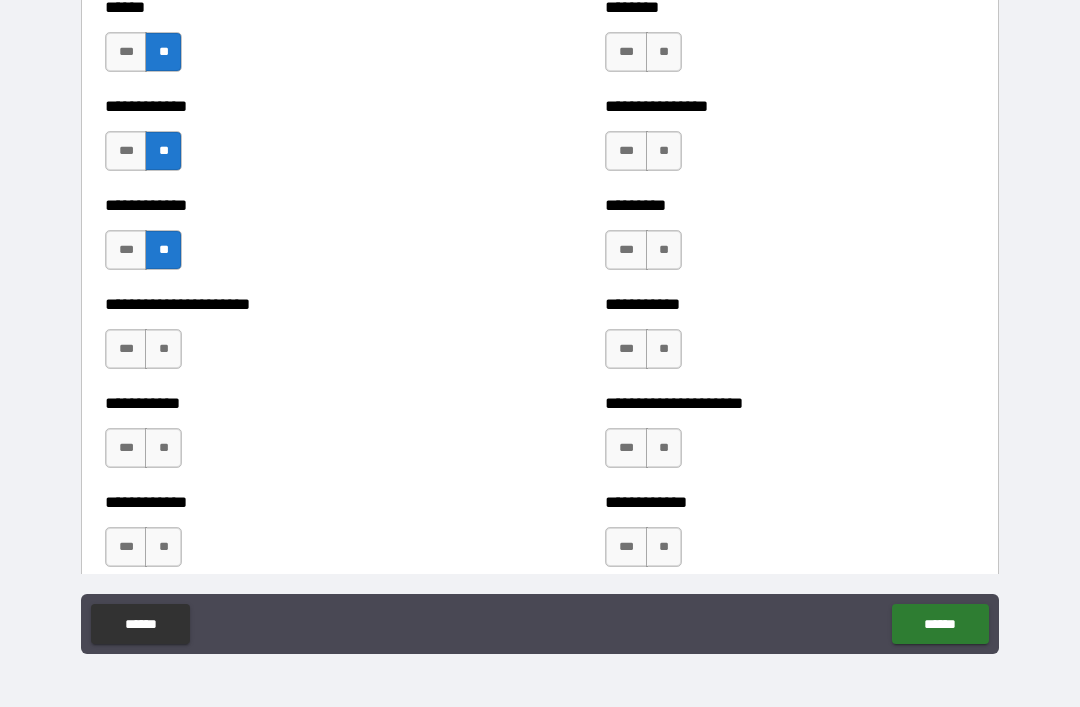 click on "**" at bounding box center [163, 349] 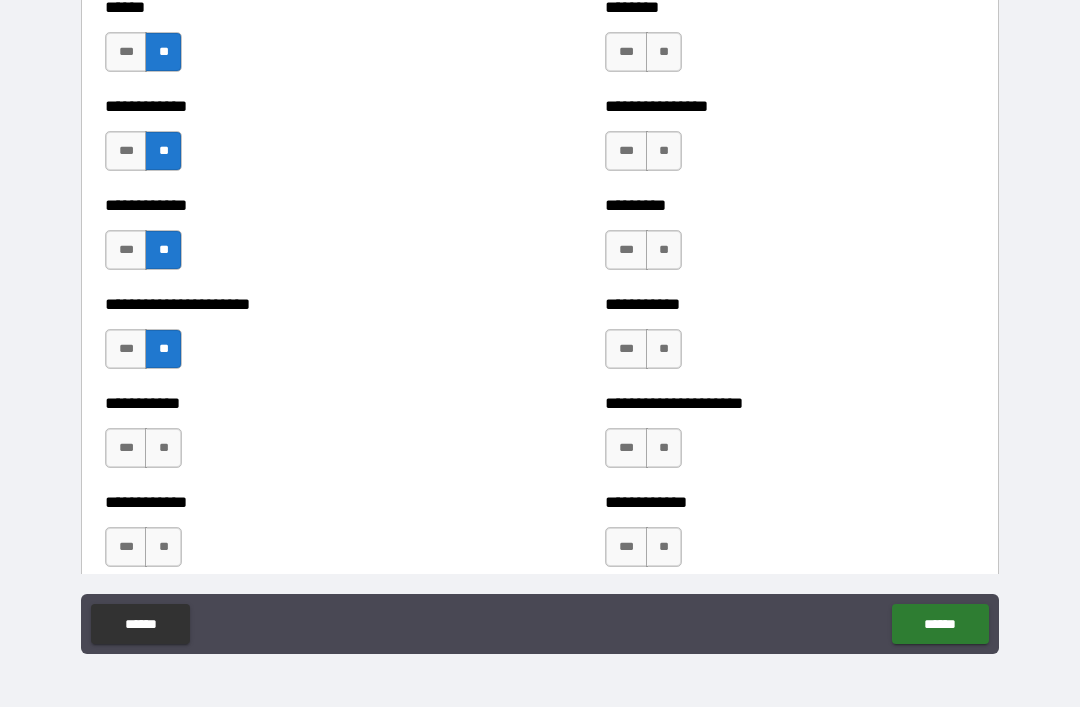 click on "**" at bounding box center [163, 448] 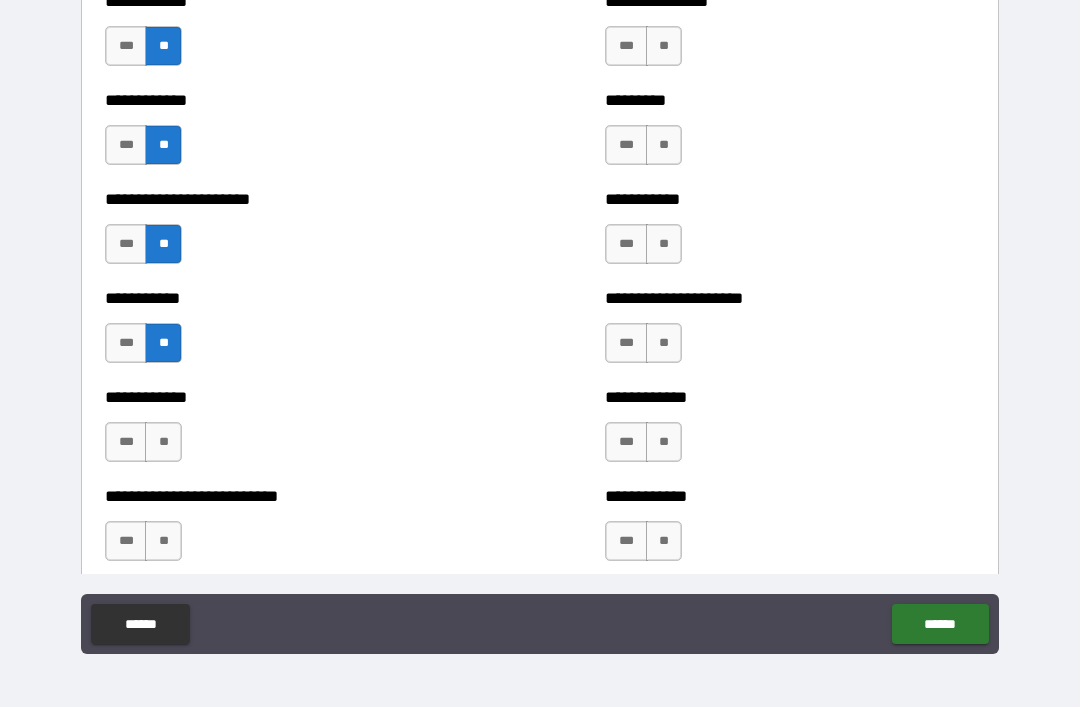 scroll, scrollTop: 5160, scrollLeft: 0, axis: vertical 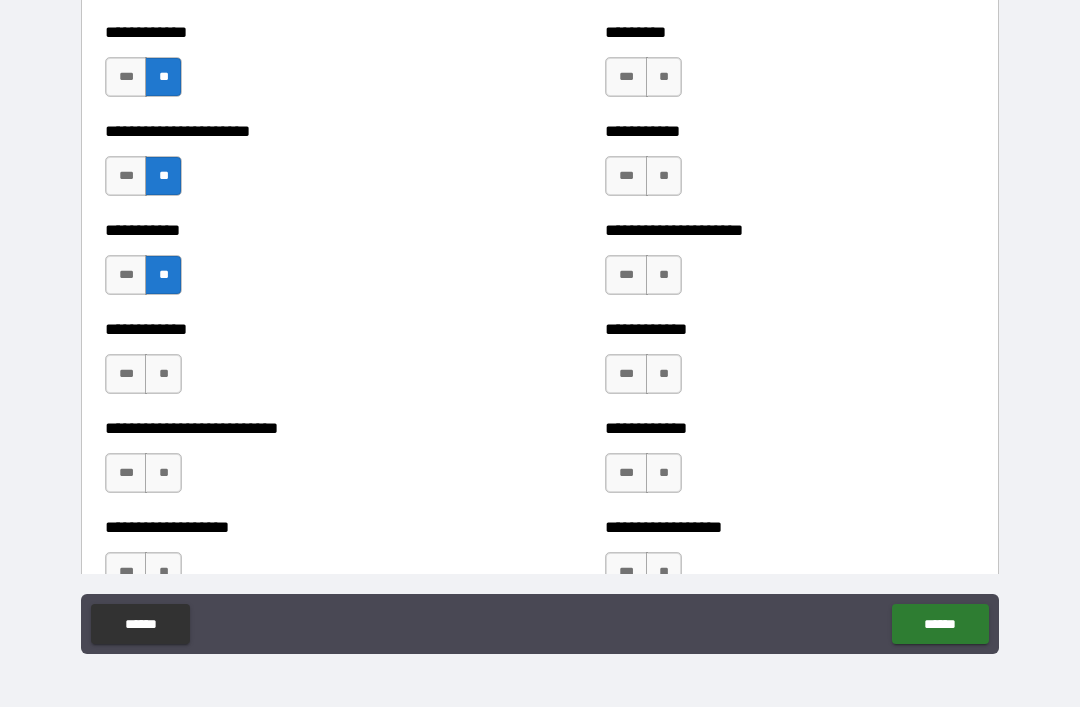 click on "**" at bounding box center (163, 374) 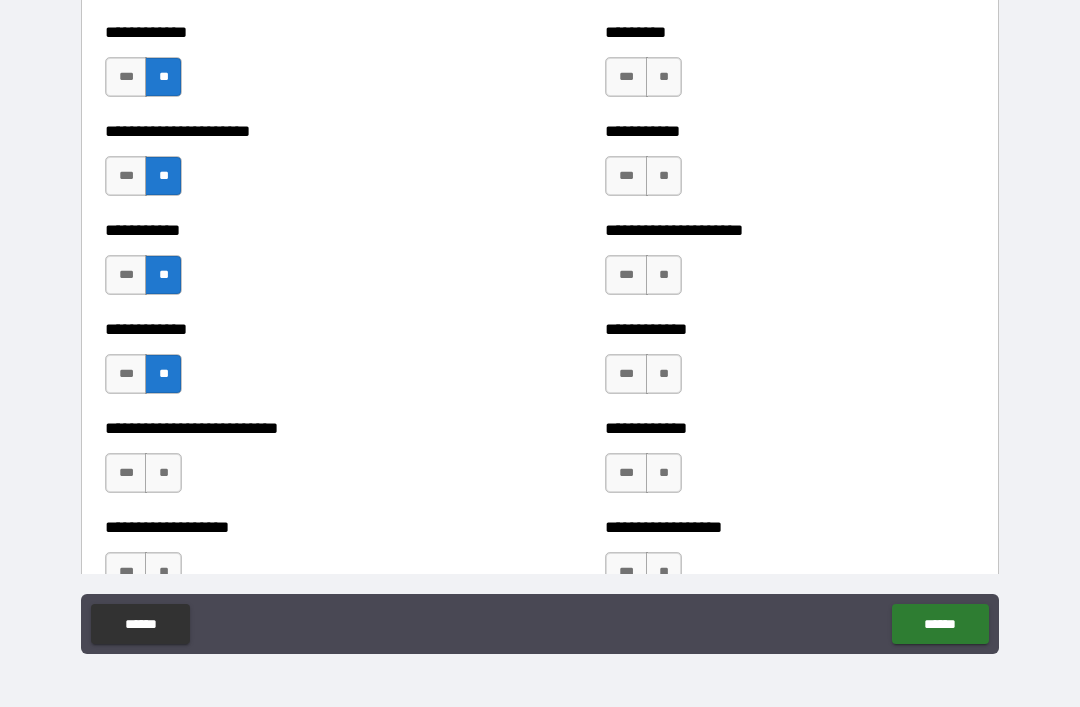 click on "**" at bounding box center [163, 473] 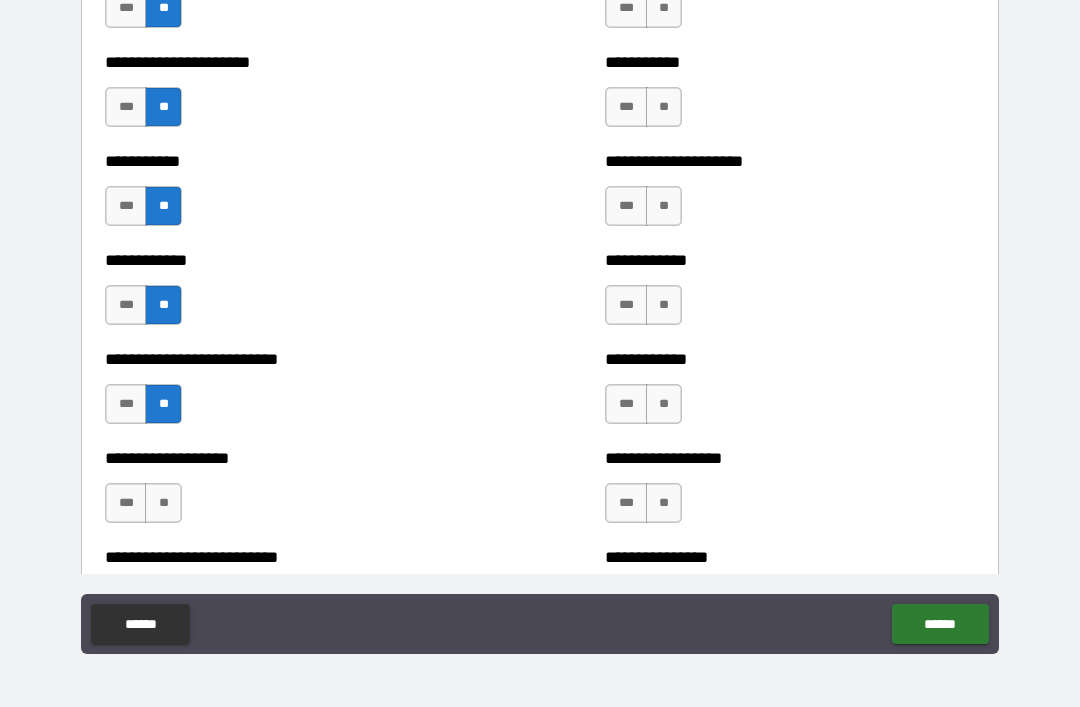 scroll, scrollTop: 5332, scrollLeft: 0, axis: vertical 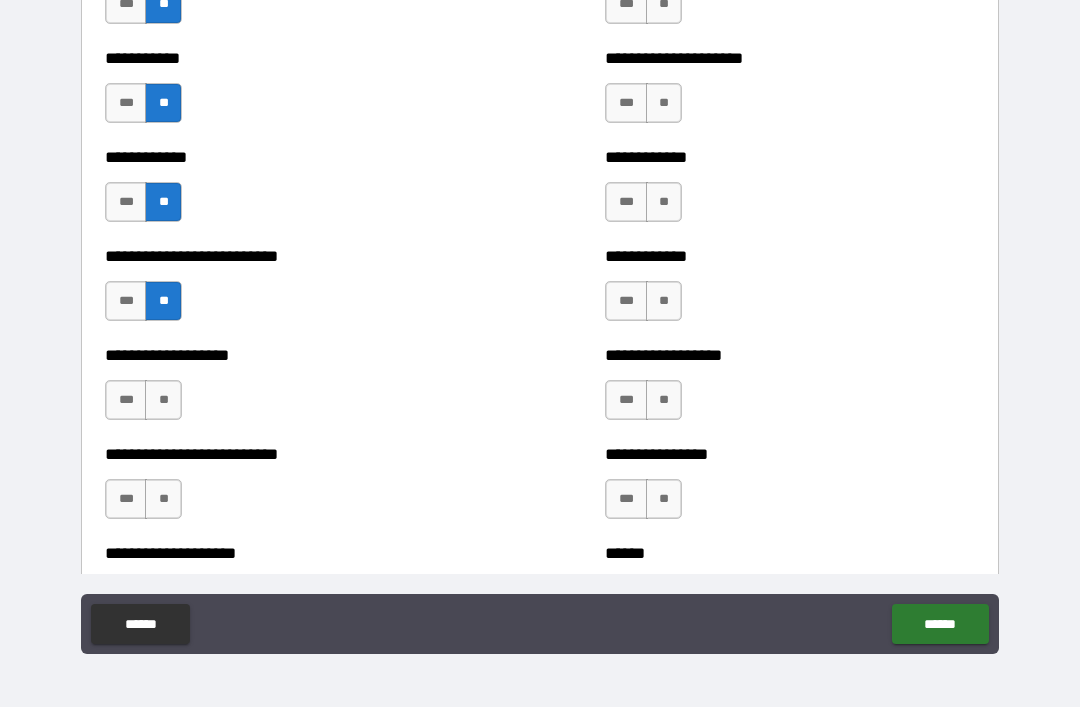 click on "**" at bounding box center (163, 400) 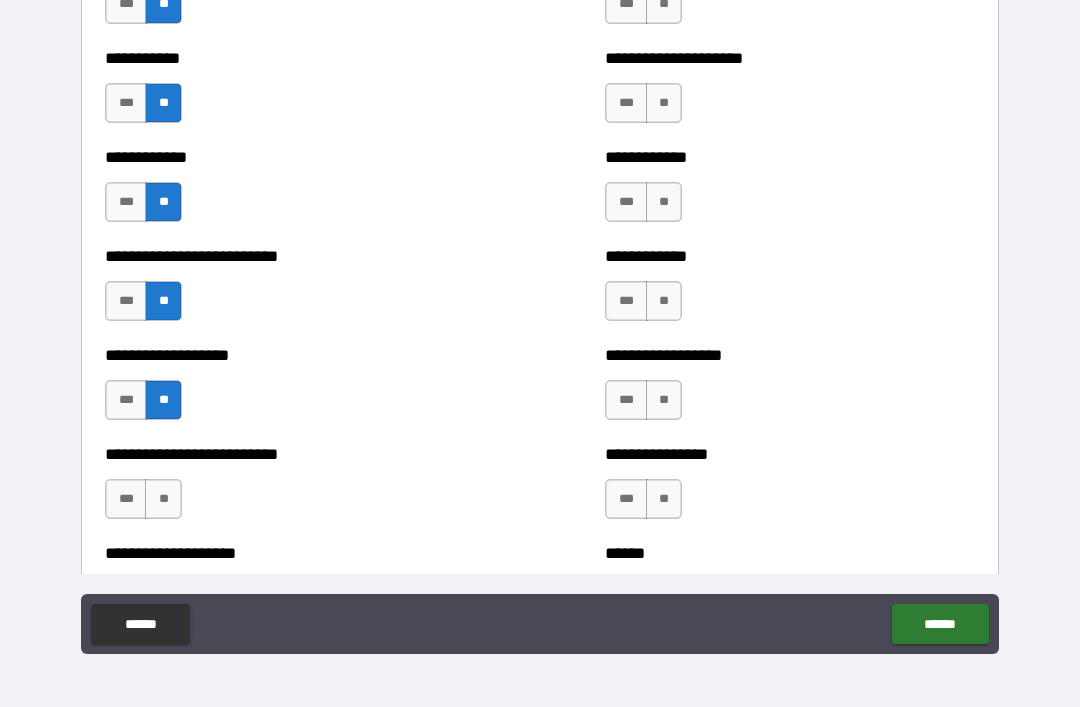 click on "**" at bounding box center [163, 499] 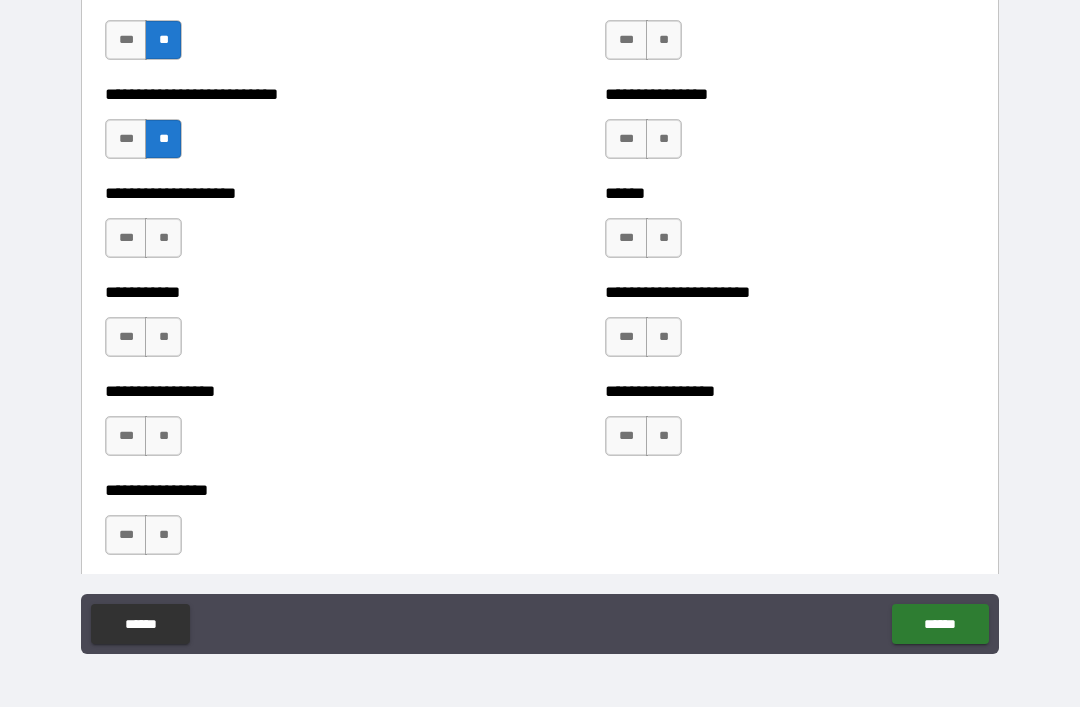 scroll, scrollTop: 5700, scrollLeft: 0, axis: vertical 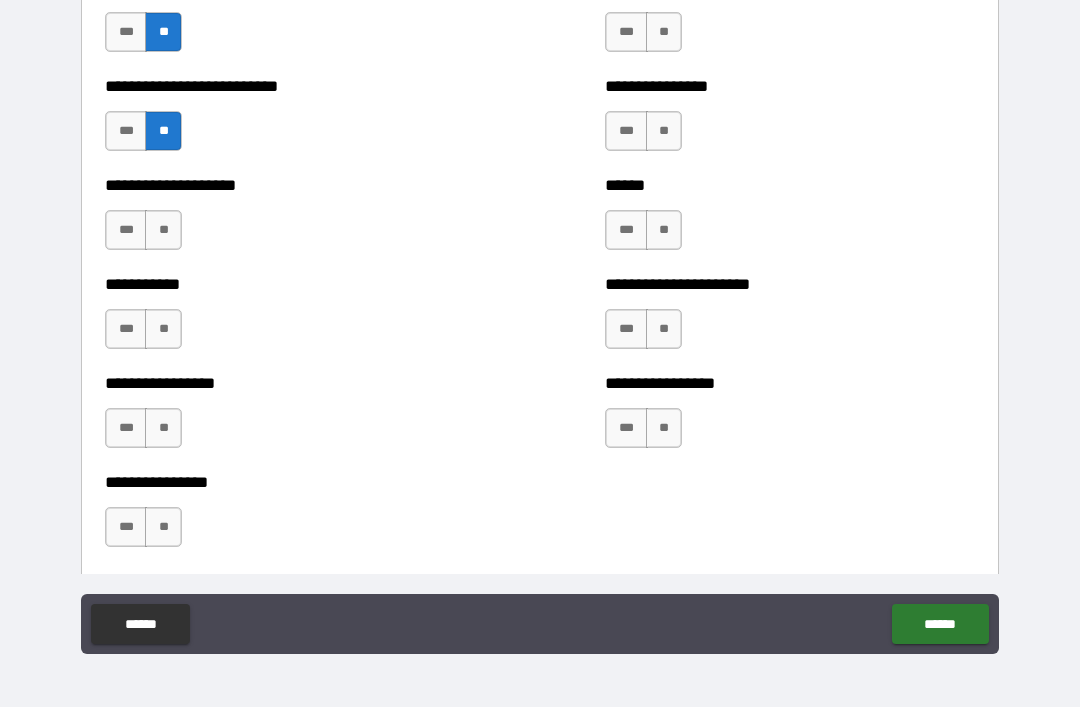 click on "**" at bounding box center [163, 230] 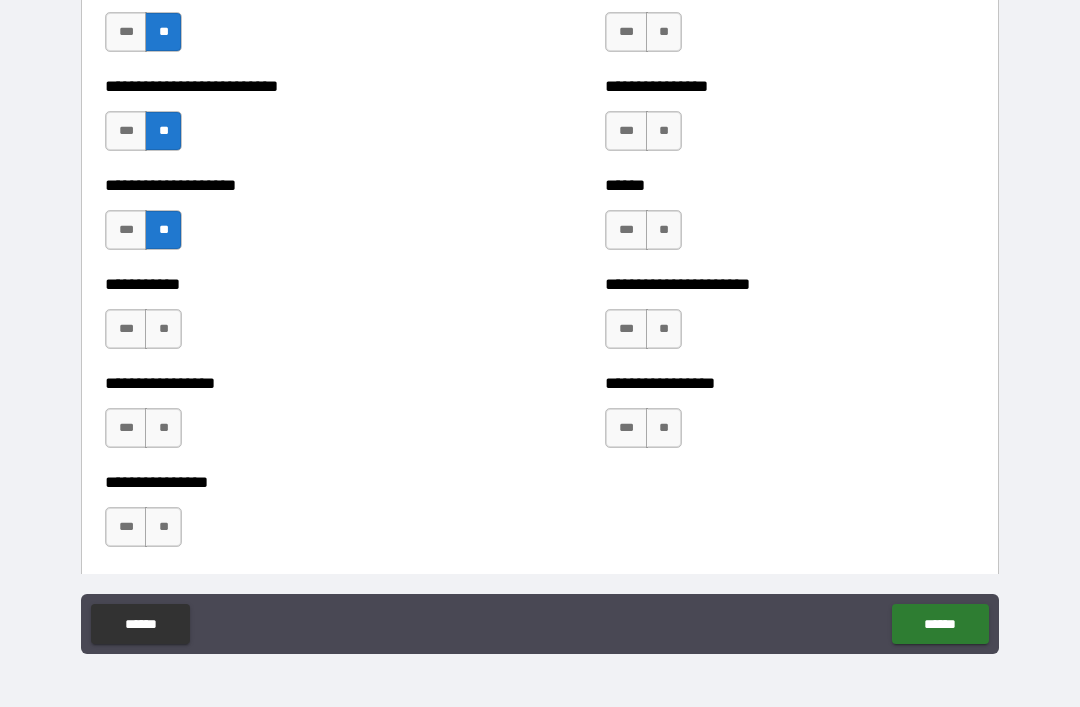 click on "**" at bounding box center [163, 329] 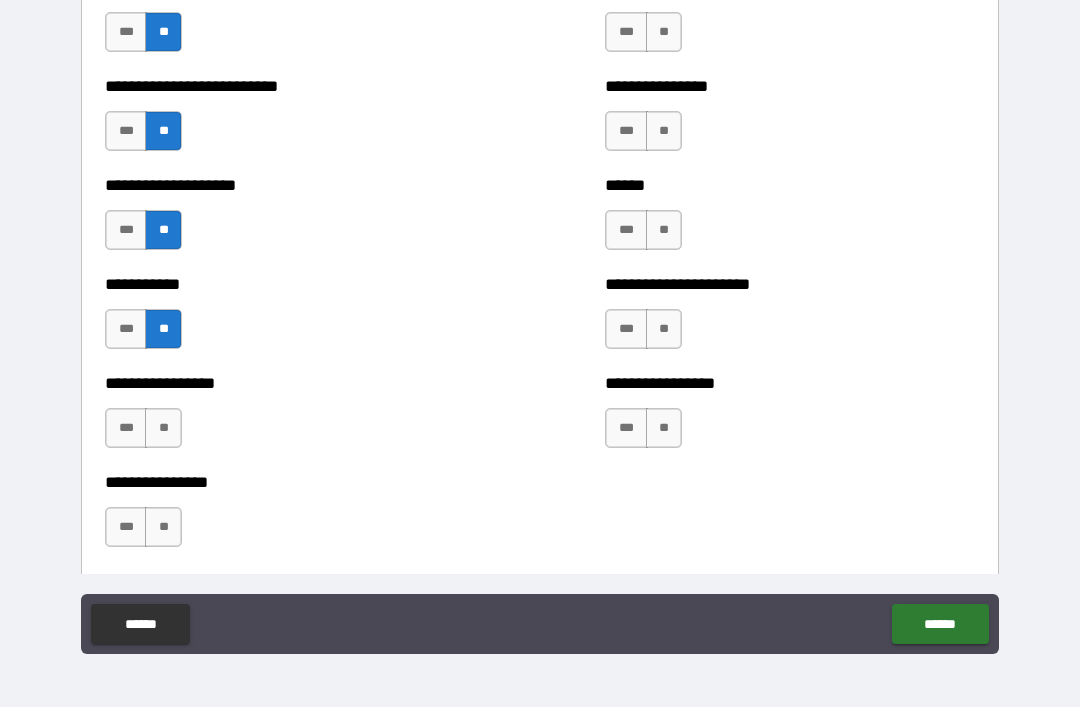 click on "**" at bounding box center [163, 428] 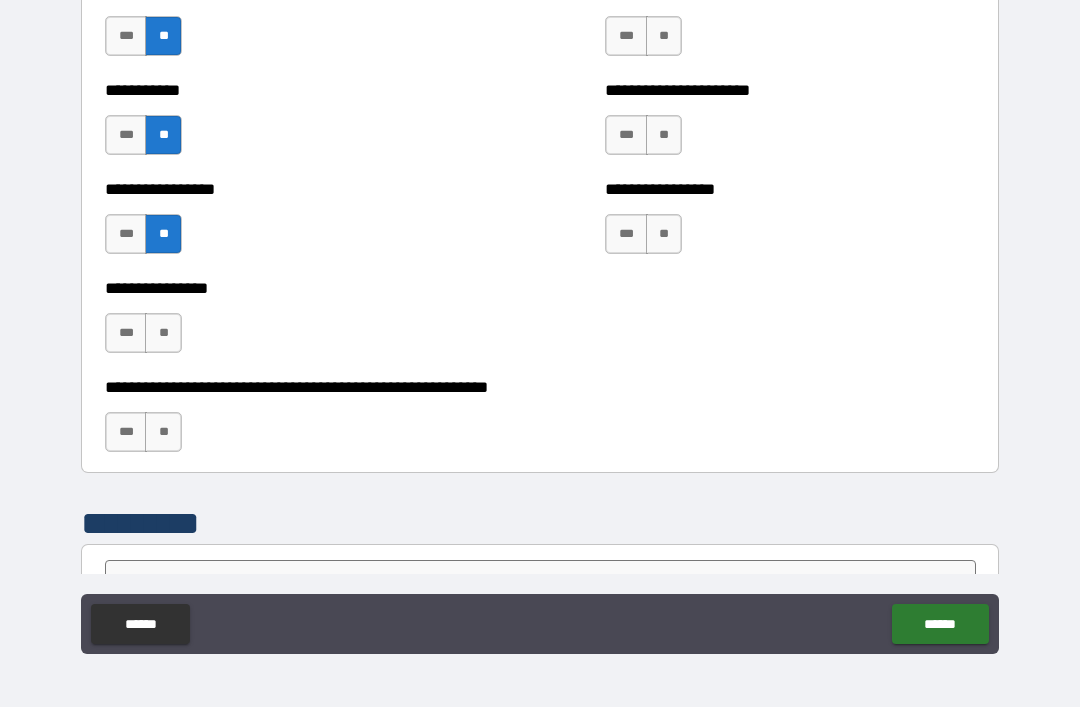 scroll, scrollTop: 5896, scrollLeft: 0, axis: vertical 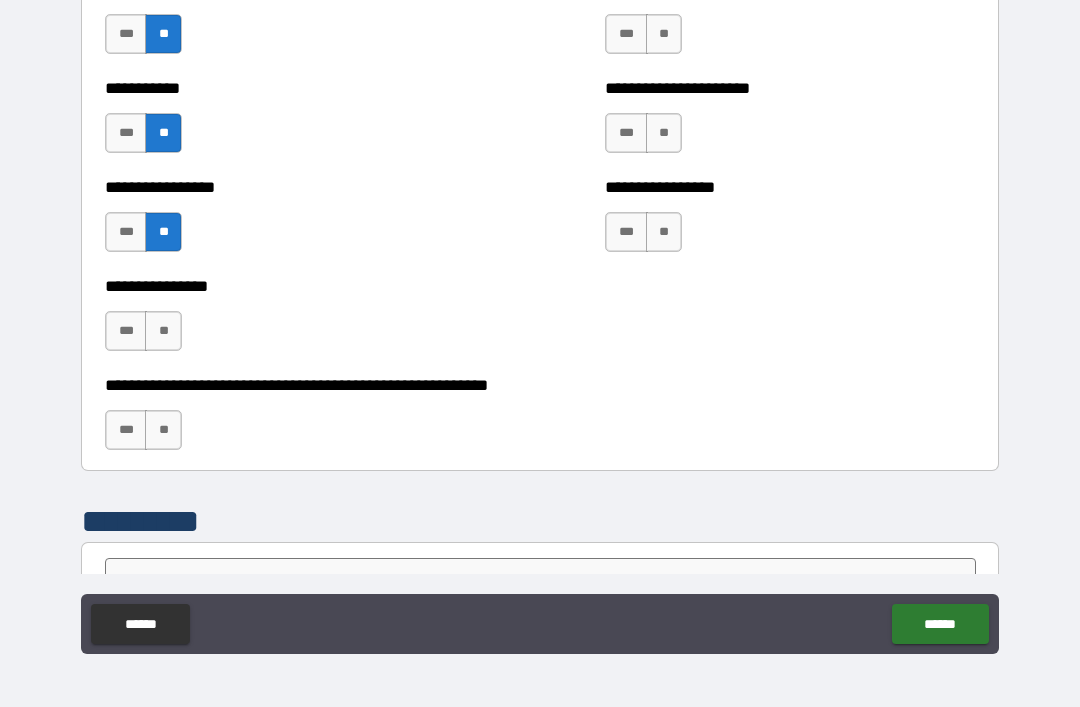 click on "**" at bounding box center [163, 331] 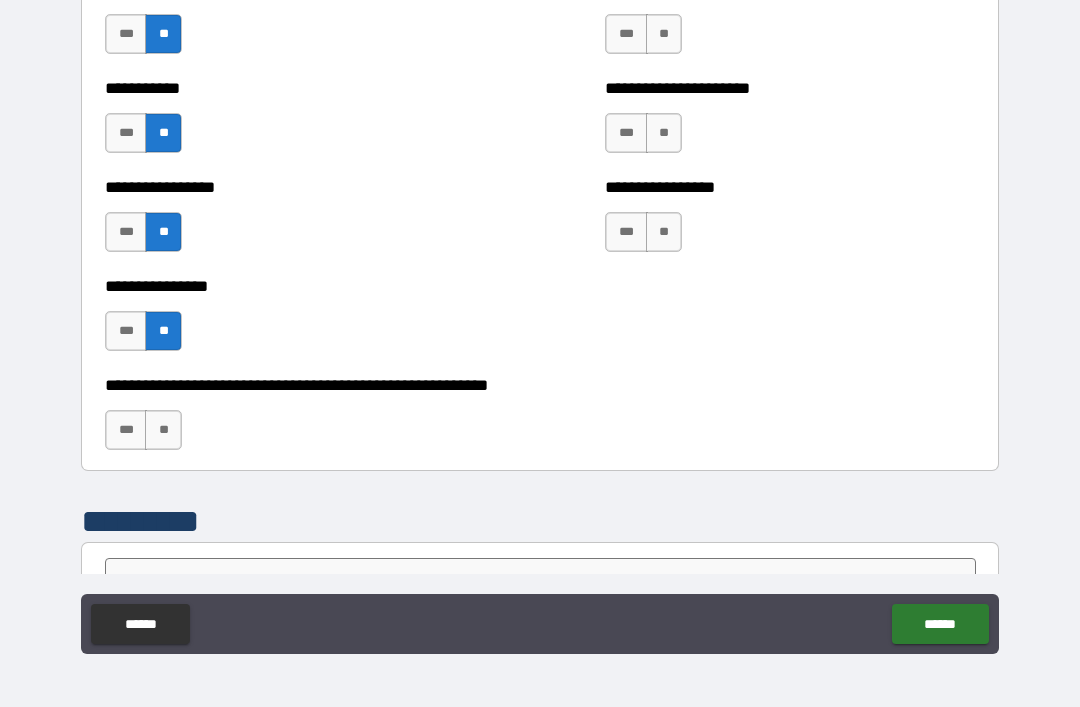 click on "**" at bounding box center [163, 430] 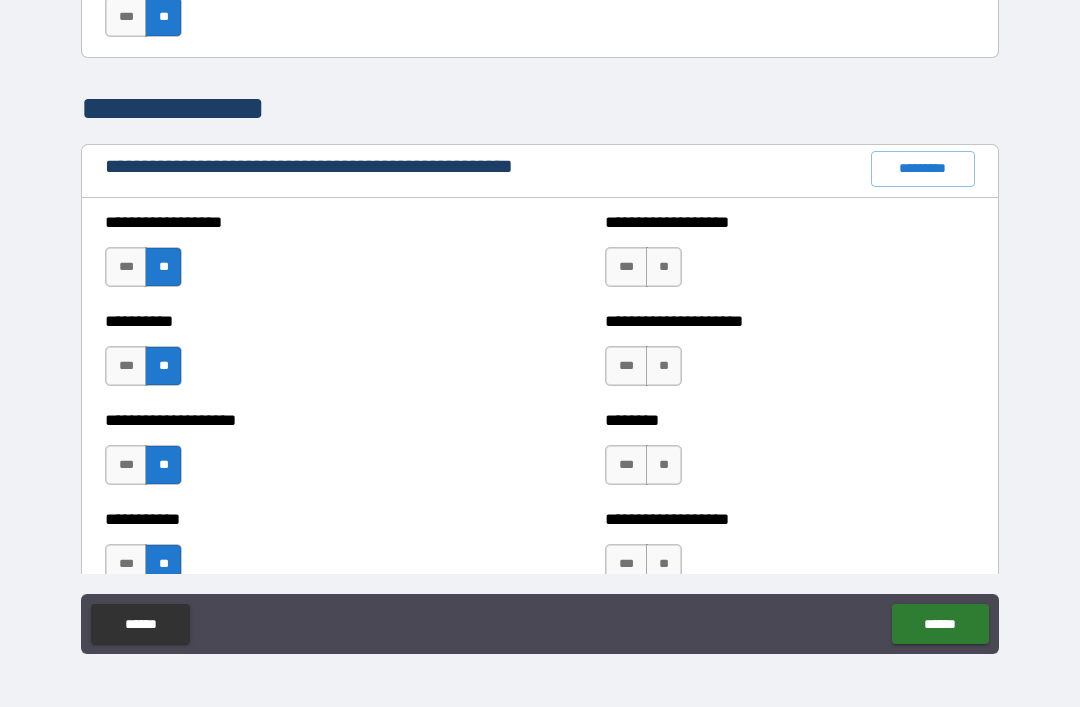 scroll, scrollTop: 2266, scrollLeft: 0, axis: vertical 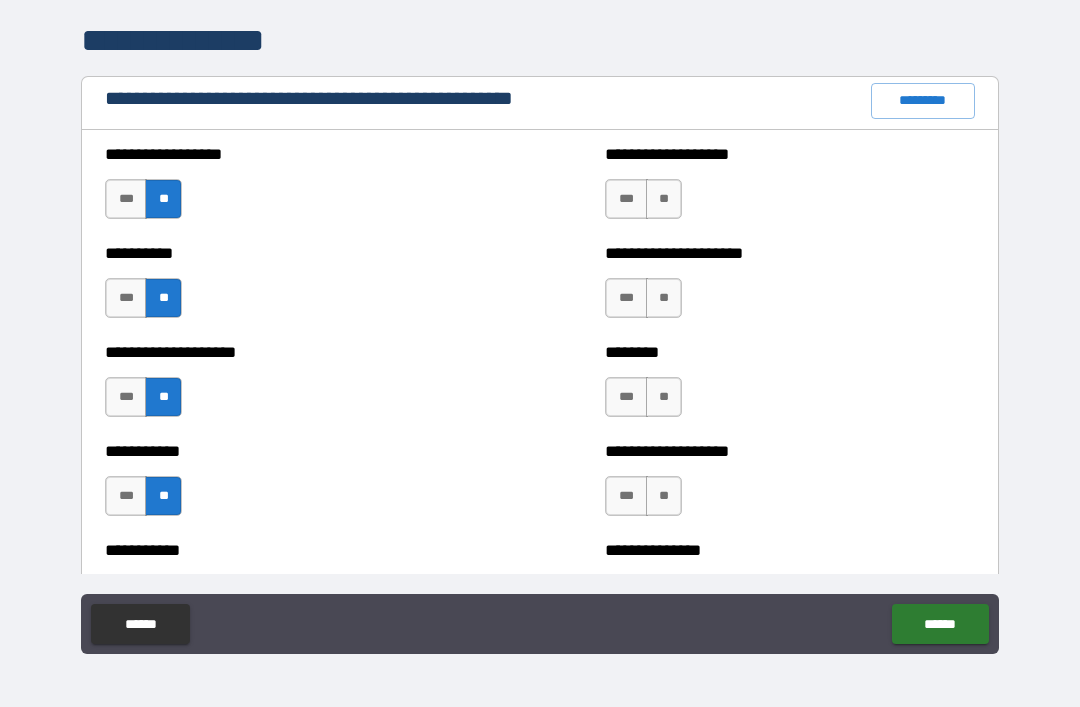click on "**" at bounding box center [664, 199] 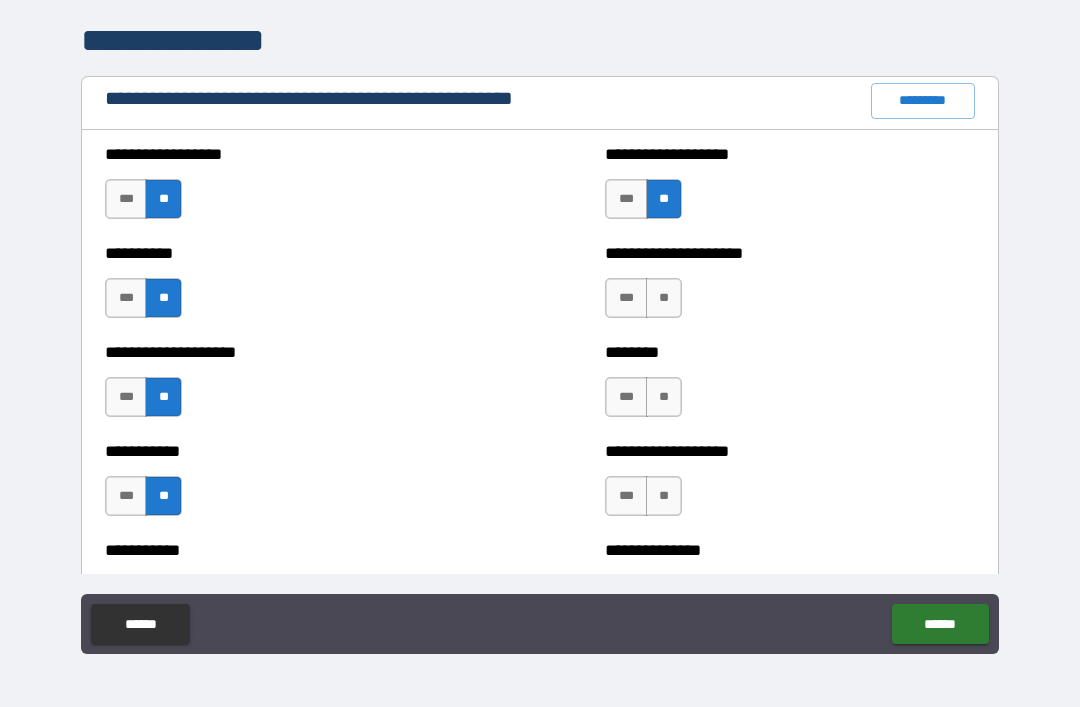 click on "**" at bounding box center [664, 298] 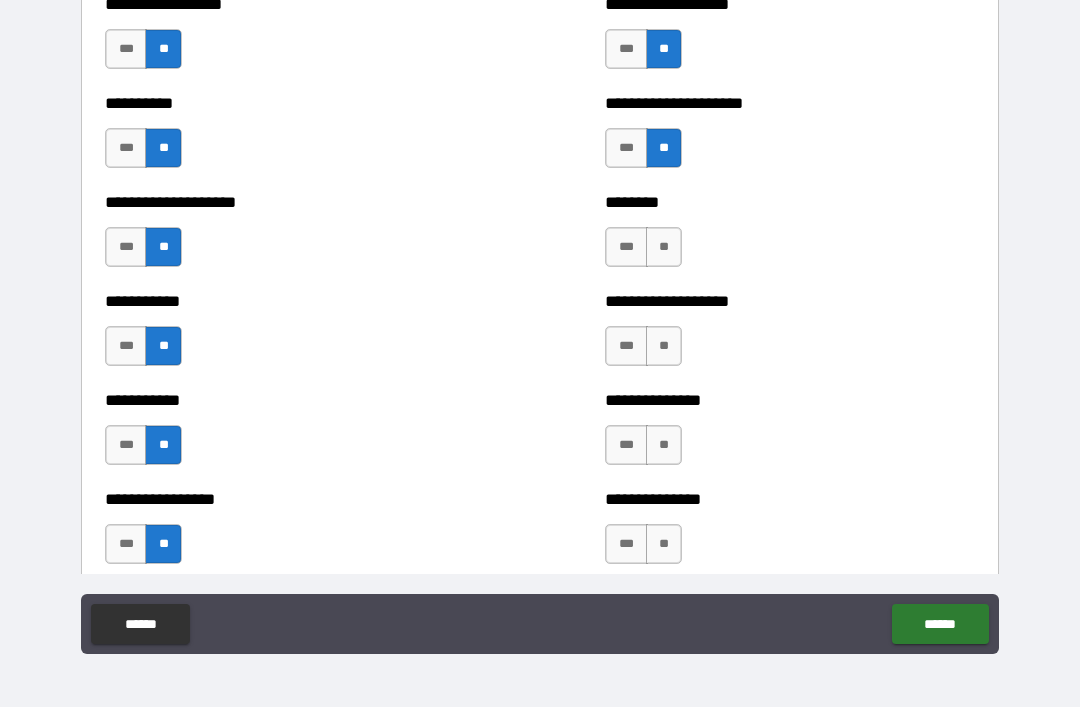 click on "**" at bounding box center [664, 247] 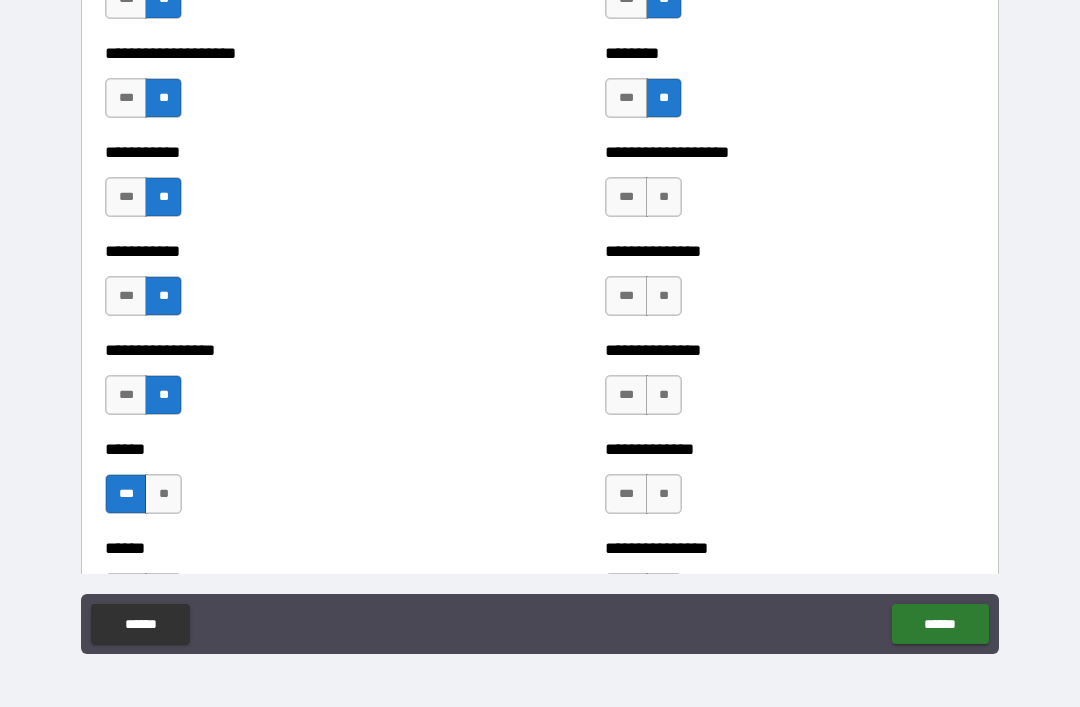 click on "**" at bounding box center (664, 197) 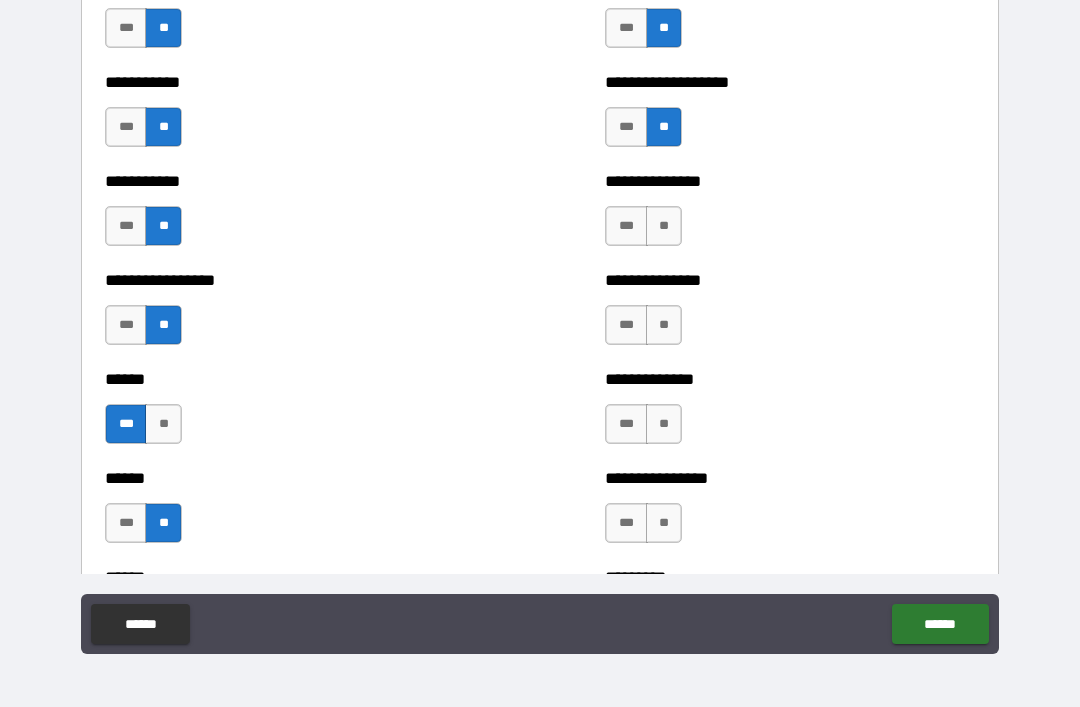 click on "***" at bounding box center [626, 226] 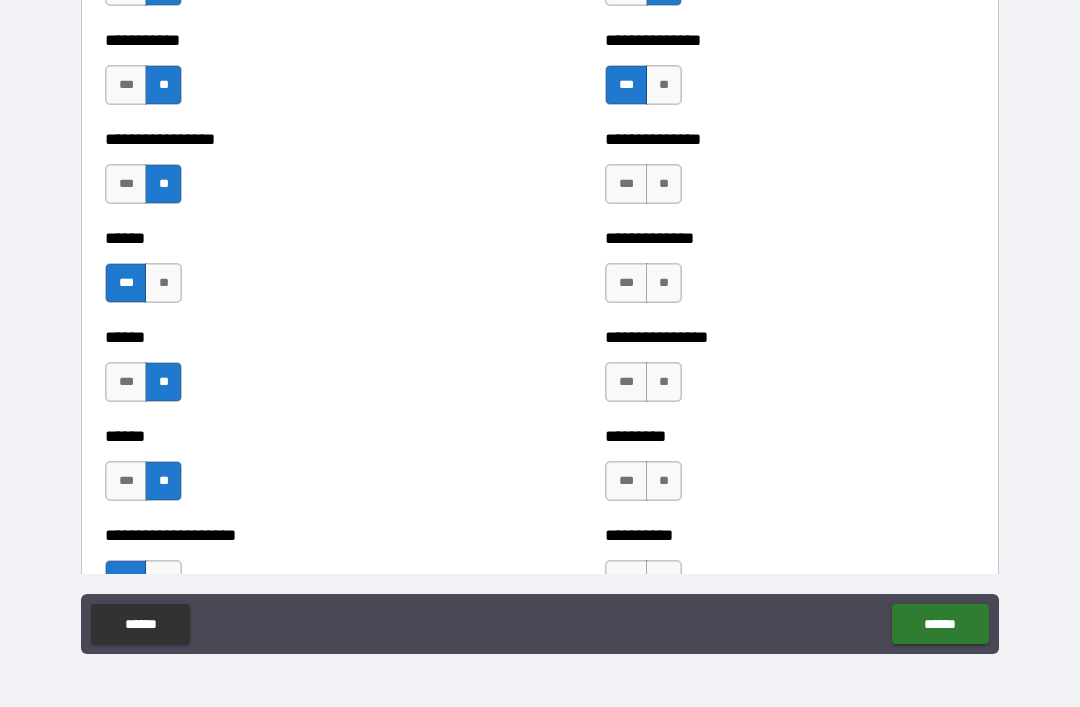 scroll, scrollTop: 2779, scrollLeft: 0, axis: vertical 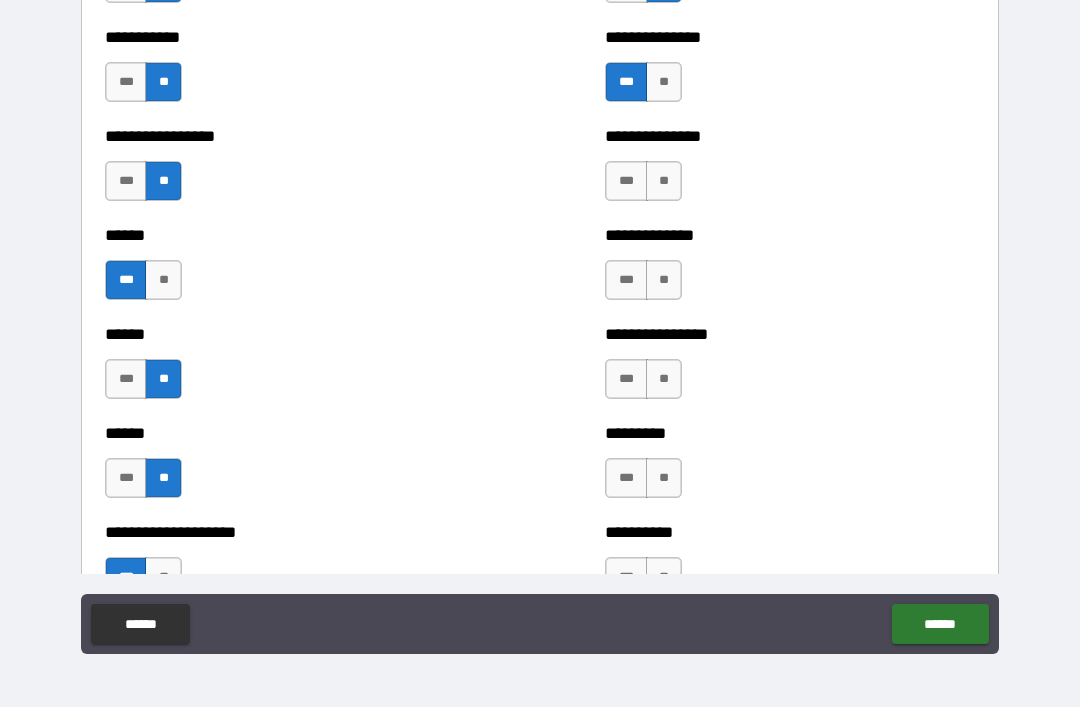 click on "**" at bounding box center (664, 181) 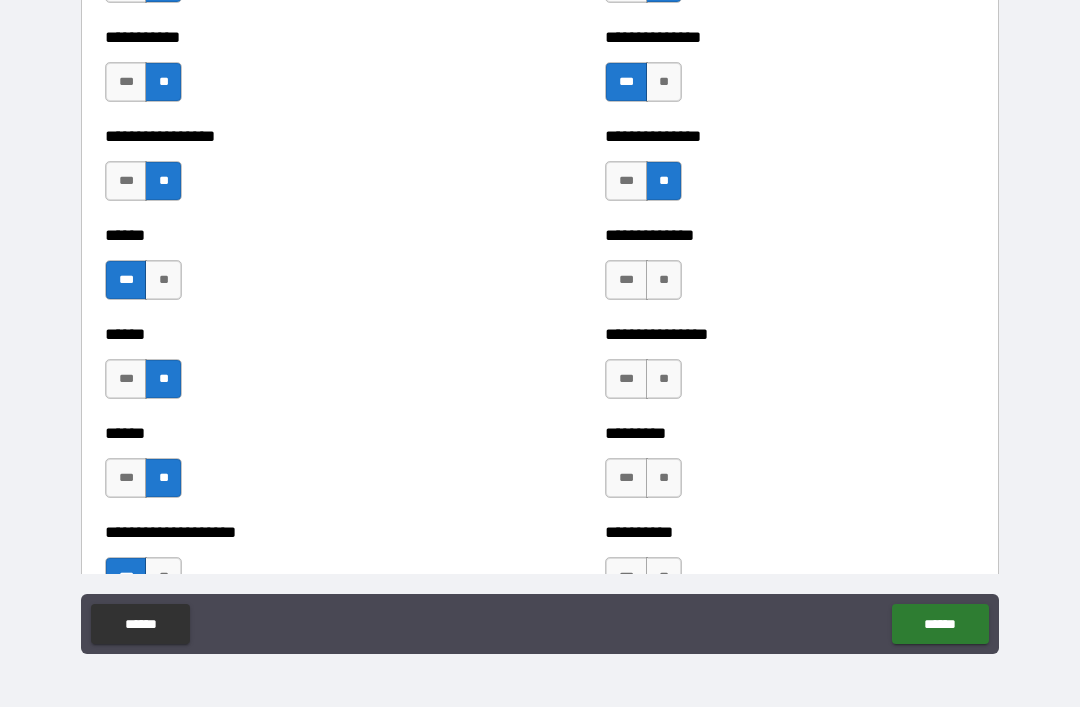 click on "**" at bounding box center (664, 280) 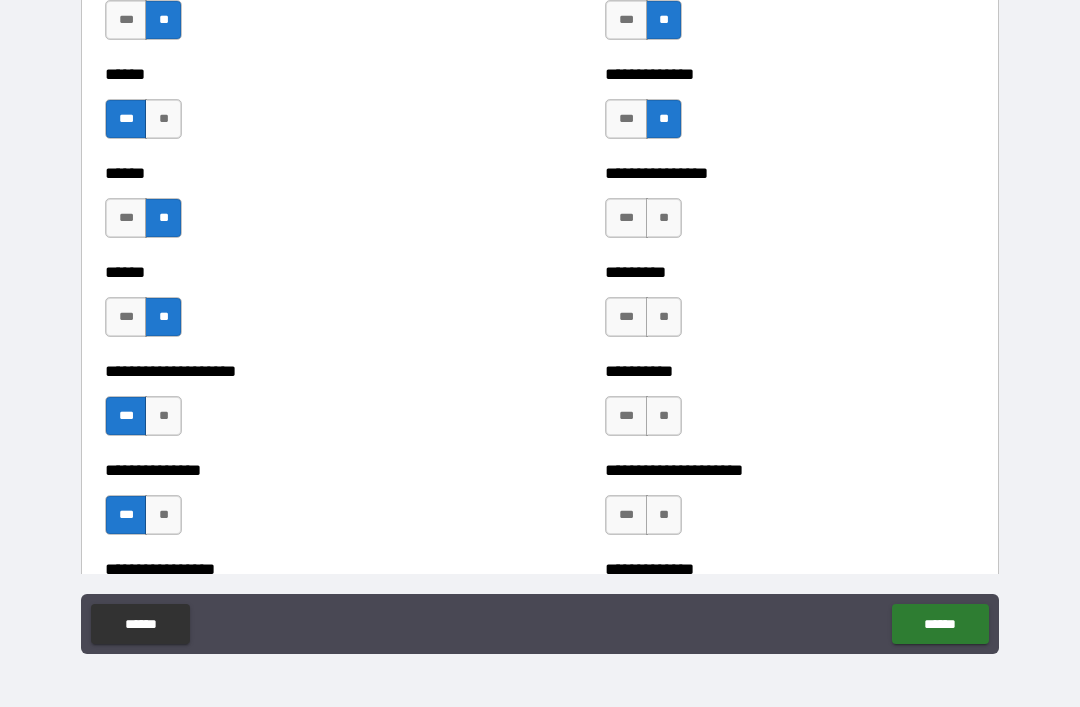scroll, scrollTop: 2942, scrollLeft: 0, axis: vertical 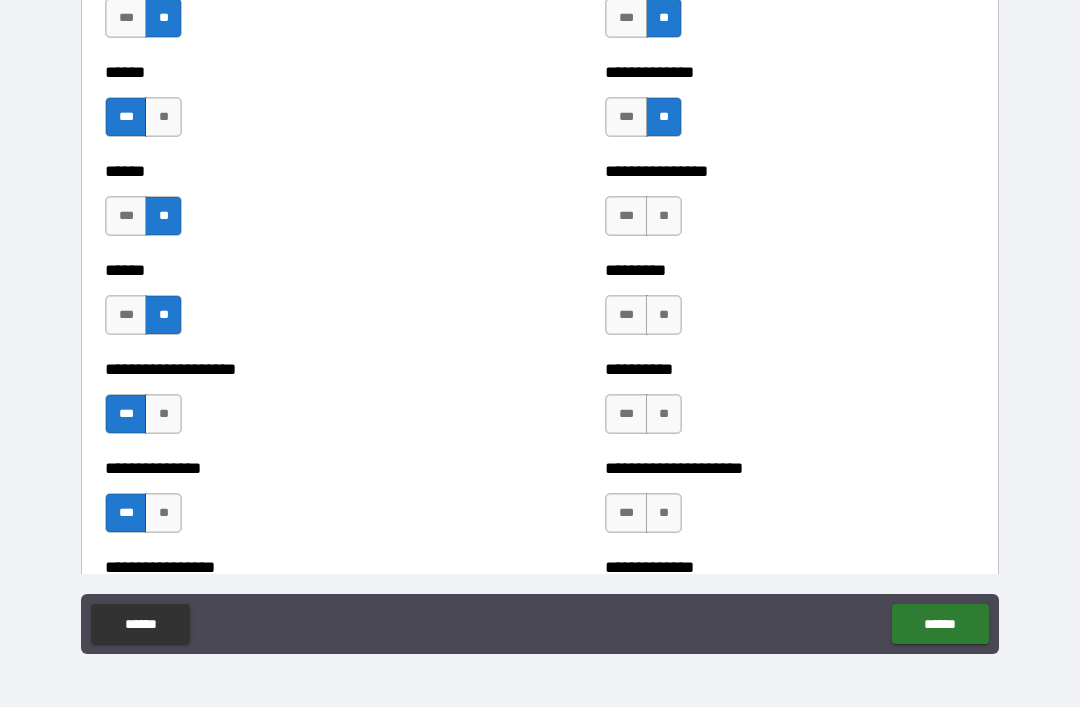 click on "**" at bounding box center (664, 216) 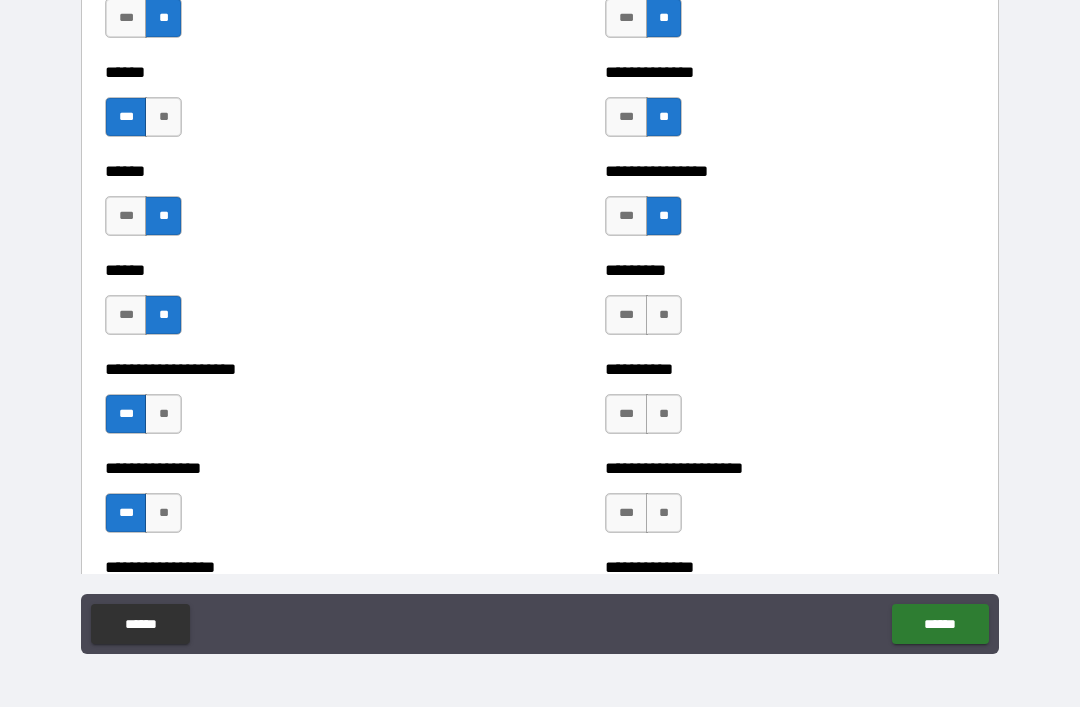 click on "**" at bounding box center (664, 315) 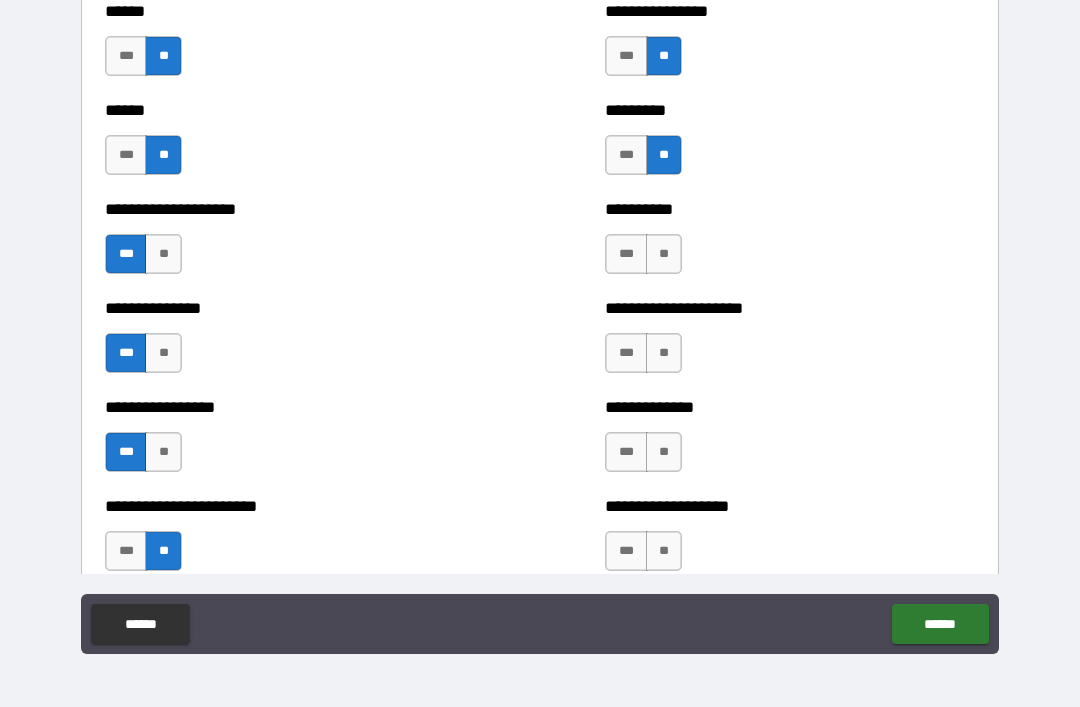 scroll, scrollTop: 3120, scrollLeft: 0, axis: vertical 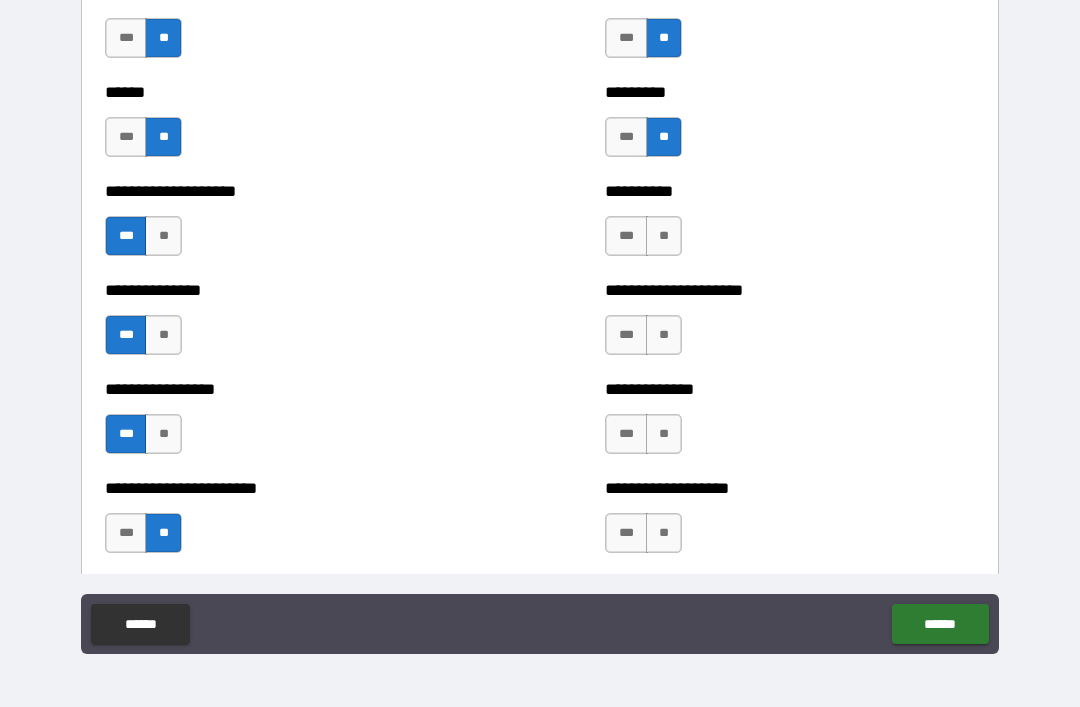click on "**" at bounding box center (664, 236) 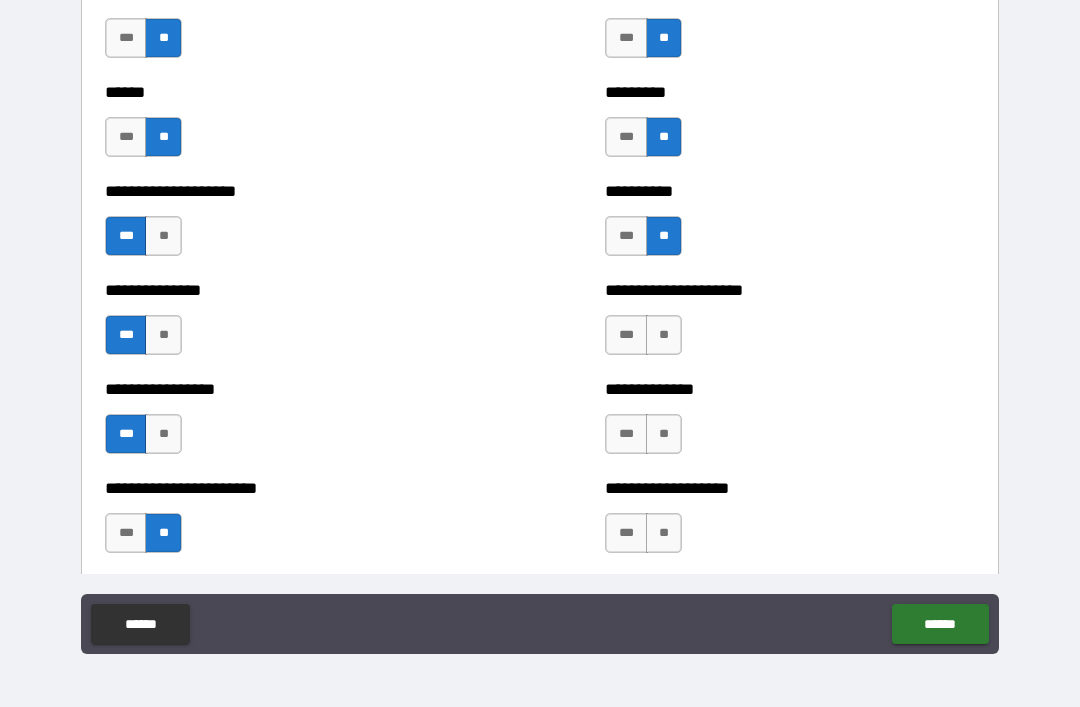 click on "**" at bounding box center [664, 335] 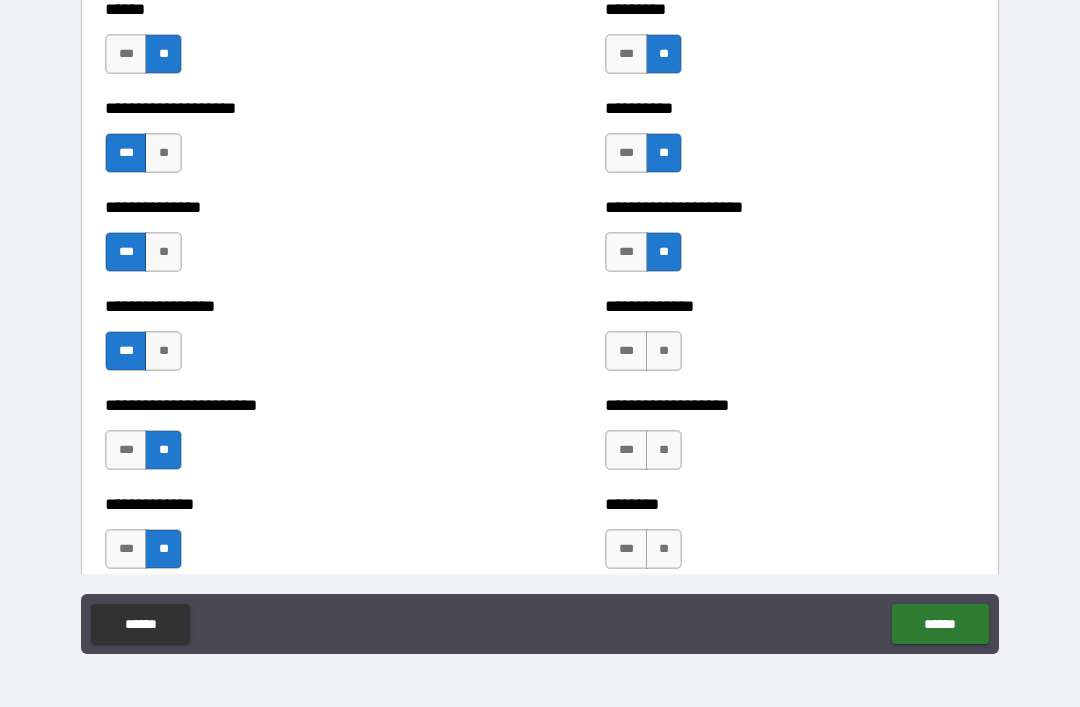 scroll, scrollTop: 3288, scrollLeft: 0, axis: vertical 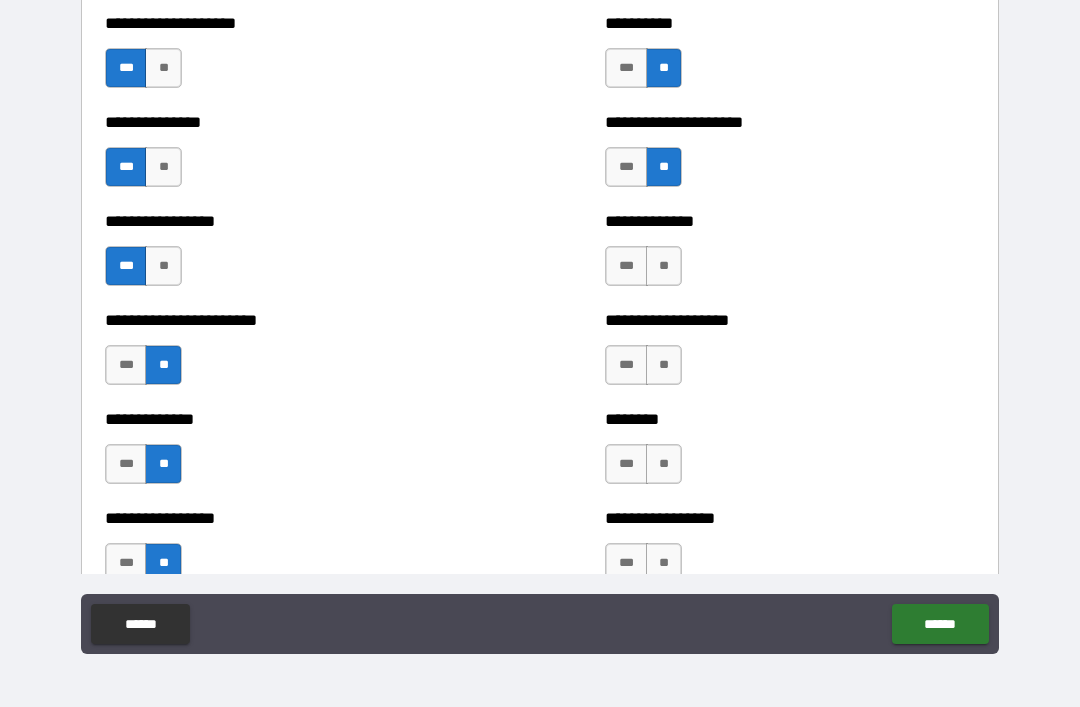 click on "**" at bounding box center [664, 266] 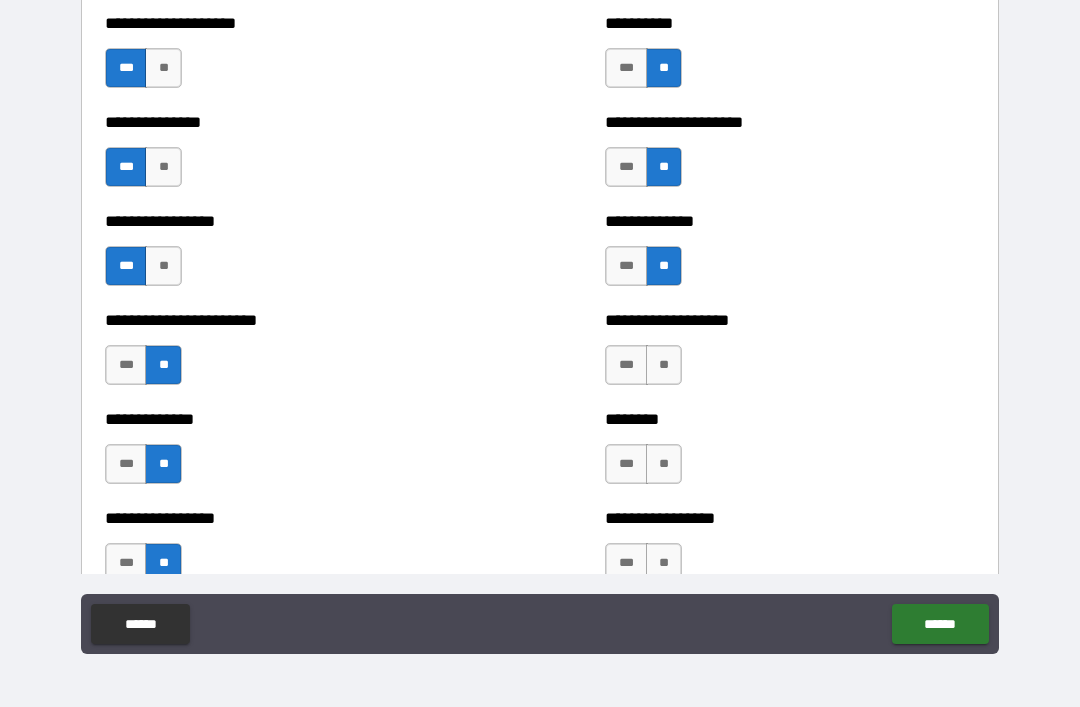 click on "**" at bounding box center [664, 365] 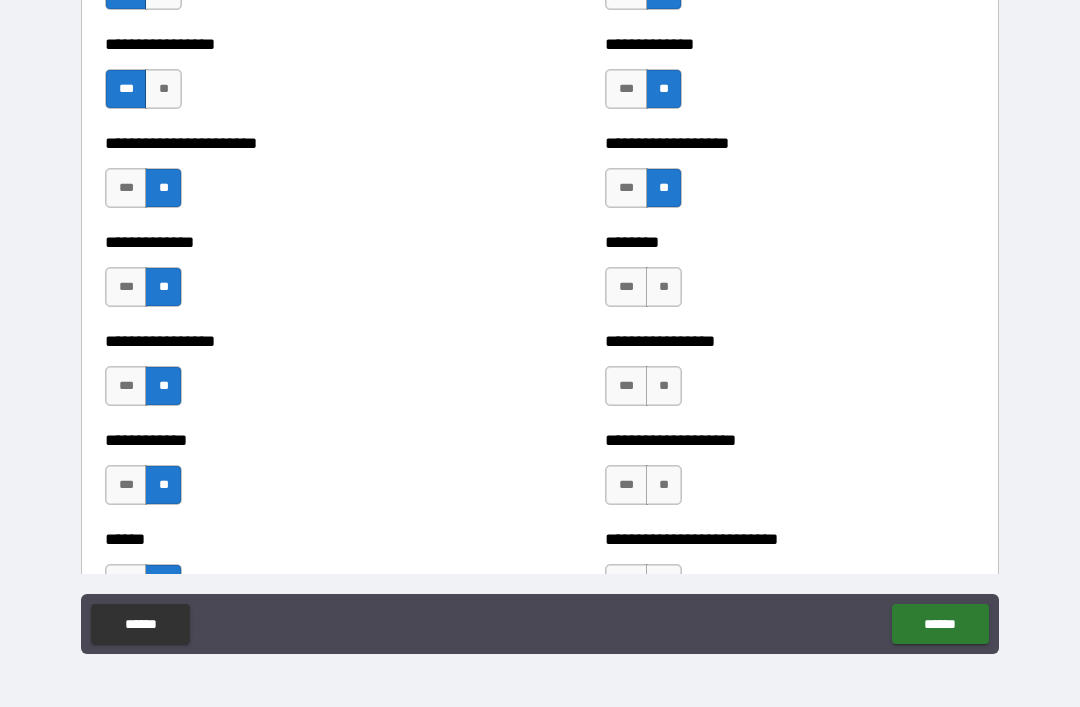 click on "**" at bounding box center [664, 287] 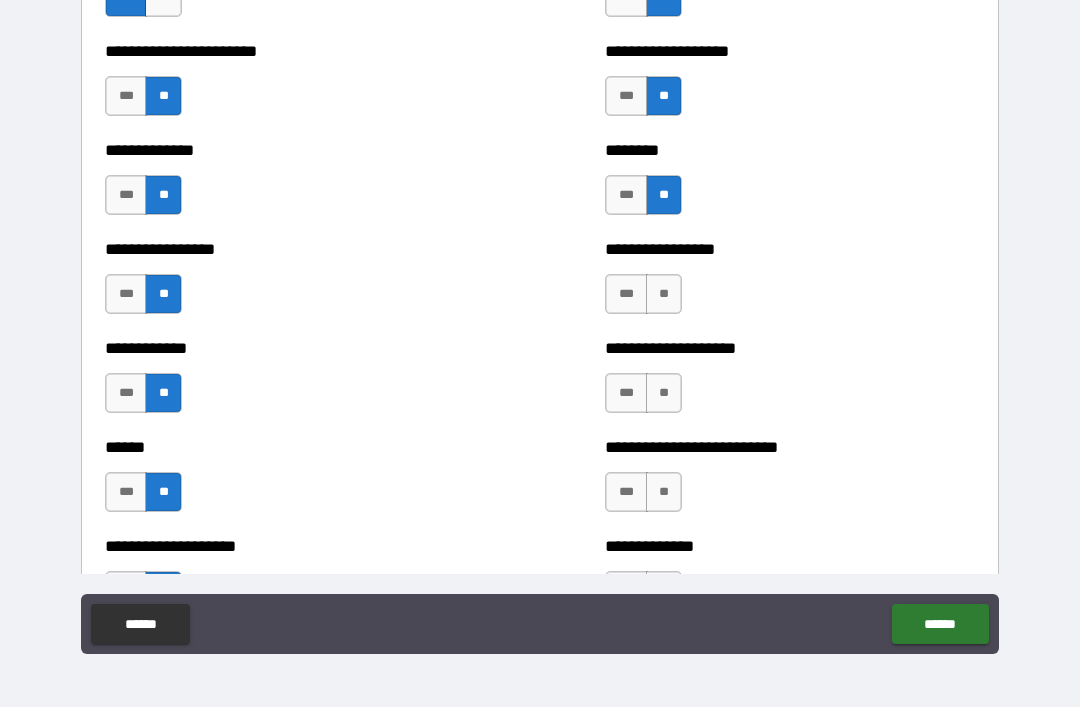 scroll, scrollTop: 3641, scrollLeft: 0, axis: vertical 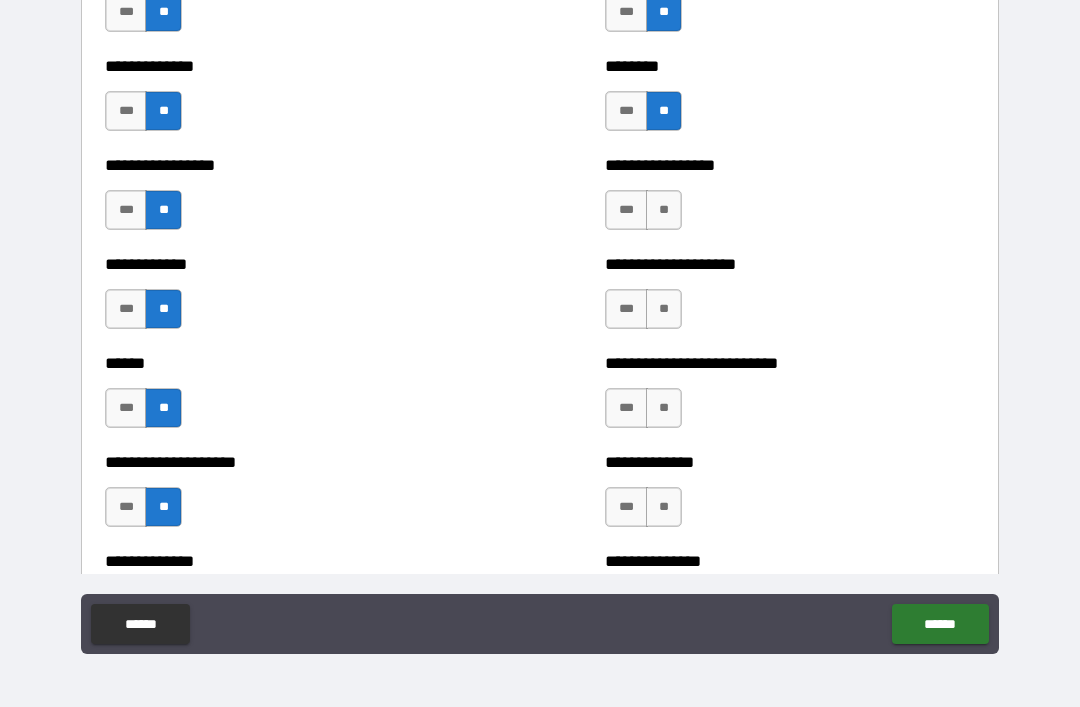 click on "**" at bounding box center [664, 210] 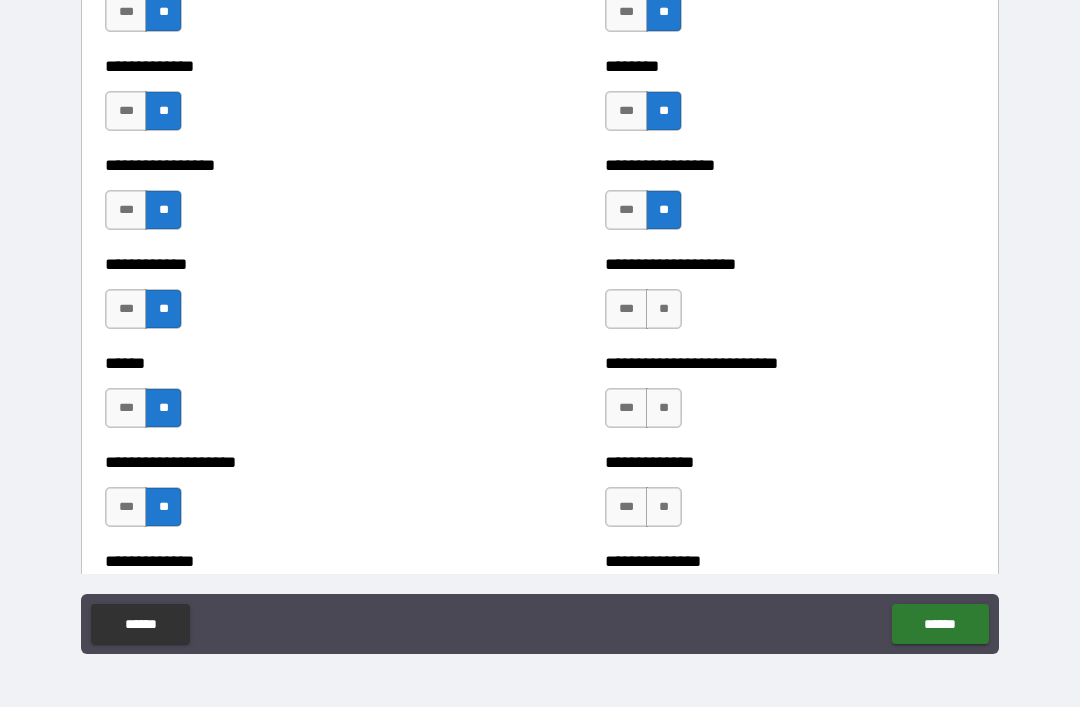 click on "**" at bounding box center [664, 309] 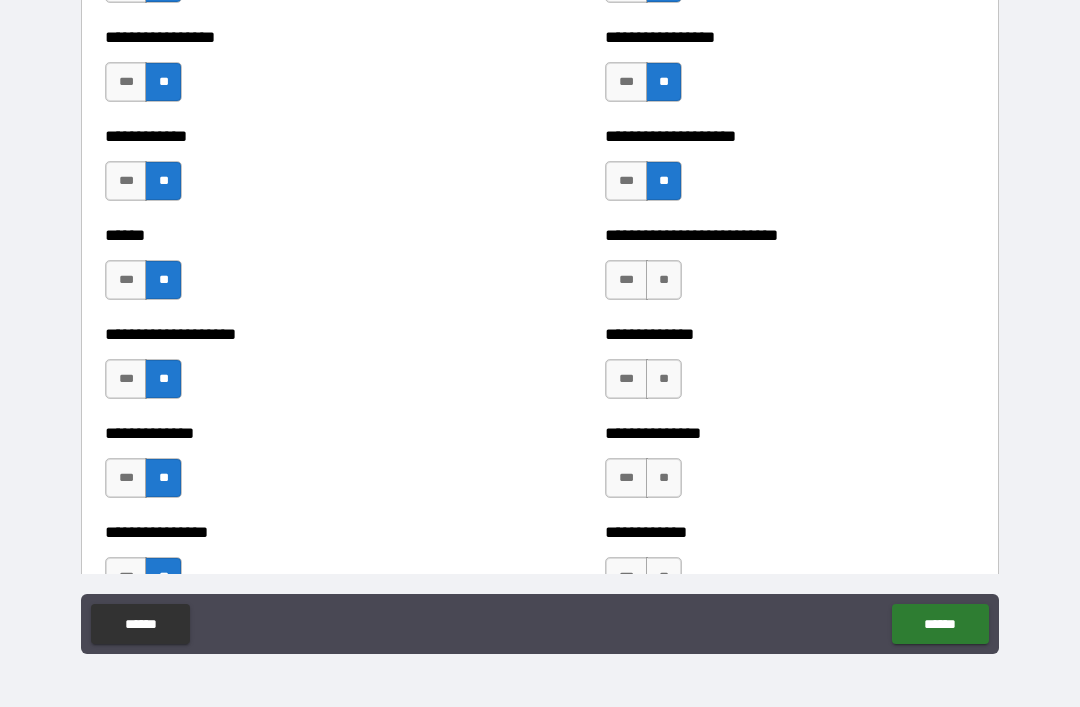 scroll, scrollTop: 3779, scrollLeft: 0, axis: vertical 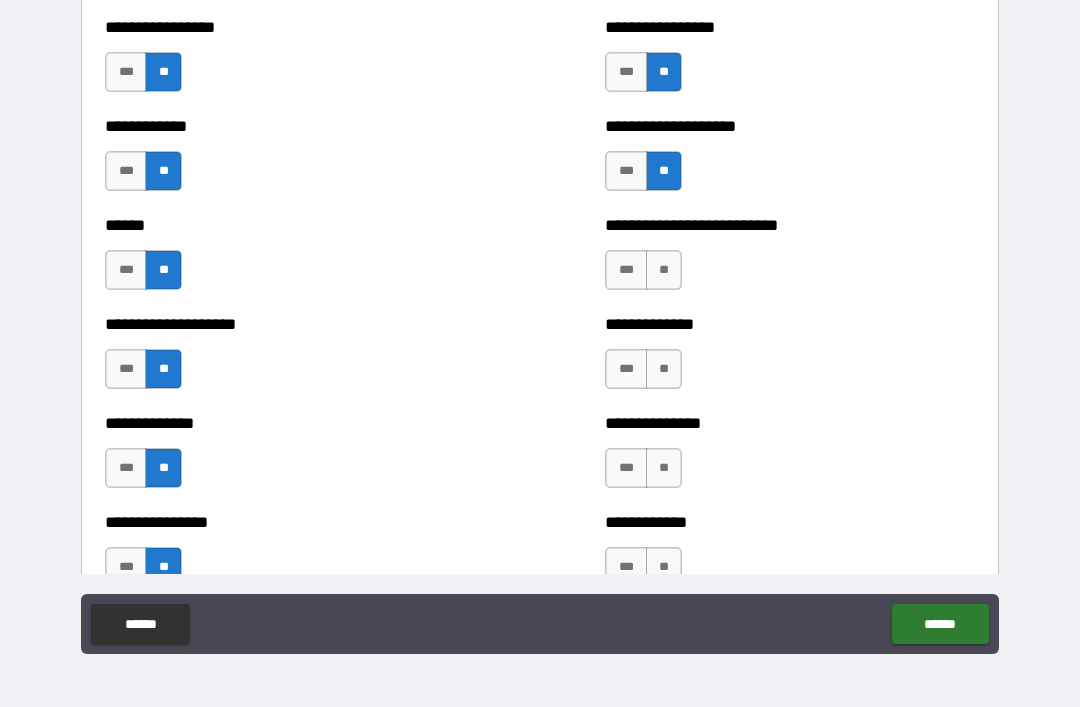 click on "**" at bounding box center [664, 270] 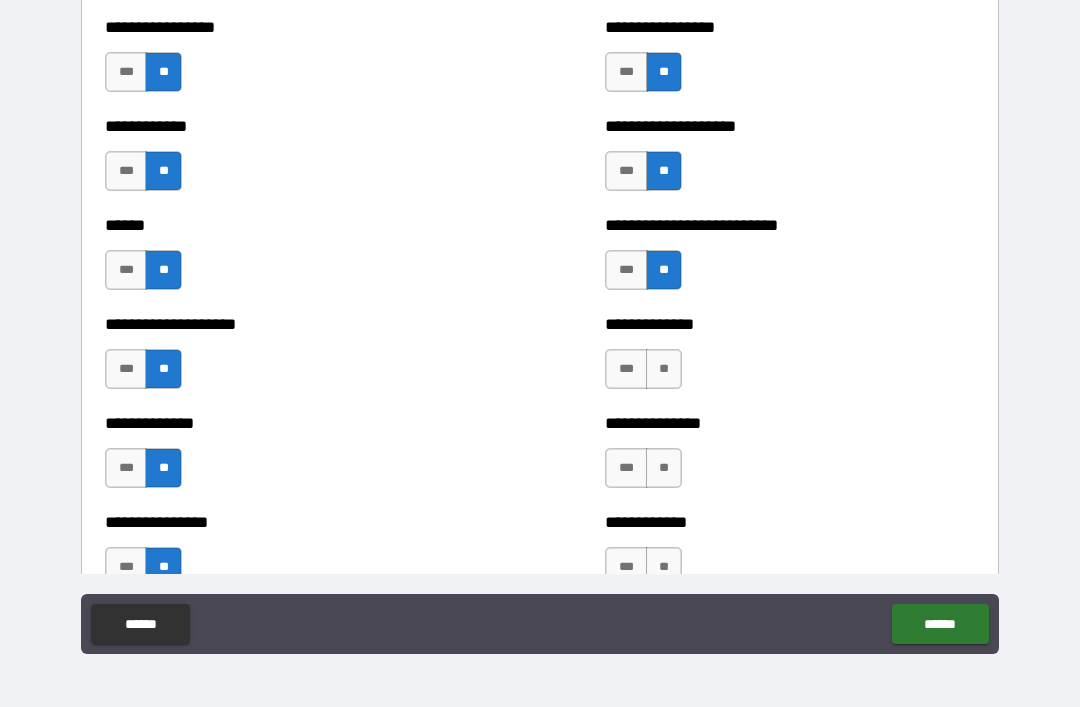click on "**" at bounding box center (664, 369) 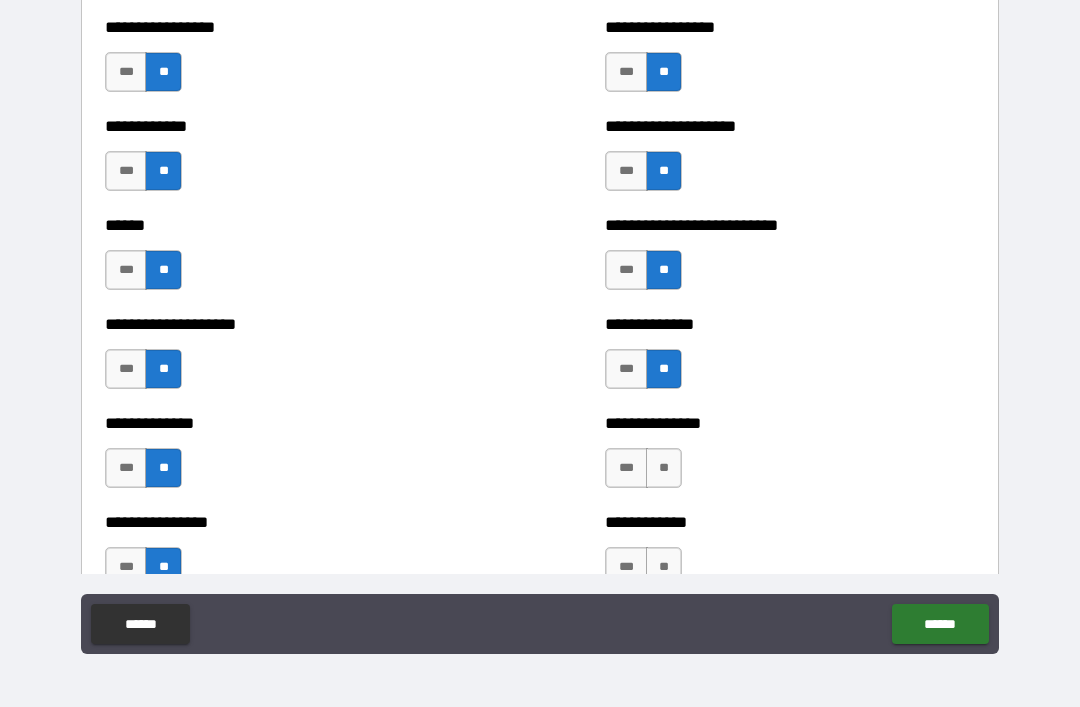 click on "***" at bounding box center (626, 369) 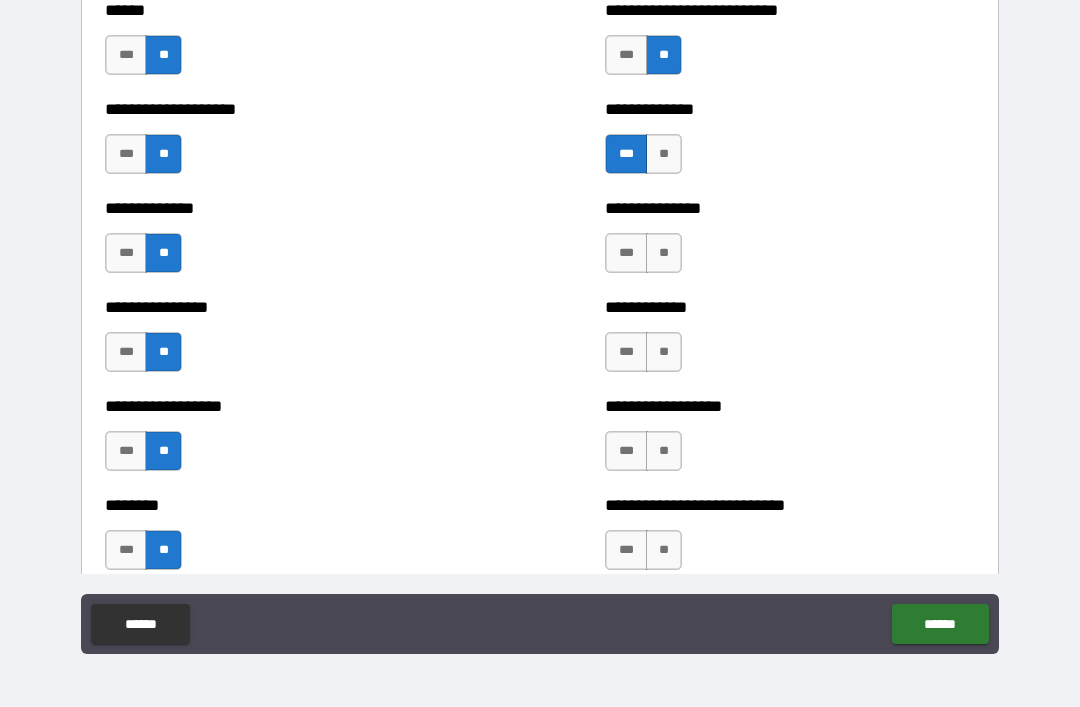 scroll, scrollTop: 4001, scrollLeft: 0, axis: vertical 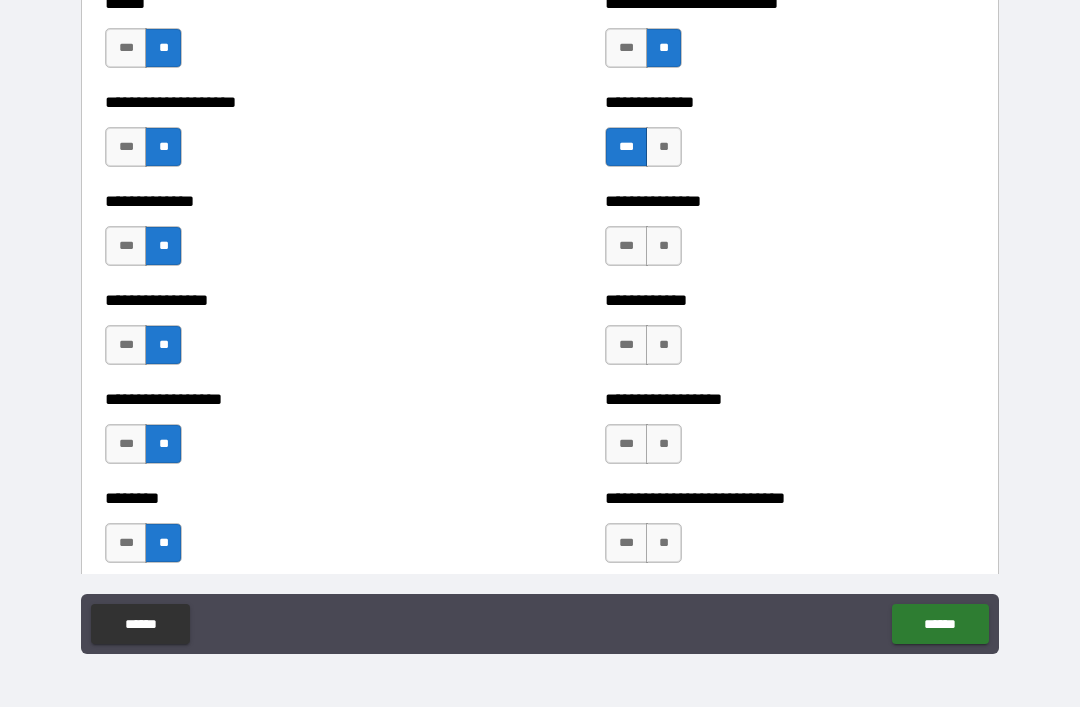 click on "**" at bounding box center (664, 246) 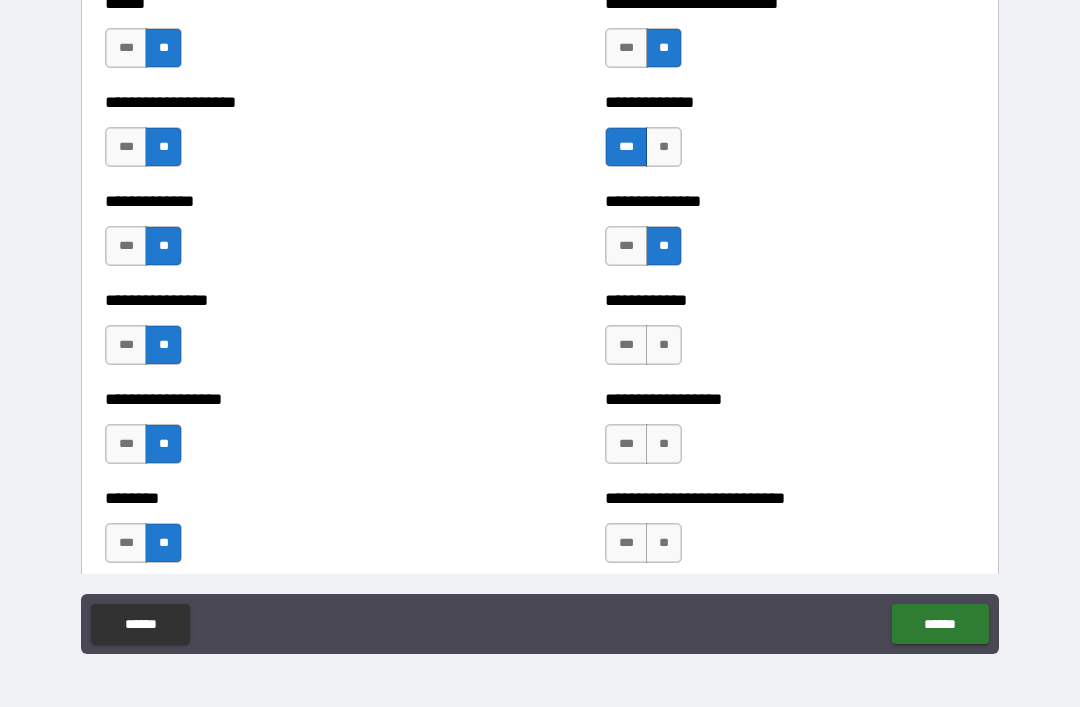 click on "**" at bounding box center [664, 345] 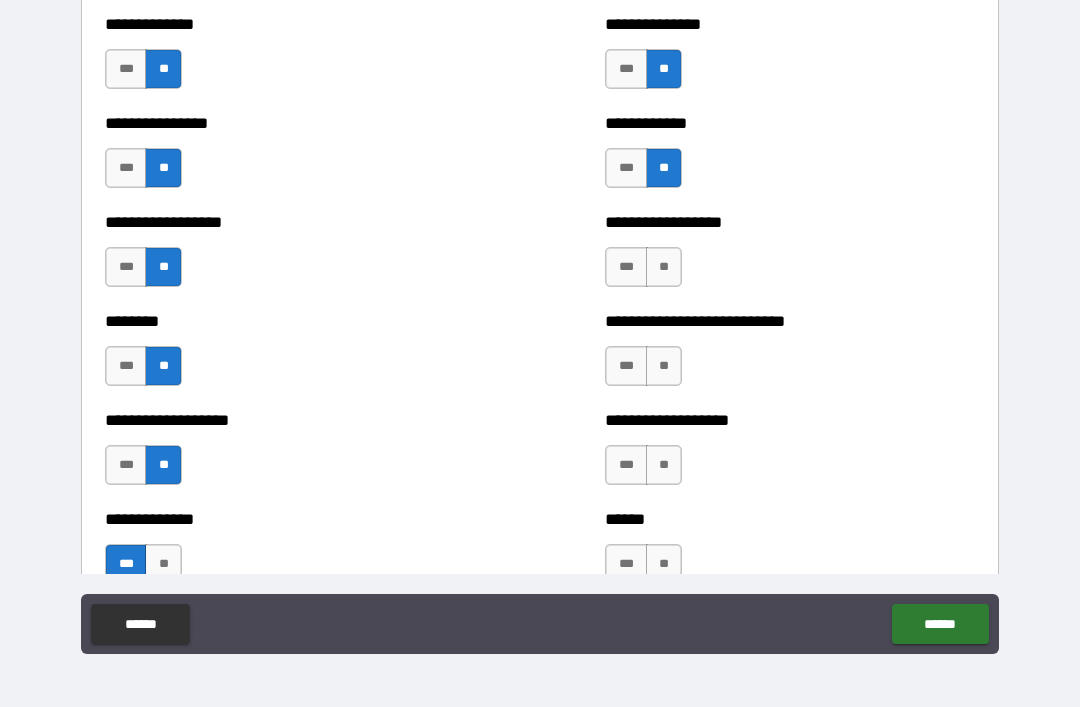 scroll, scrollTop: 4188, scrollLeft: 0, axis: vertical 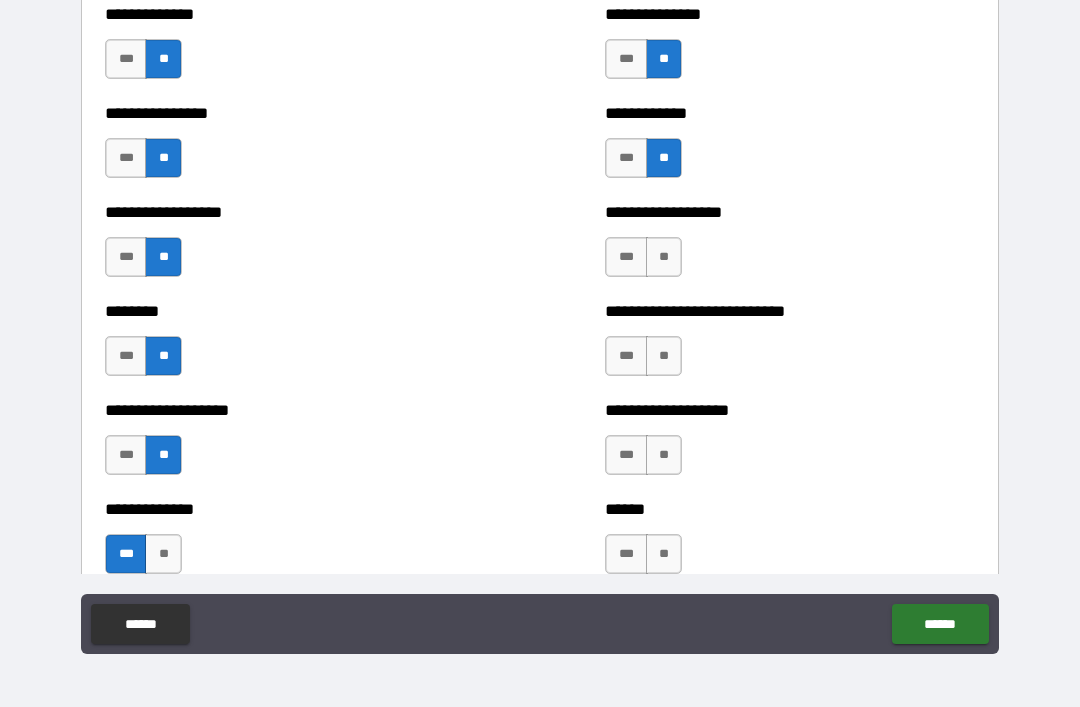 click on "**" at bounding box center (664, 257) 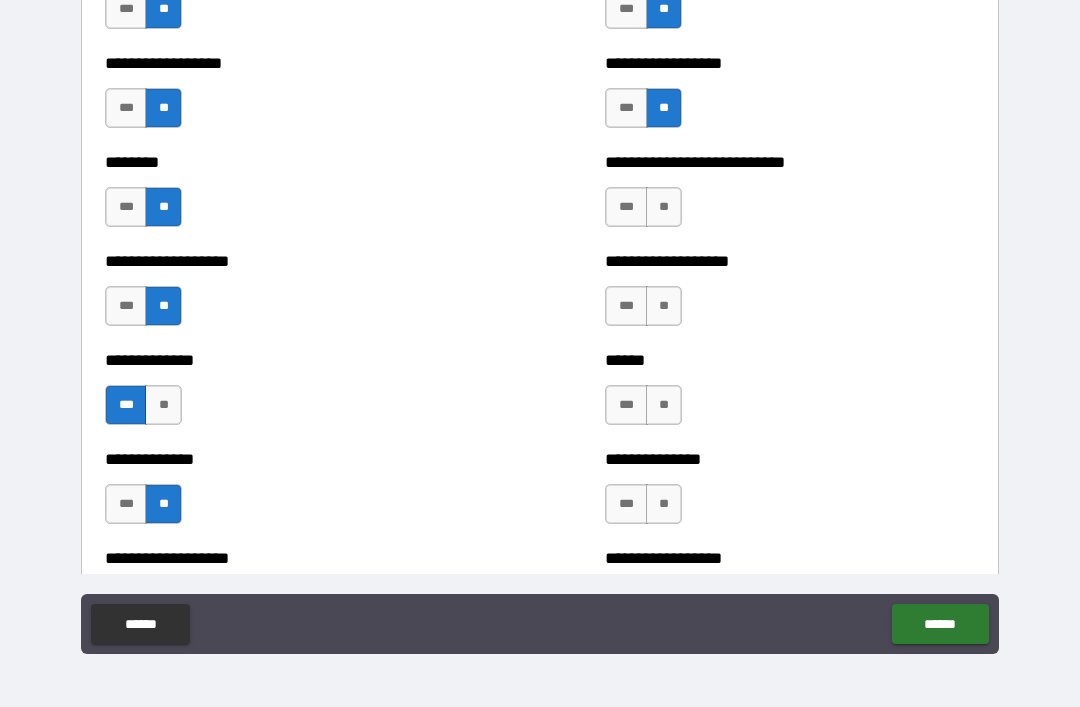 scroll, scrollTop: 4338, scrollLeft: 0, axis: vertical 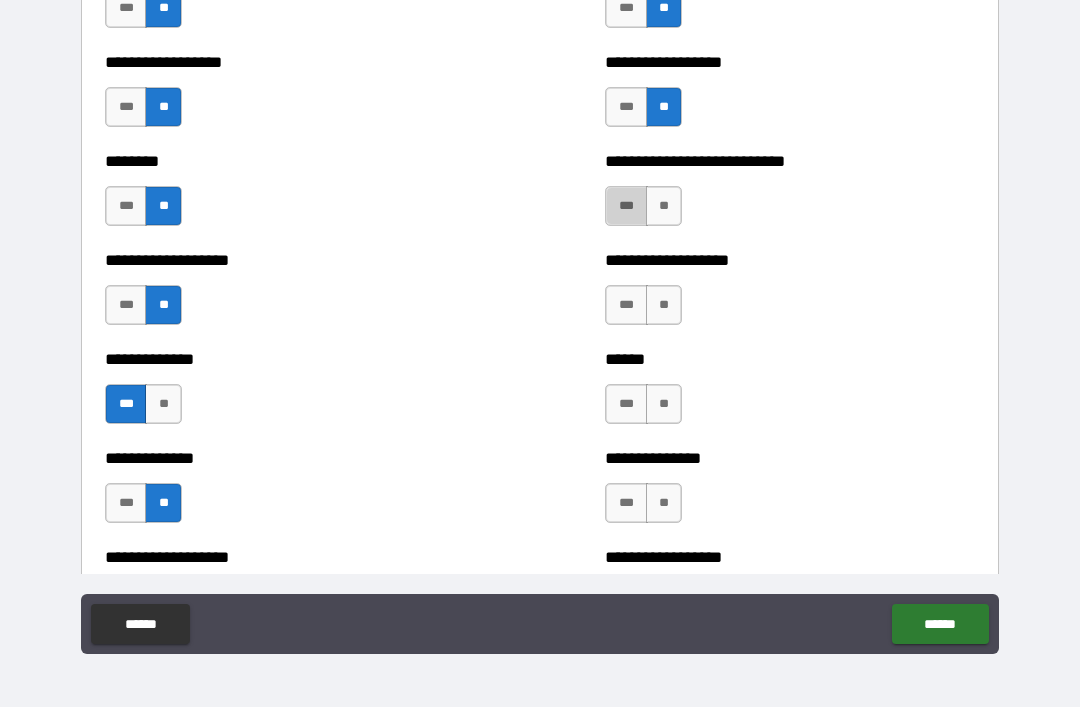 click on "***" at bounding box center (626, 206) 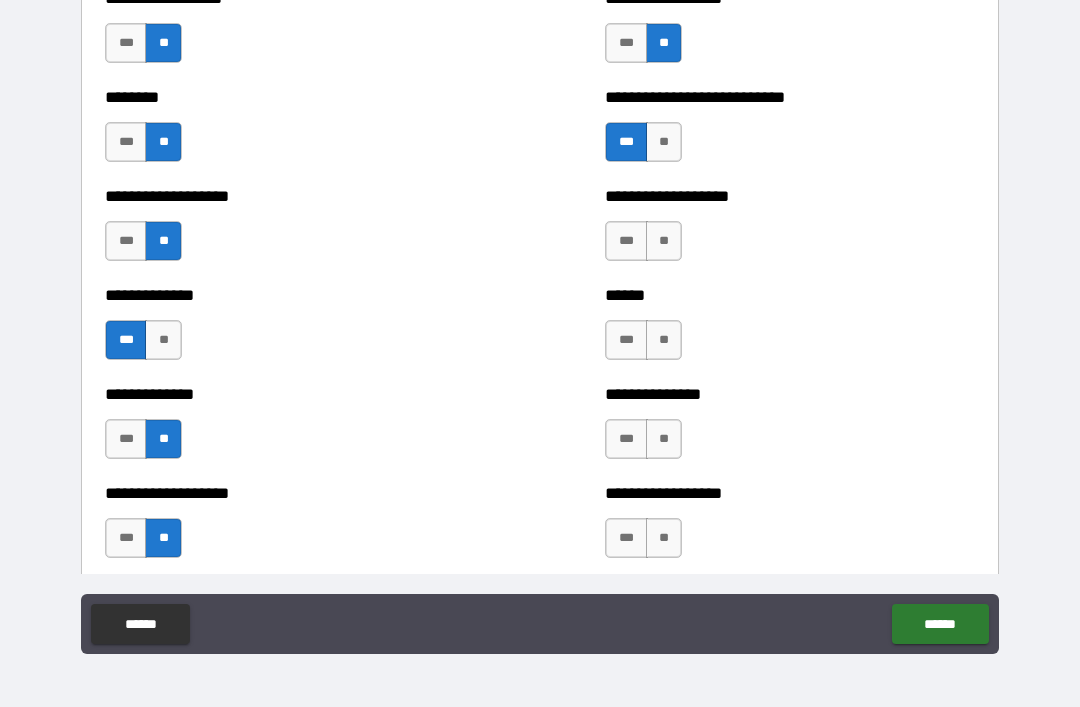 scroll, scrollTop: 4476, scrollLeft: 0, axis: vertical 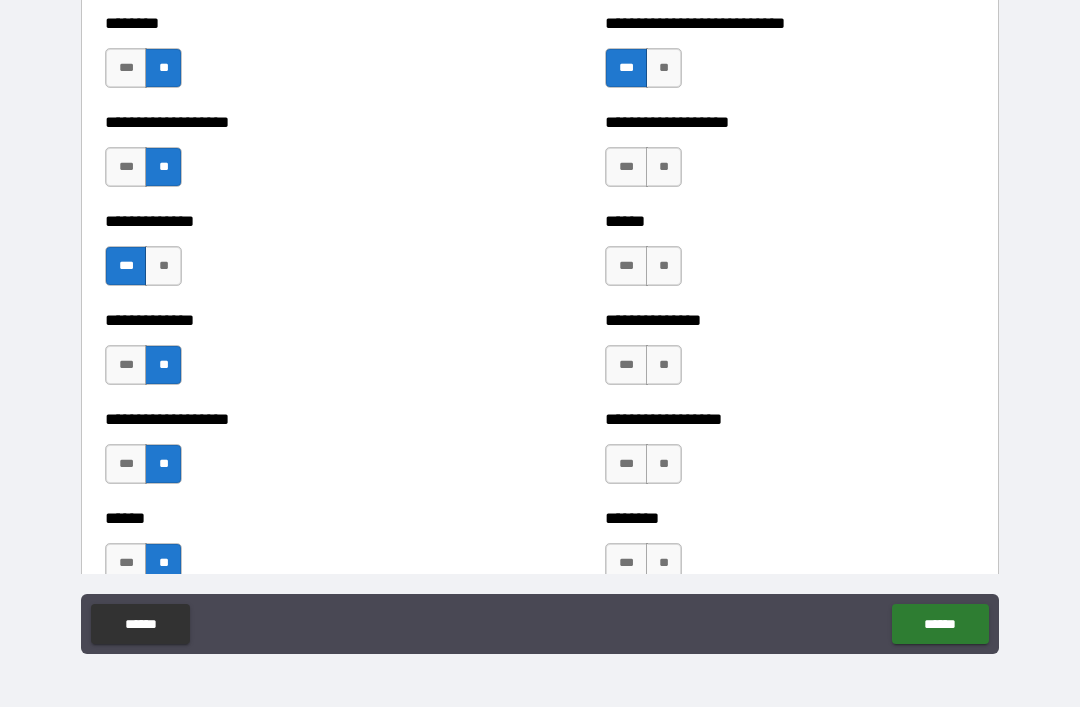 click on "**" at bounding box center [664, 167] 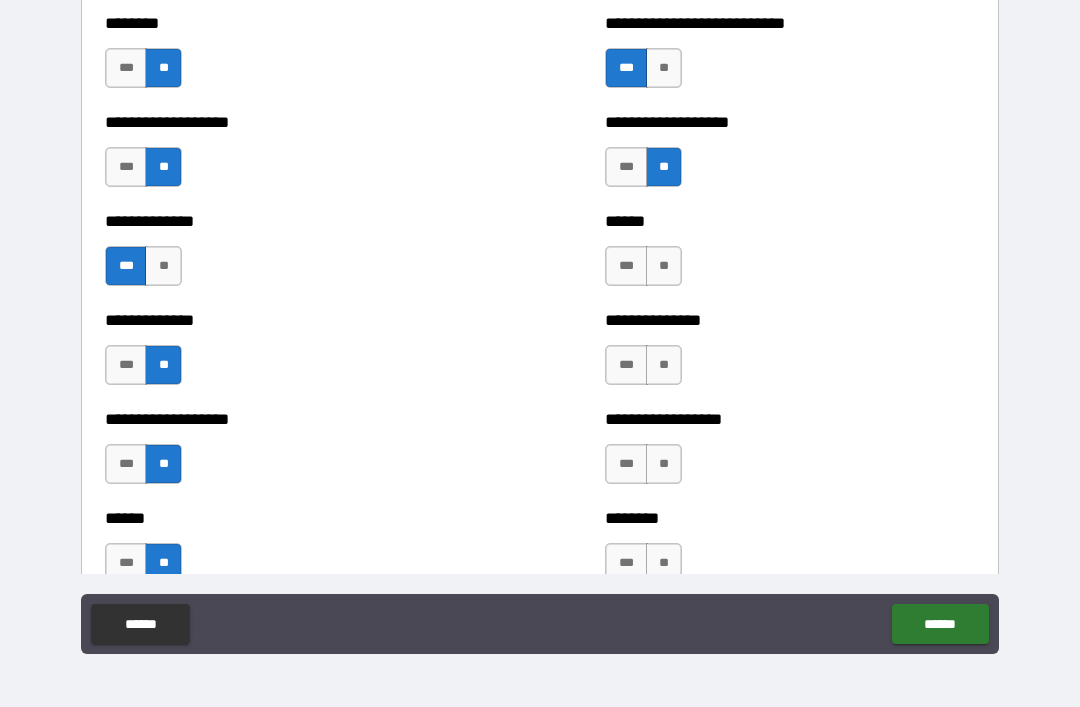 click on "**" at bounding box center (664, 266) 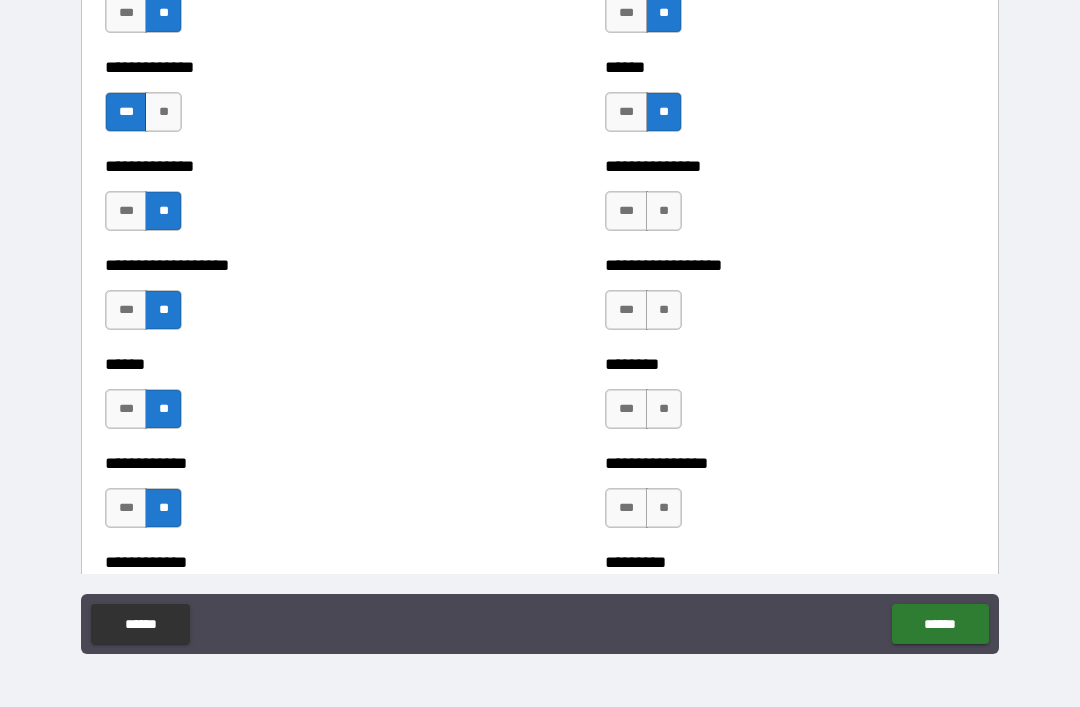 click on "**" at bounding box center [664, 211] 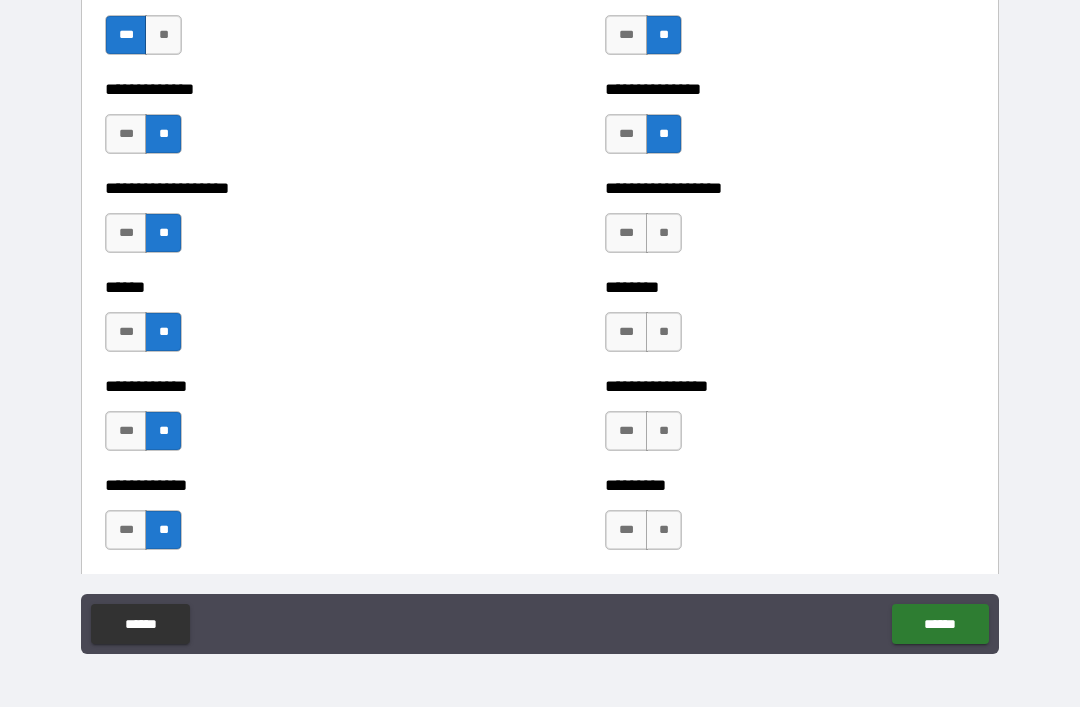 scroll, scrollTop: 4736, scrollLeft: 0, axis: vertical 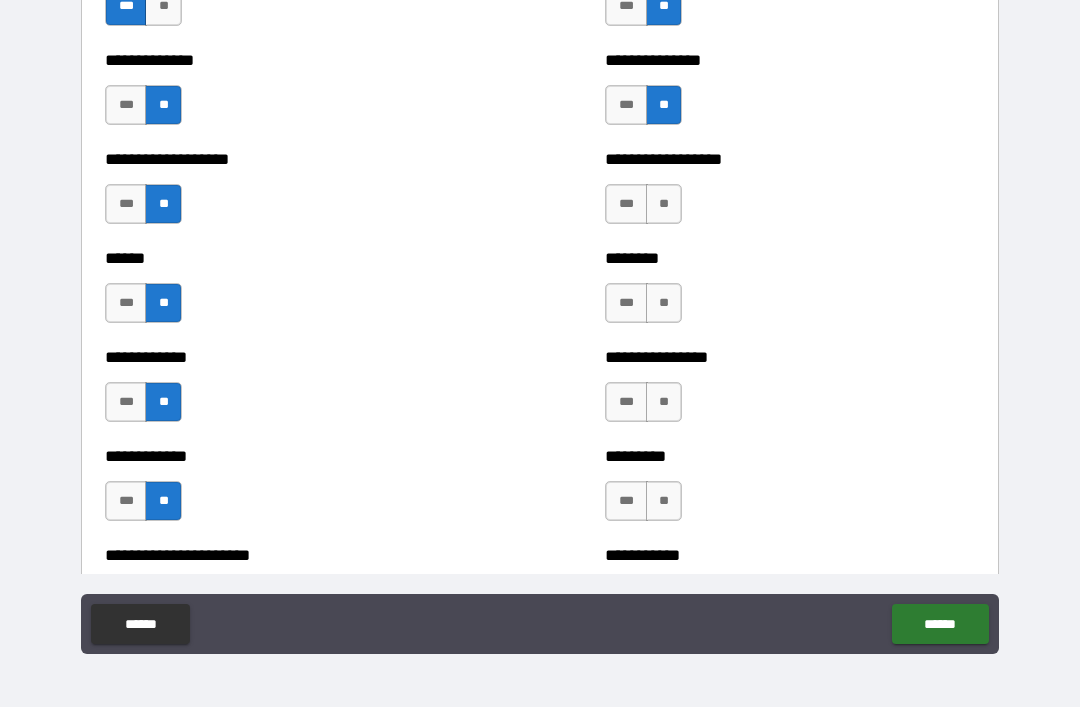 click on "**" at bounding box center (664, 204) 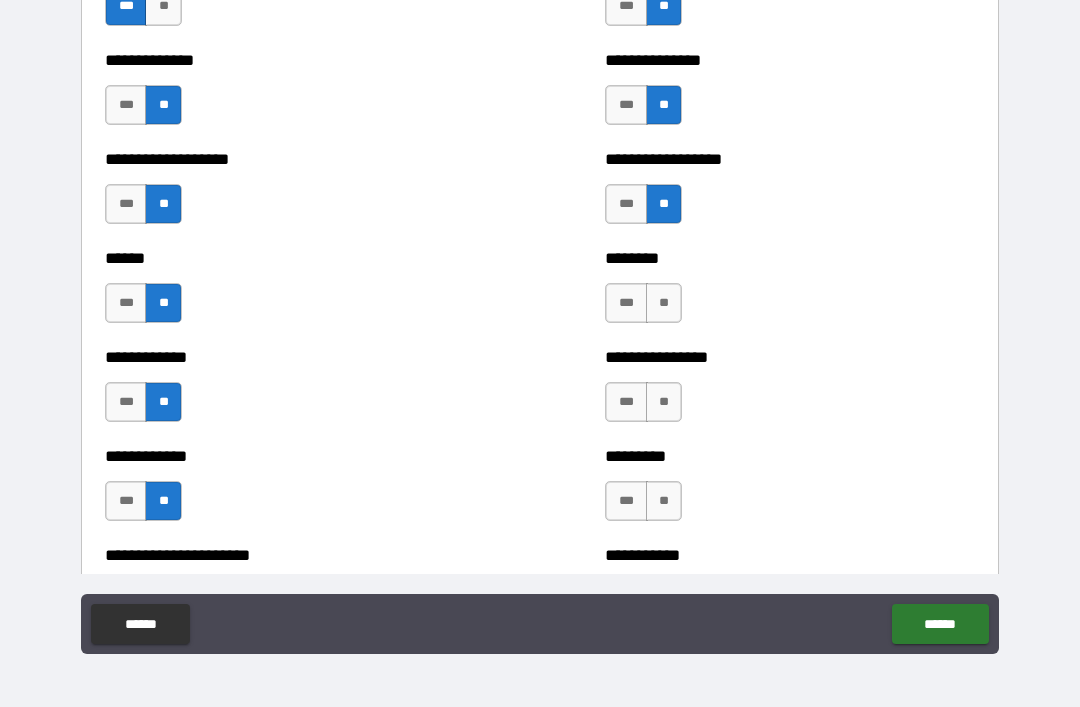 click on "**" at bounding box center [664, 303] 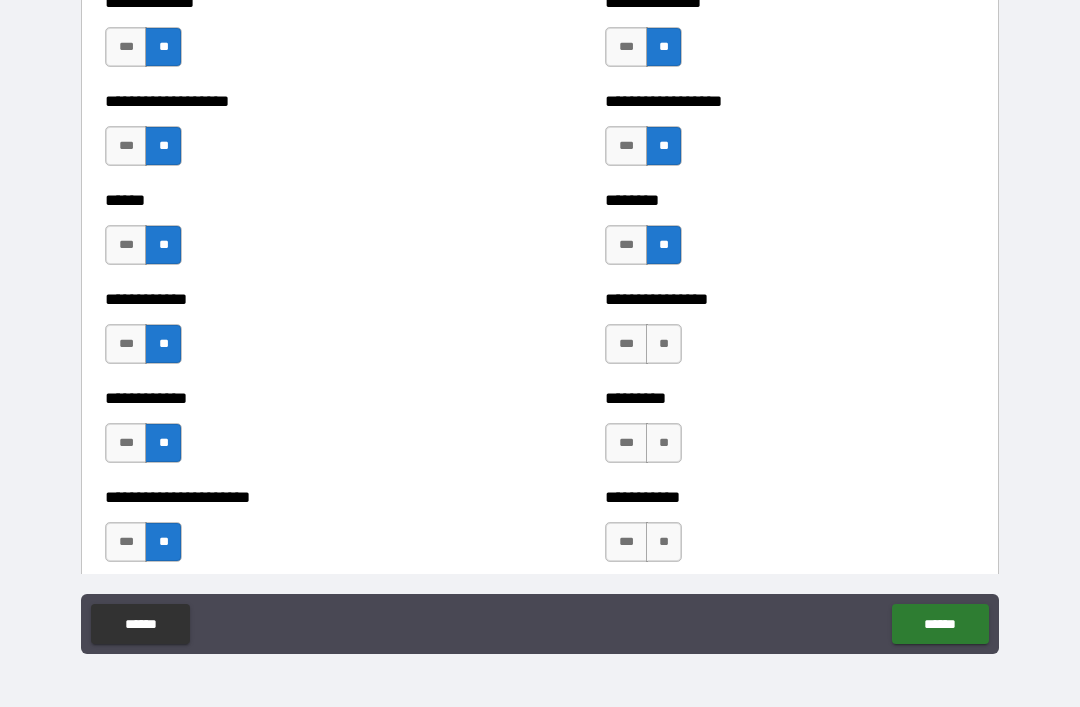 scroll, scrollTop: 4920, scrollLeft: 0, axis: vertical 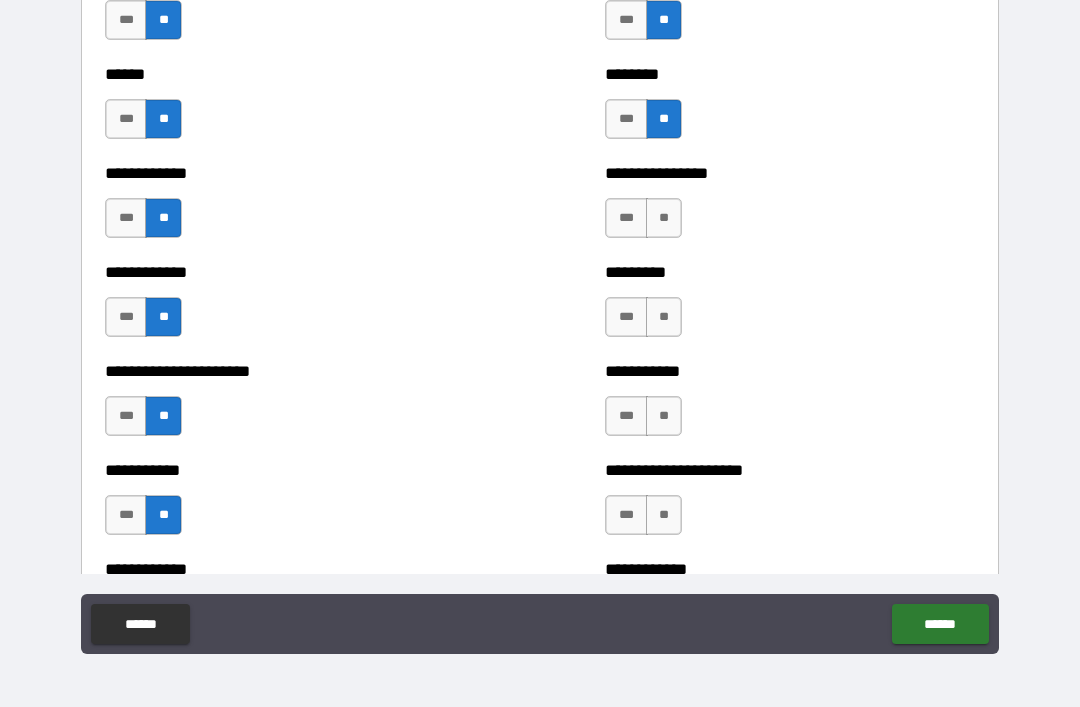 click on "**" at bounding box center (664, 218) 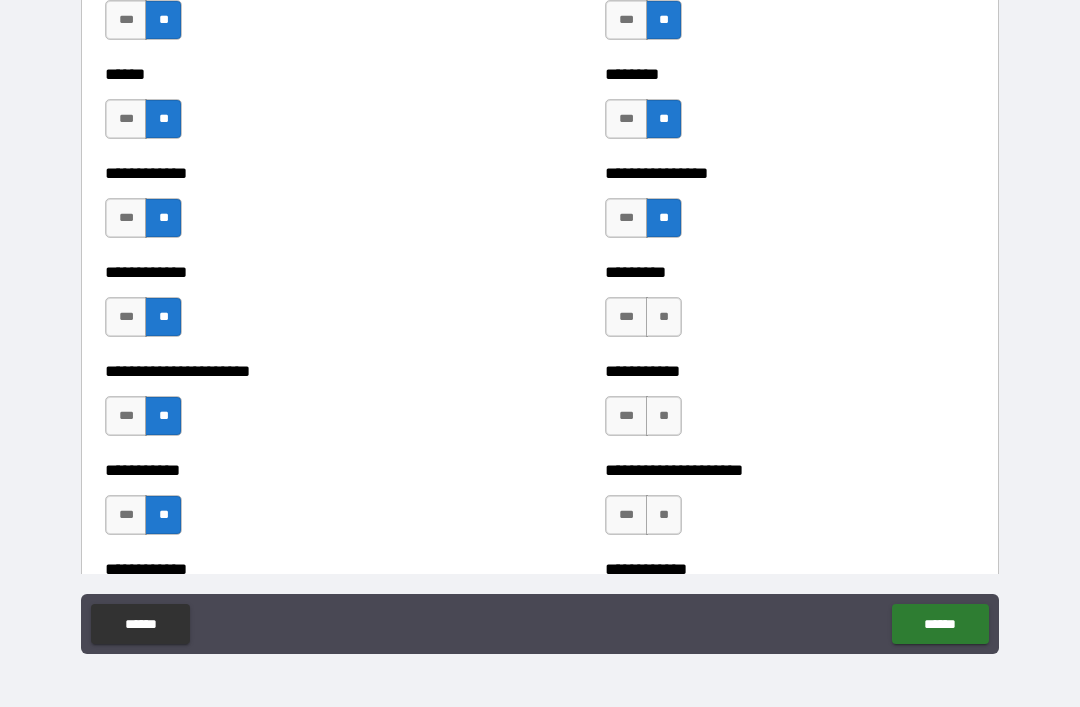 click on "**" at bounding box center [664, 317] 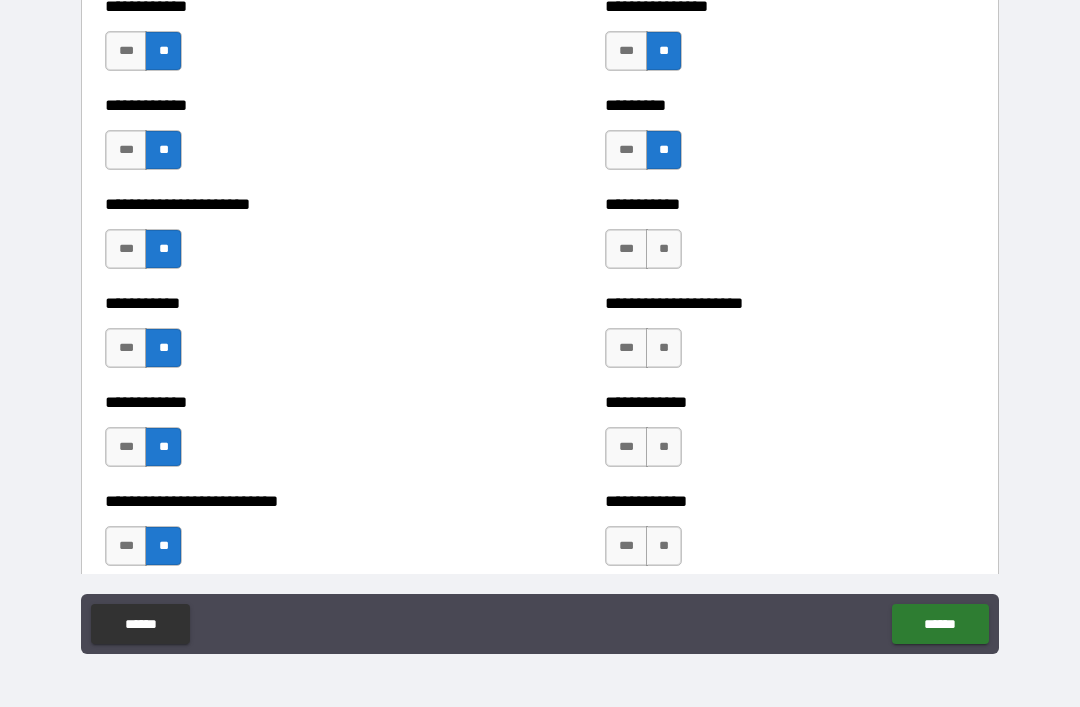 scroll, scrollTop: 5088, scrollLeft: 0, axis: vertical 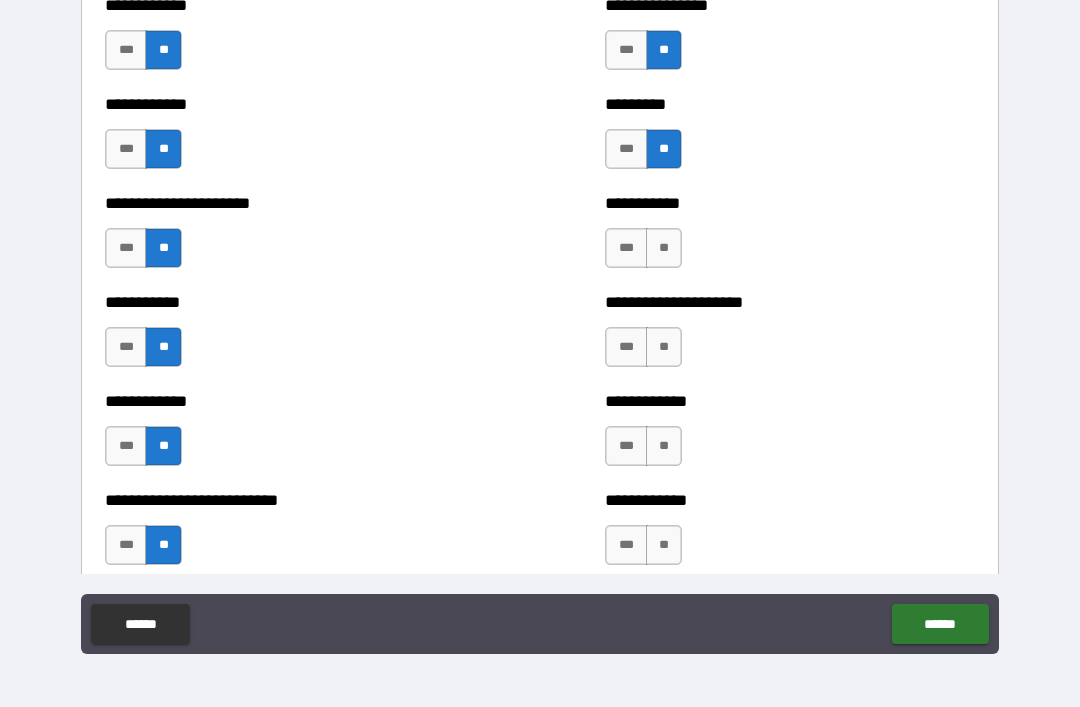 click on "**" at bounding box center (664, 248) 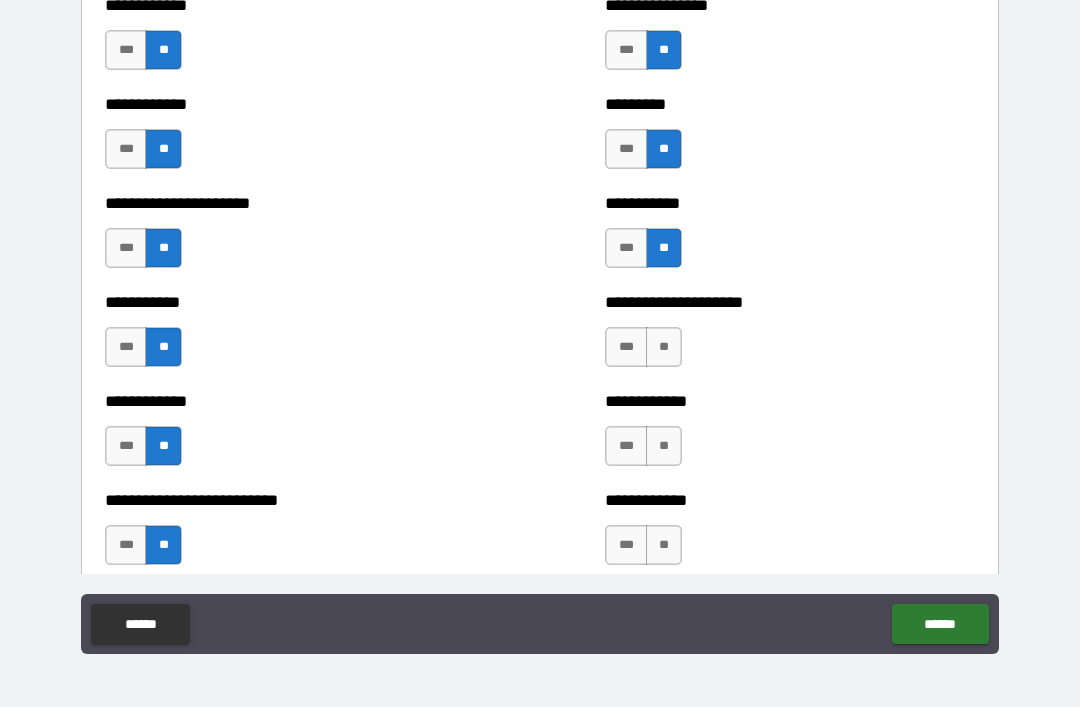 click on "***" at bounding box center (626, 248) 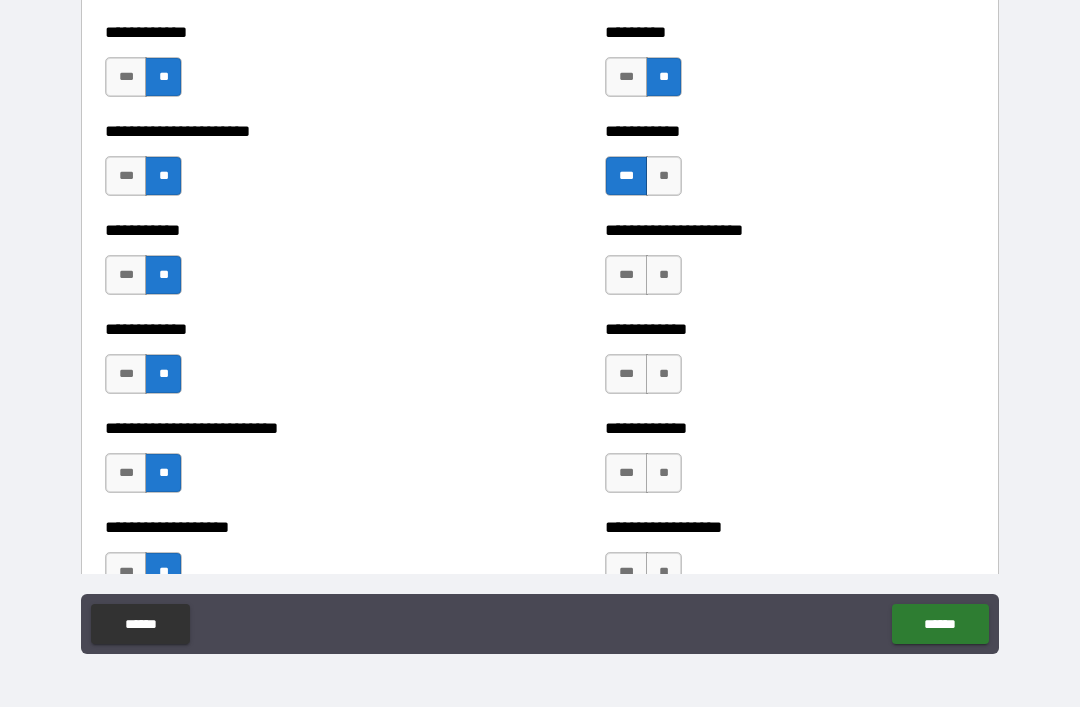 scroll, scrollTop: 5169, scrollLeft: 0, axis: vertical 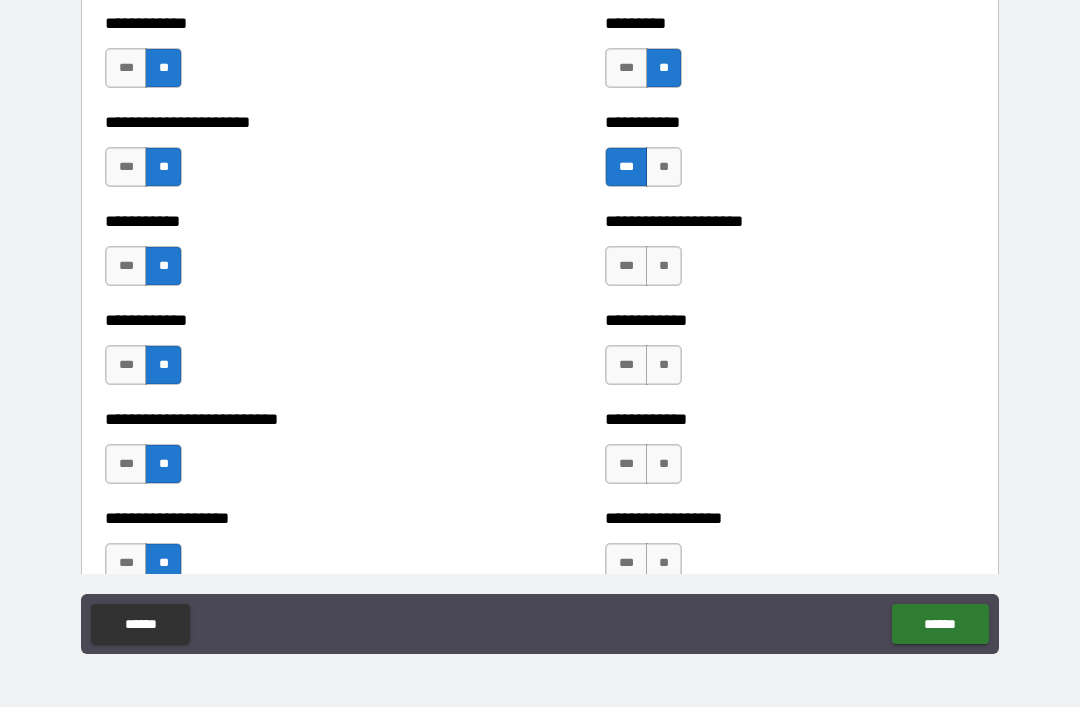 click on "**" at bounding box center [664, 266] 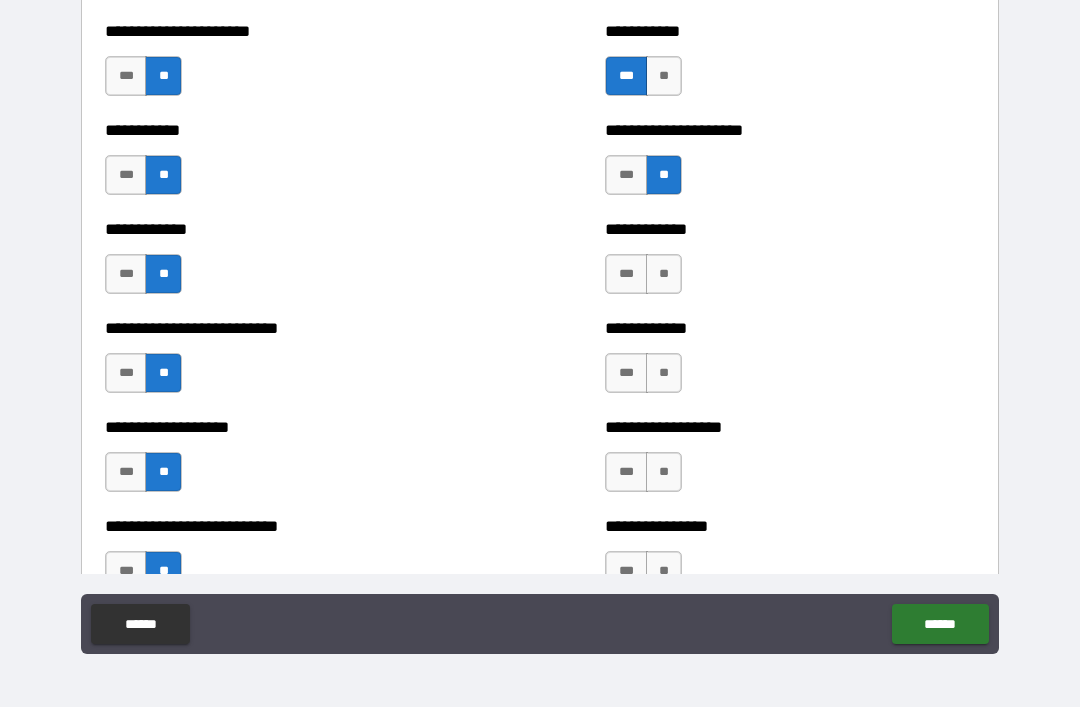 scroll, scrollTop: 5315, scrollLeft: 0, axis: vertical 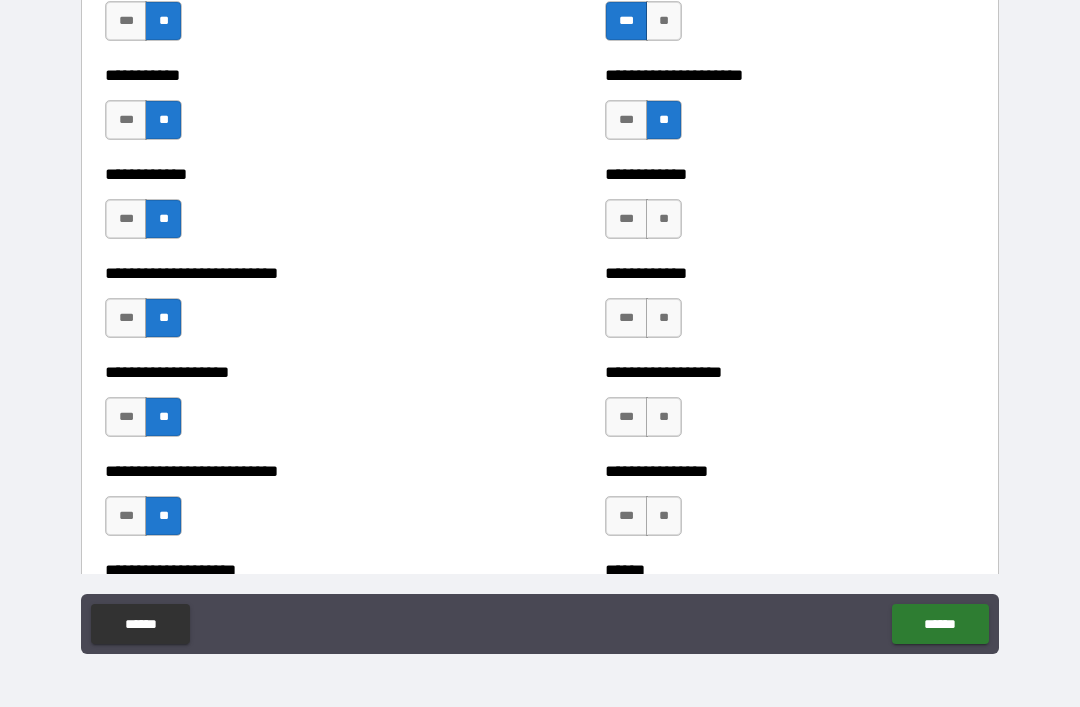 click on "**" at bounding box center [664, 219] 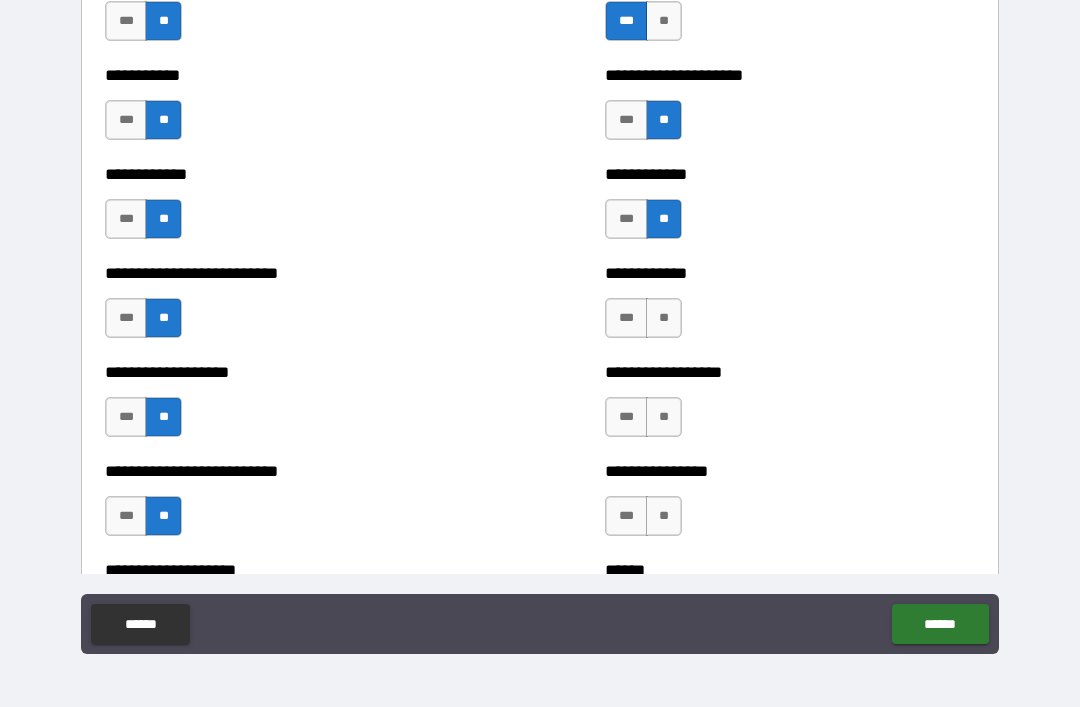 click on "**" at bounding box center (664, 318) 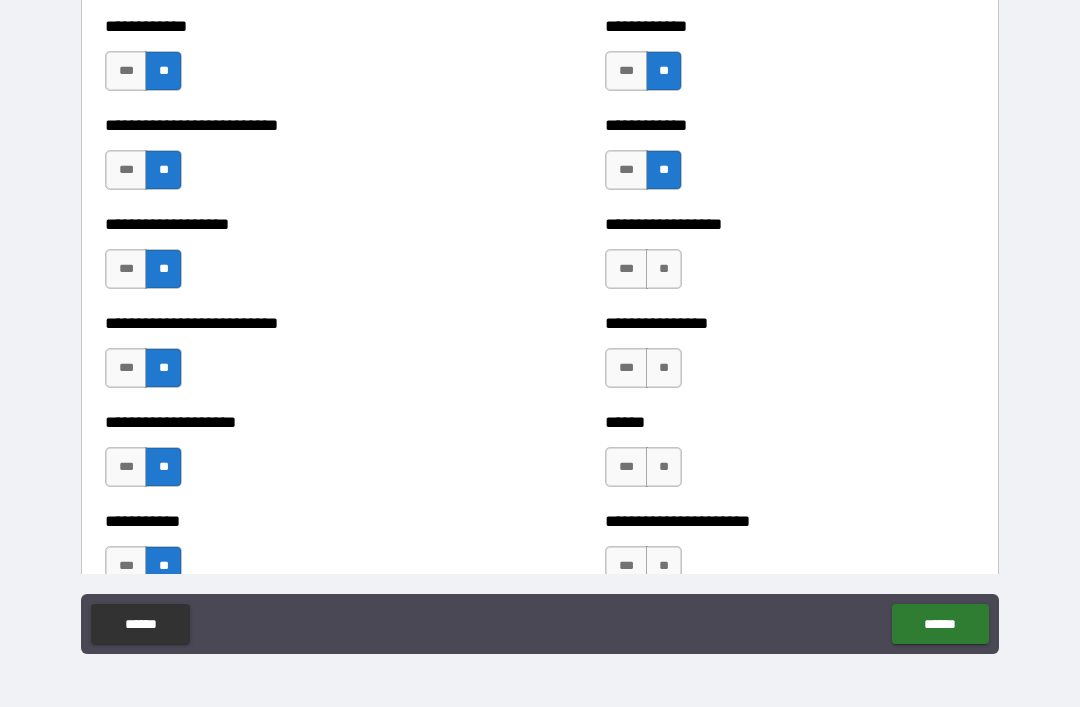 click on "**" at bounding box center (664, 269) 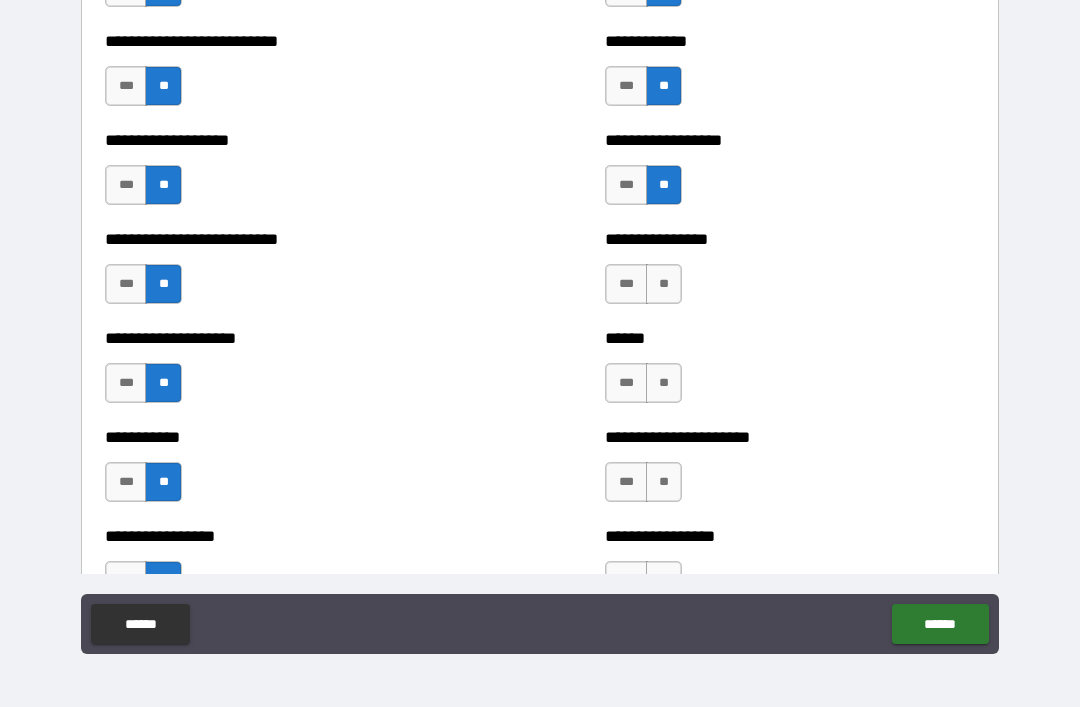 scroll, scrollTop: 5554, scrollLeft: 0, axis: vertical 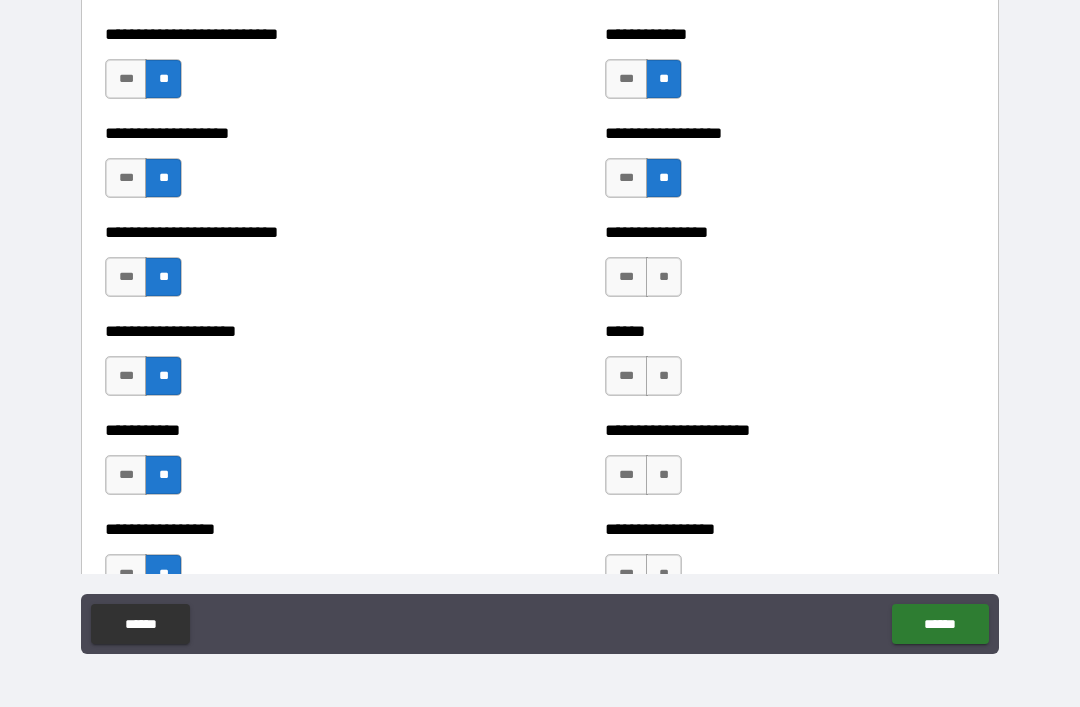 click on "**" at bounding box center [664, 277] 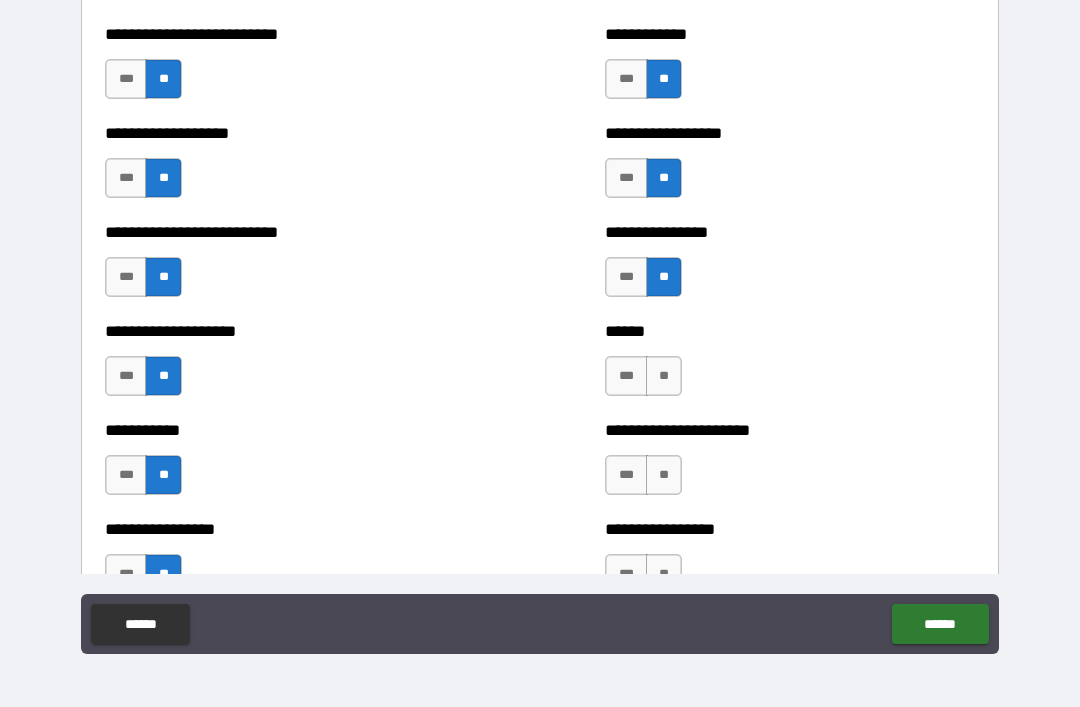 click on "**" at bounding box center [664, 376] 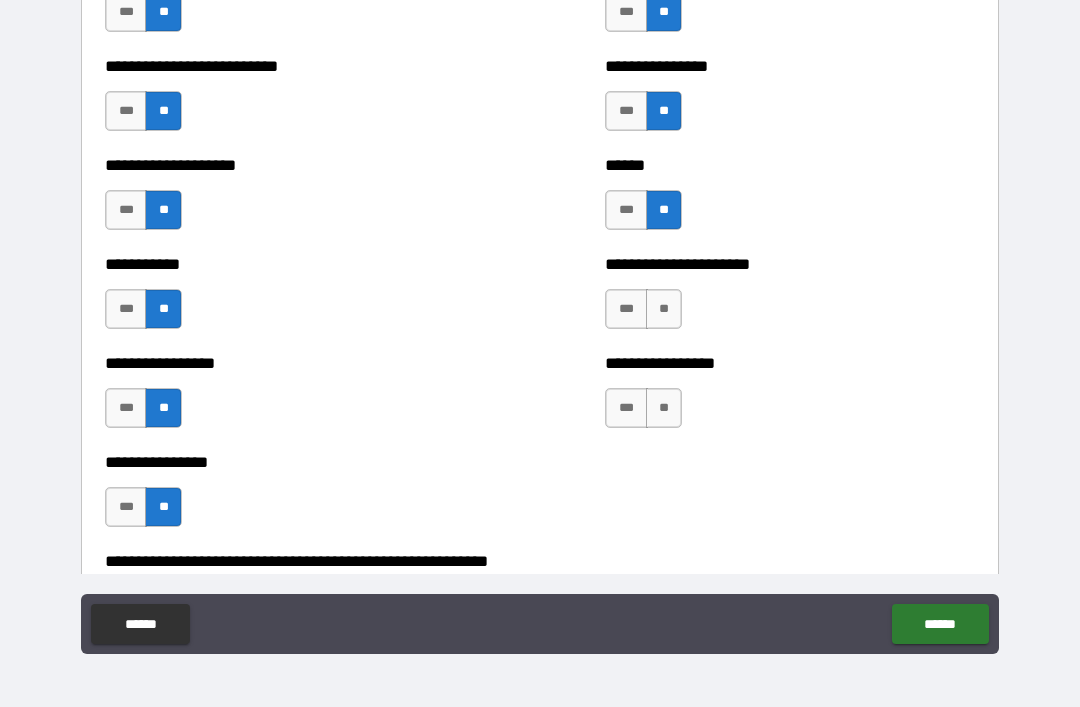 scroll, scrollTop: 5738, scrollLeft: 0, axis: vertical 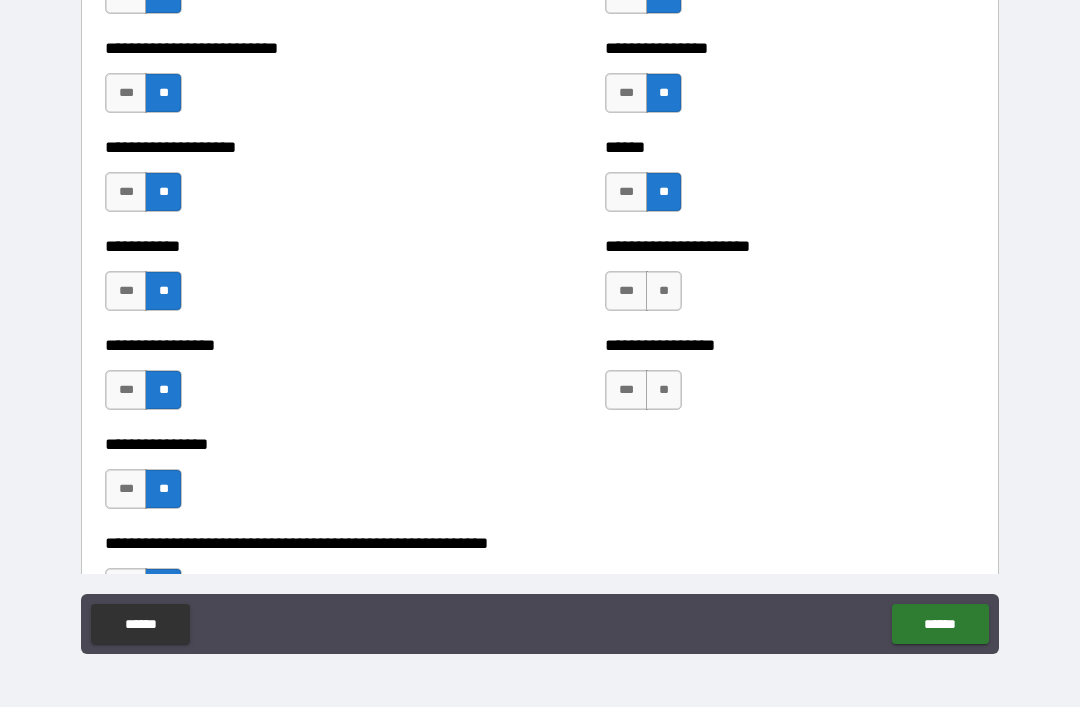 click on "**" at bounding box center [664, 291] 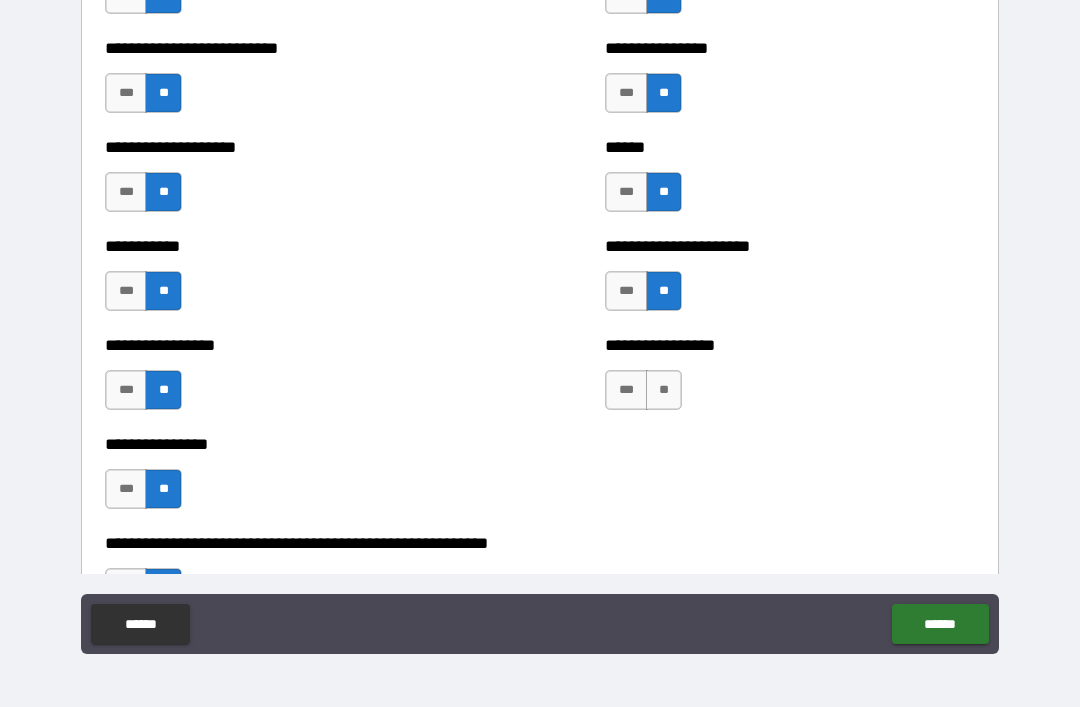 click on "**" at bounding box center (664, 390) 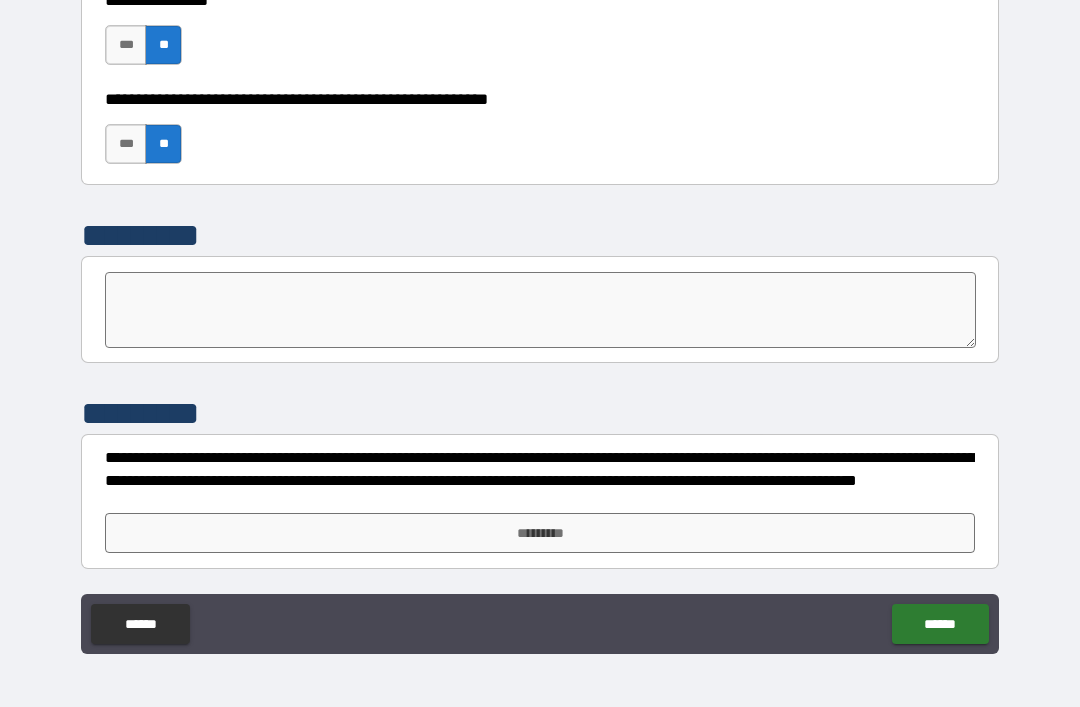 scroll, scrollTop: 6182, scrollLeft: 0, axis: vertical 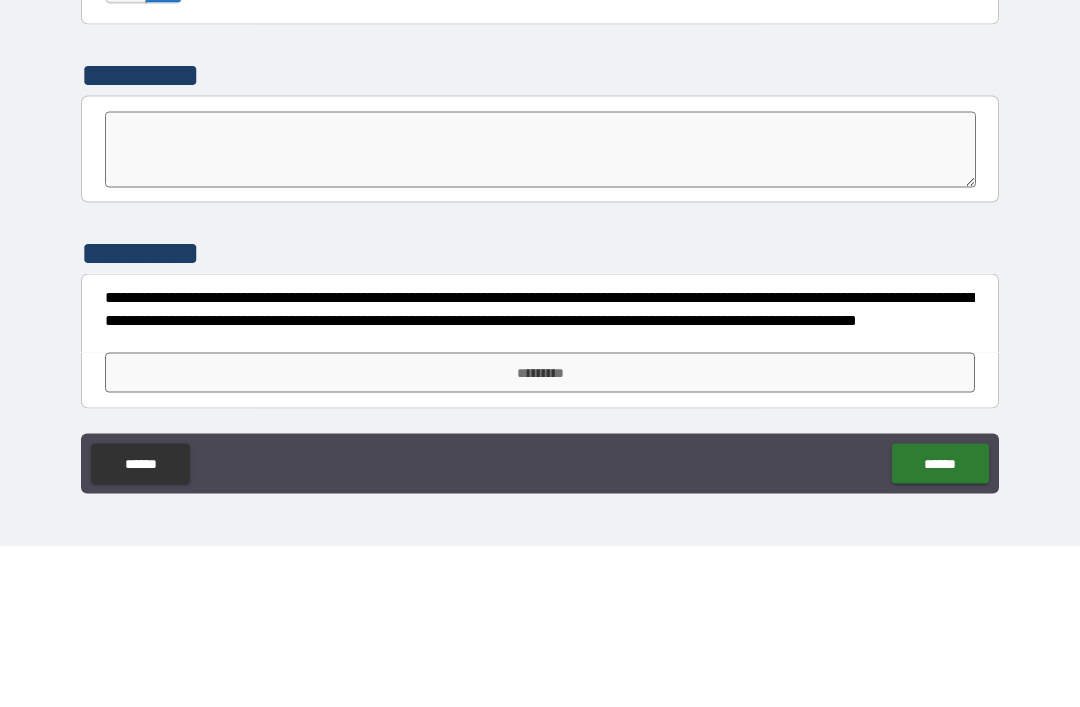 type on "*" 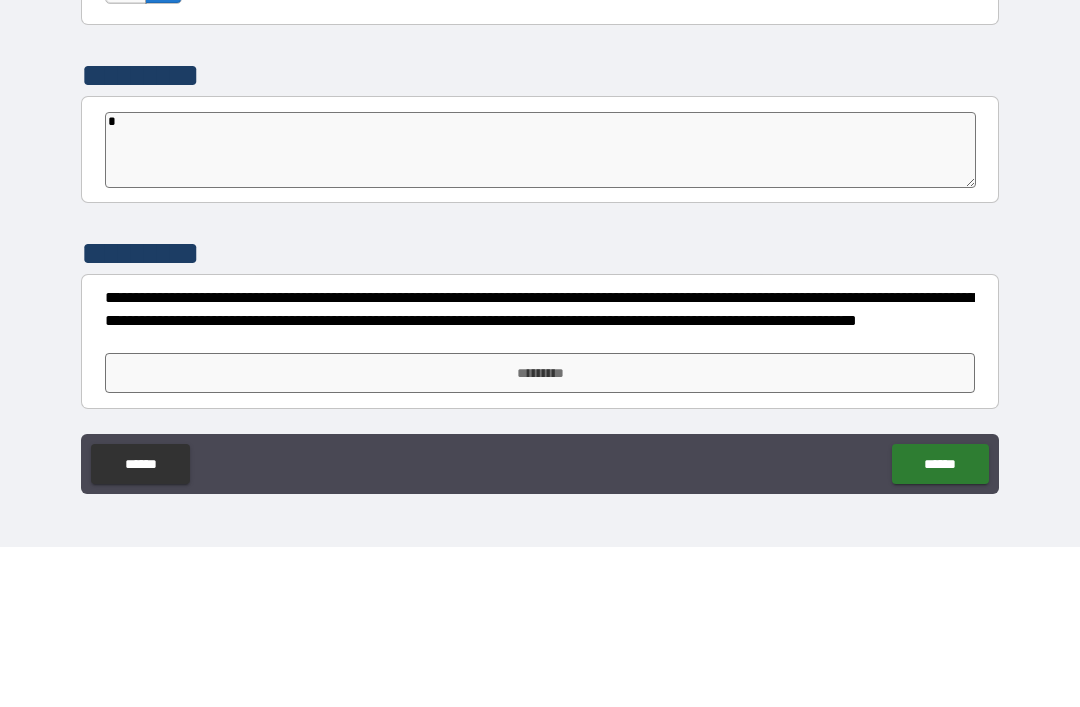 type on "*" 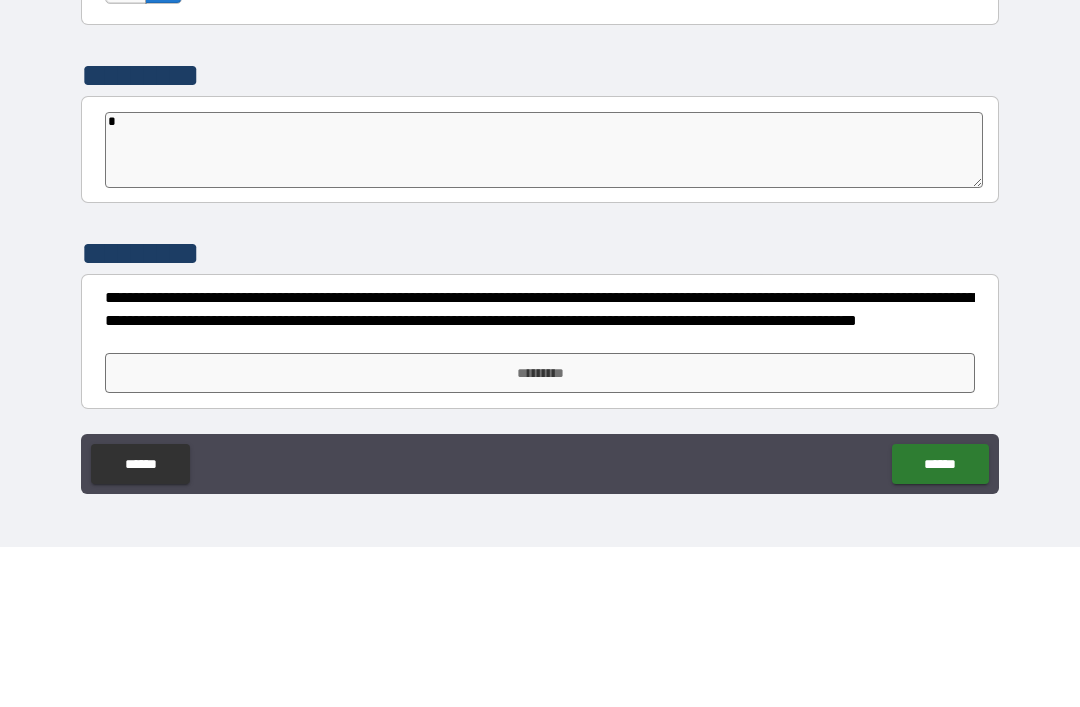 type on "**" 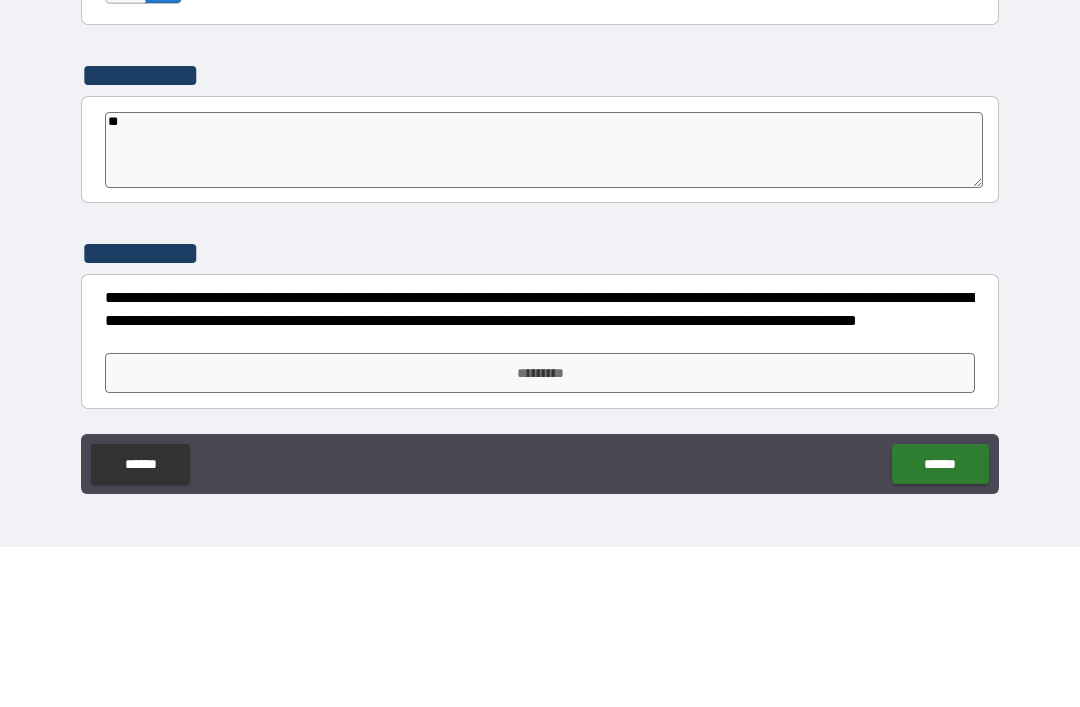 type on "*" 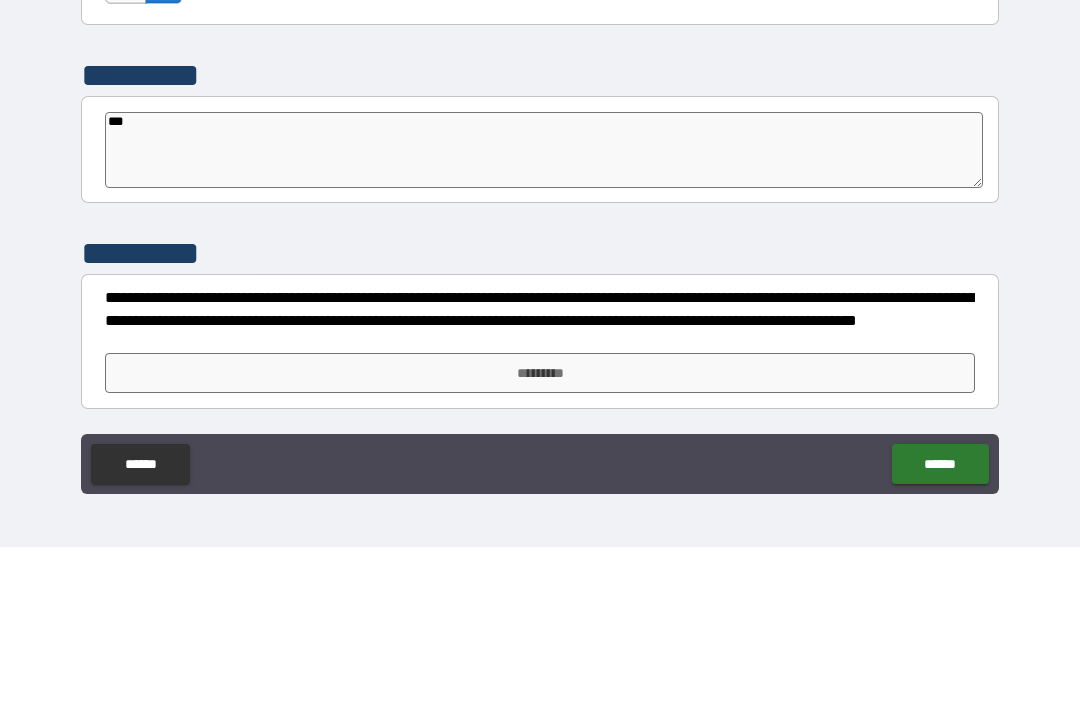 type on "*" 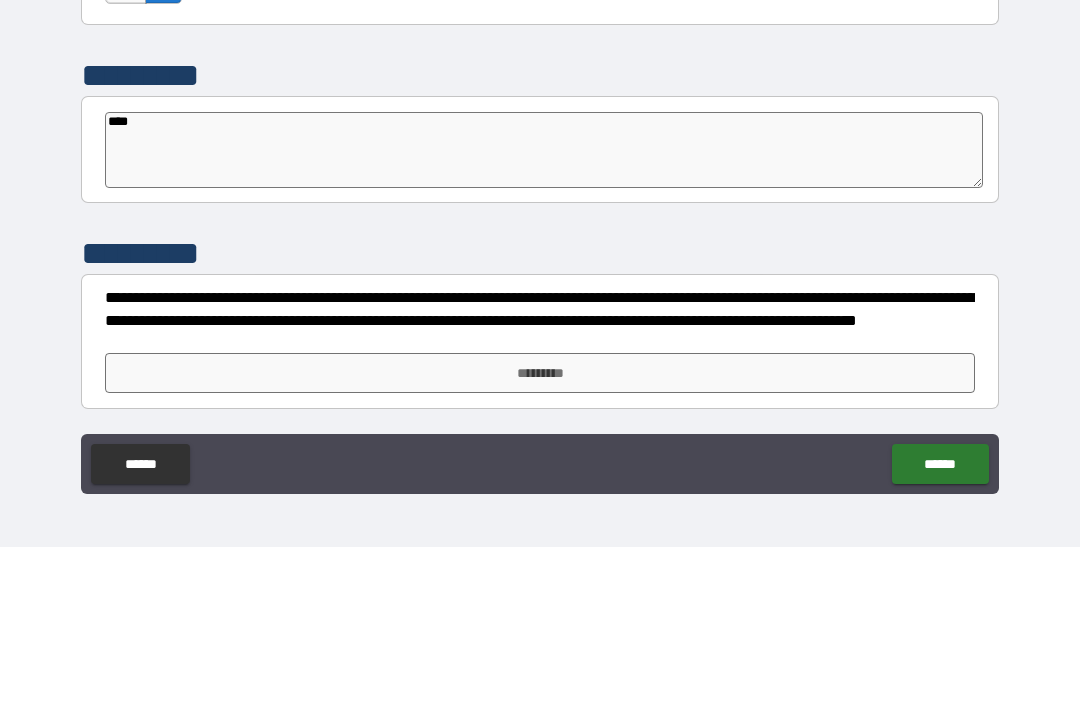 type on "*" 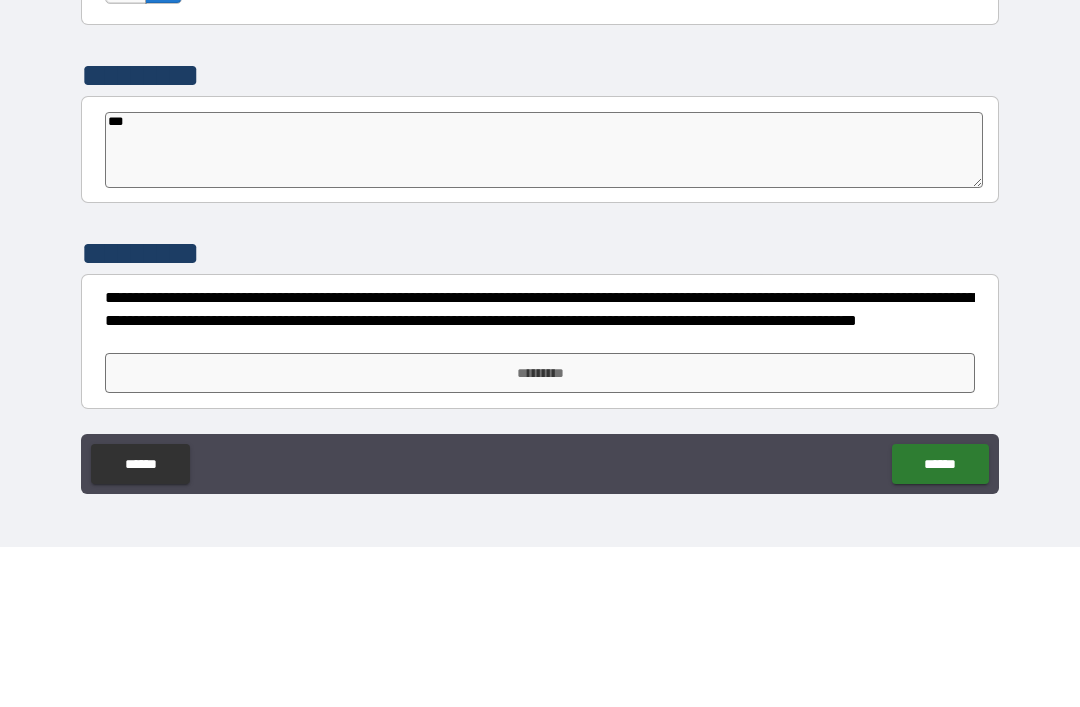 type on "*" 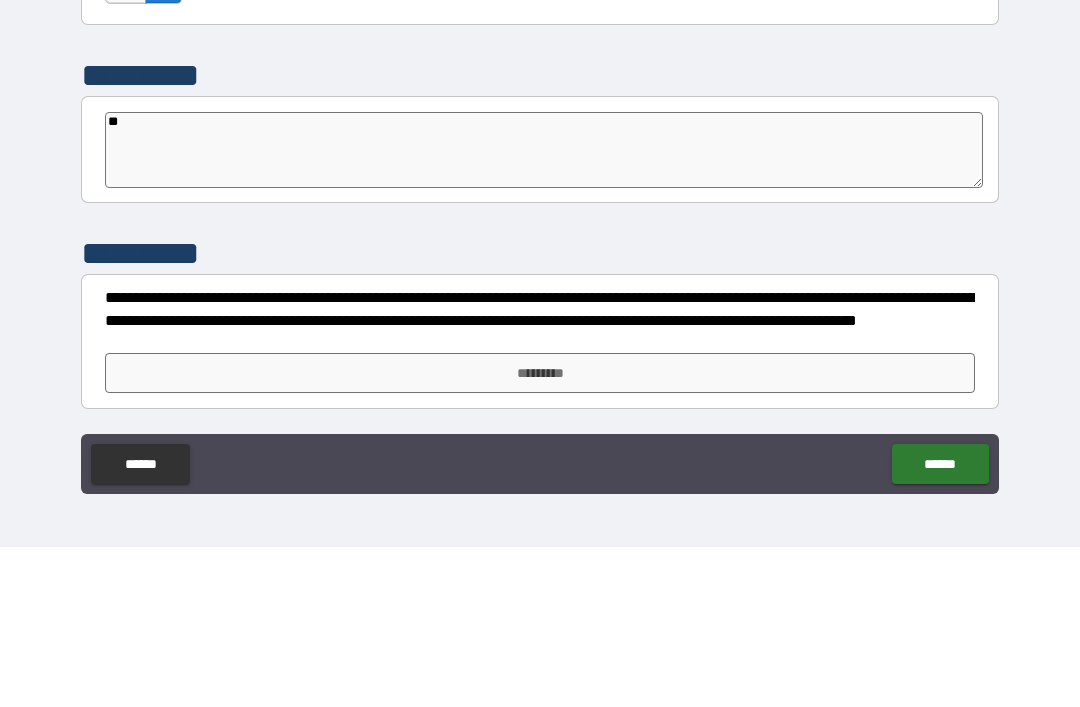 type on "*" 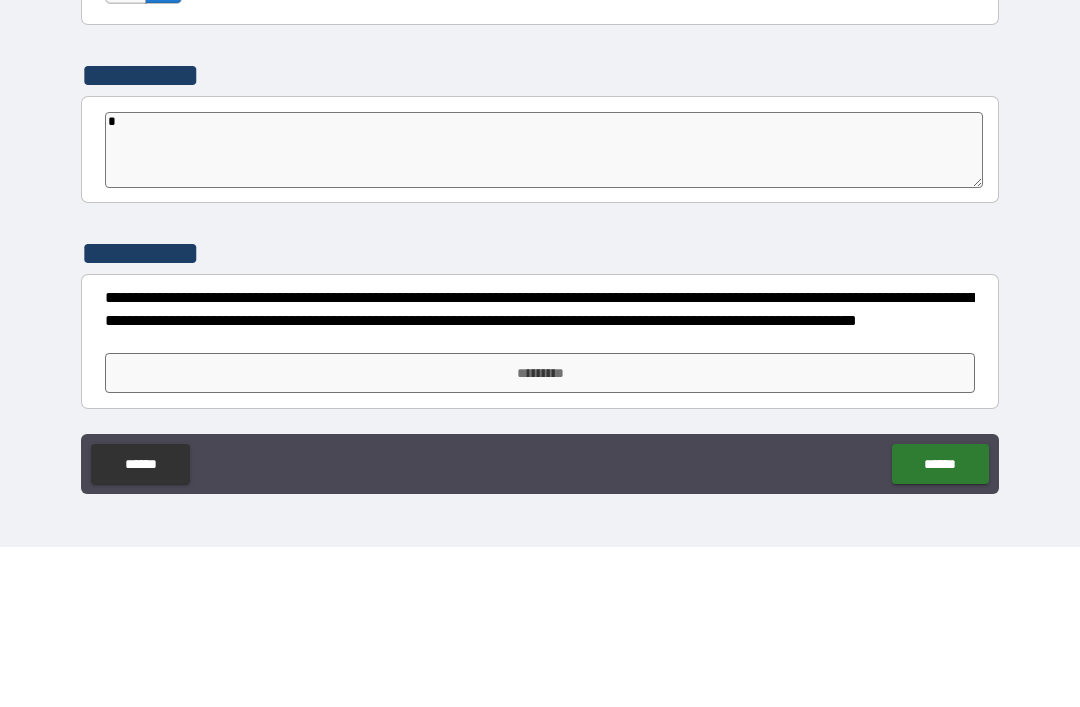 type on "*" 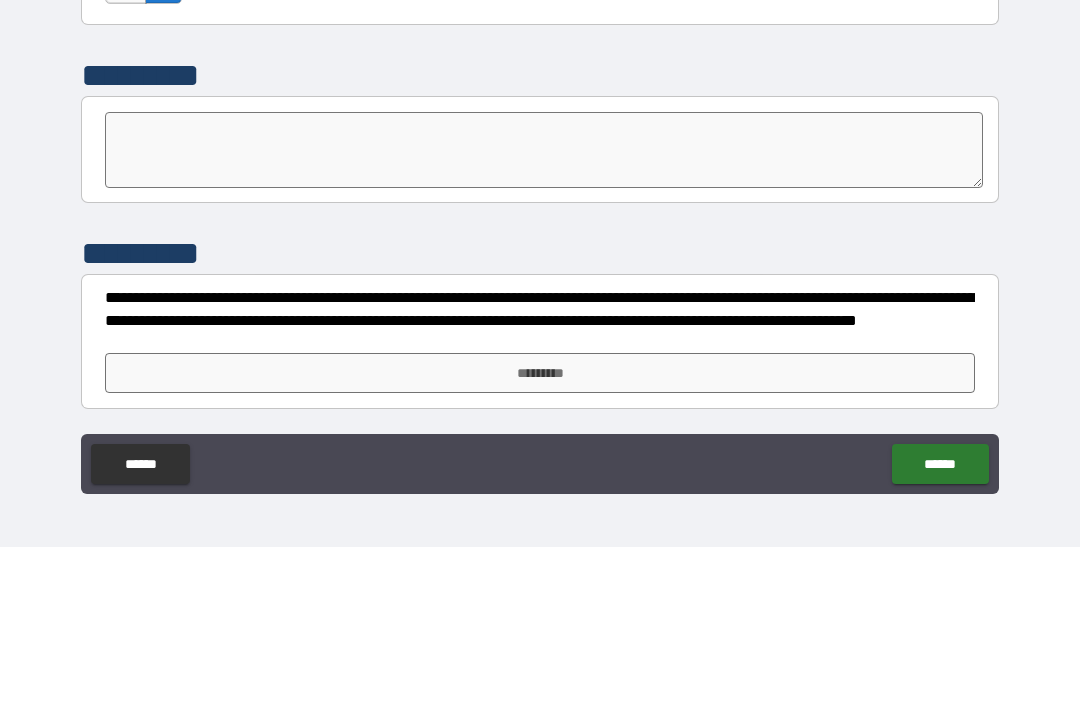 type on "*" 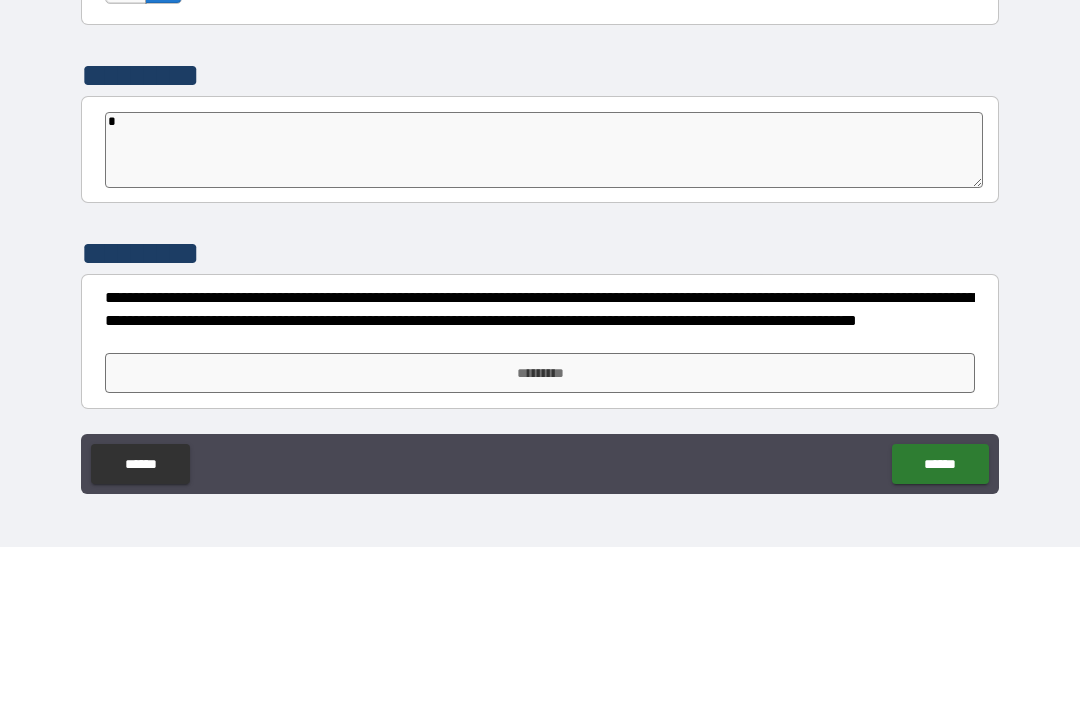 type on "*" 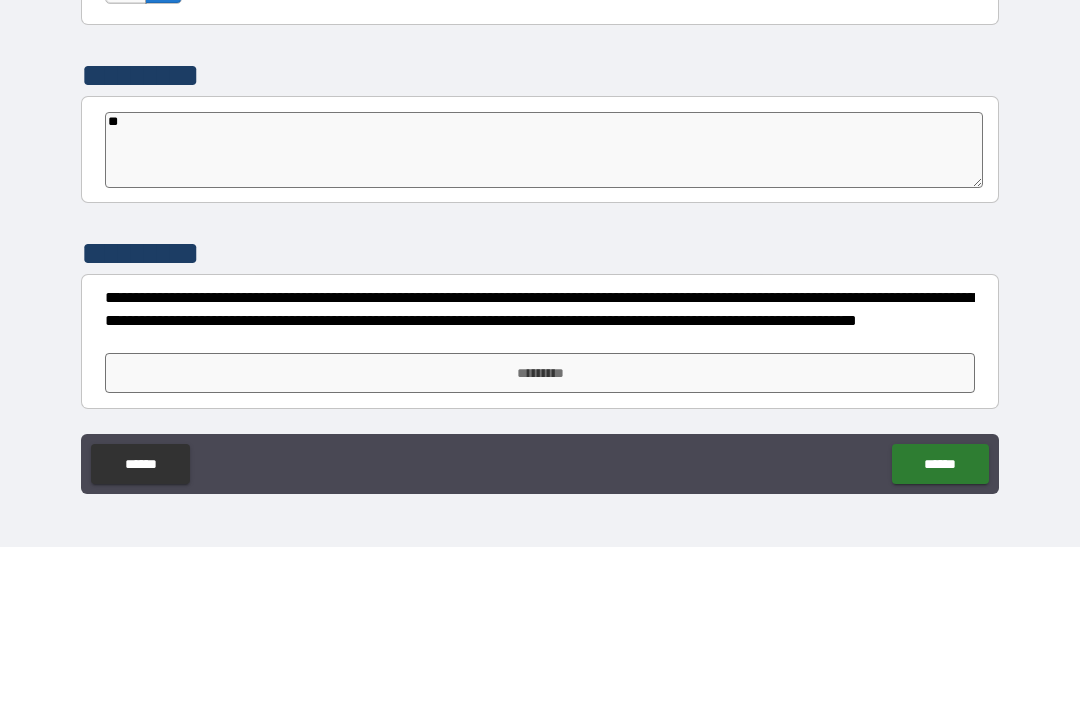 type on "*" 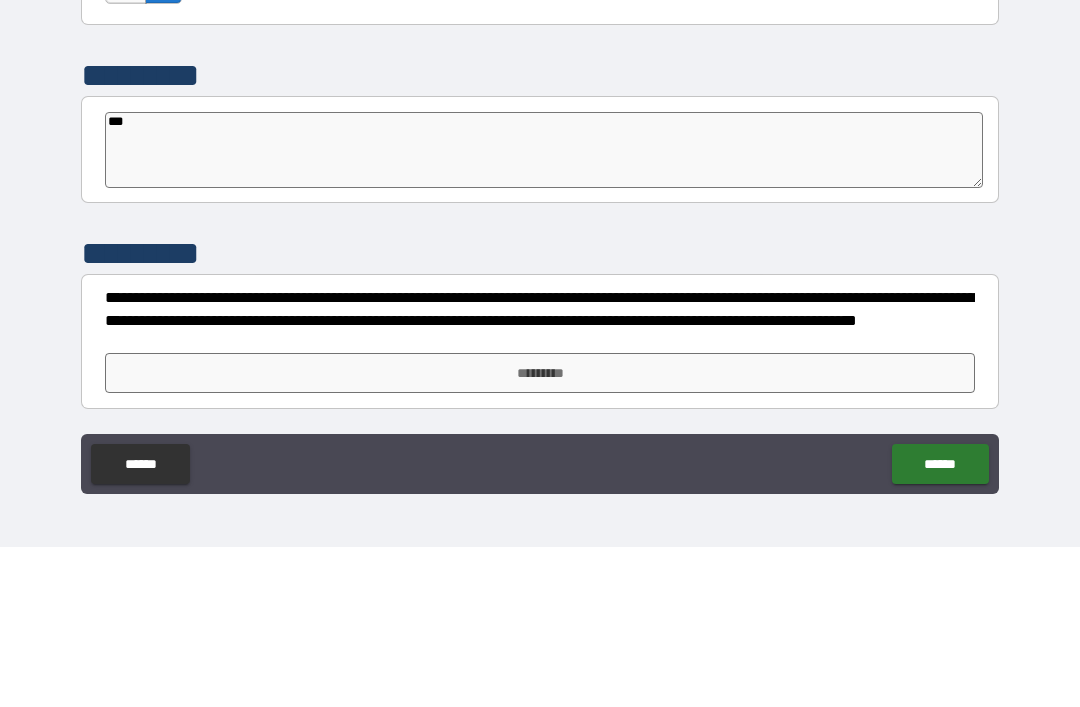 type on "*" 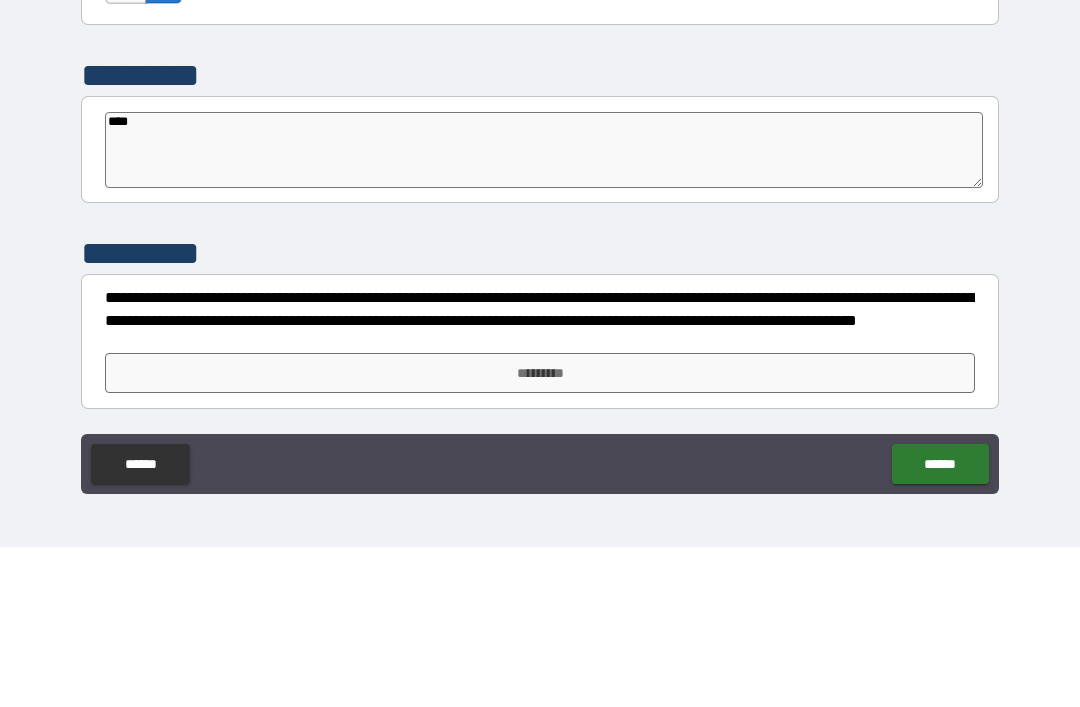 type on "*" 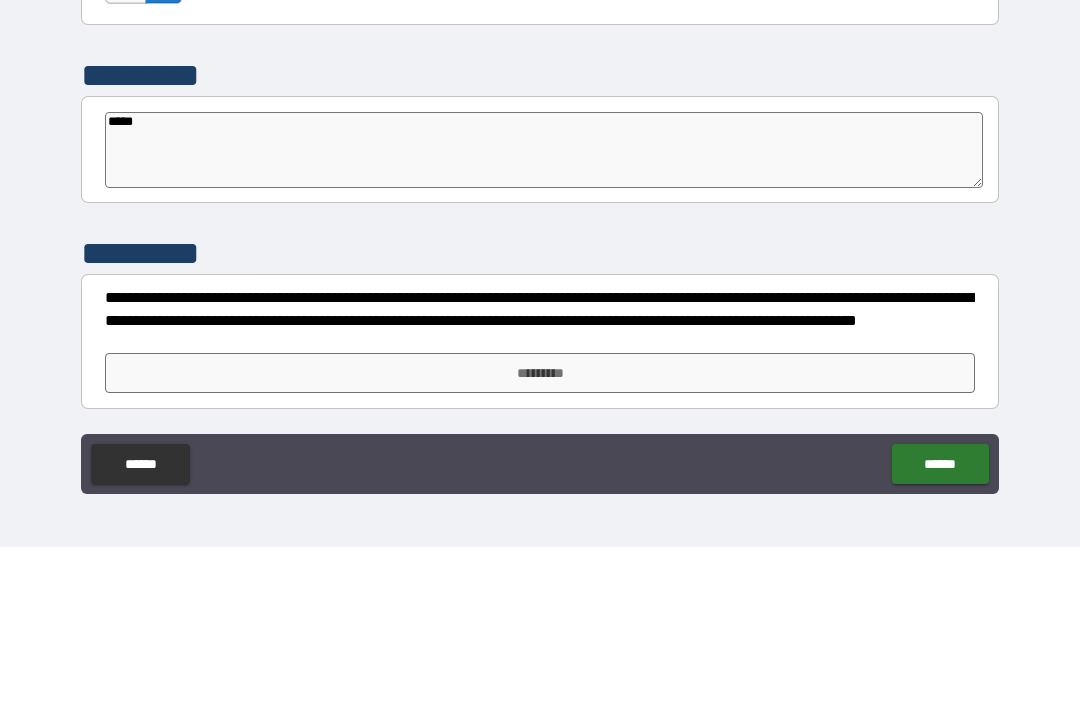 type on "*" 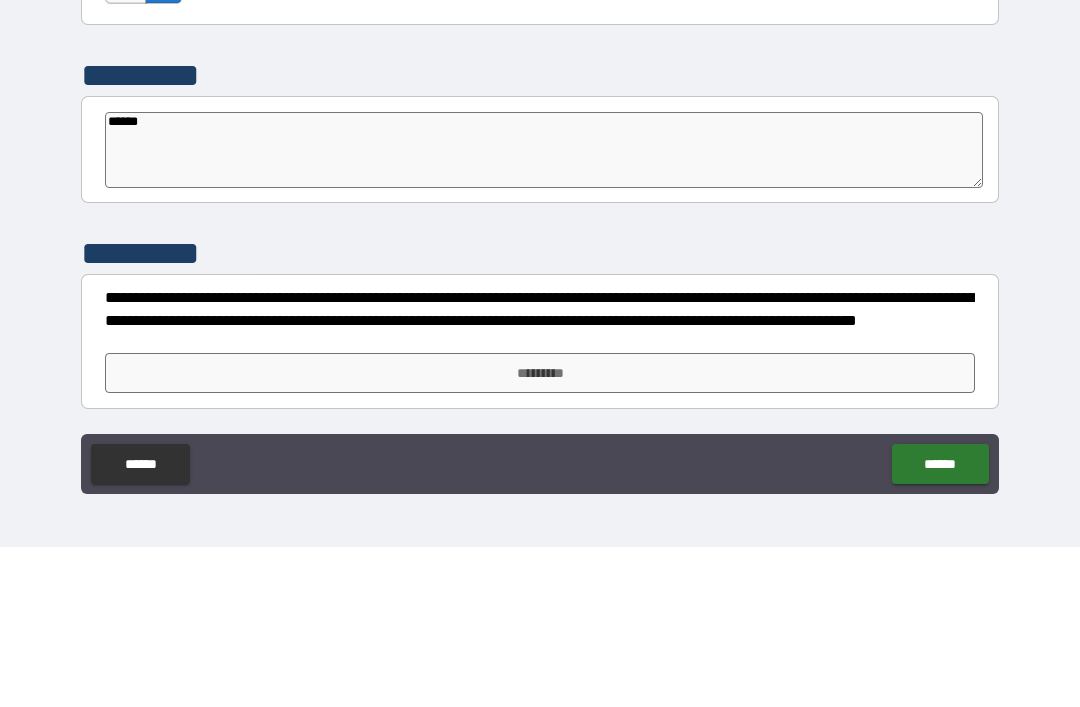 type on "*" 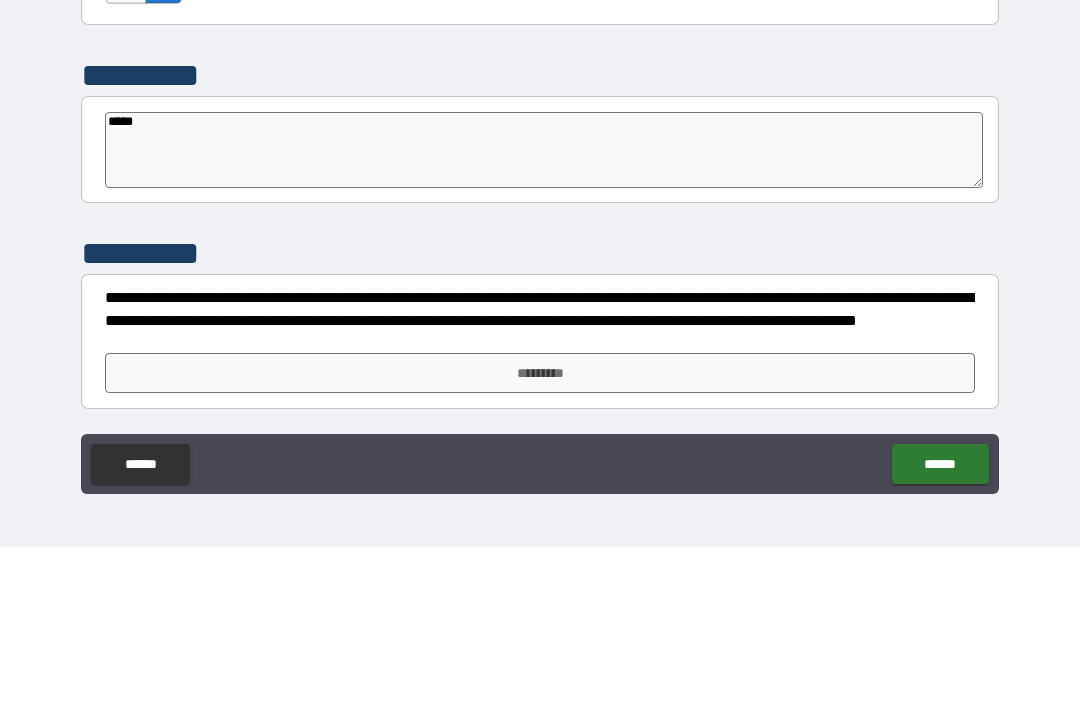 type on "*" 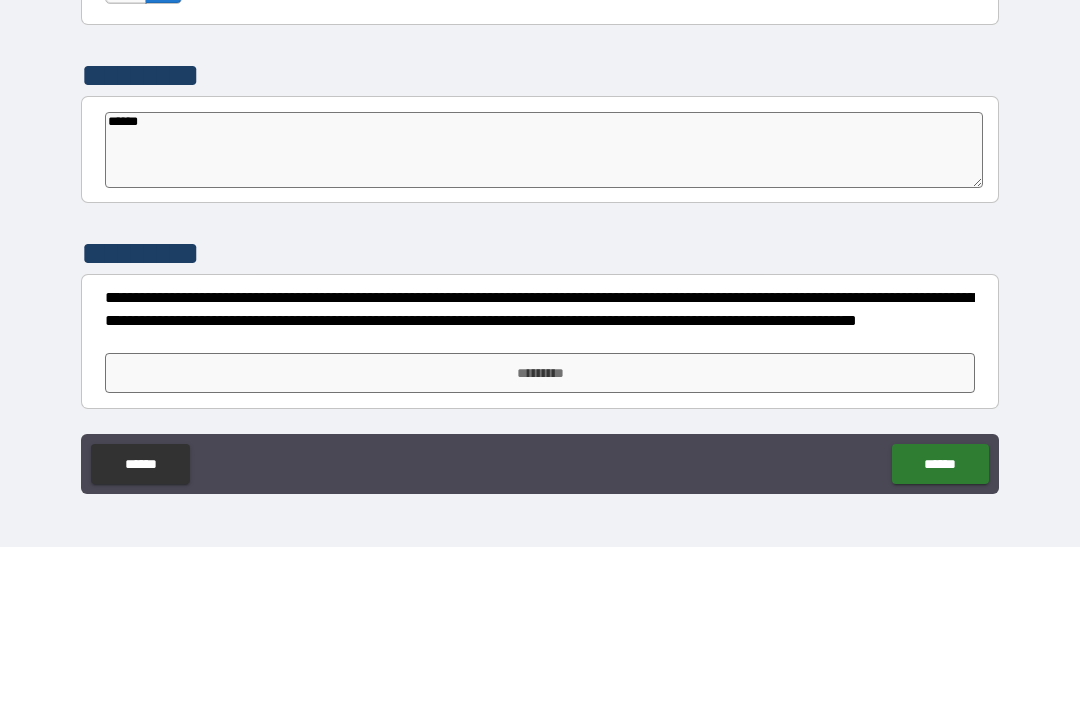 type on "*" 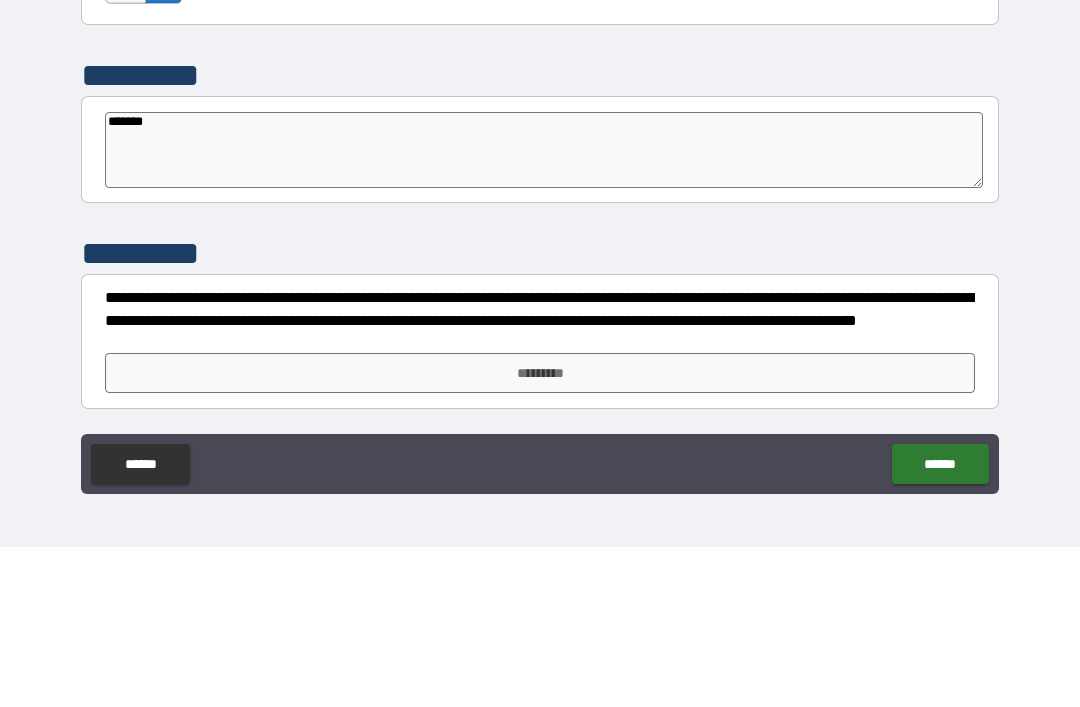 type on "*" 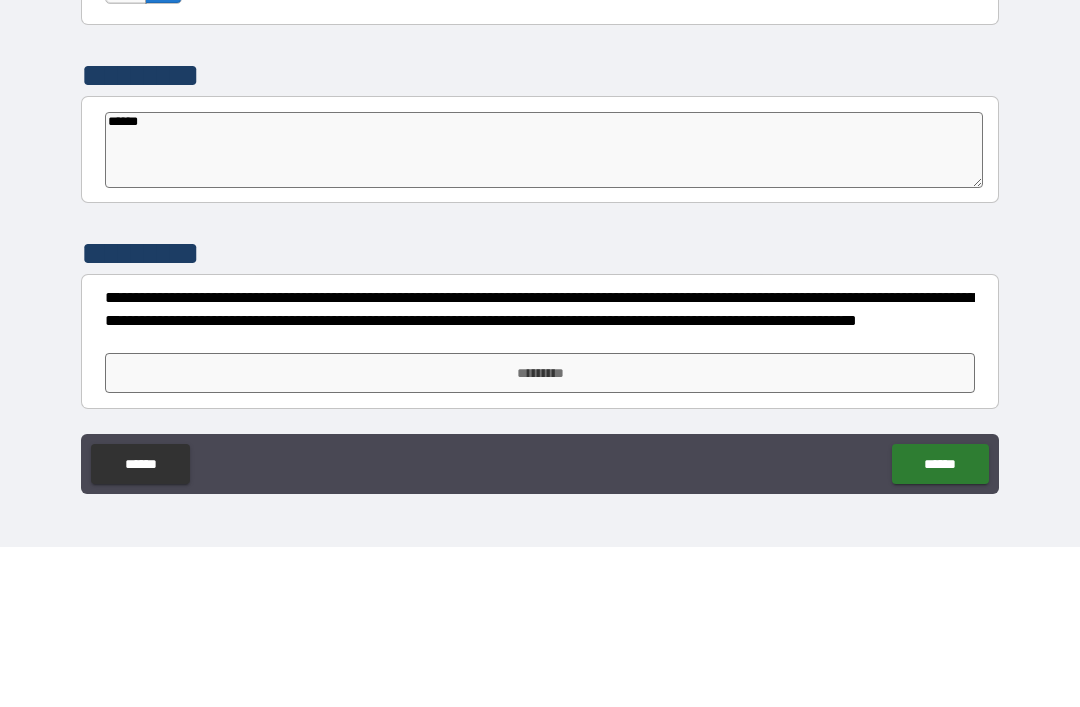 type on "*" 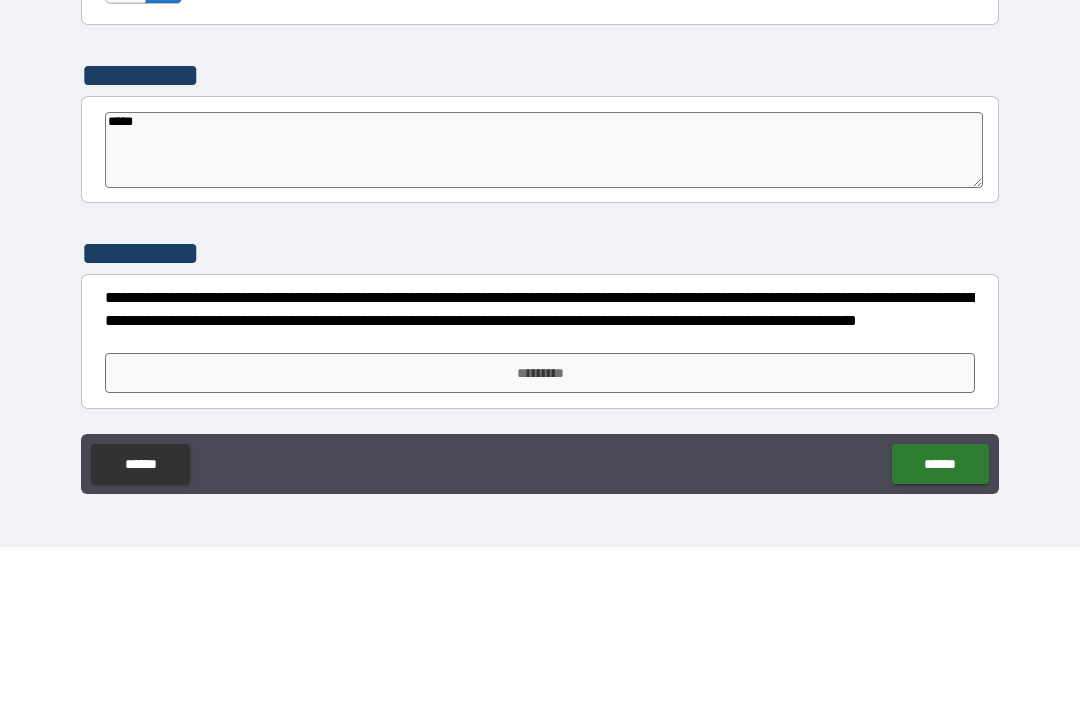 type on "*" 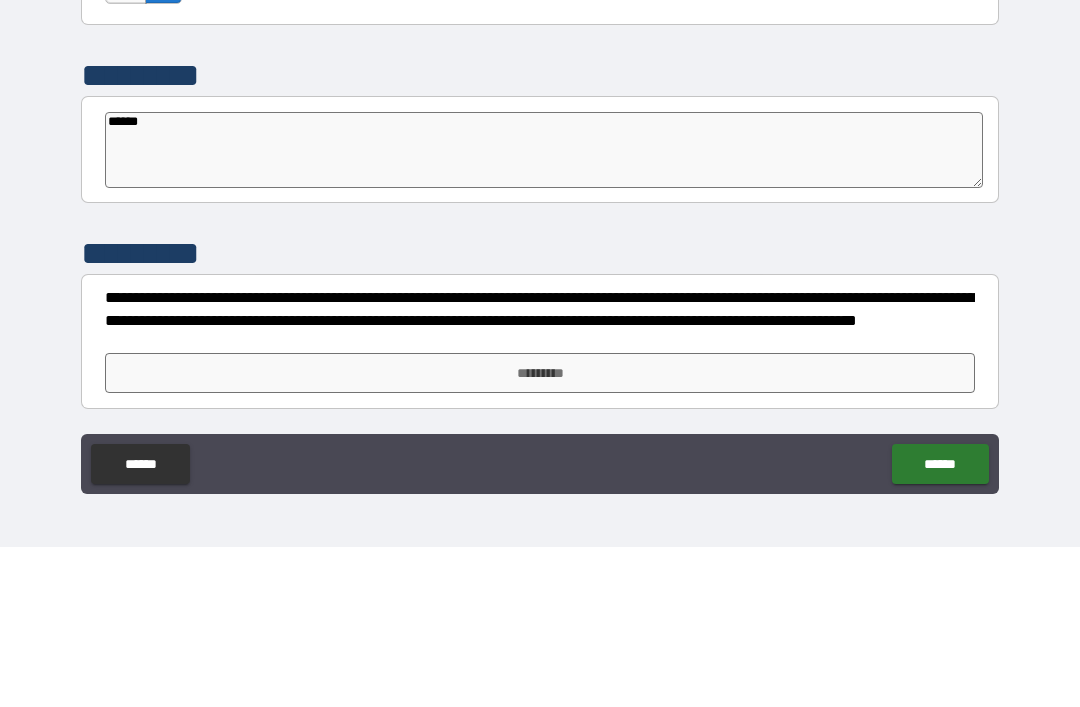 type on "*" 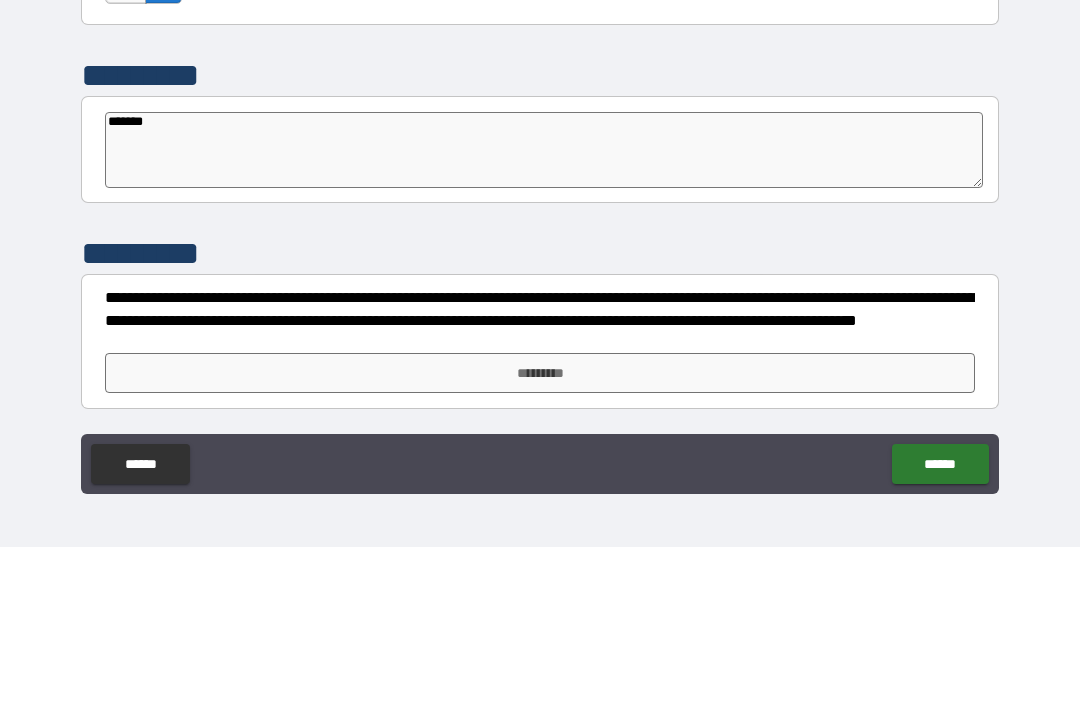 type on "*" 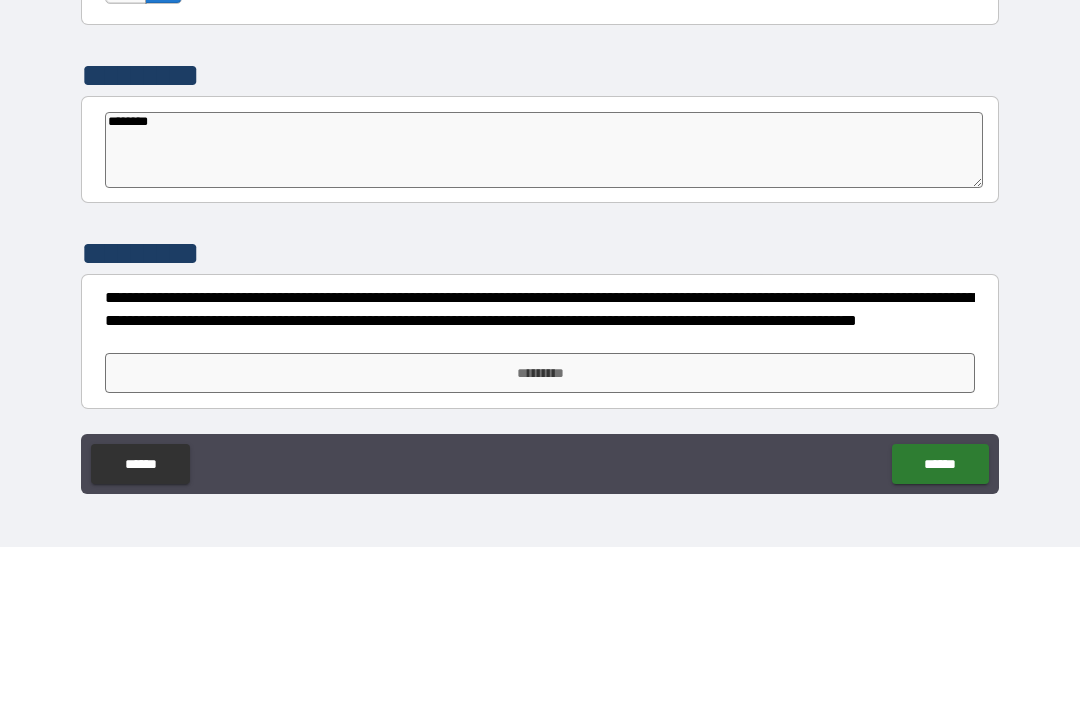 type on "*" 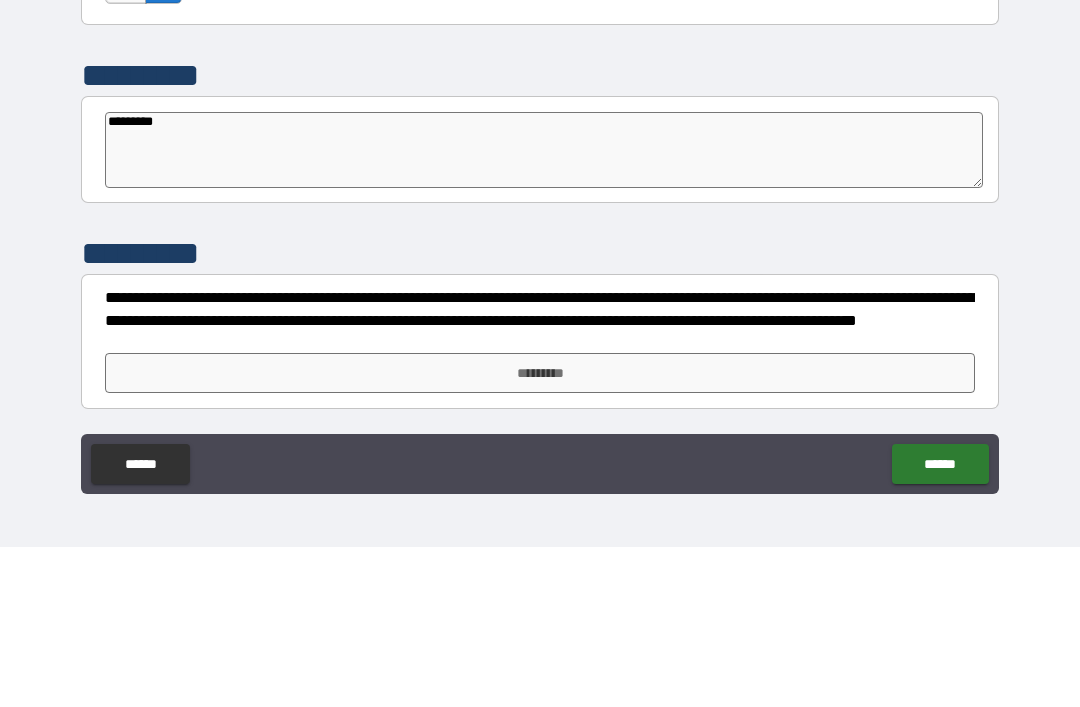 type on "*" 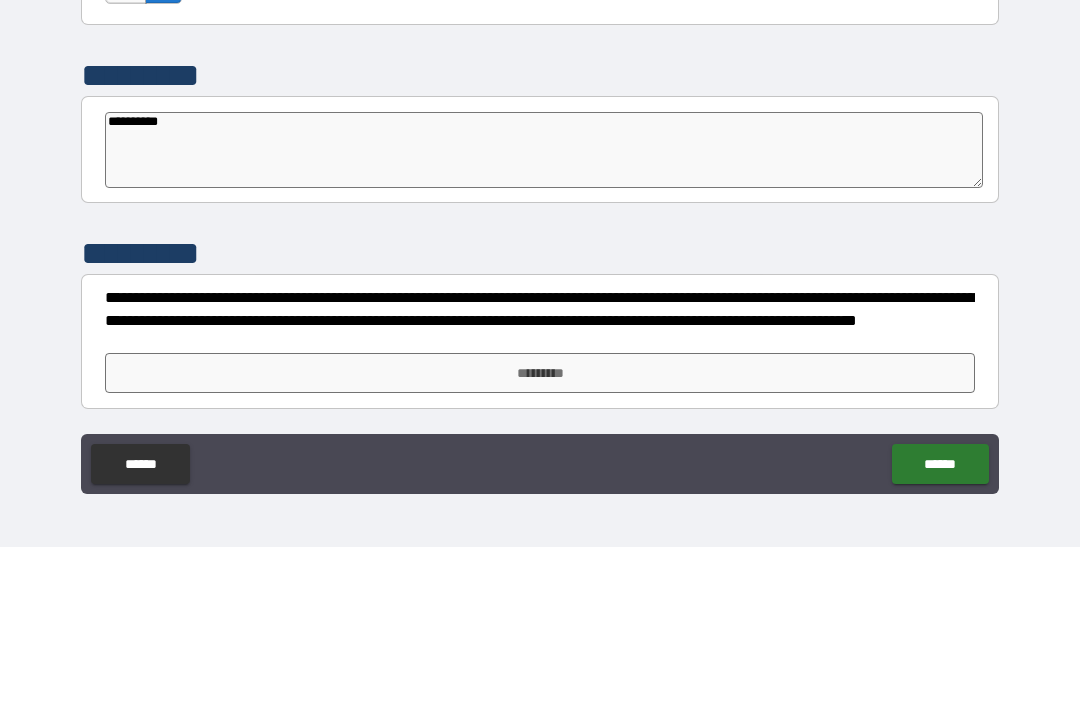 type on "*" 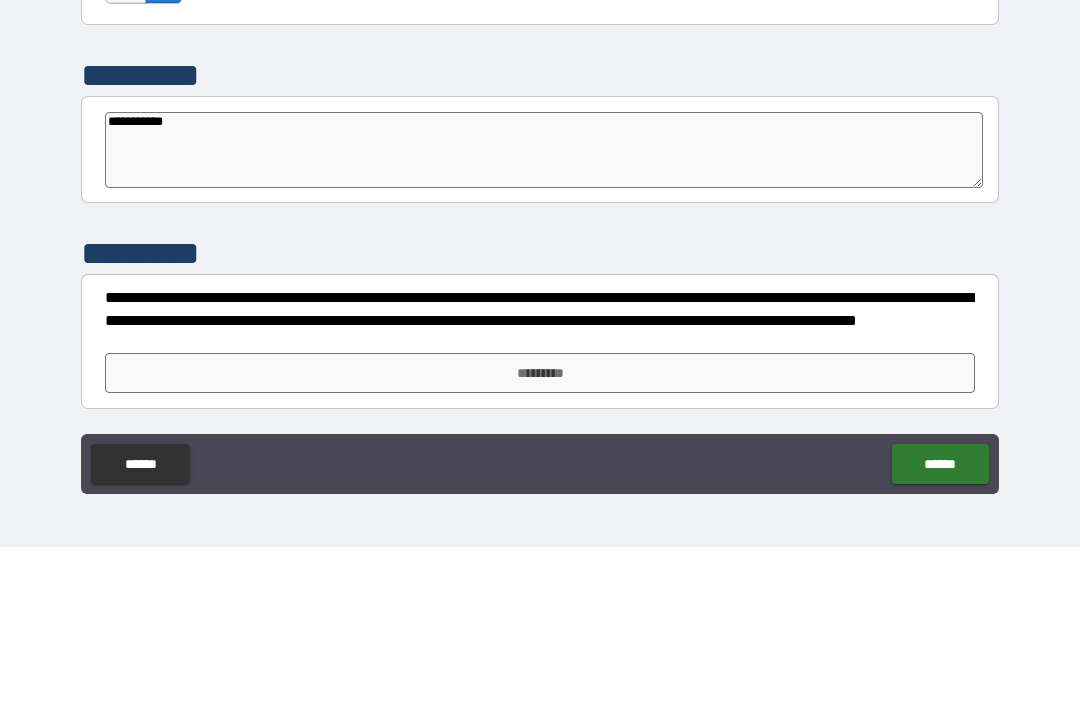 type on "*" 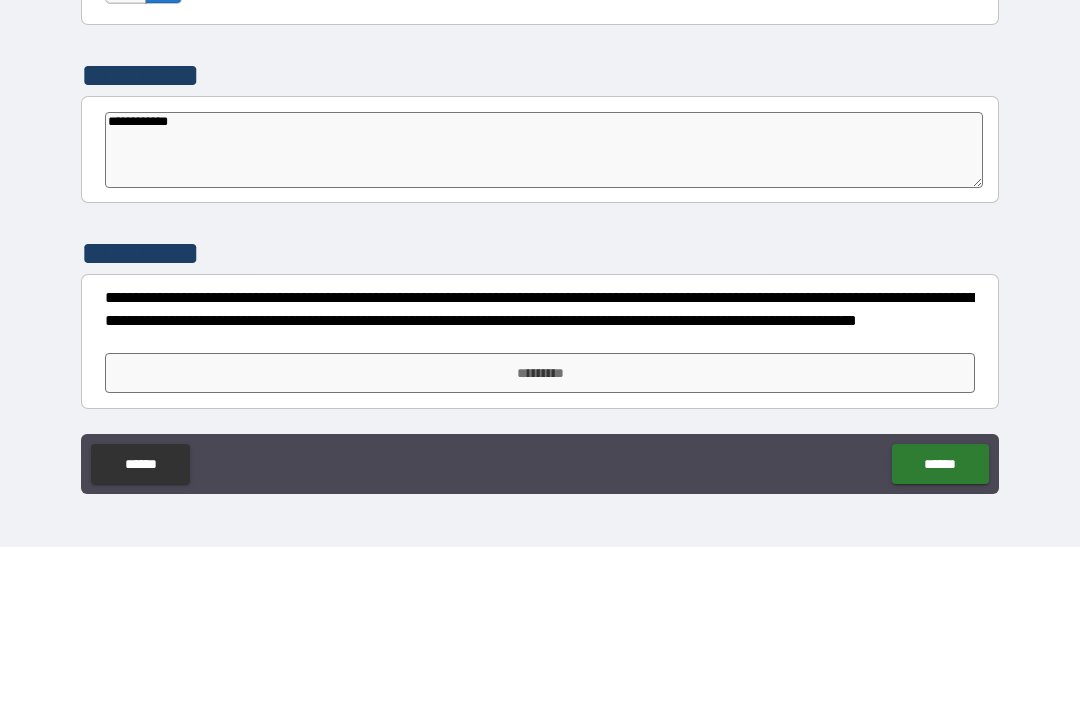 type on "*" 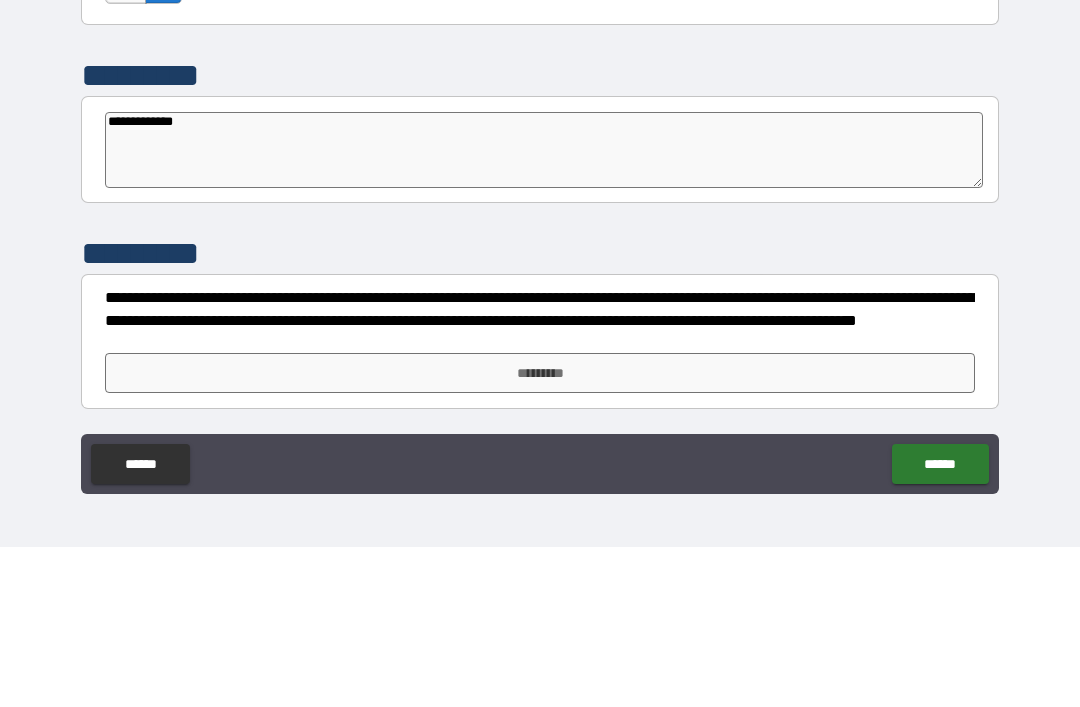 type on "*" 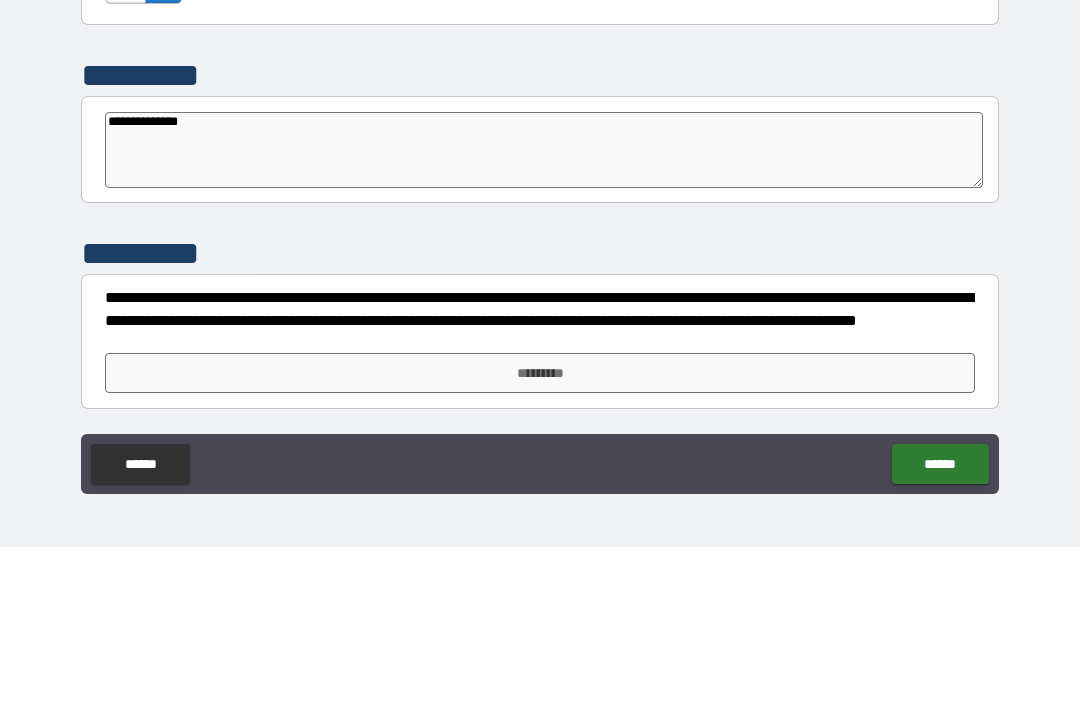type on "**********" 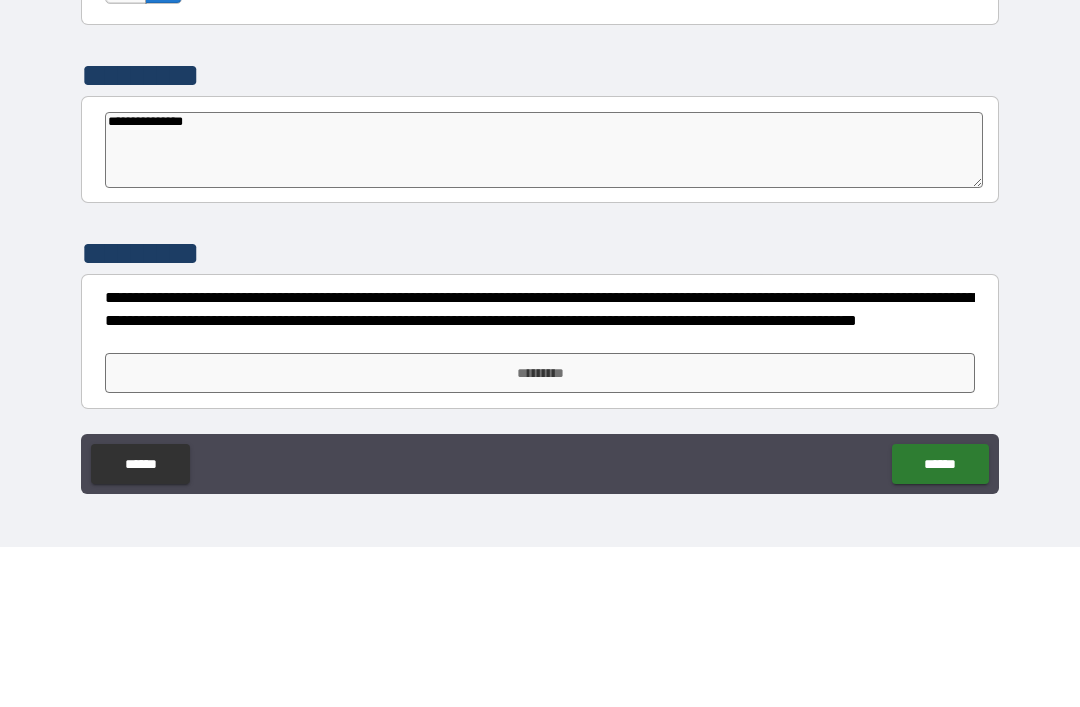 type on "*" 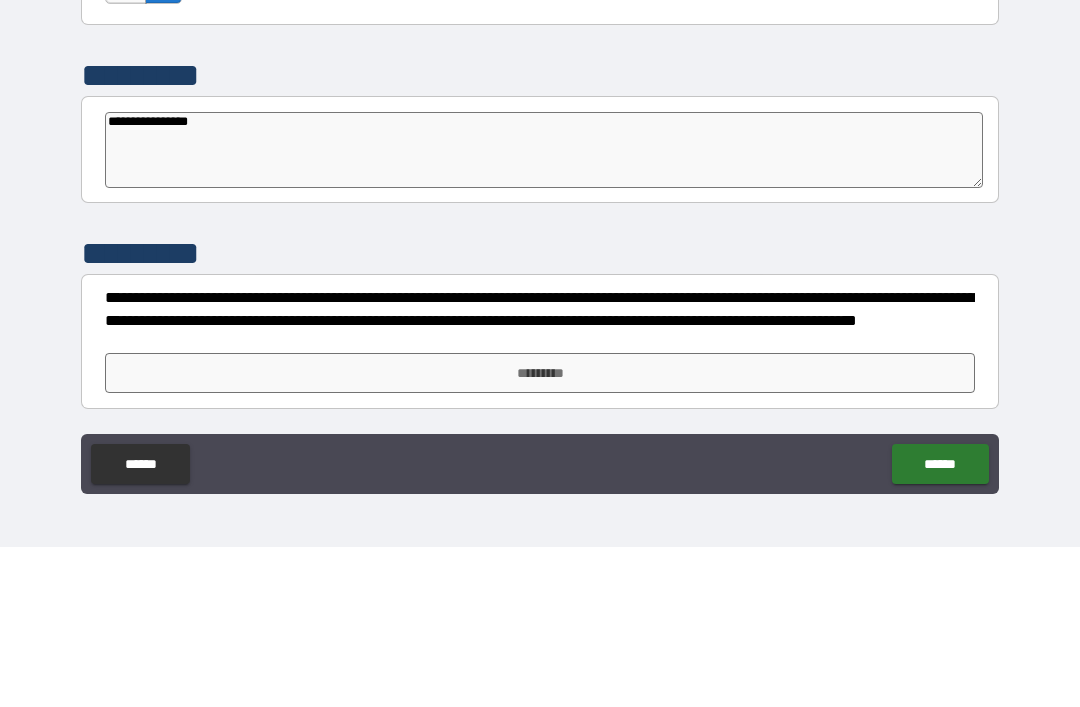 type on "*" 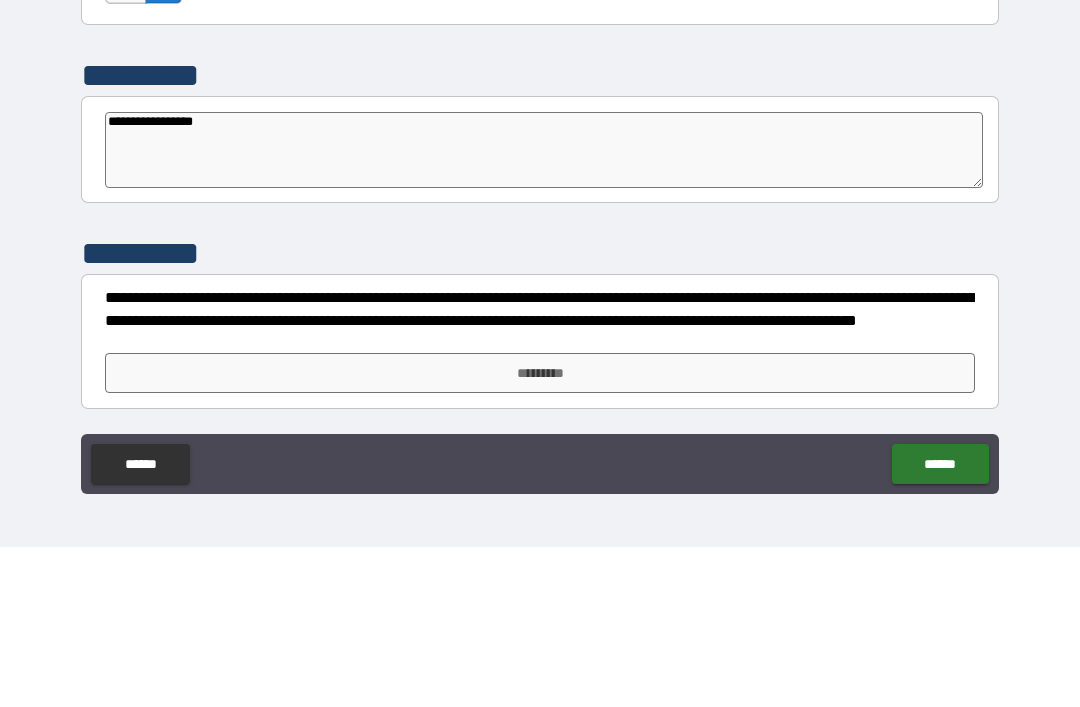 type on "*" 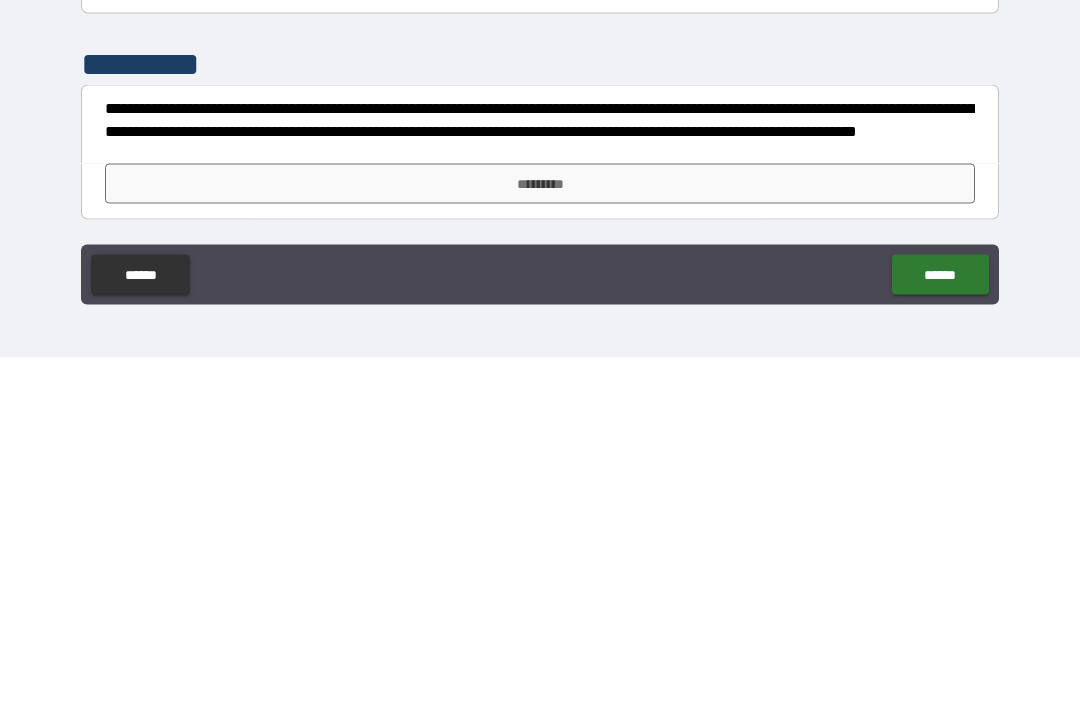 type on "**********" 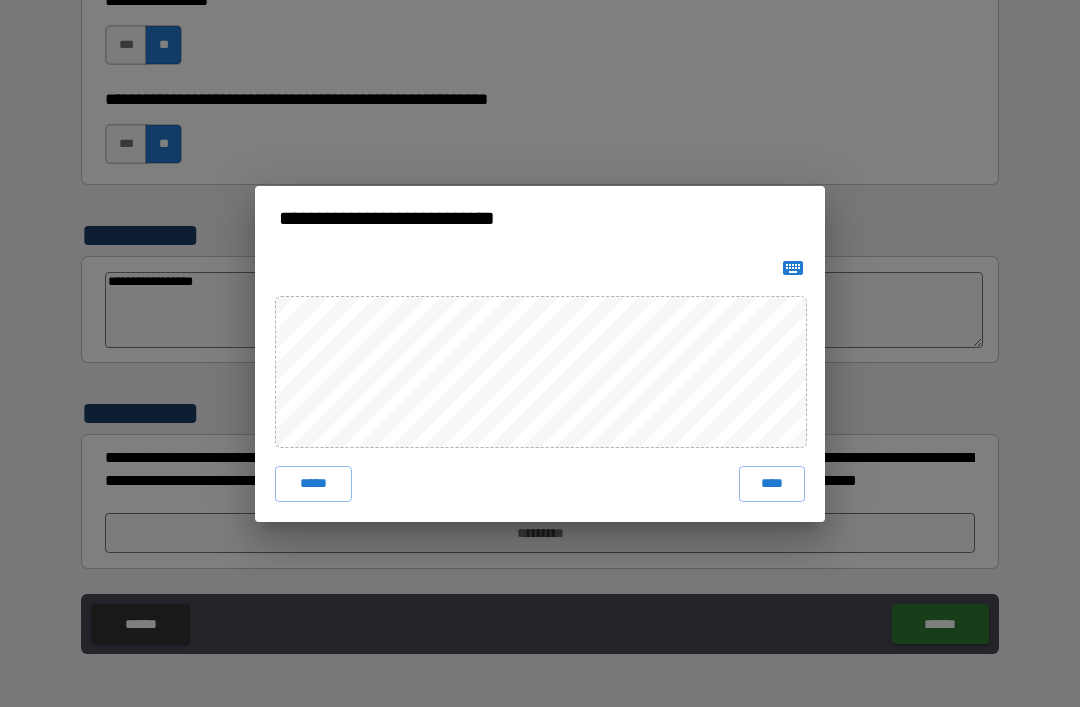 click on "****" at bounding box center (772, 484) 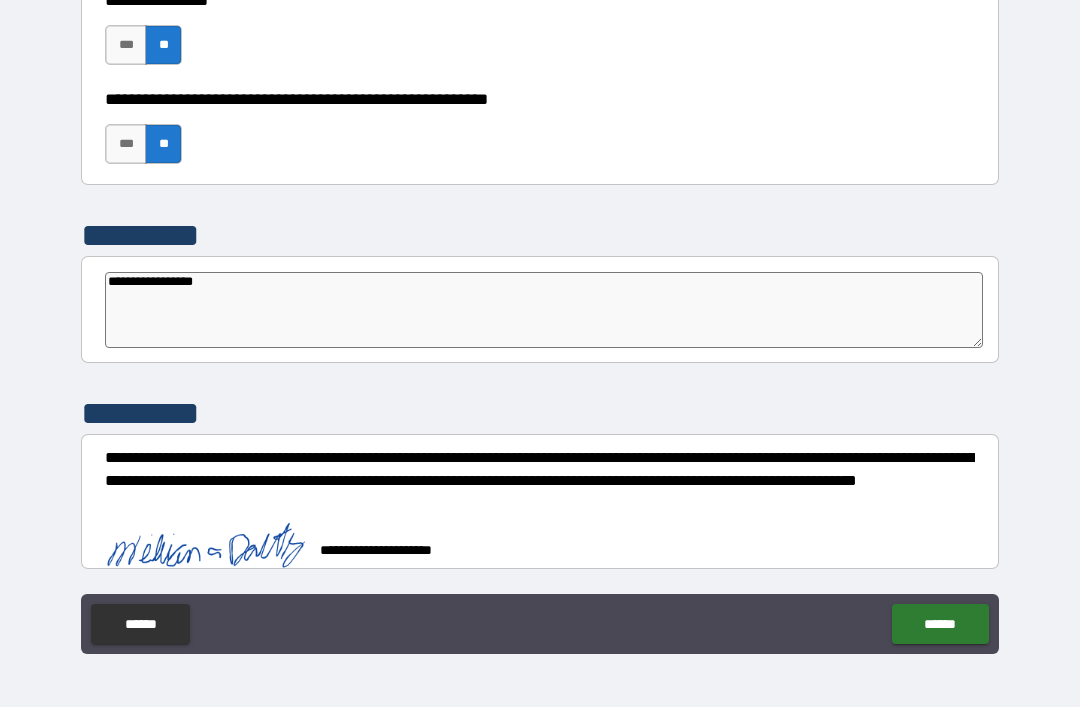scroll, scrollTop: 6172, scrollLeft: 0, axis: vertical 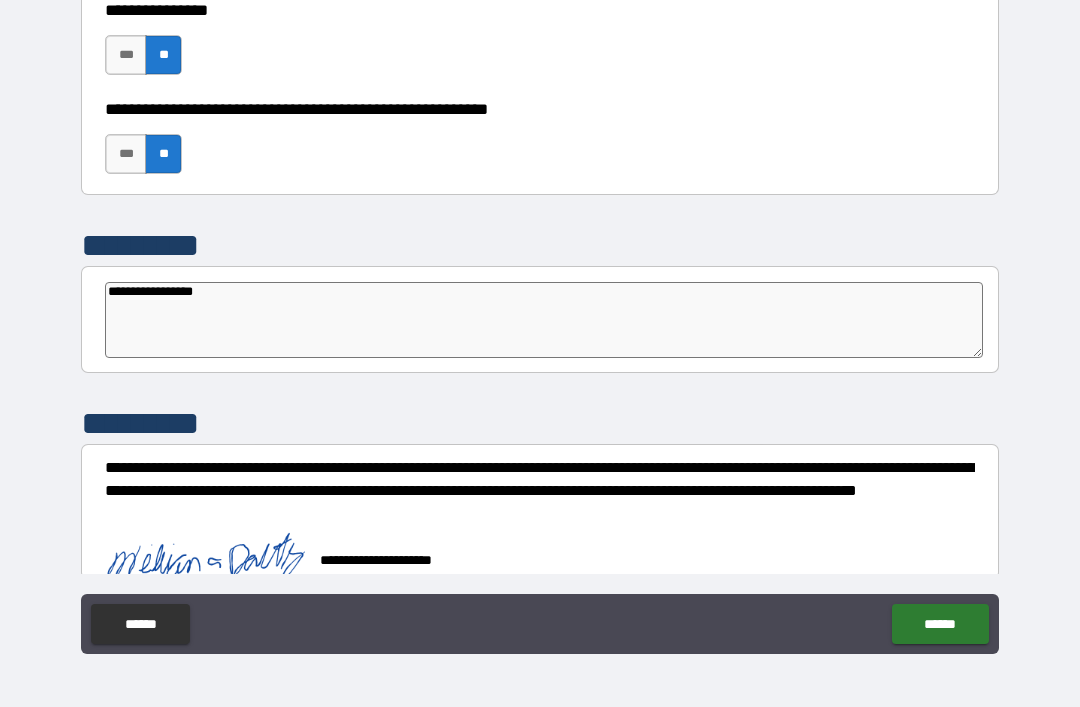 type on "*" 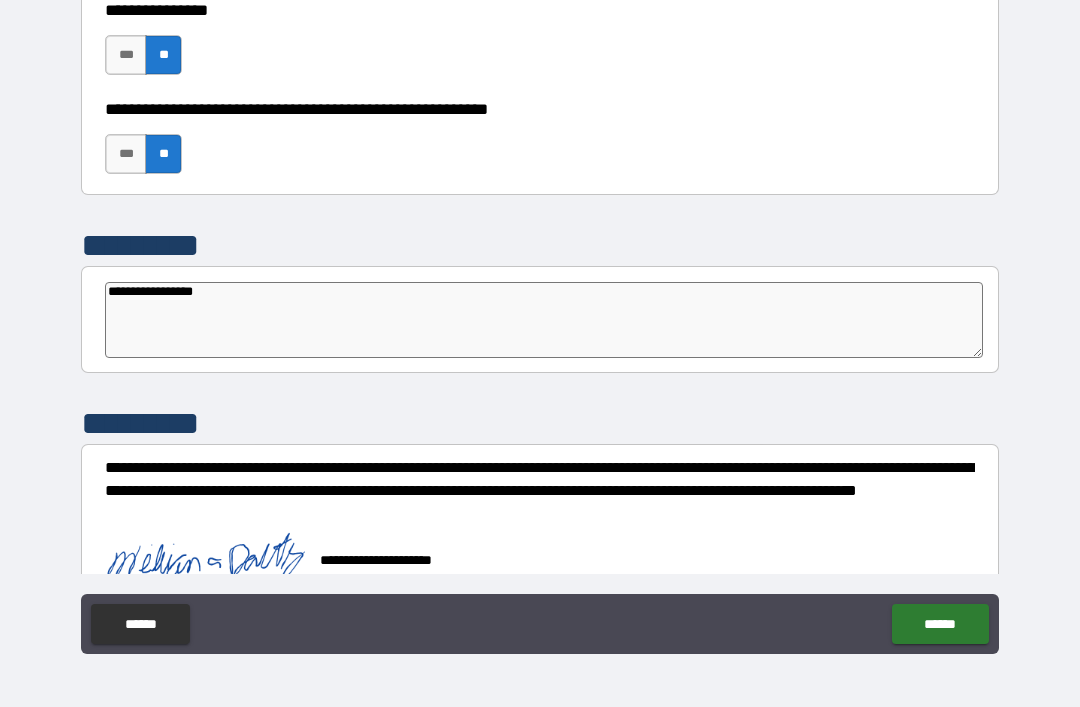 click on "******" at bounding box center (940, 624) 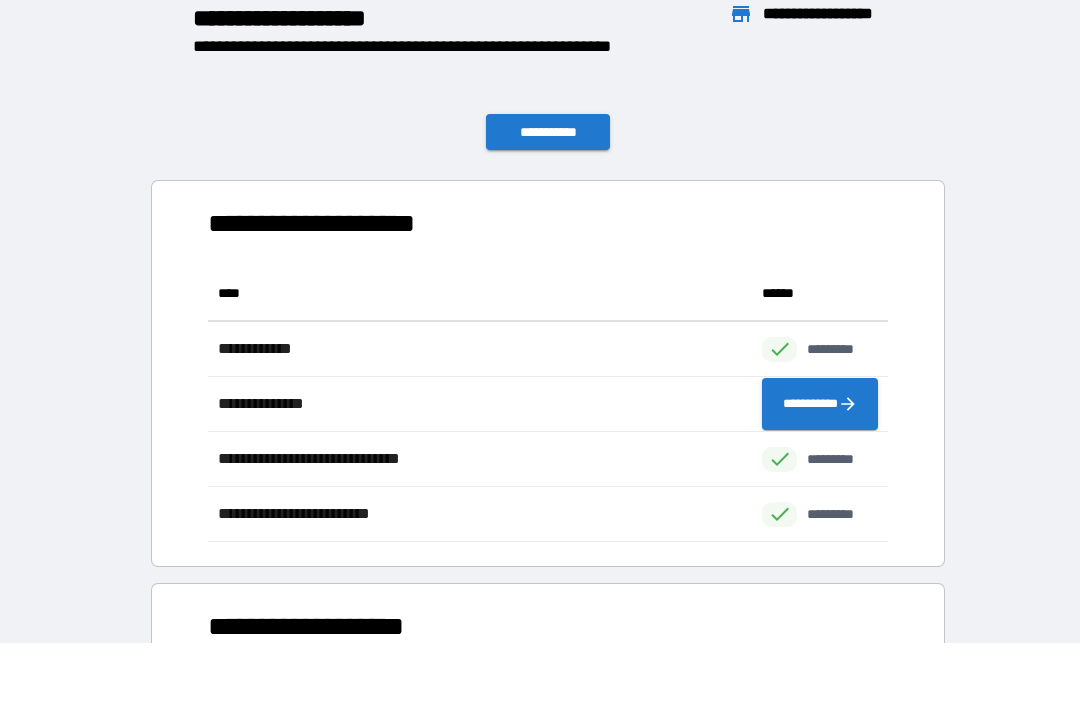 scroll, scrollTop: 276, scrollLeft: 680, axis: both 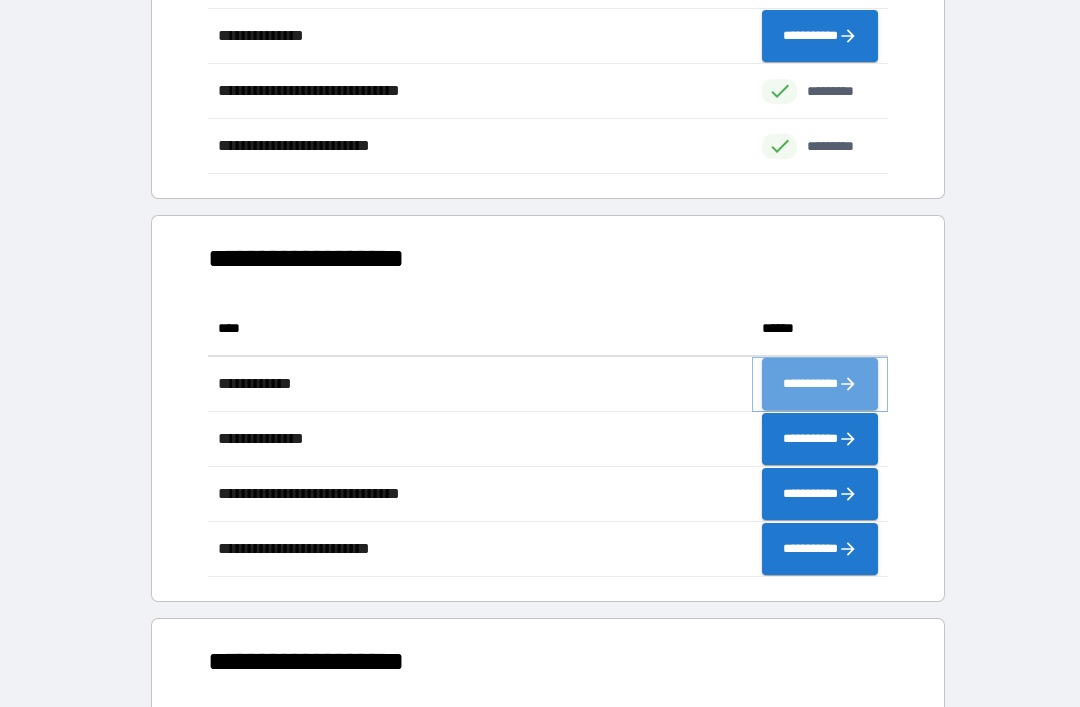 click on "**********" at bounding box center [820, 384] 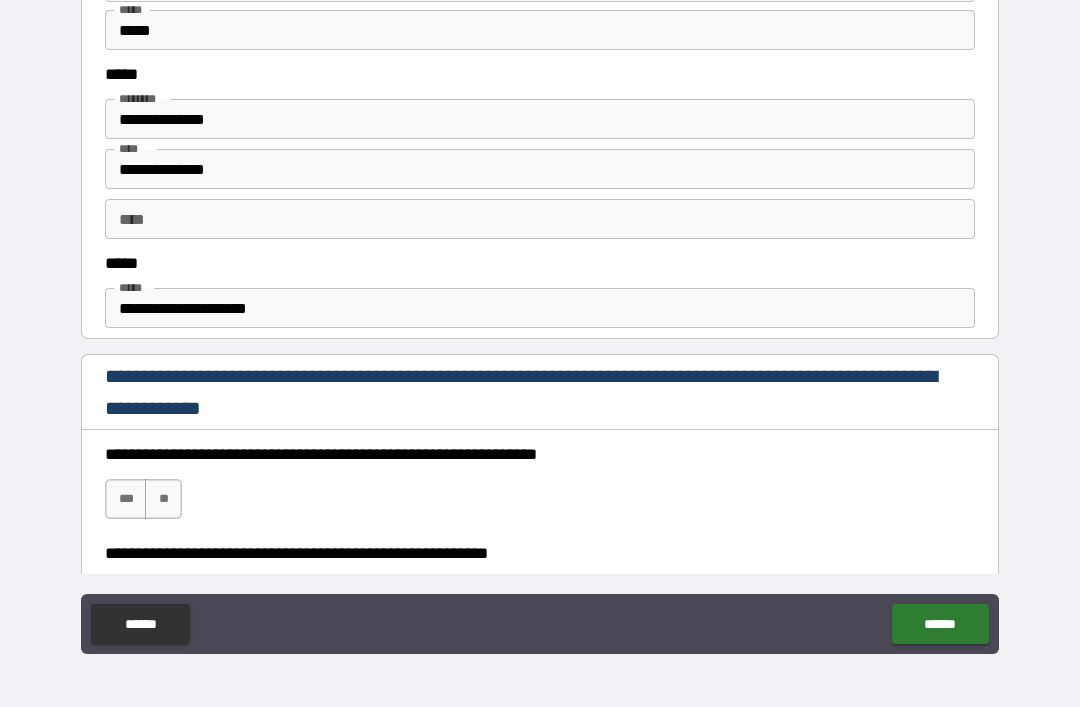 scroll, scrollTop: 992, scrollLeft: 0, axis: vertical 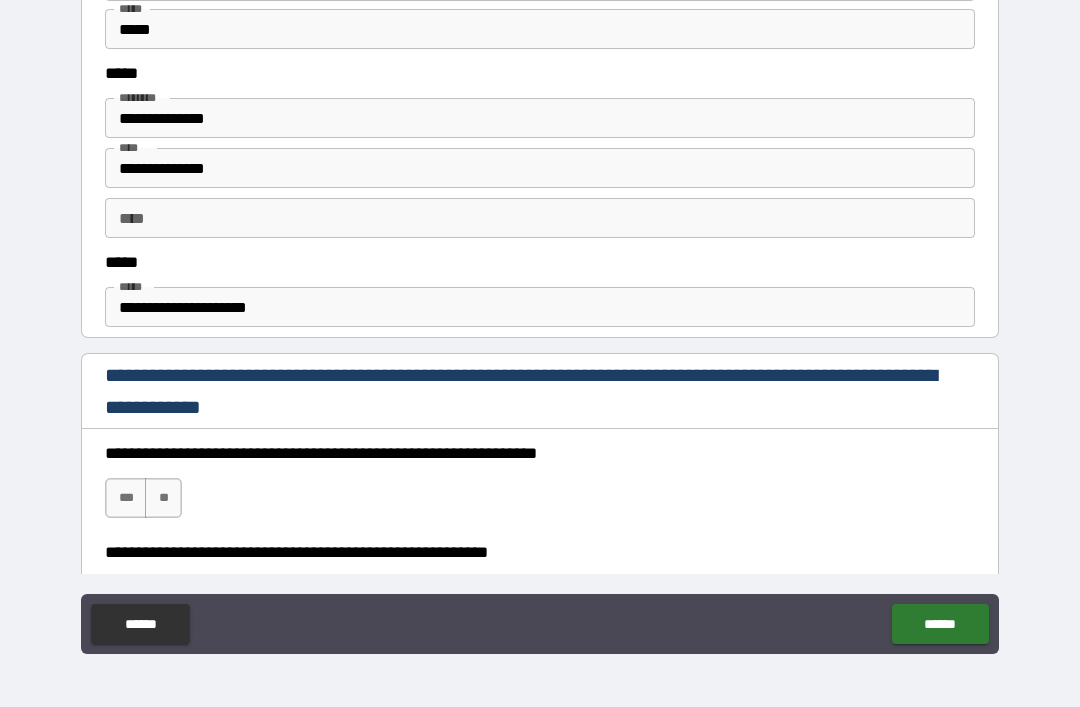 click on "**********" at bounding box center [540, 307] 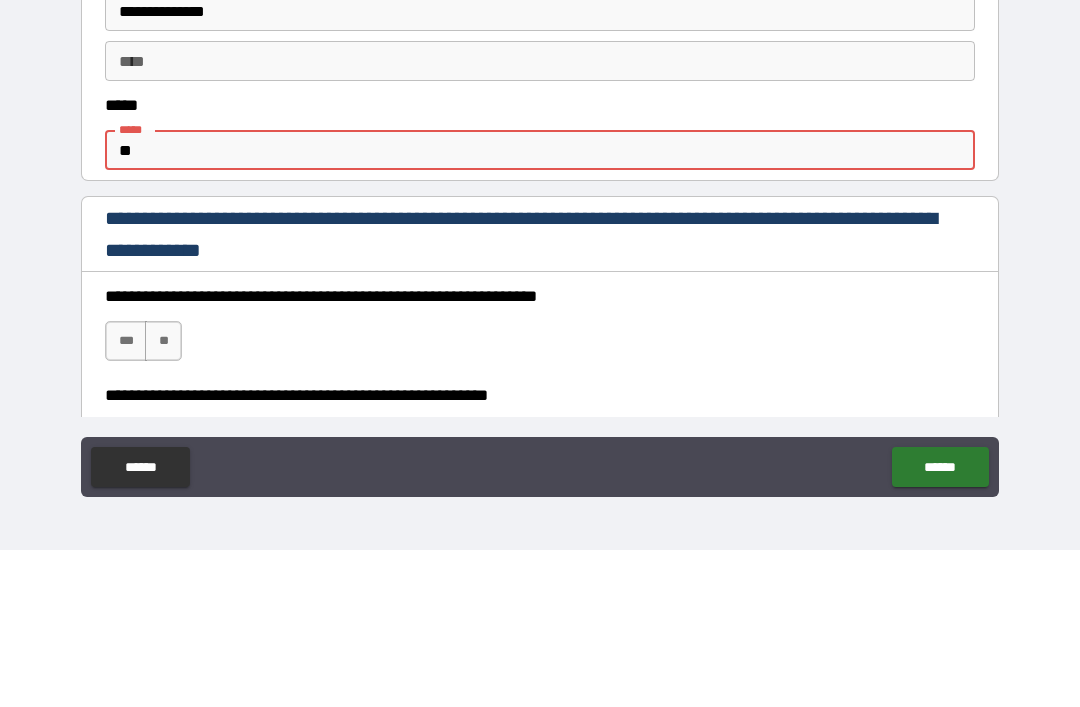 type on "*" 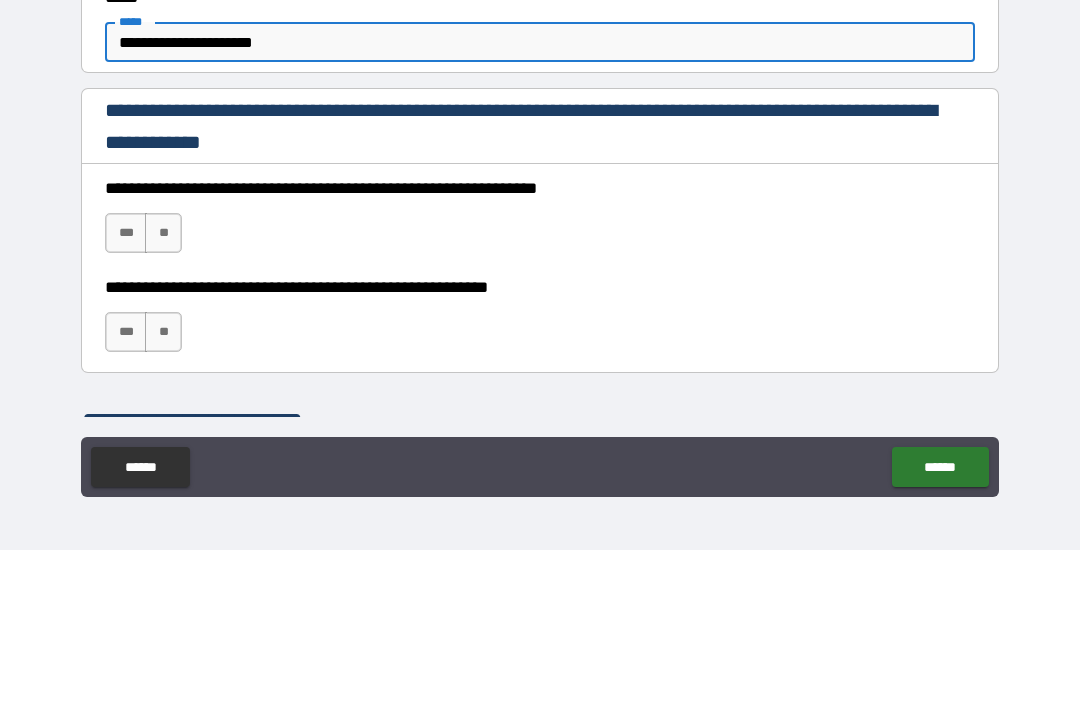 scroll, scrollTop: 1114, scrollLeft: 0, axis: vertical 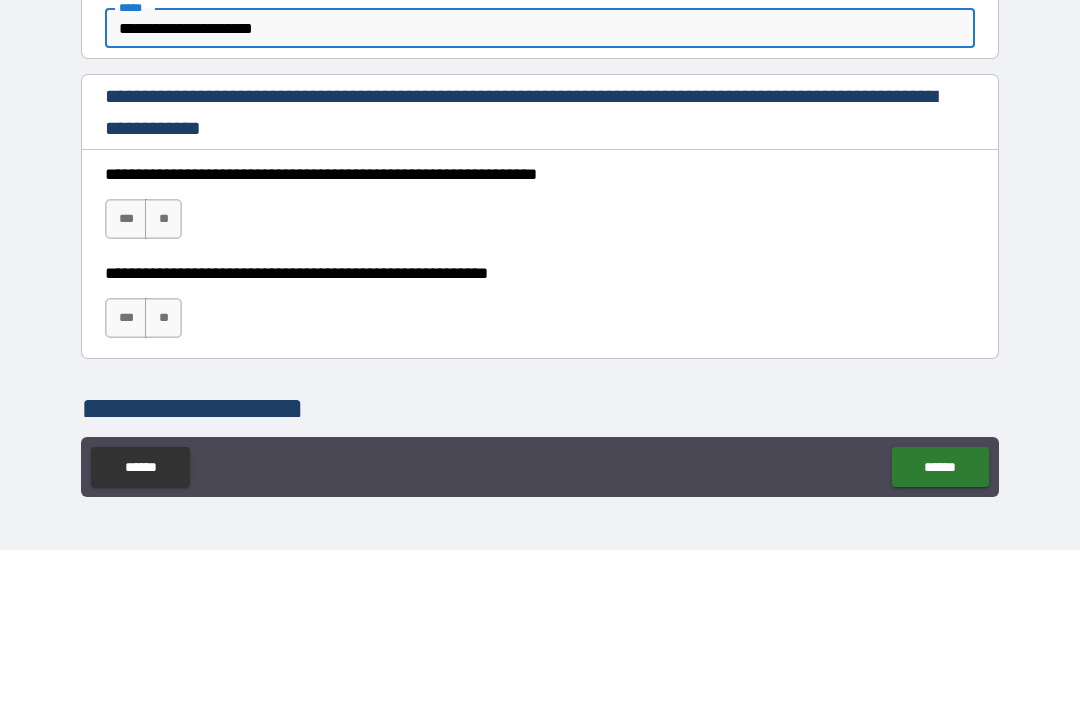 type on "**********" 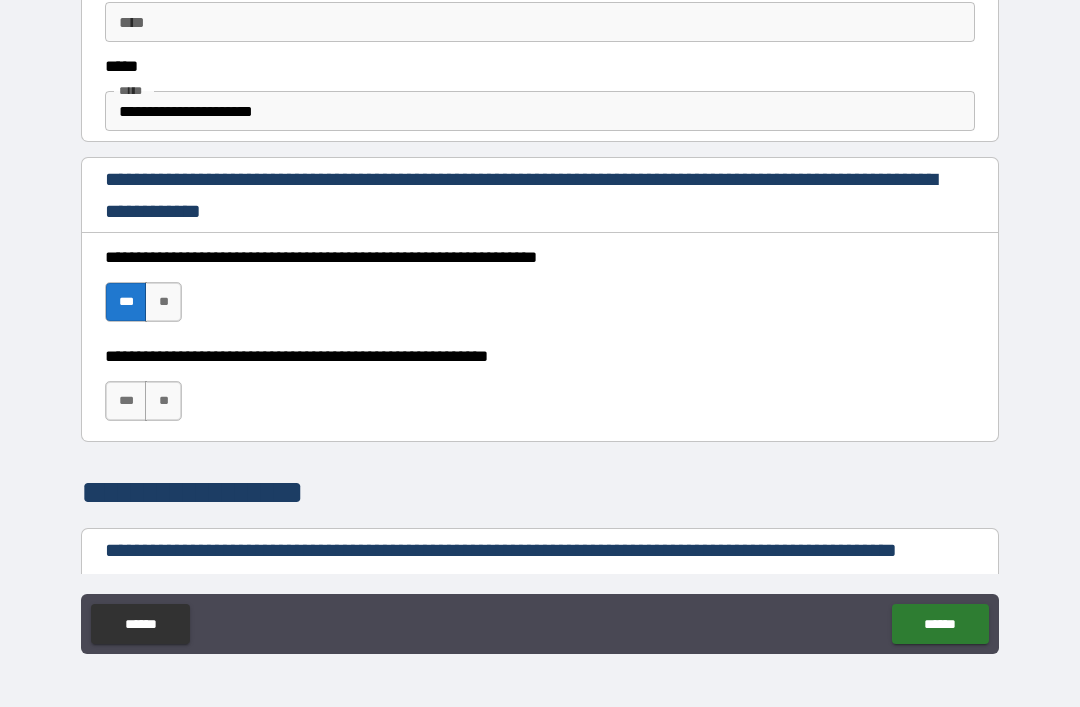 scroll, scrollTop: 1235, scrollLeft: 0, axis: vertical 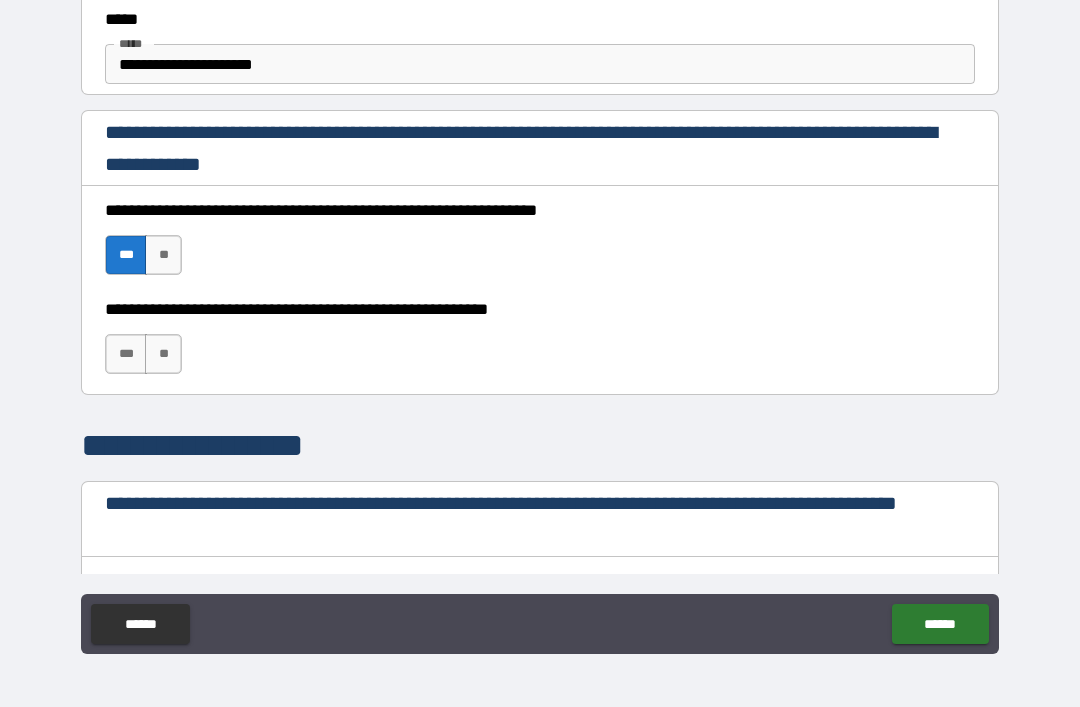 click on "***" at bounding box center [126, 354] 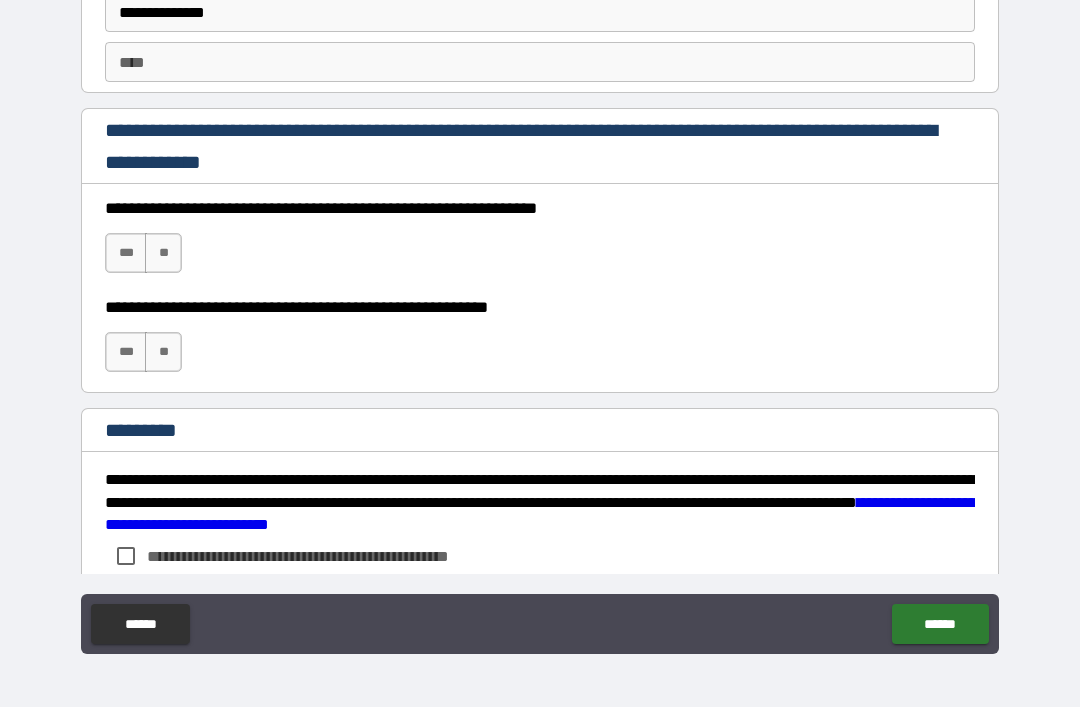 scroll, scrollTop: 2878, scrollLeft: 0, axis: vertical 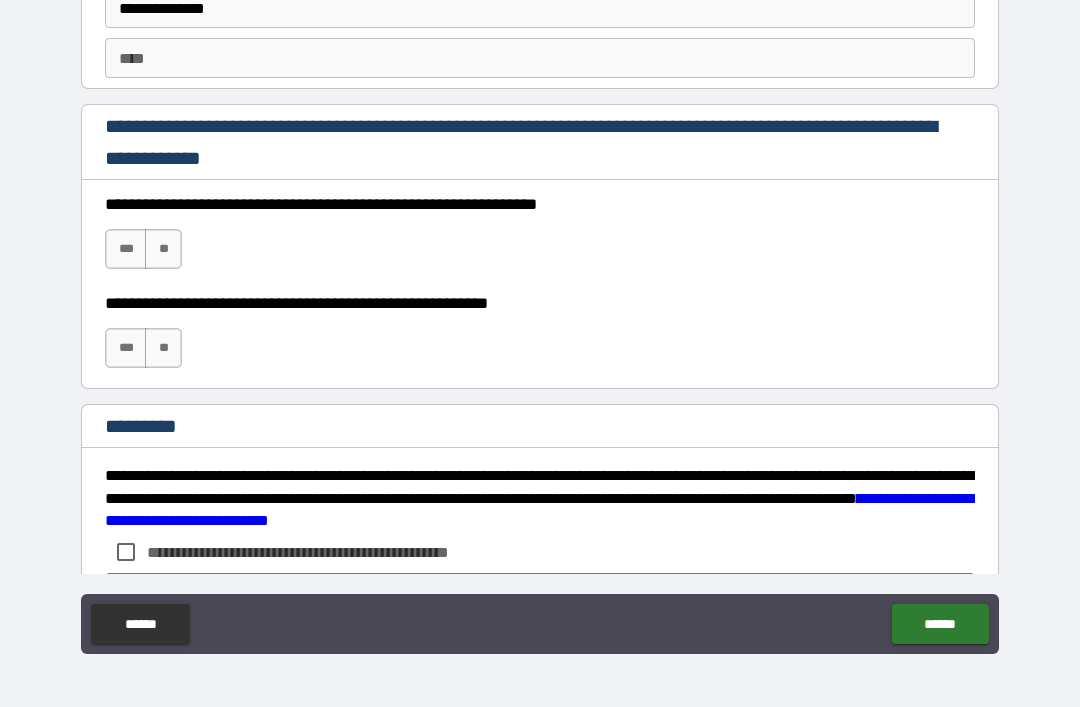 click on "***" at bounding box center (126, 249) 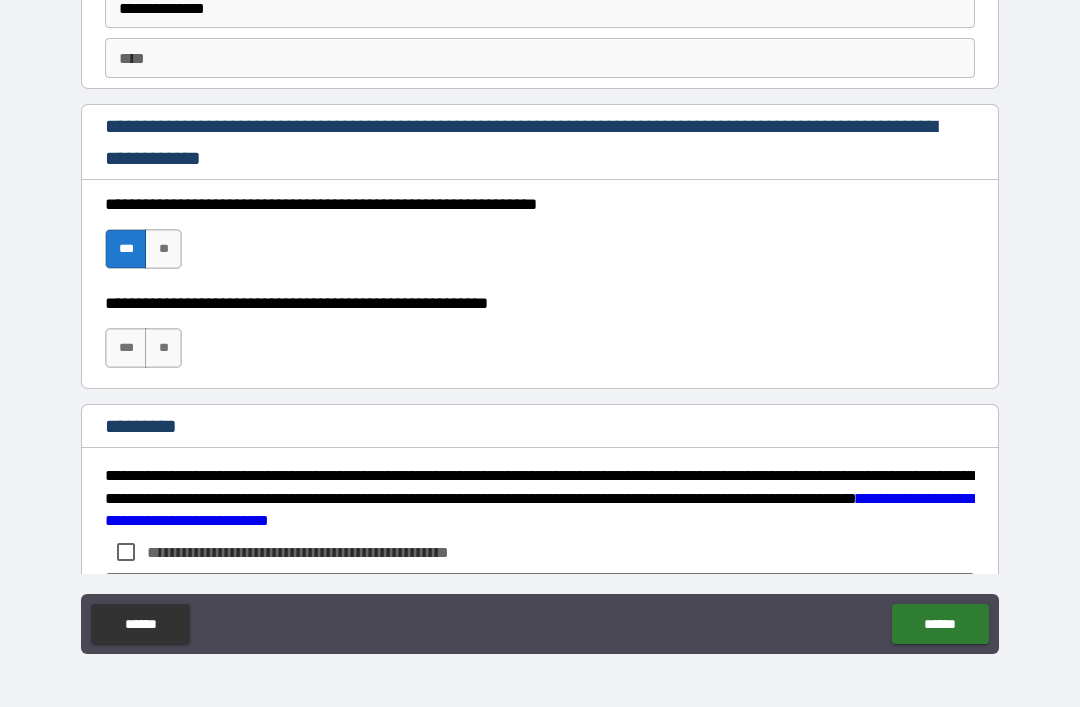 click on "***" at bounding box center [126, 348] 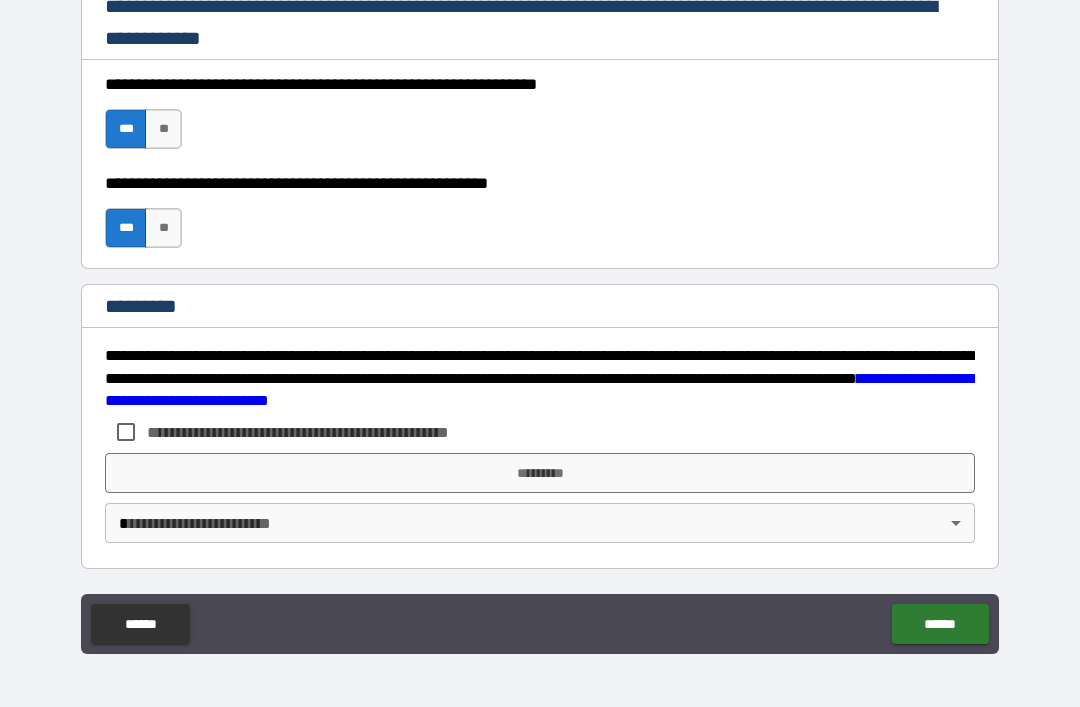 scroll, scrollTop: 2998, scrollLeft: 0, axis: vertical 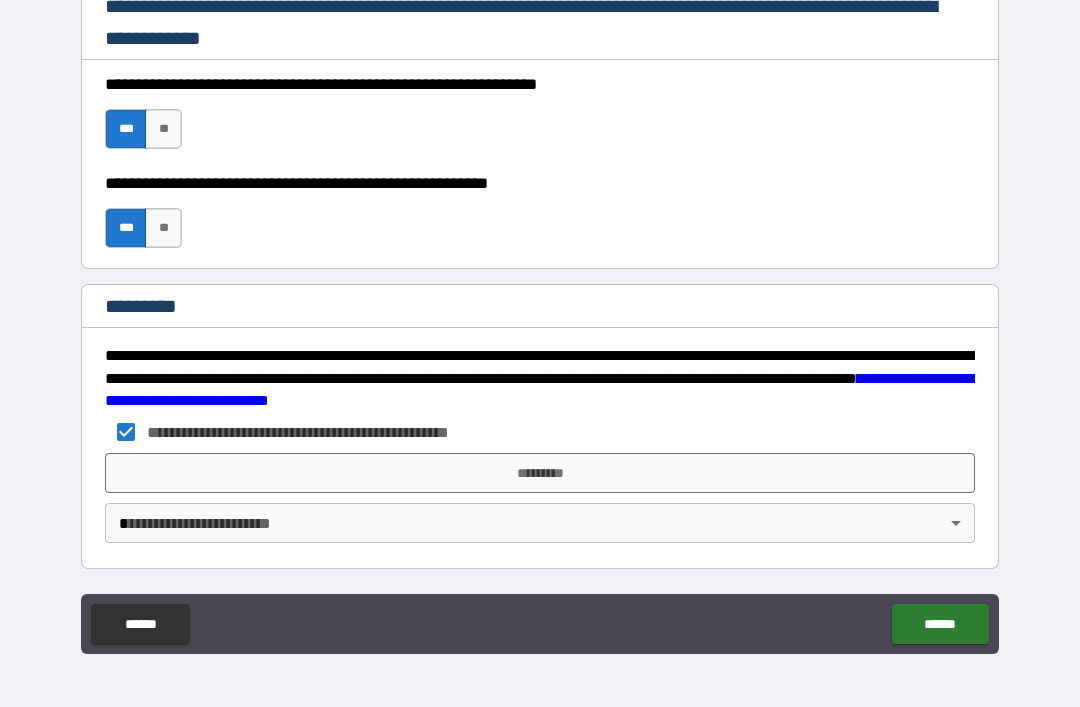 click on "*********" at bounding box center [540, 473] 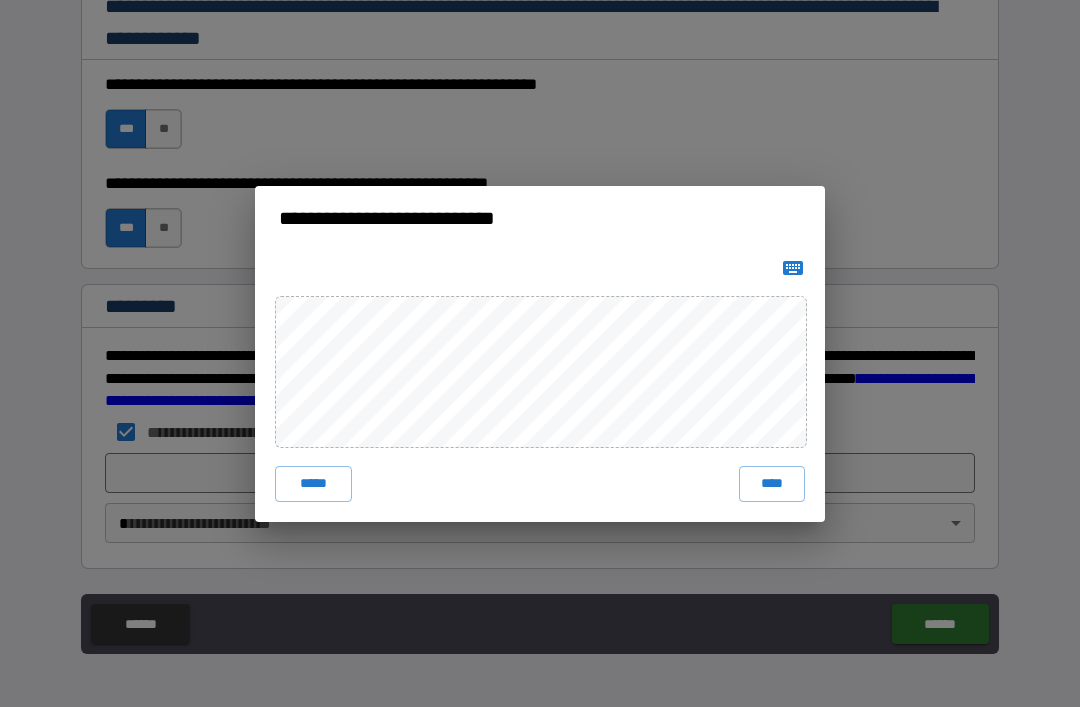 click on "****" at bounding box center [772, 484] 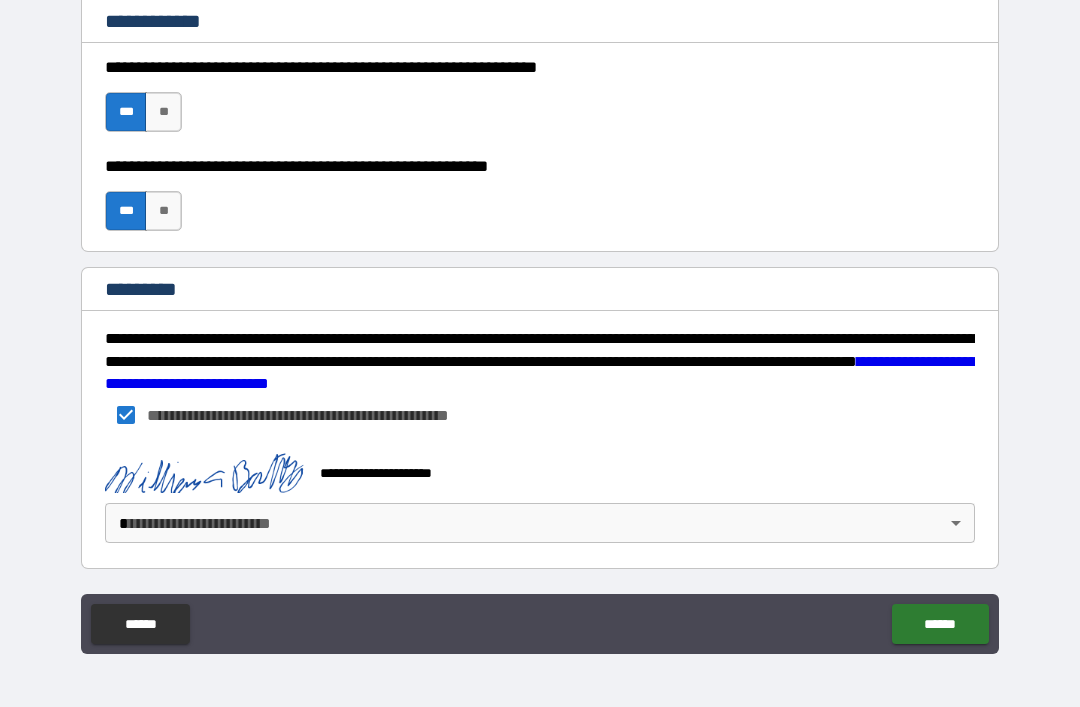 scroll, scrollTop: 3015, scrollLeft: 0, axis: vertical 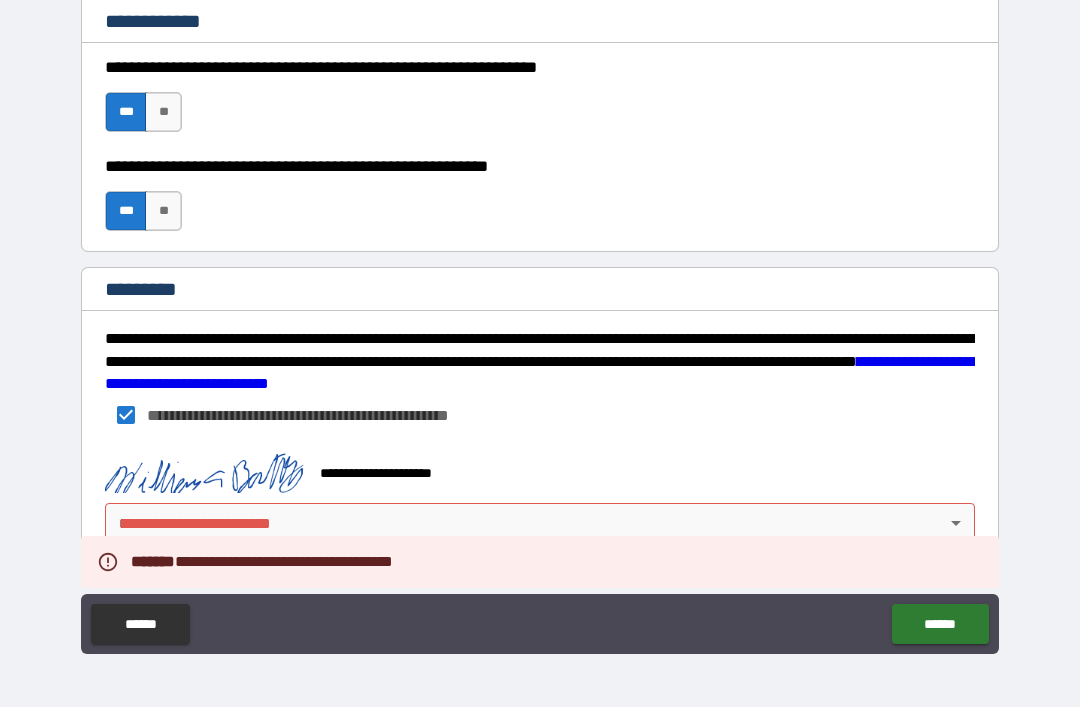 click on "**********" at bounding box center [540, 321] 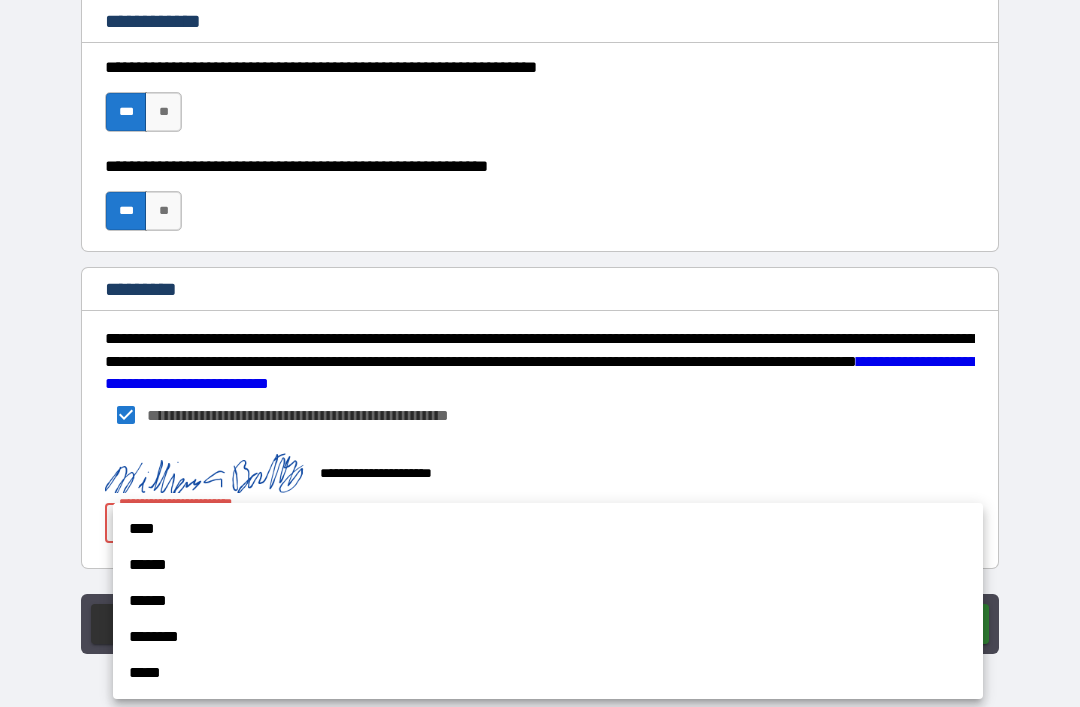 click on "******" at bounding box center [548, 565] 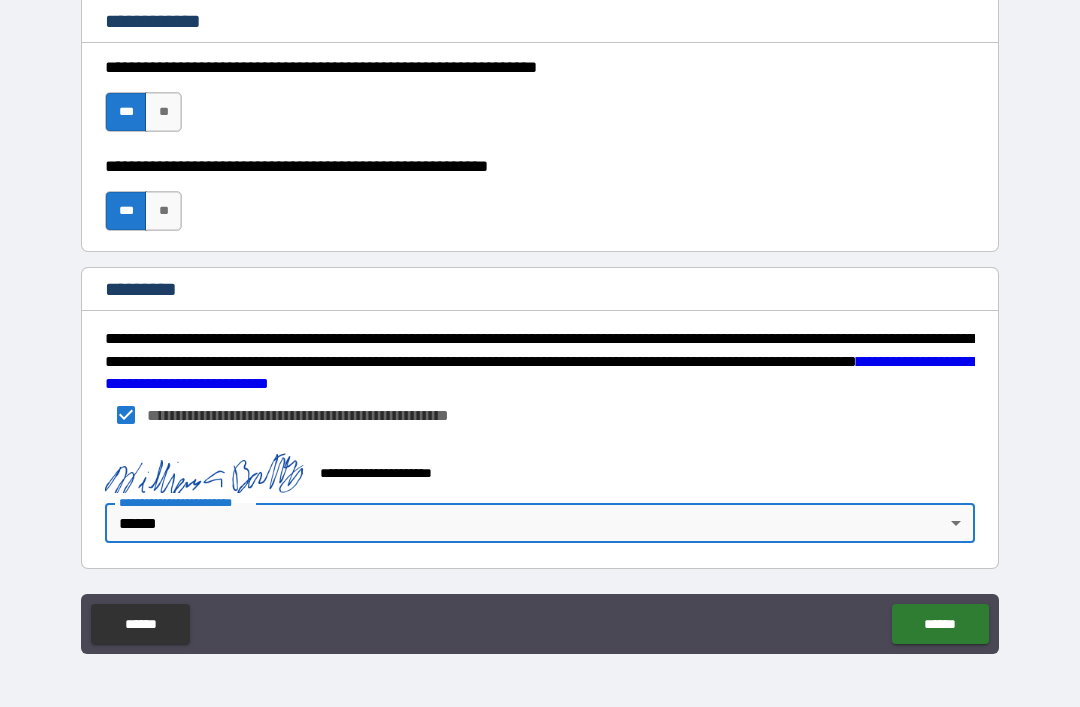 click on "******" at bounding box center (940, 624) 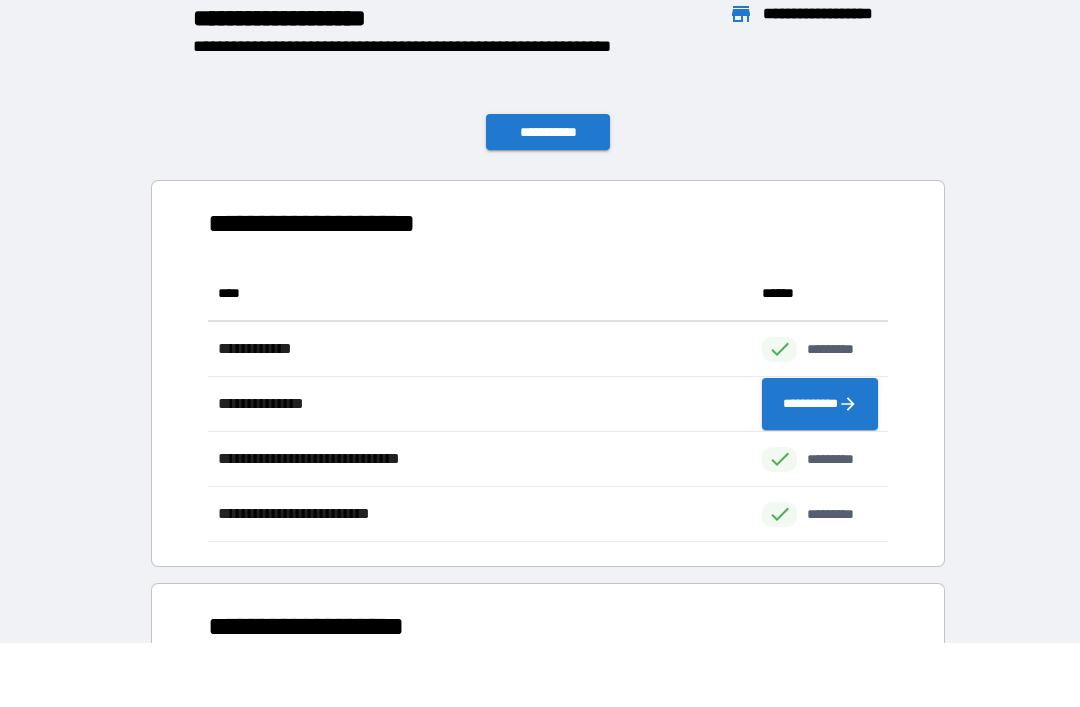 scroll, scrollTop: 1, scrollLeft: 1, axis: both 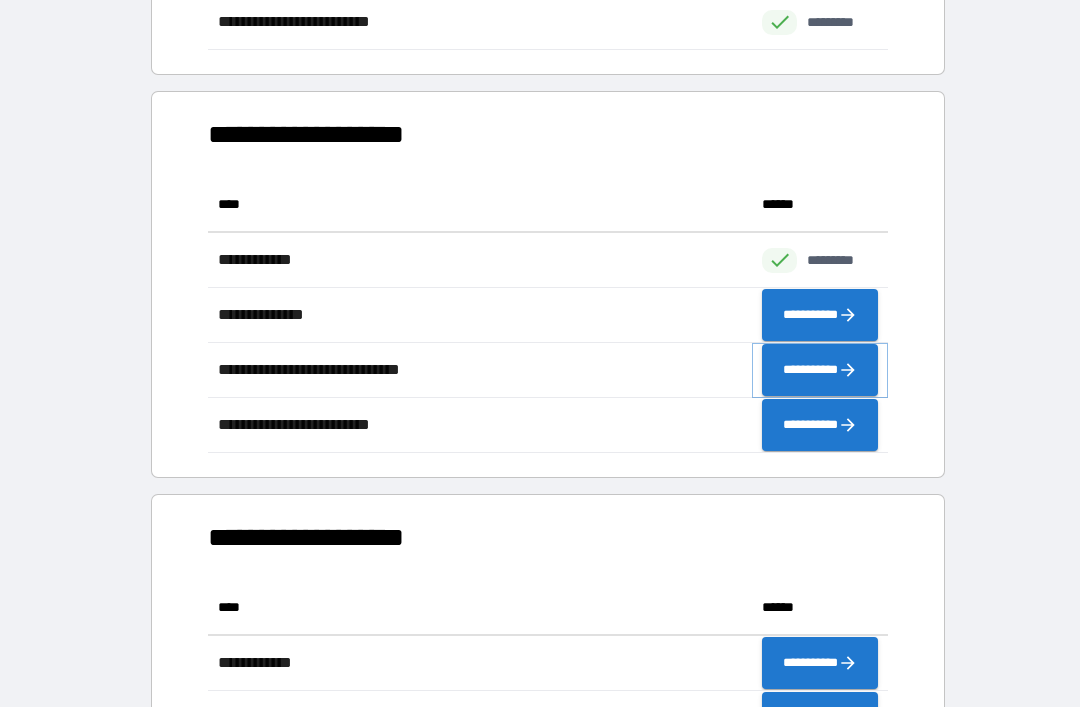 click on "**********" at bounding box center [820, 370] 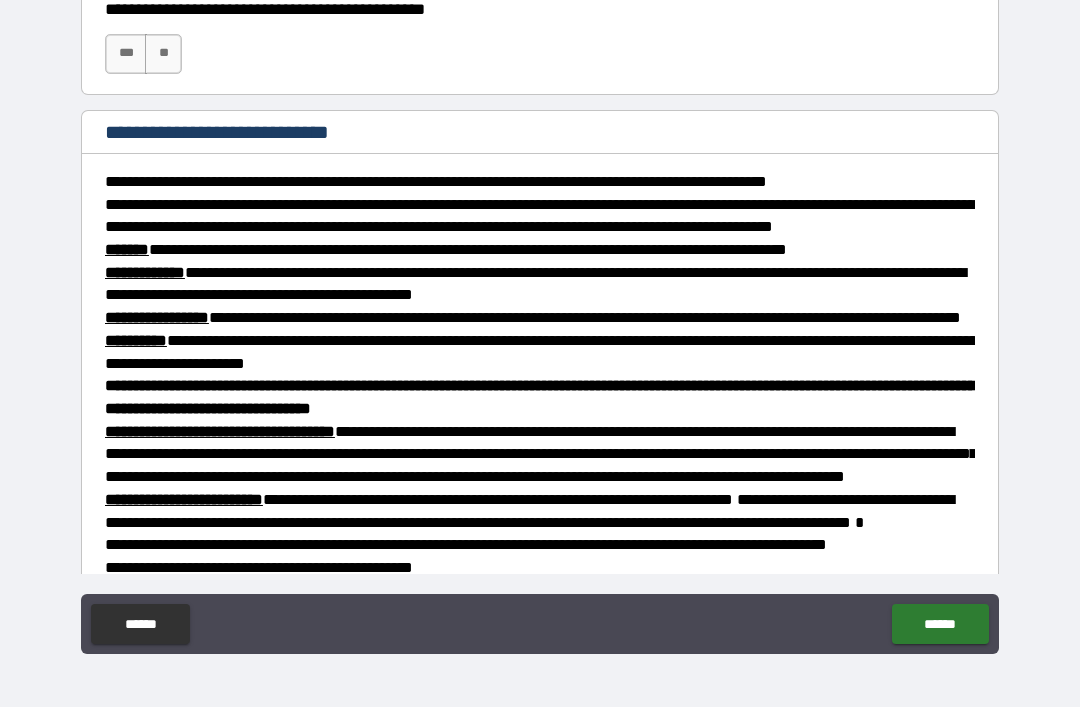 scroll, scrollTop: 941, scrollLeft: 0, axis: vertical 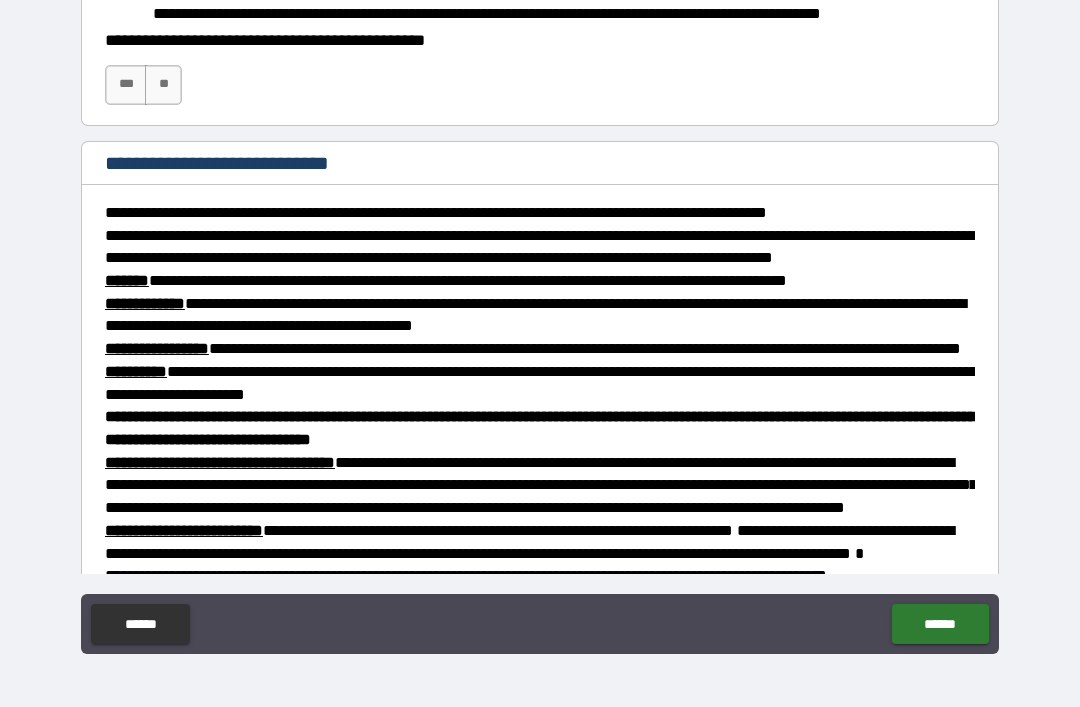 click on "***" at bounding box center [126, 85] 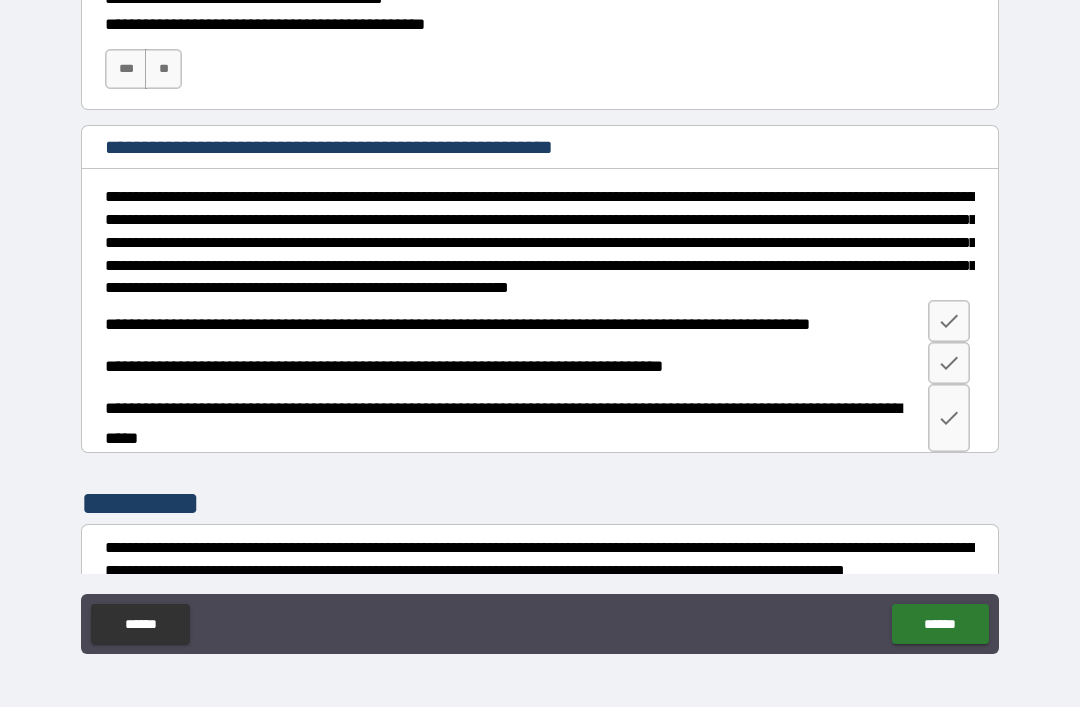 scroll, scrollTop: 1660, scrollLeft: 0, axis: vertical 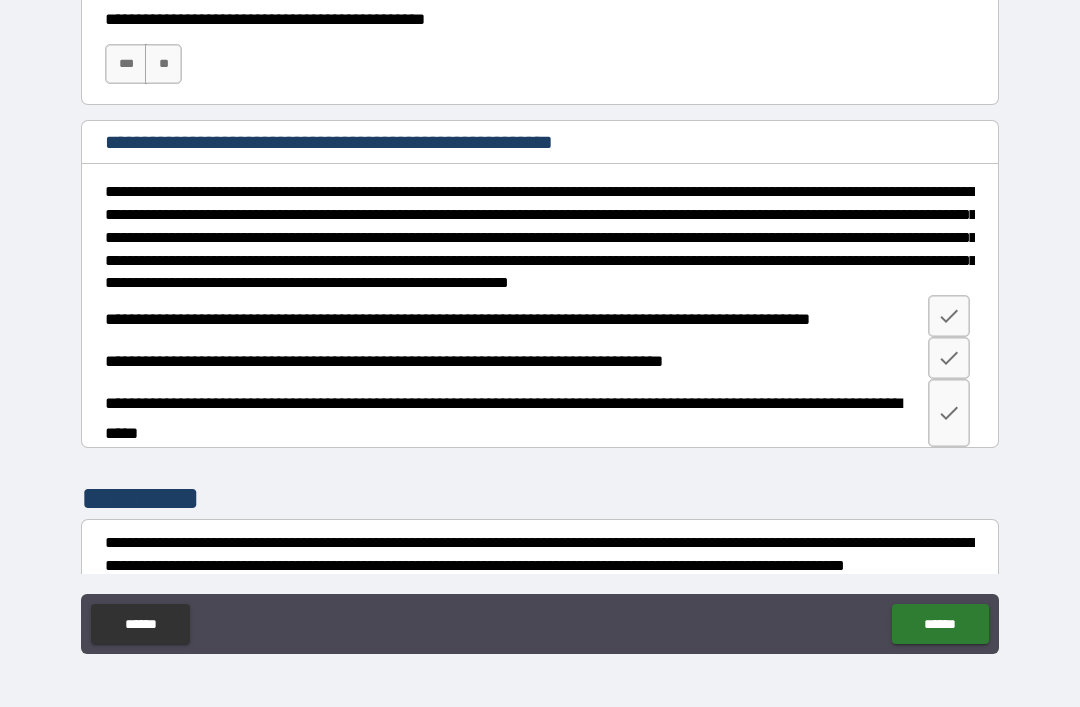 click on "***" at bounding box center (126, 64) 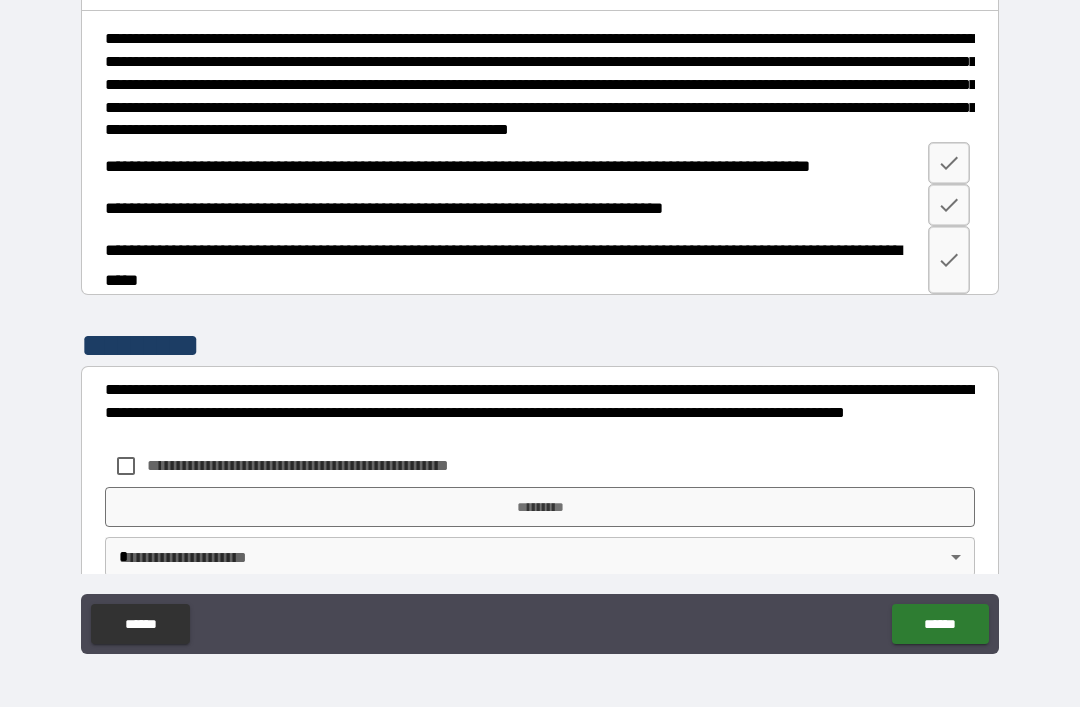 scroll, scrollTop: 1859, scrollLeft: 0, axis: vertical 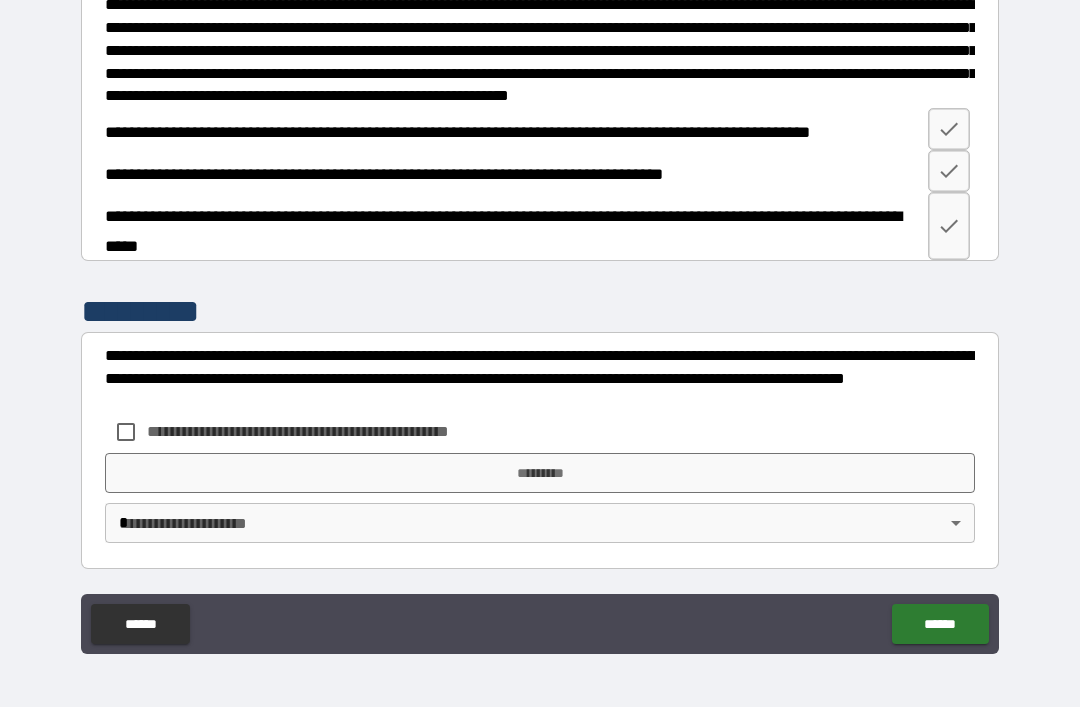 click at bounding box center [949, 129] 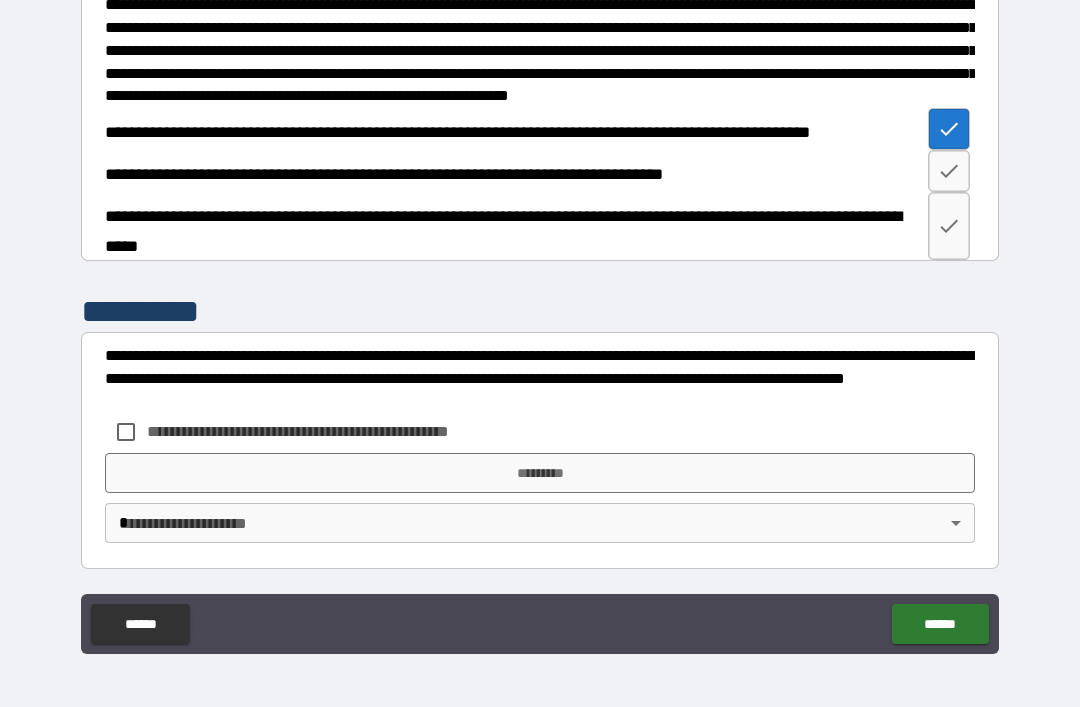 click at bounding box center [949, 129] 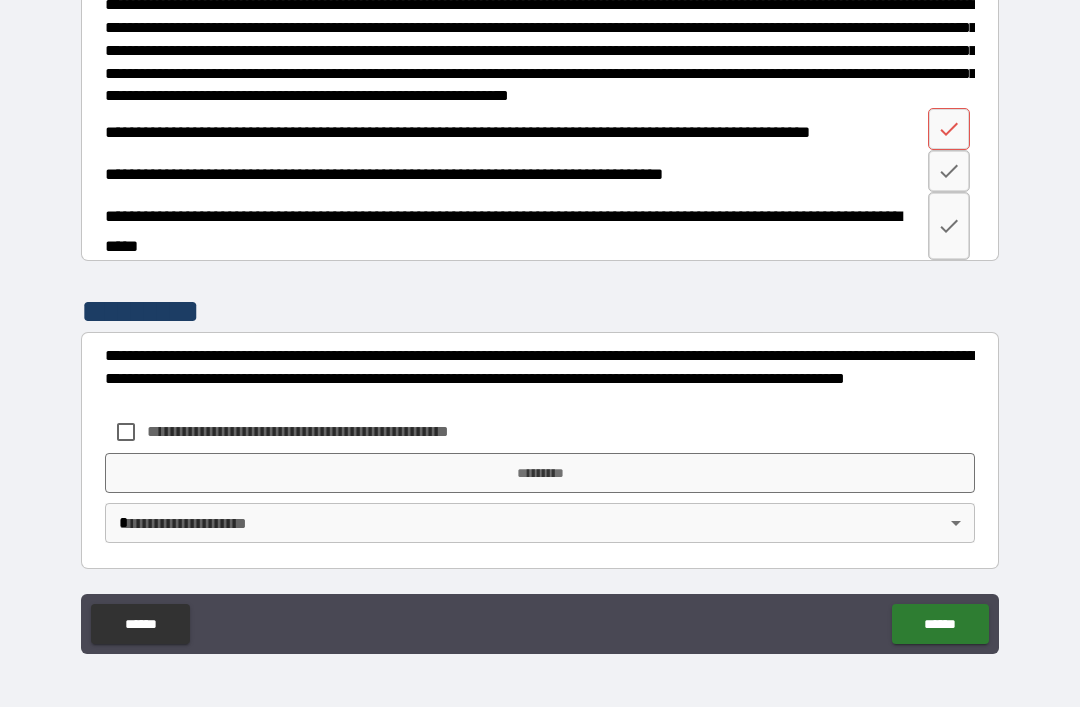 click at bounding box center (949, 226) 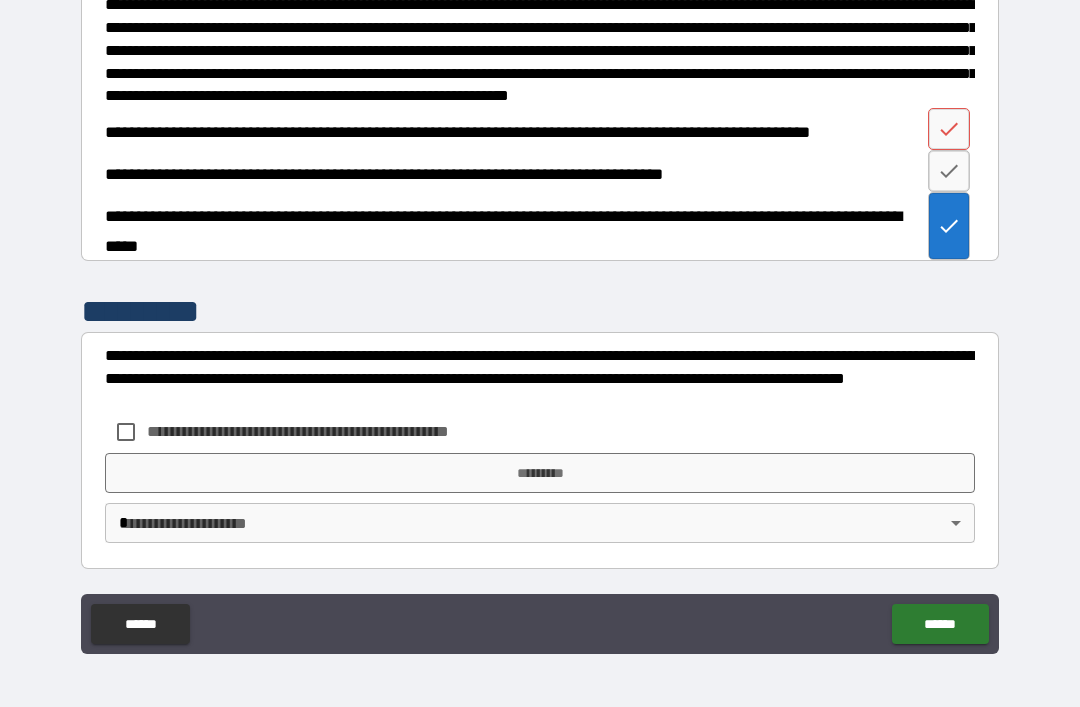 click at bounding box center [949, 129] 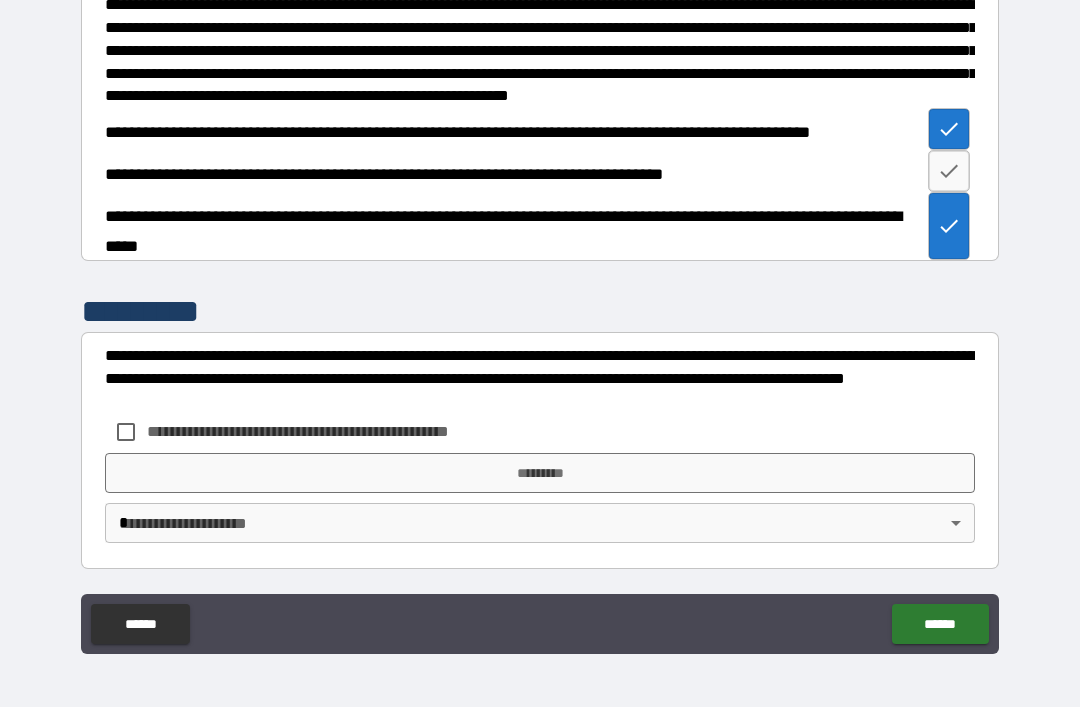 click at bounding box center [949, 171] 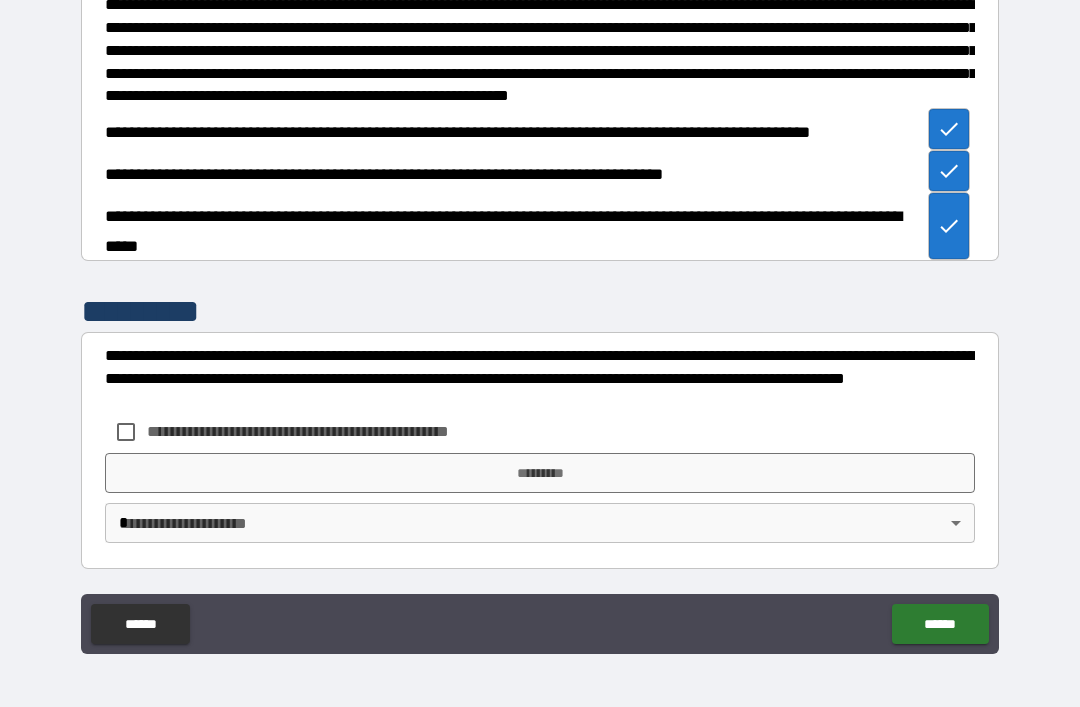 scroll, scrollTop: 2026, scrollLeft: 0, axis: vertical 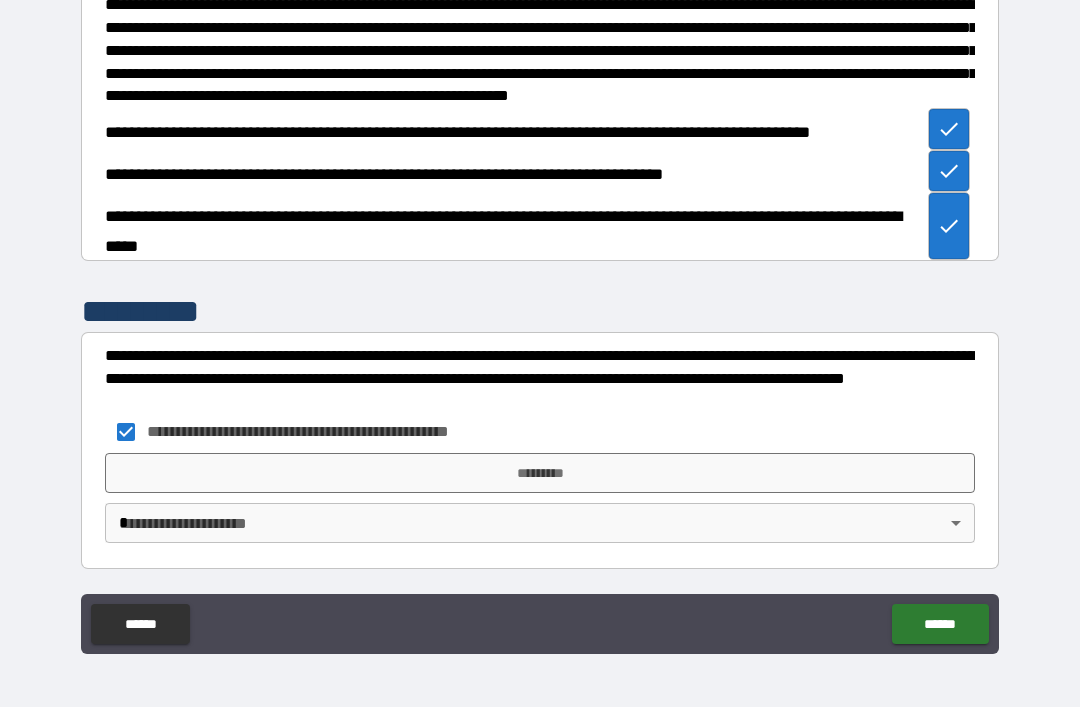 click on "*********" at bounding box center (540, 473) 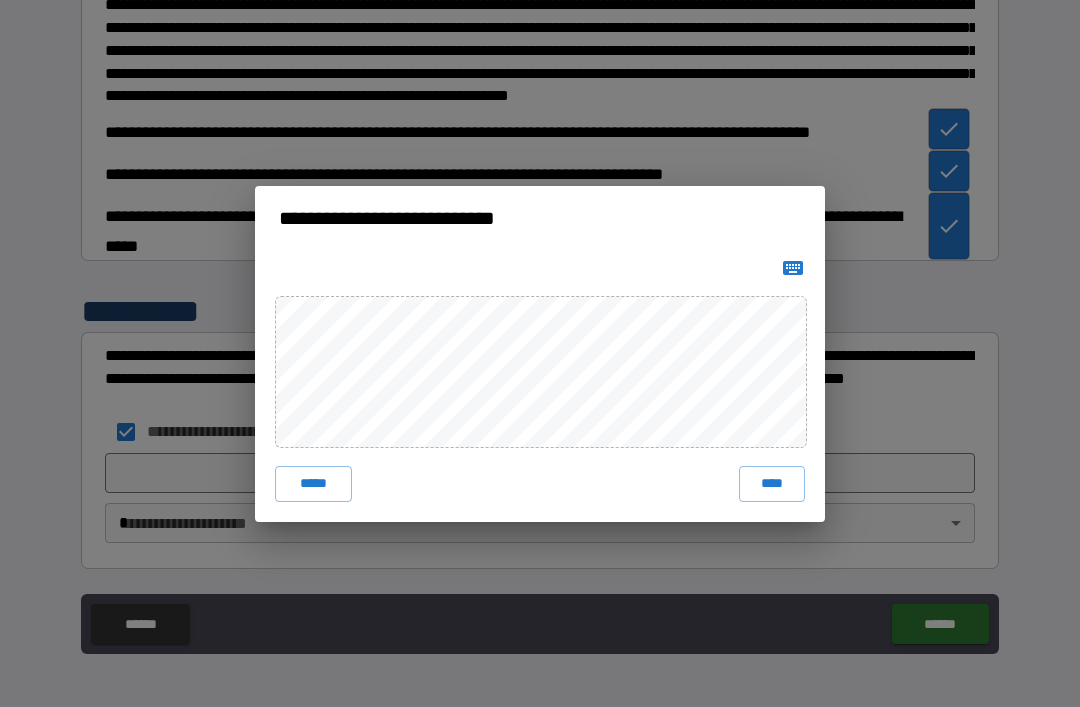 click on "****" at bounding box center (772, 484) 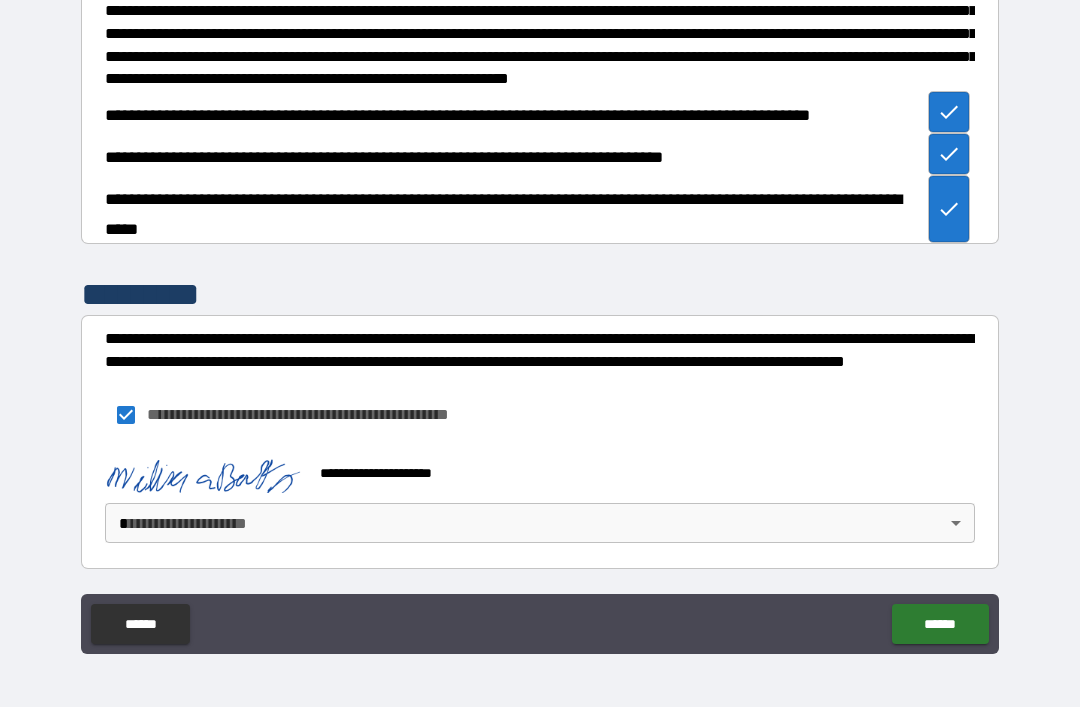 click on "**********" at bounding box center [540, 321] 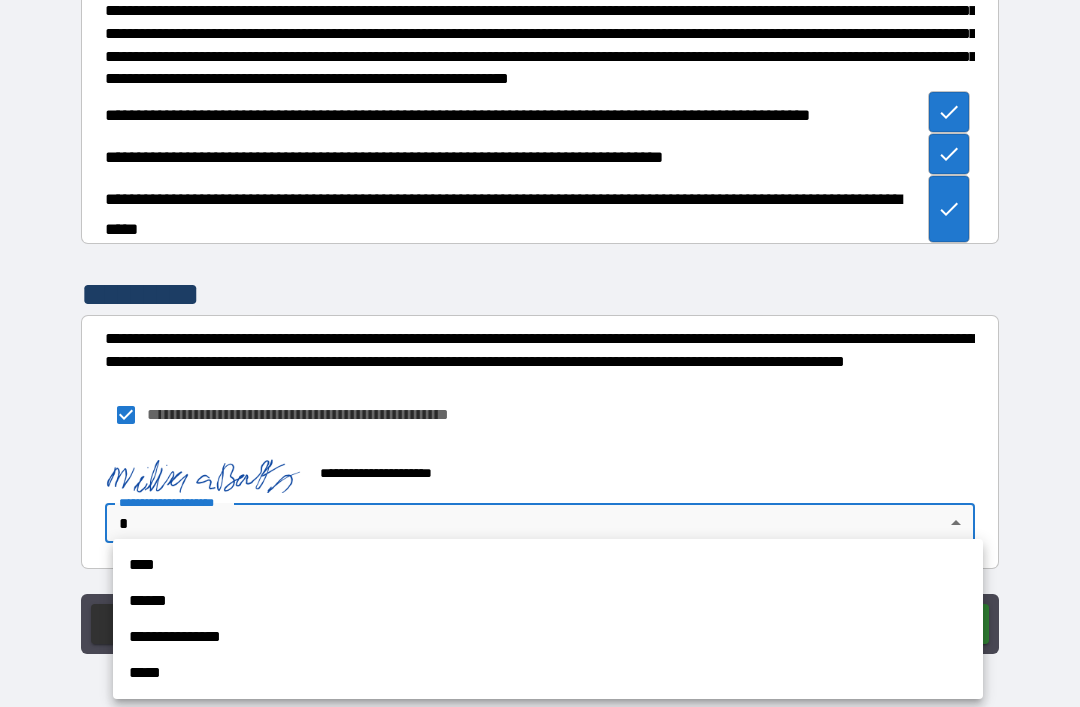 click on "**********" at bounding box center [548, 637] 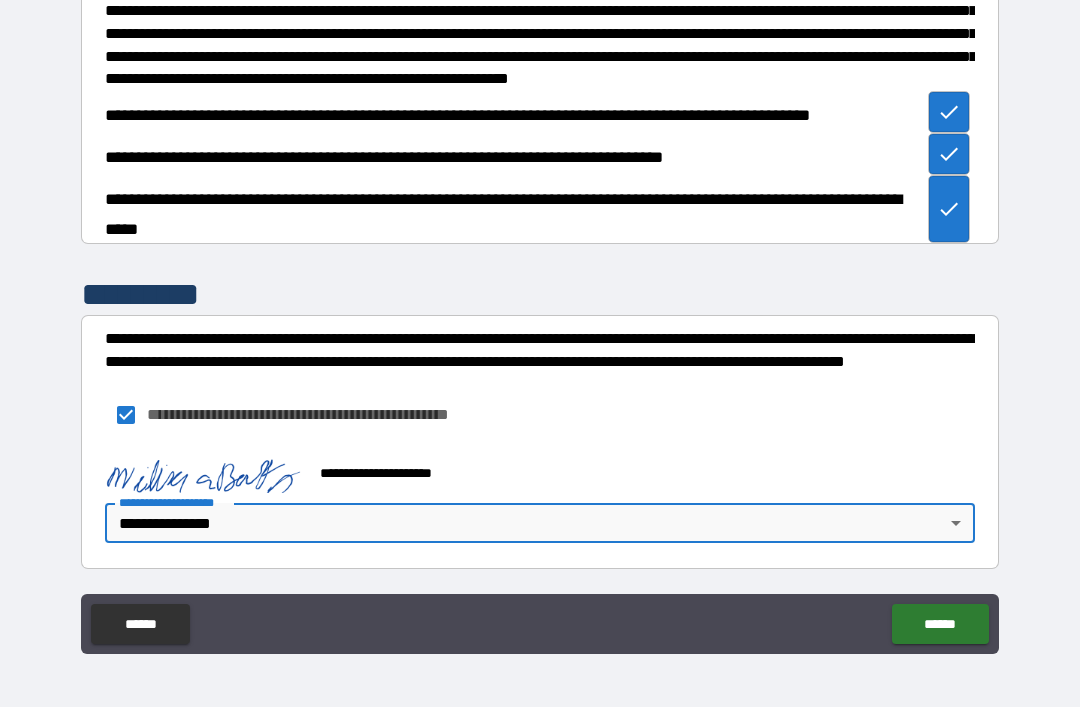 click on "******" at bounding box center (940, 624) 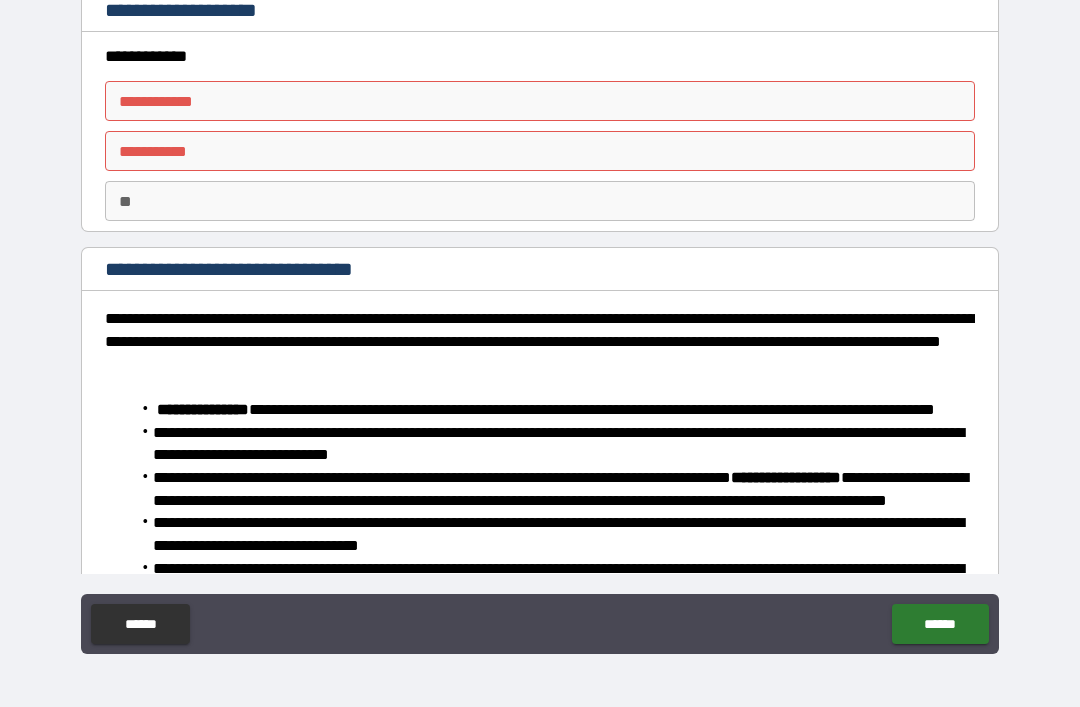 scroll, scrollTop: 0, scrollLeft: 0, axis: both 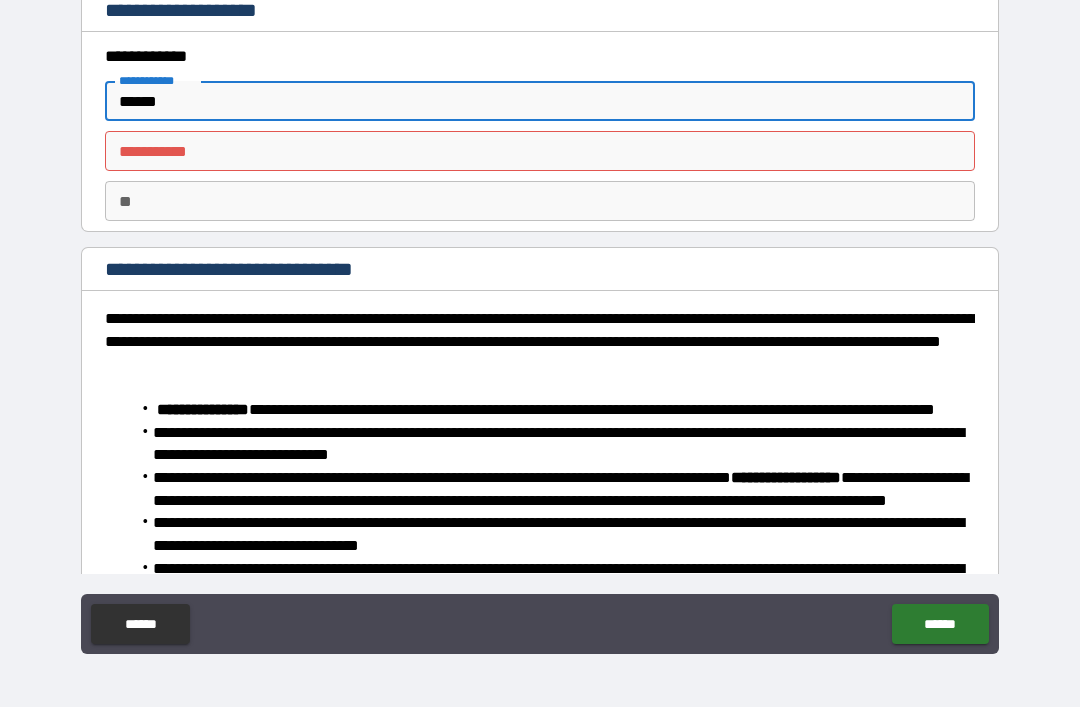 type on "******" 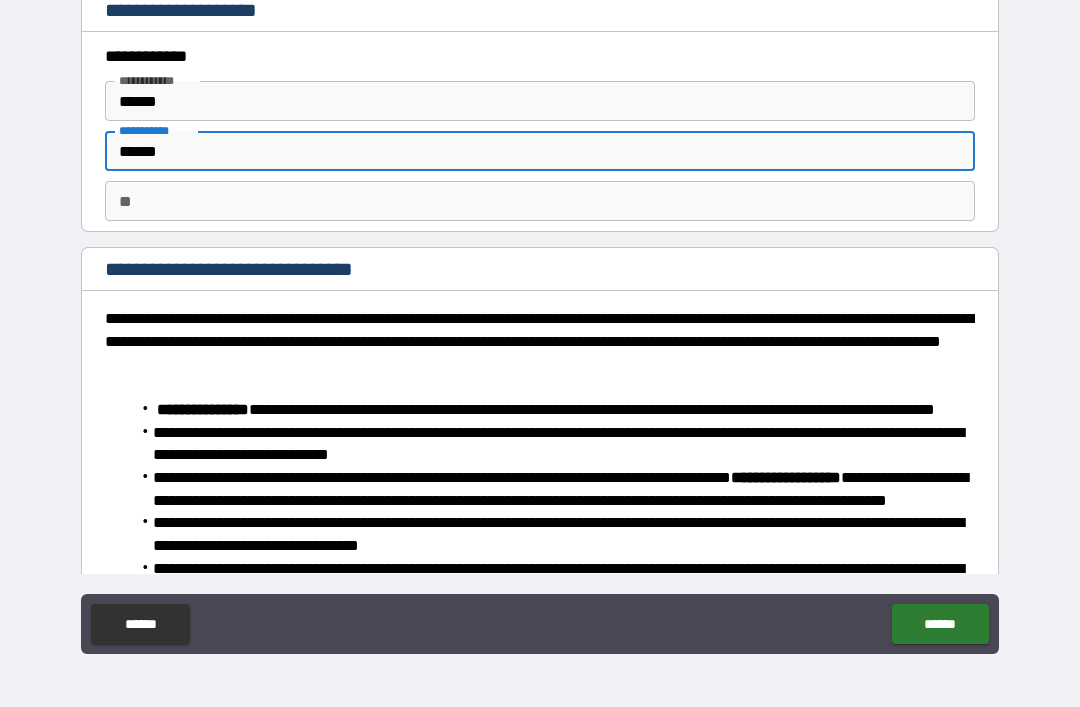 type on "*******" 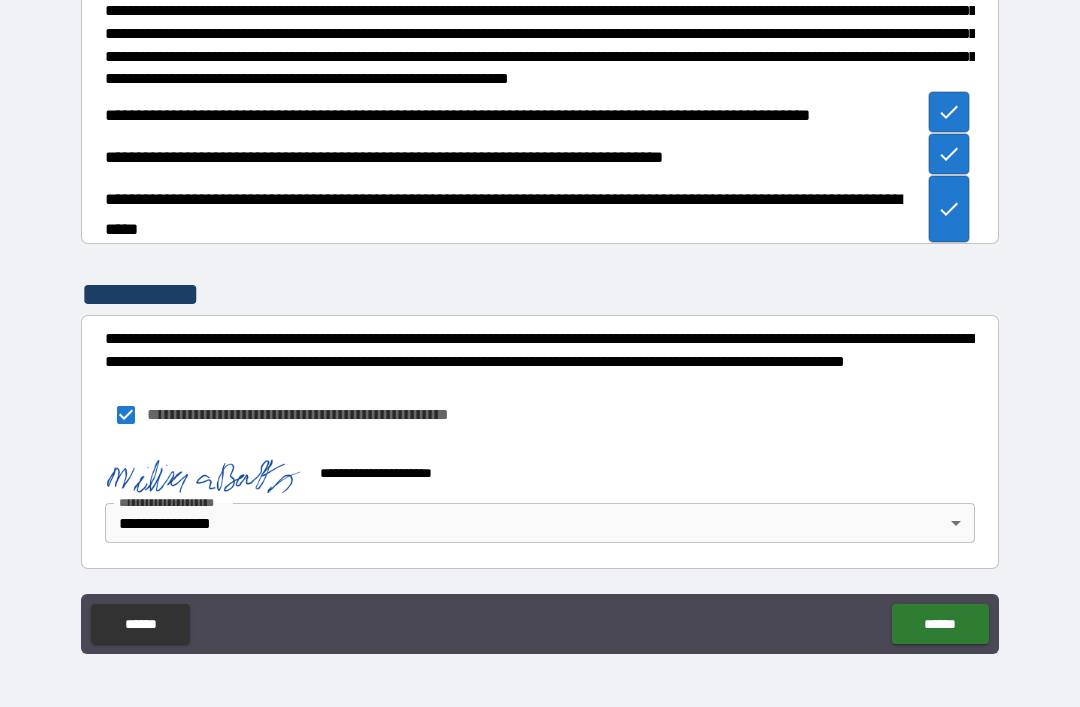 scroll, scrollTop: 2043, scrollLeft: 0, axis: vertical 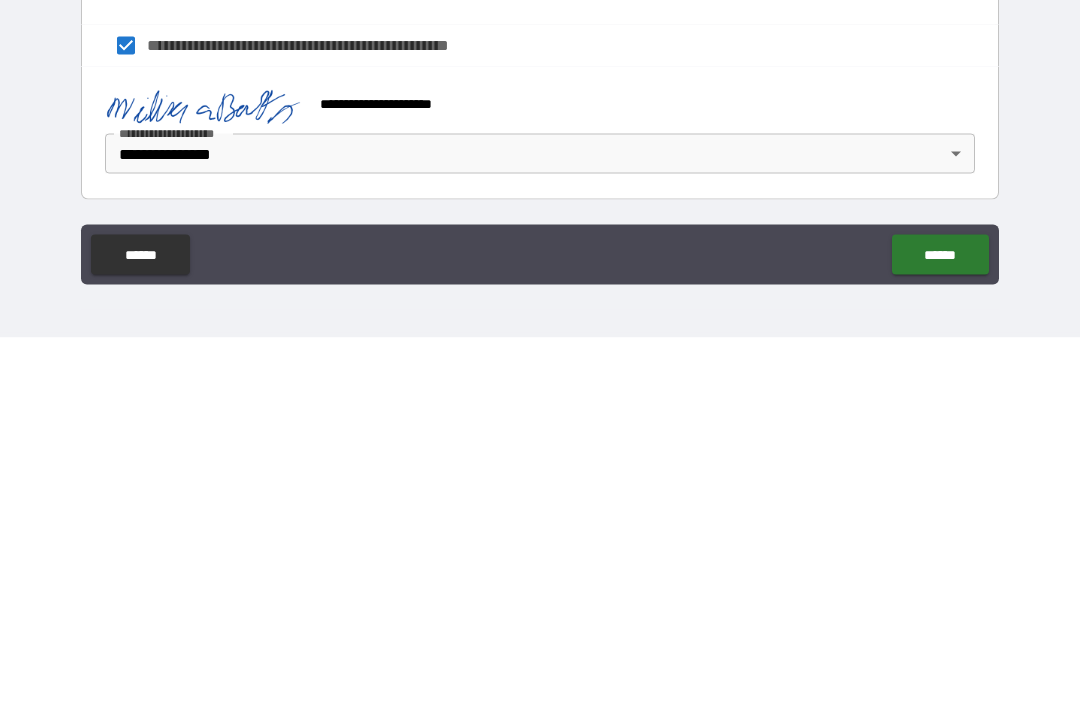 click on "******" at bounding box center [940, 624] 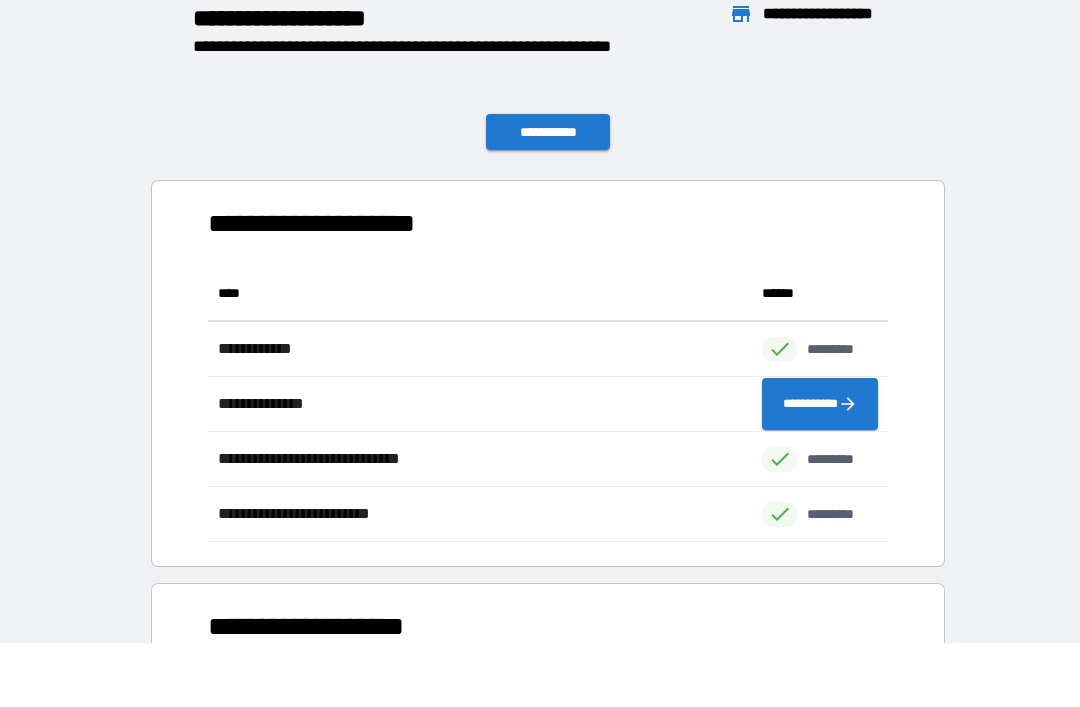 scroll, scrollTop: 1, scrollLeft: 1, axis: both 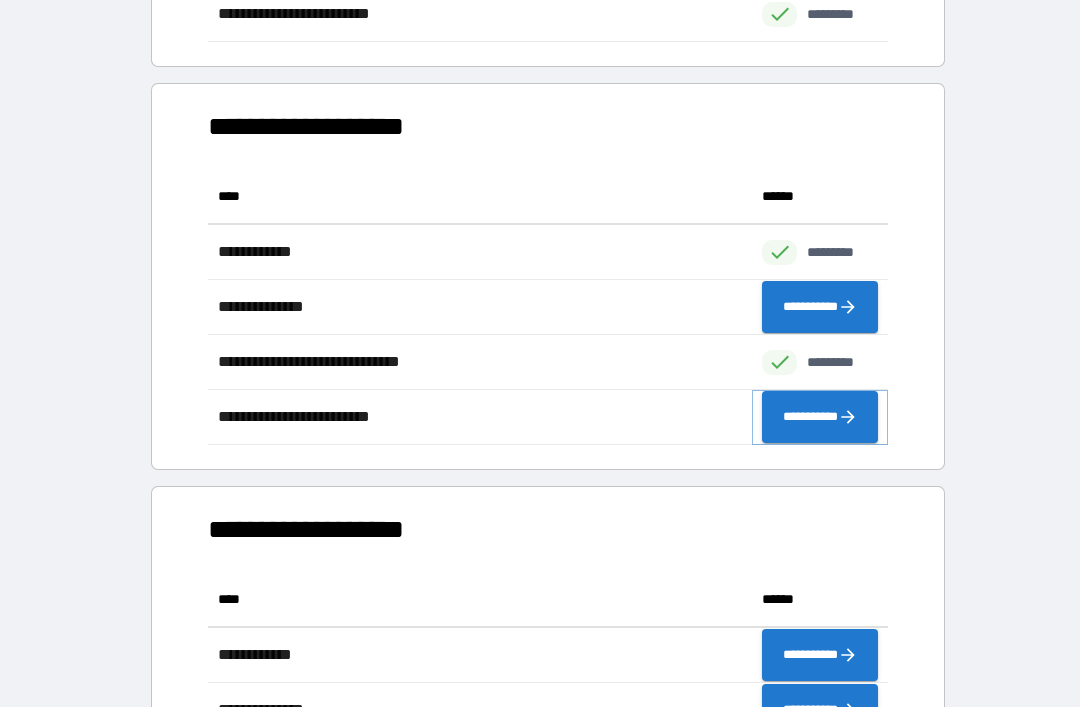 click on "**********" at bounding box center [820, 417] 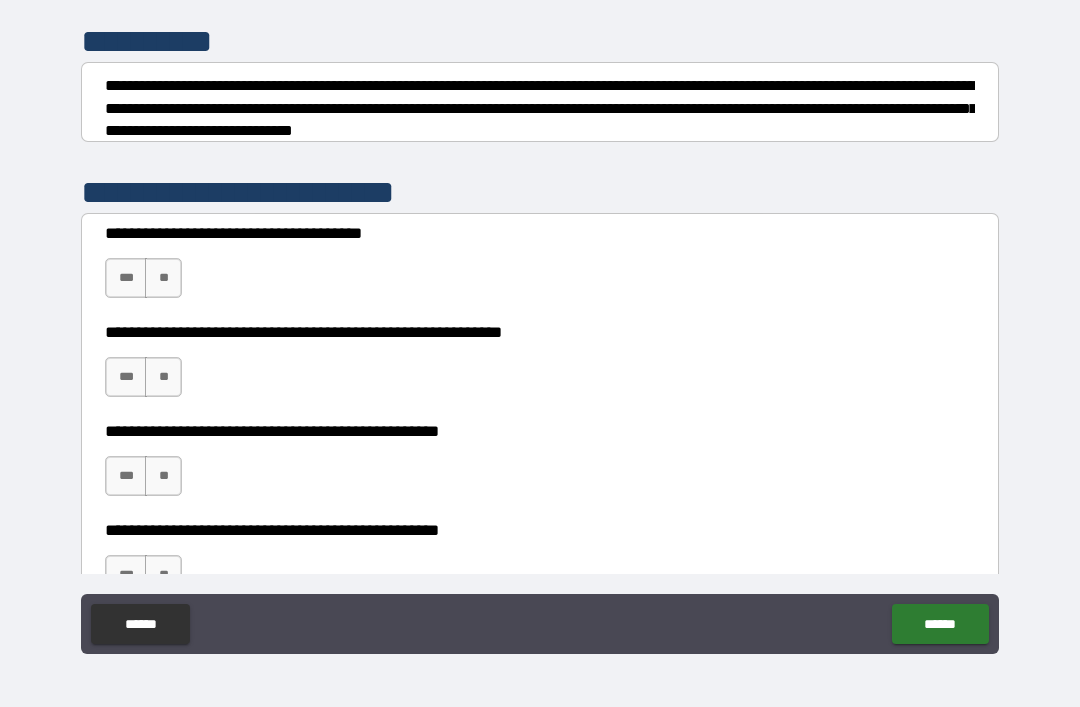 scroll, scrollTop: 243, scrollLeft: 0, axis: vertical 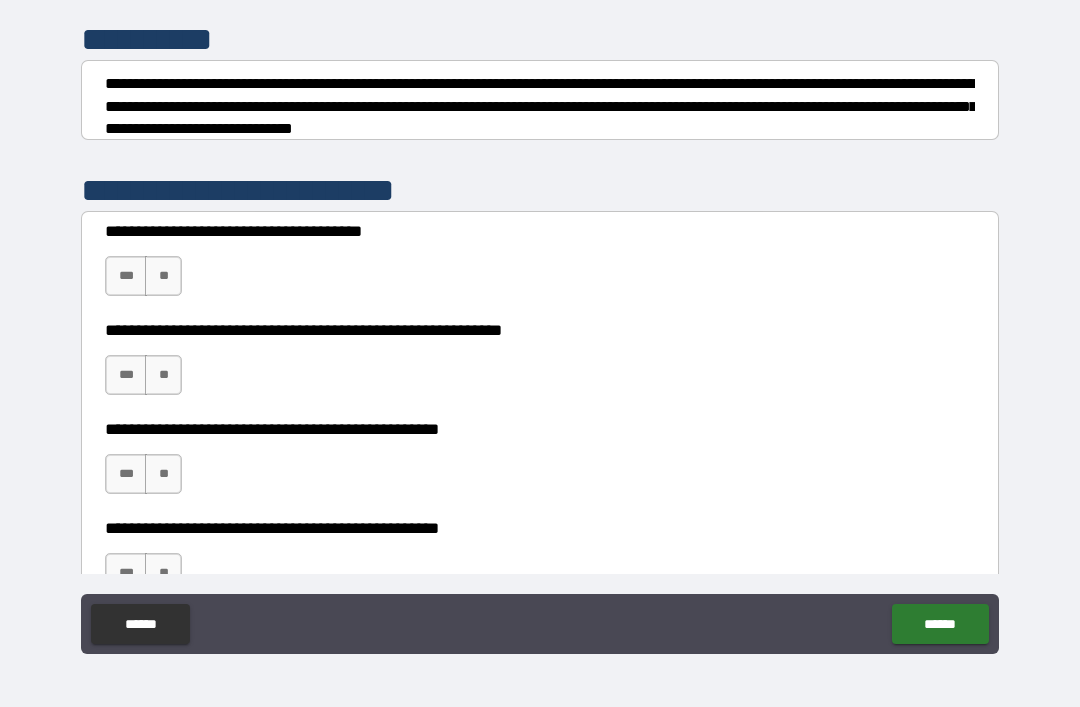 click on "**" at bounding box center (163, 276) 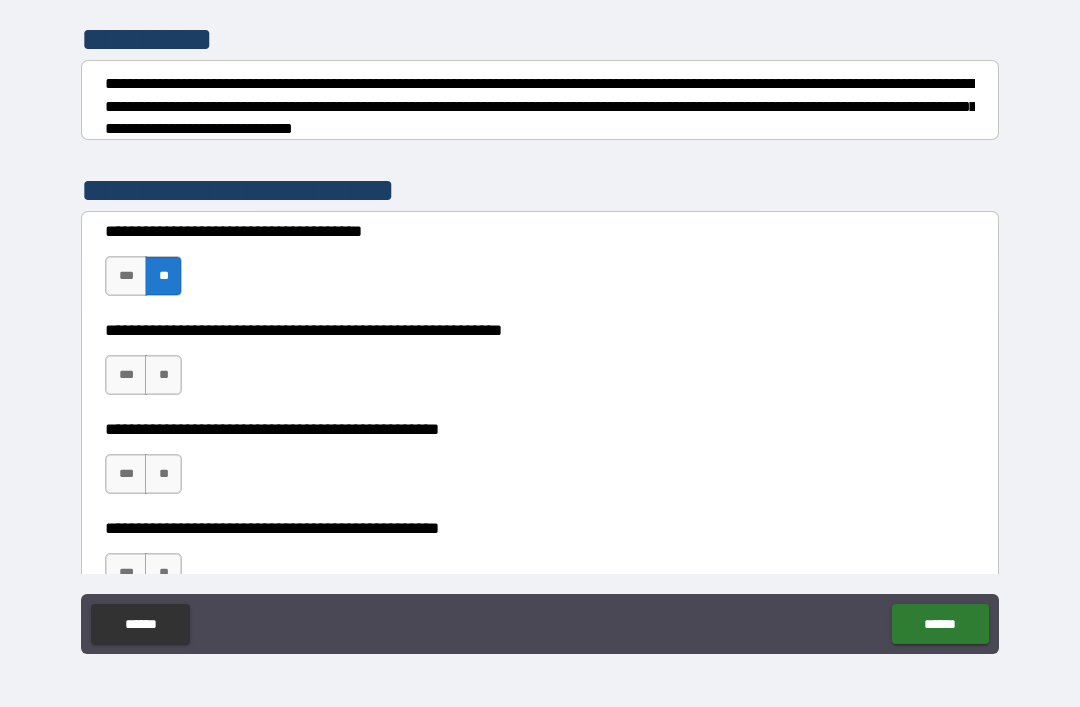 click on "**" at bounding box center [163, 375] 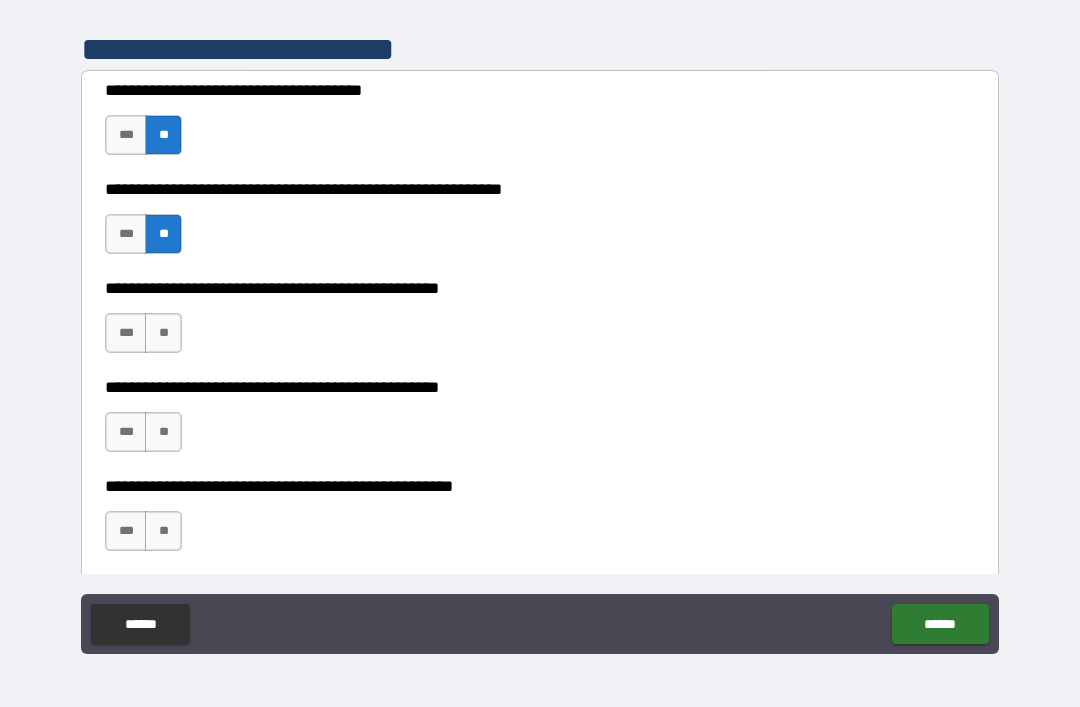 scroll, scrollTop: 405, scrollLeft: 0, axis: vertical 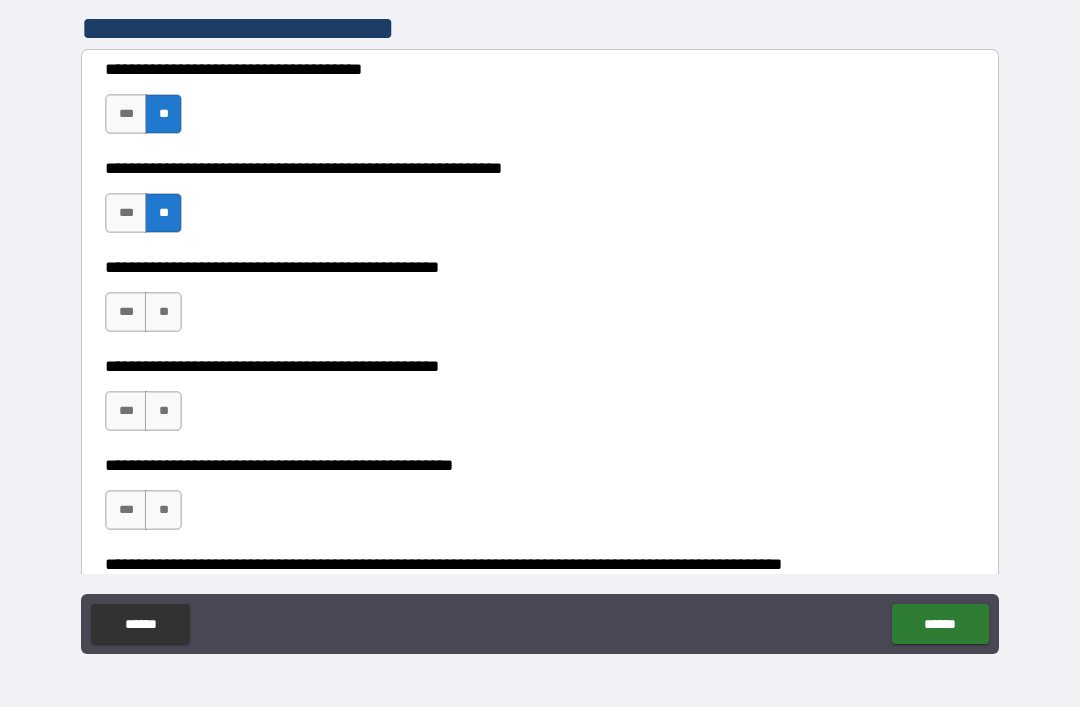 click on "**" at bounding box center [163, 312] 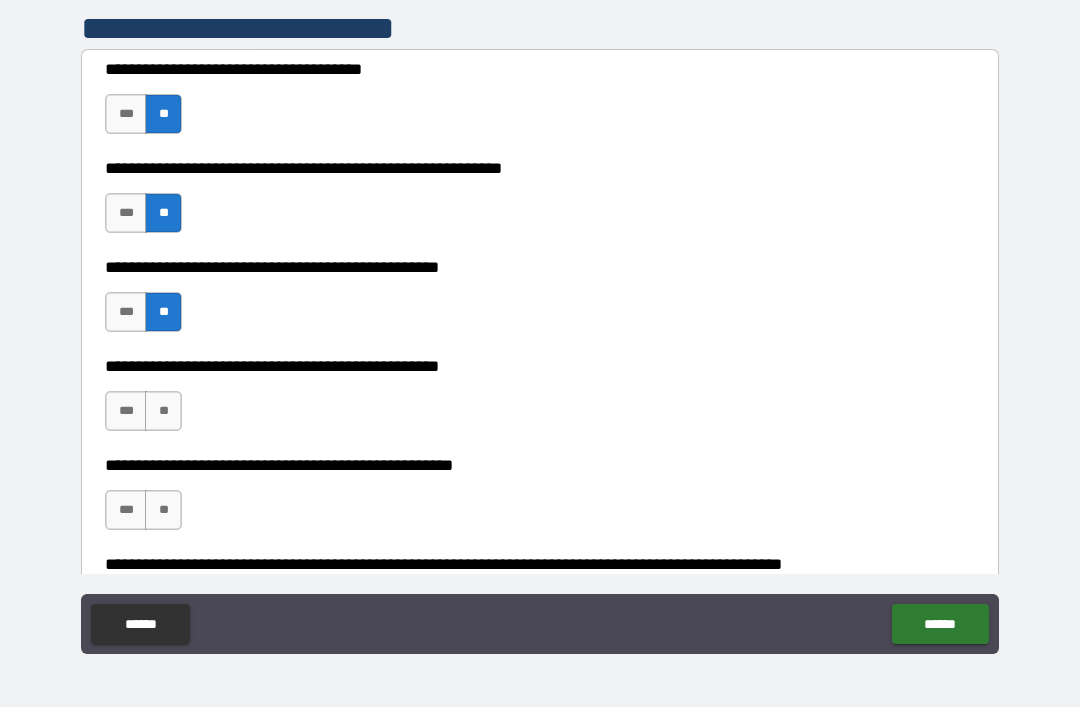 click on "**" at bounding box center (163, 411) 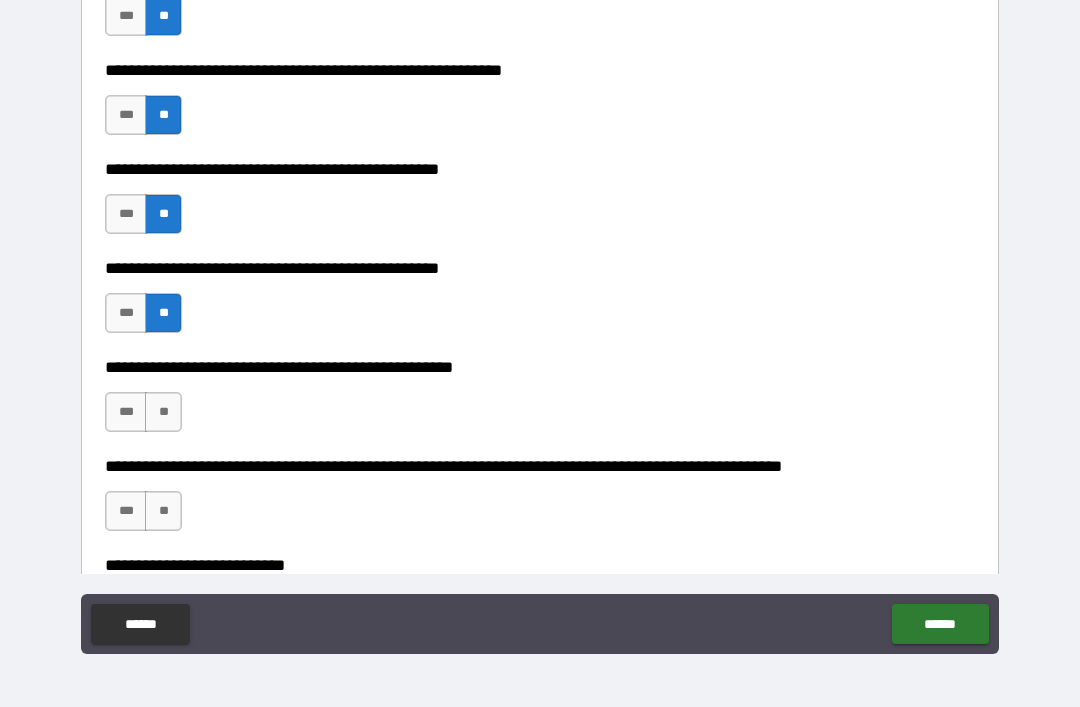 scroll, scrollTop: 572, scrollLeft: 0, axis: vertical 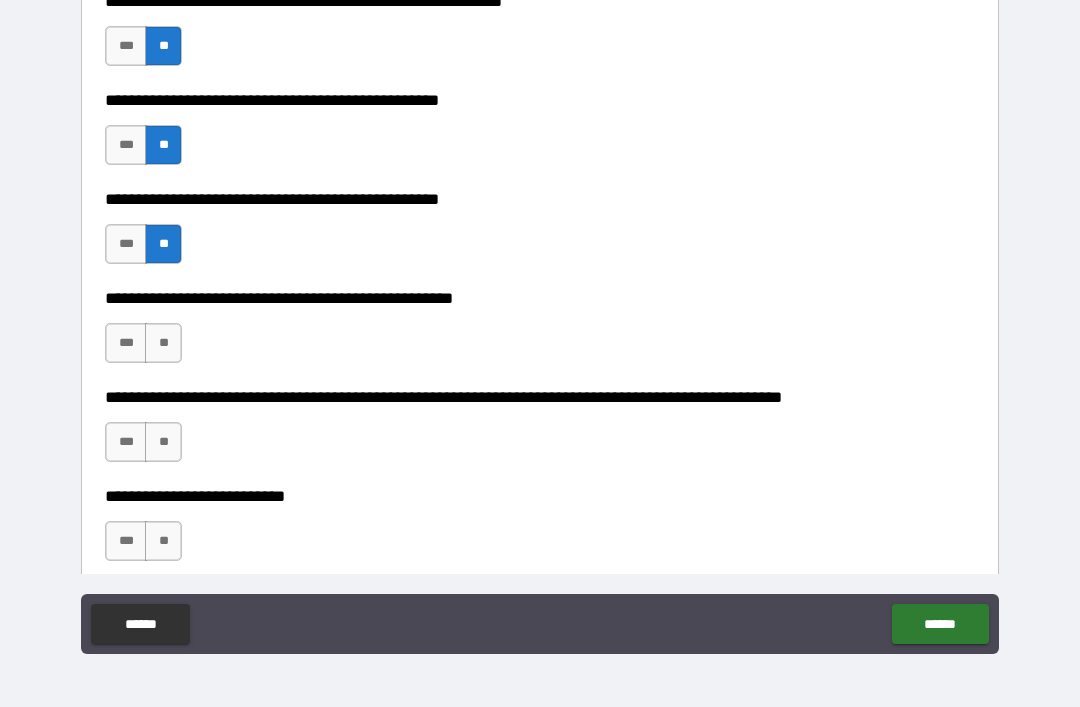 click on "**" at bounding box center [163, 343] 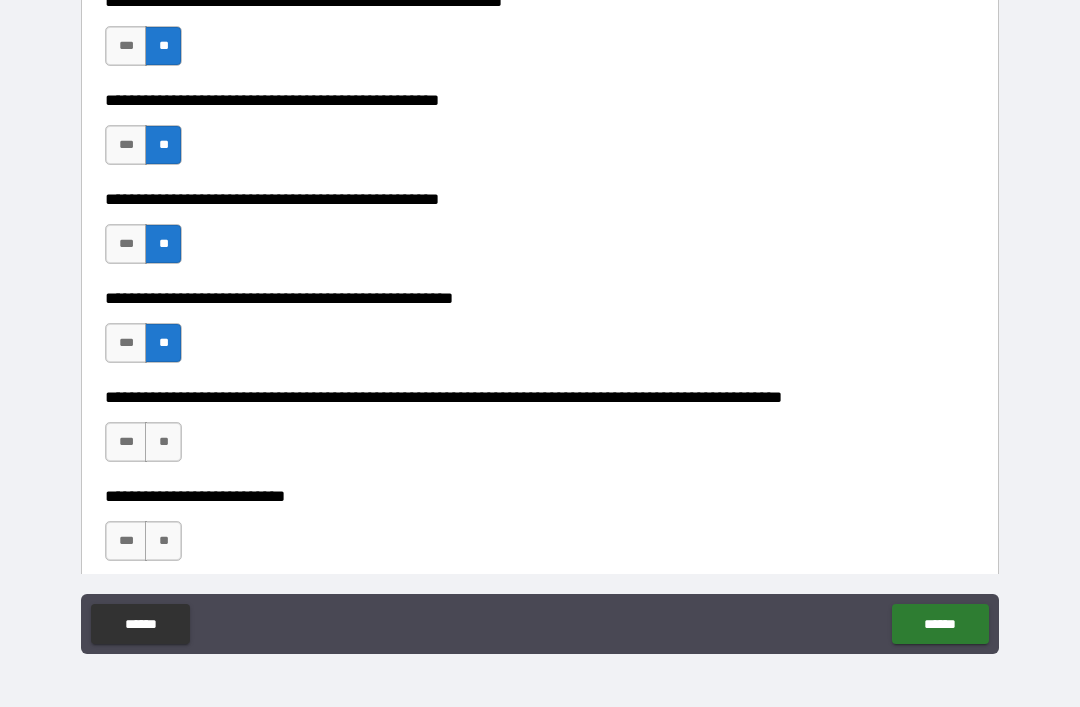 click on "**" at bounding box center (163, 442) 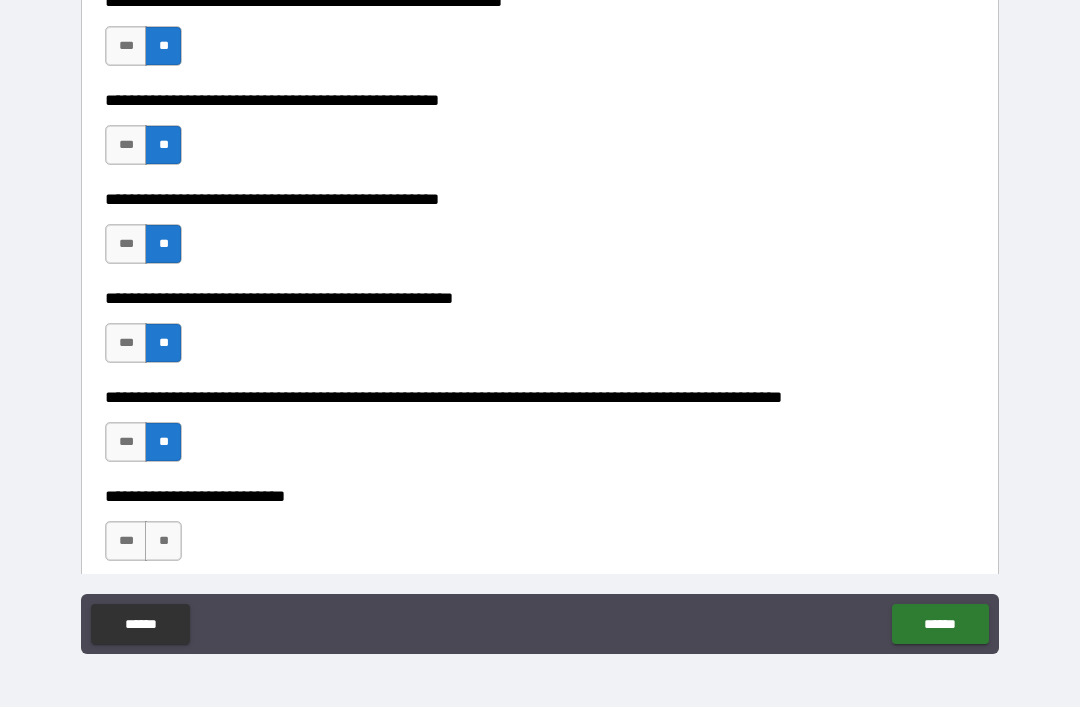 click on "**" at bounding box center [163, 541] 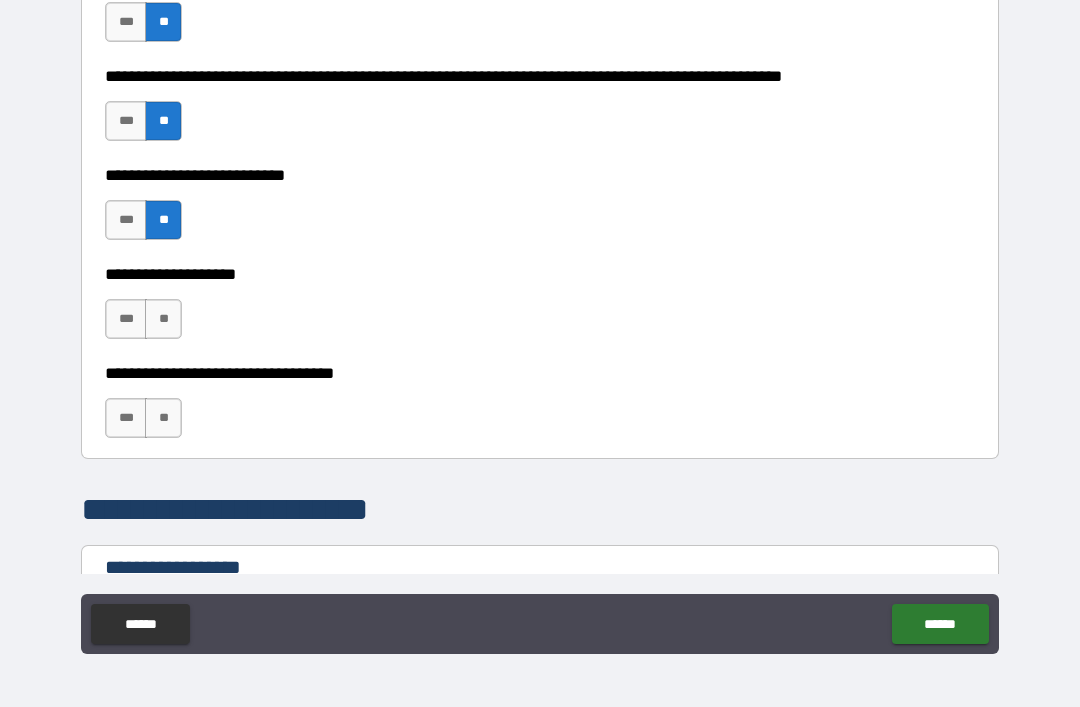 scroll, scrollTop: 901, scrollLeft: 0, axis: vertical 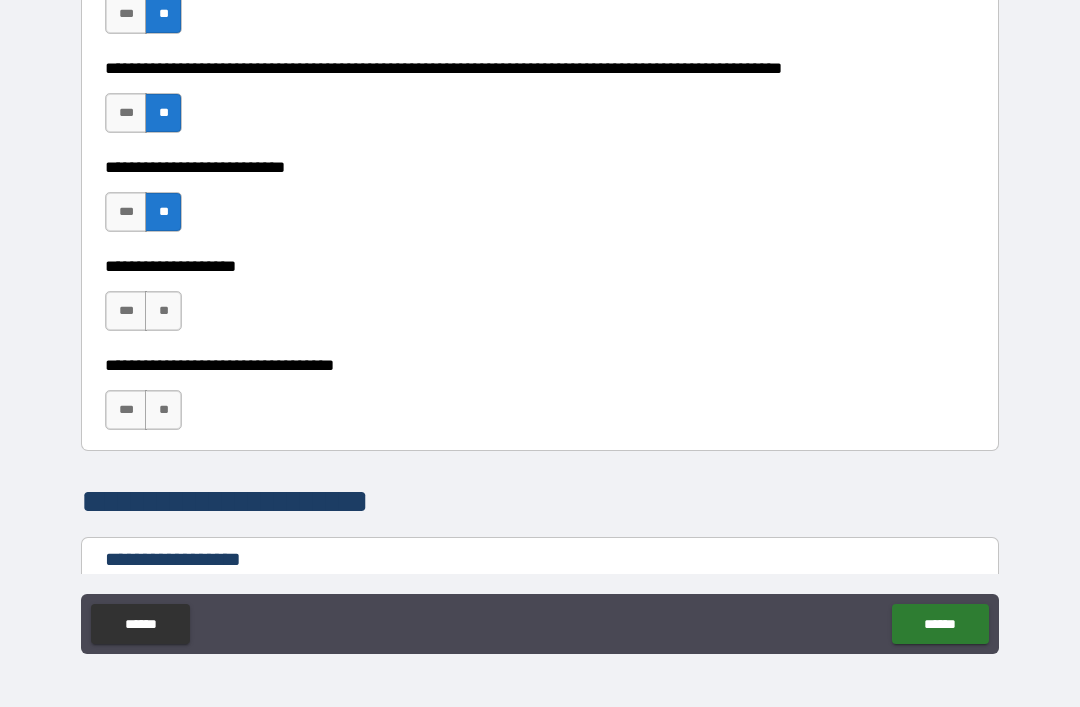 click on "**" at bounding box center [163, 311] 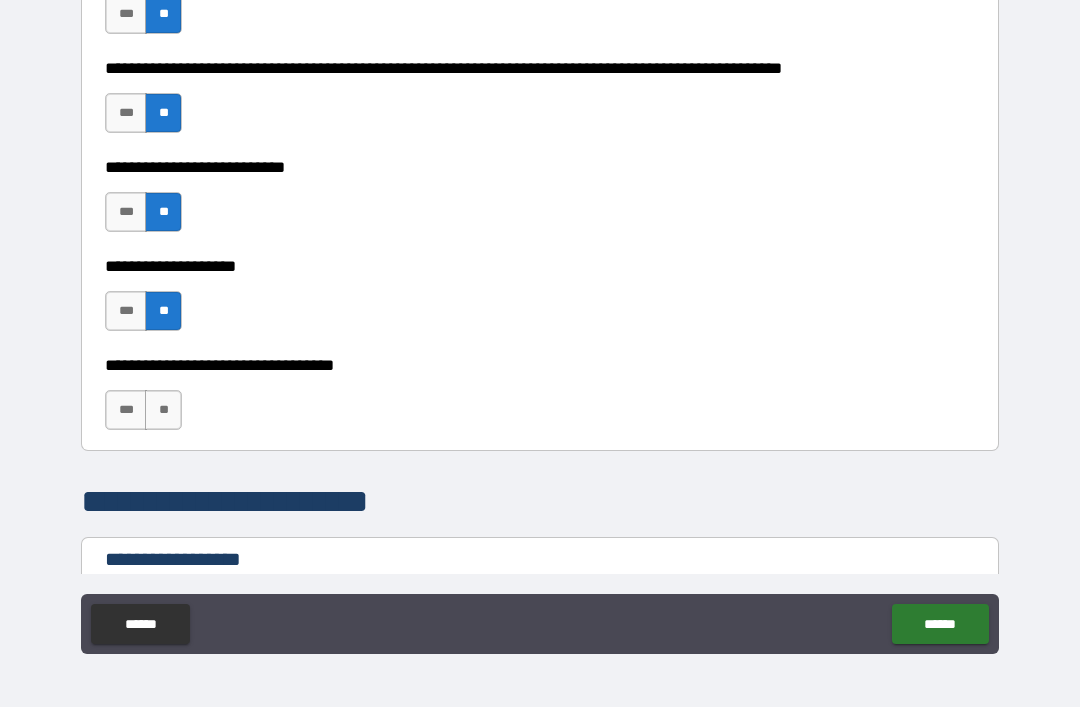 click on "**" at bounding box center (163, 410) 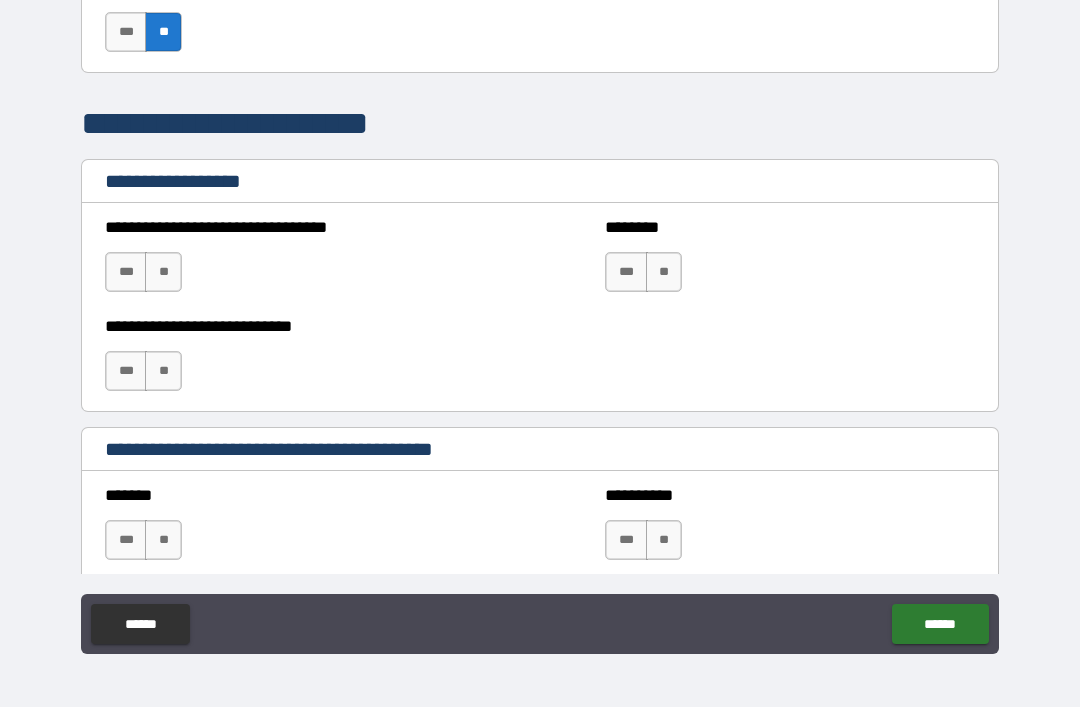 scroll, scrollTop: 1315, scrollLeft: 0, axis: vertical 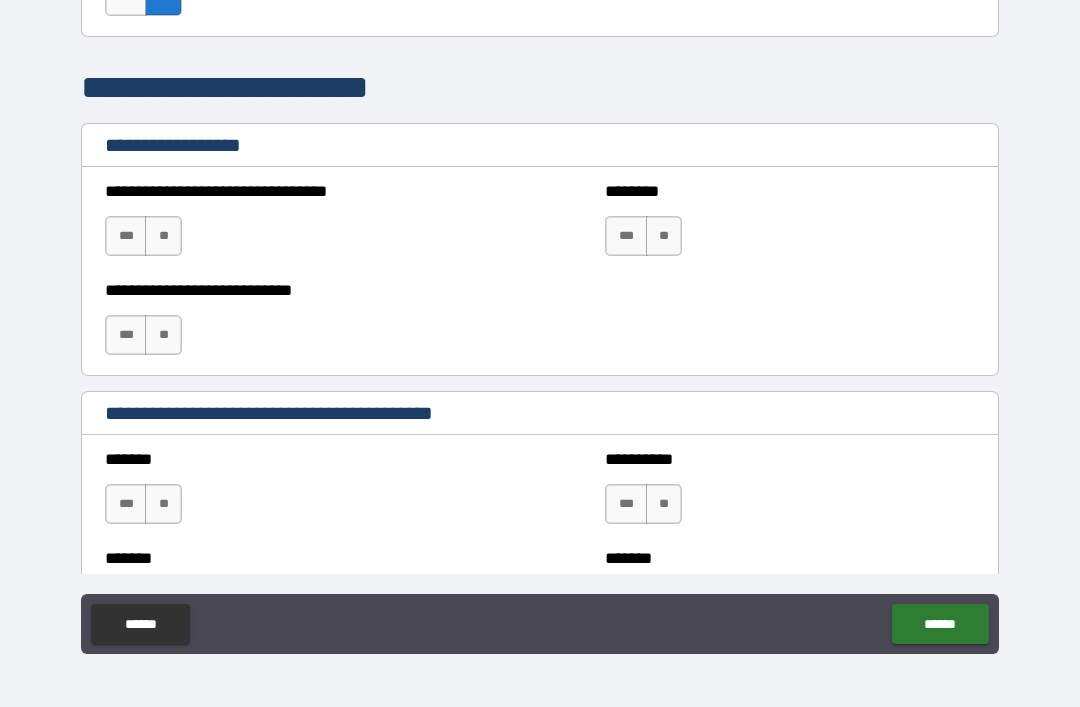 click on "**" at bounding box center [163, 236] 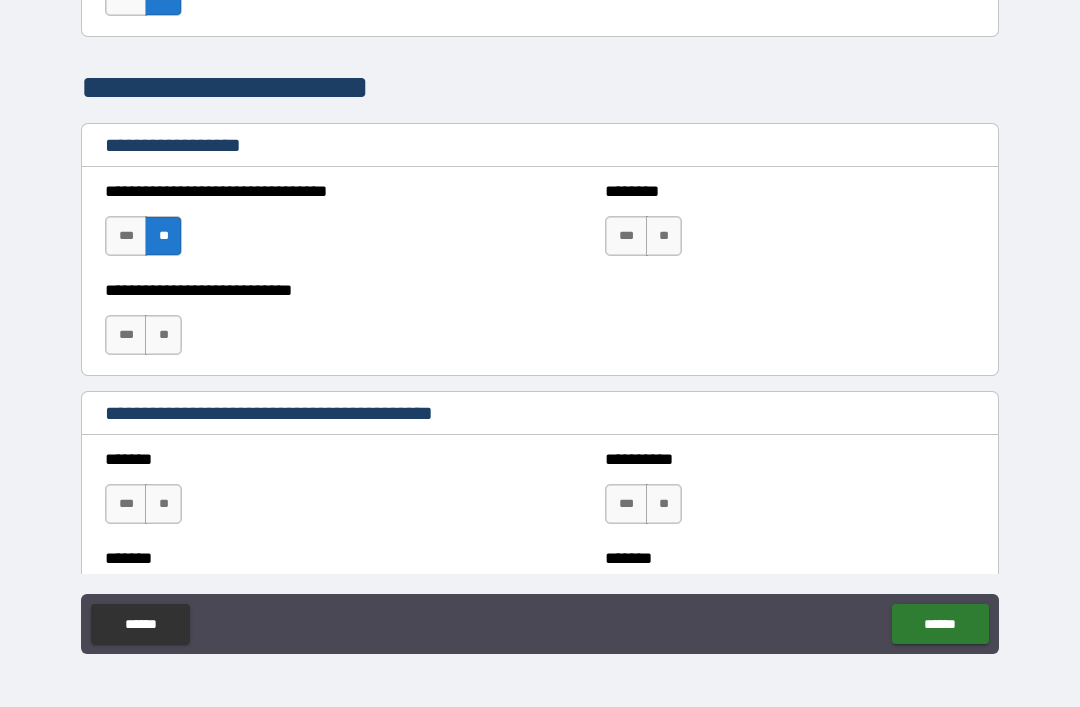 click on "**" at bounding box center [163, 335] 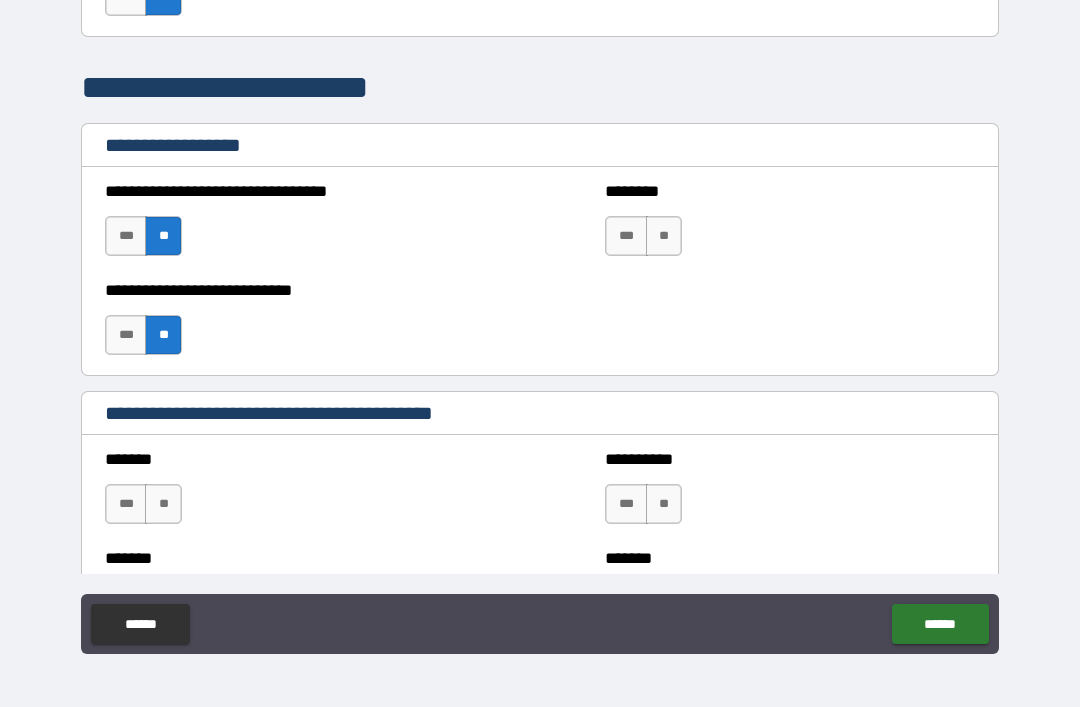 click on "**" at bounding box center [664, 236] 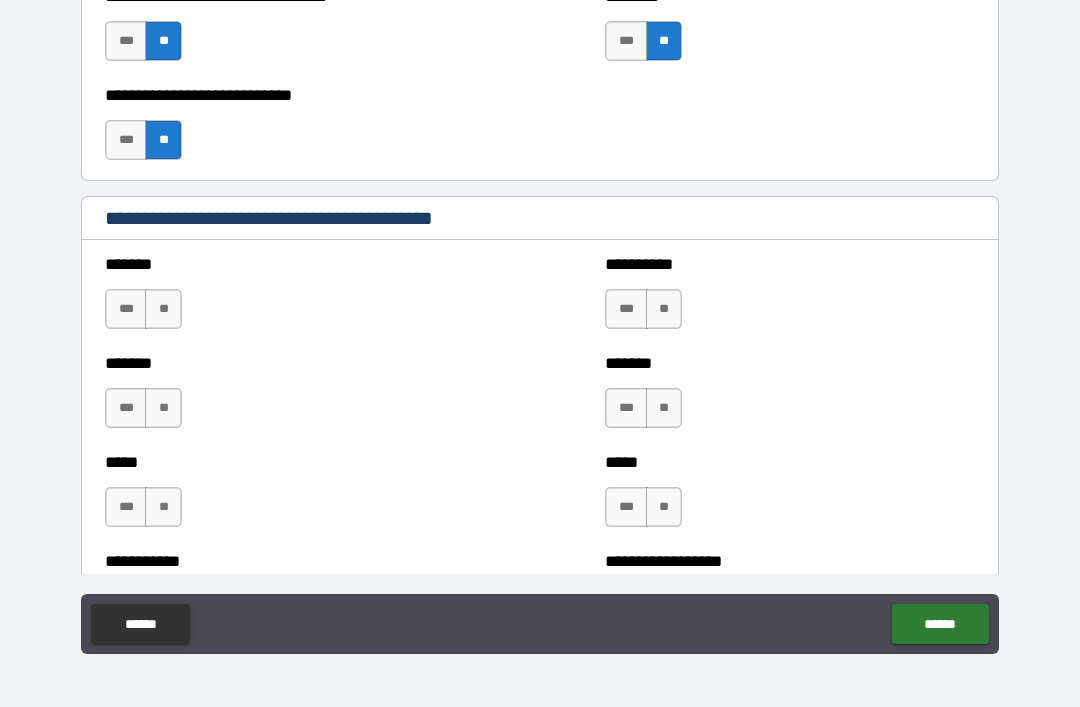 scroll, scrollTop: 1535, scrollLeft: 0, axis: vertical 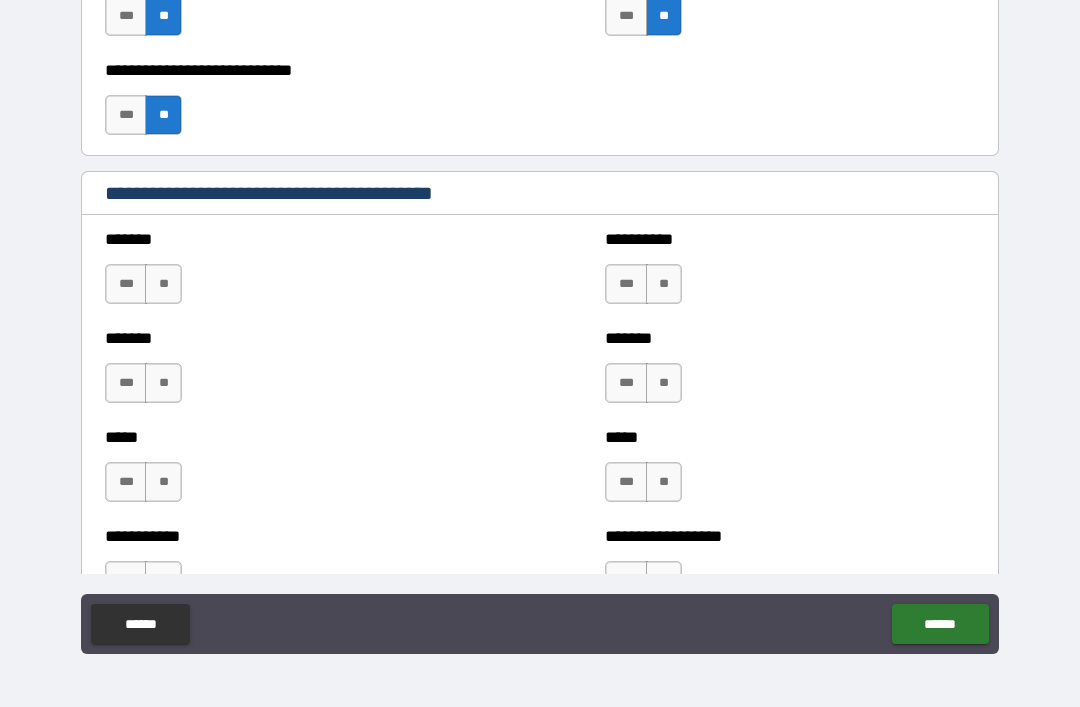 click on "**" at bounding box center [163, 284] 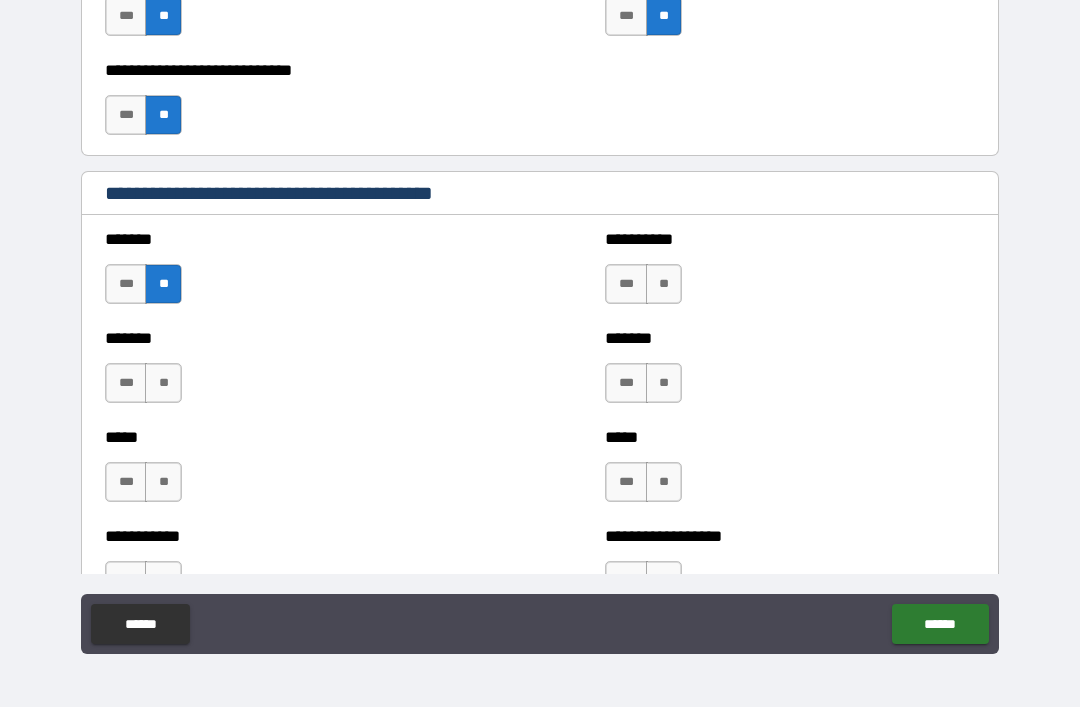 click on "**" at bounding box center (163, 383) 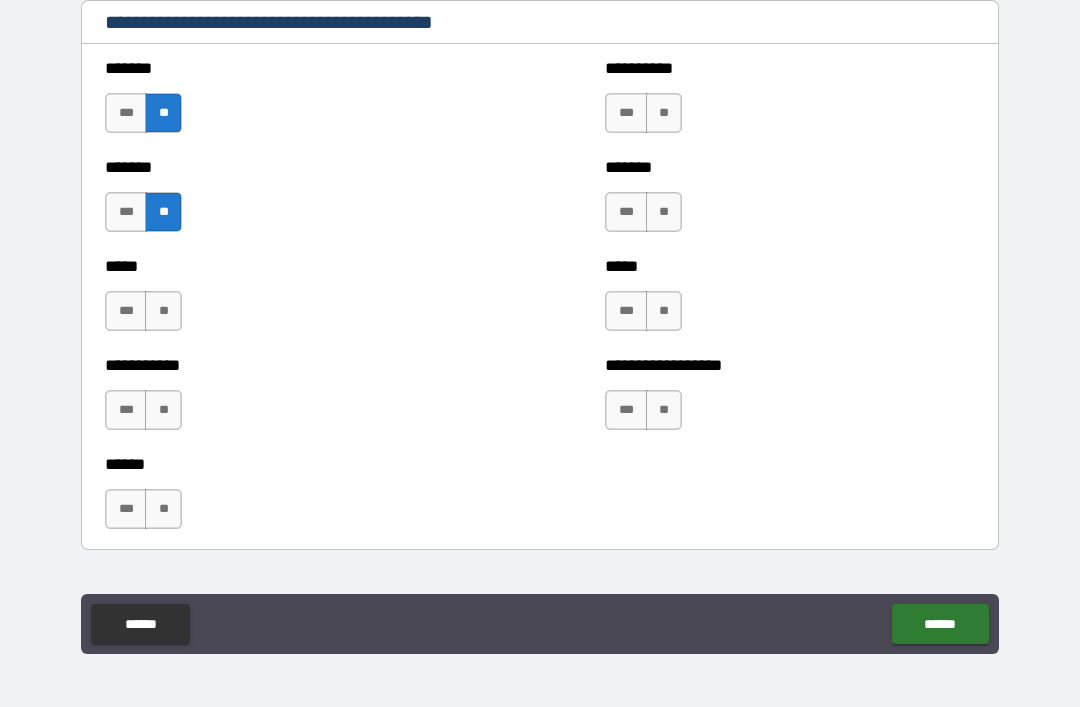 scroll, scrollTop: 1711, scrollLeft: 0, axis: vertical 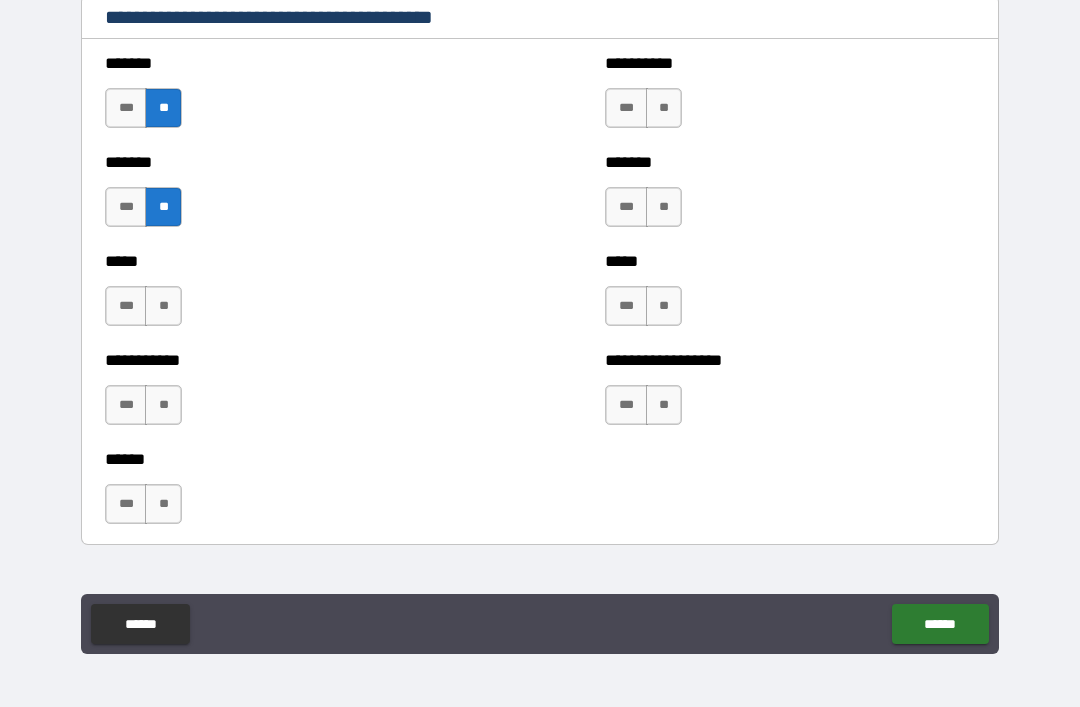 click on "**" at bounding box center (163, 306) 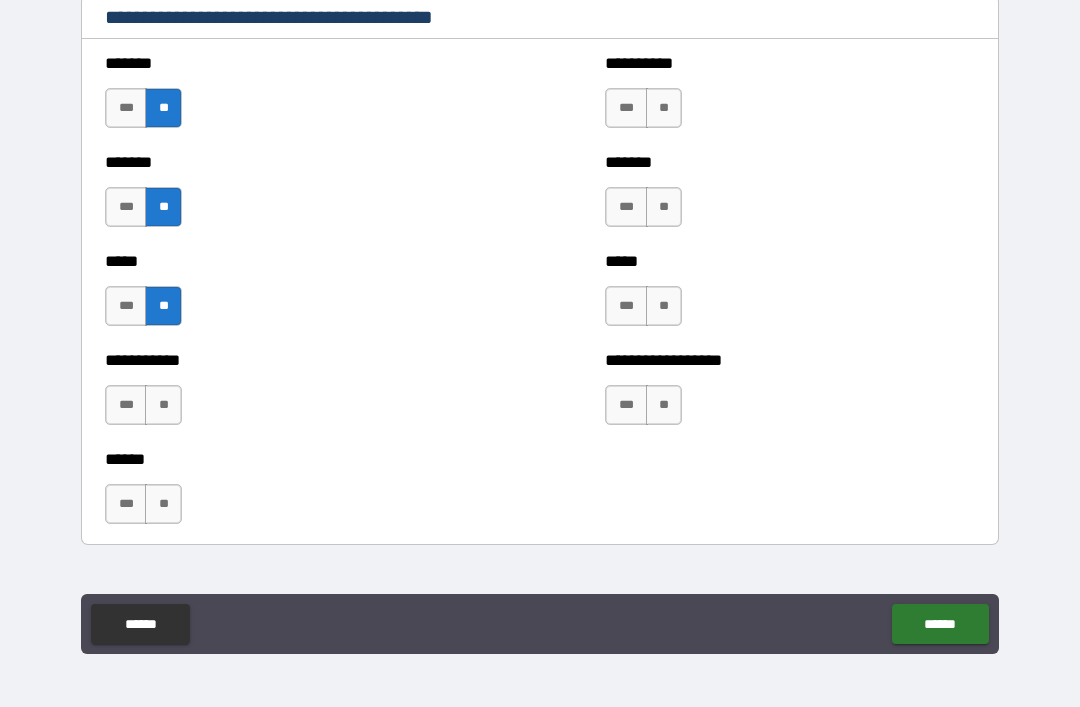 click on "**" at bounding box center (163, 405) 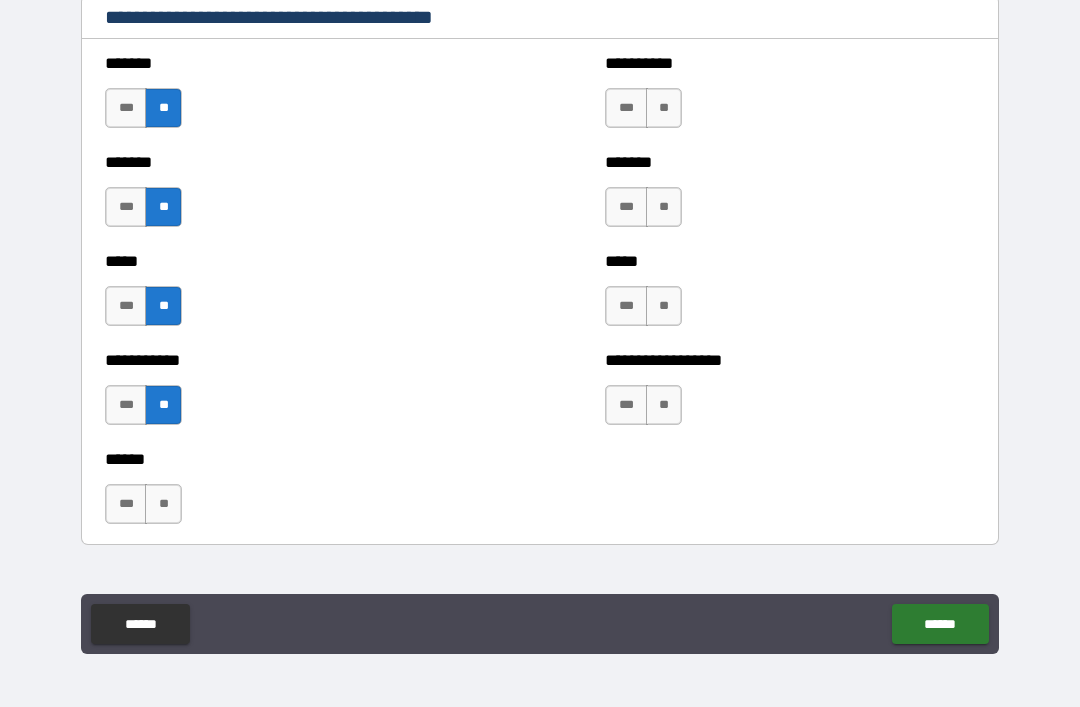 click on "**" at bounding box center (163, 504) 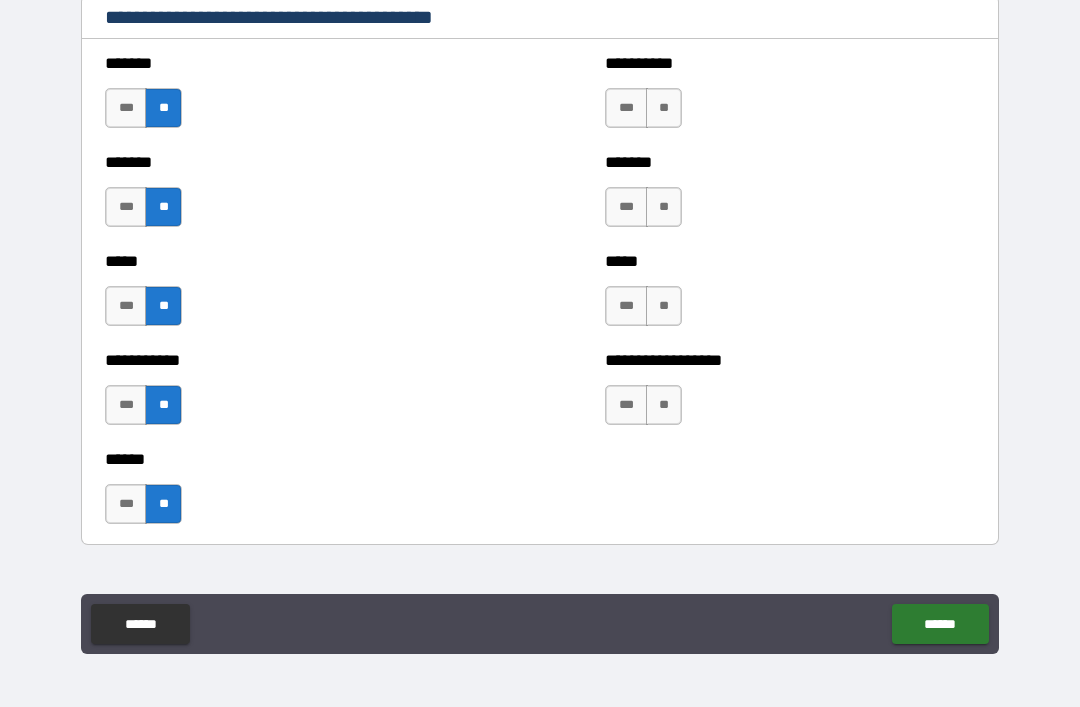 click on "**" at bounding box center [664, 108] 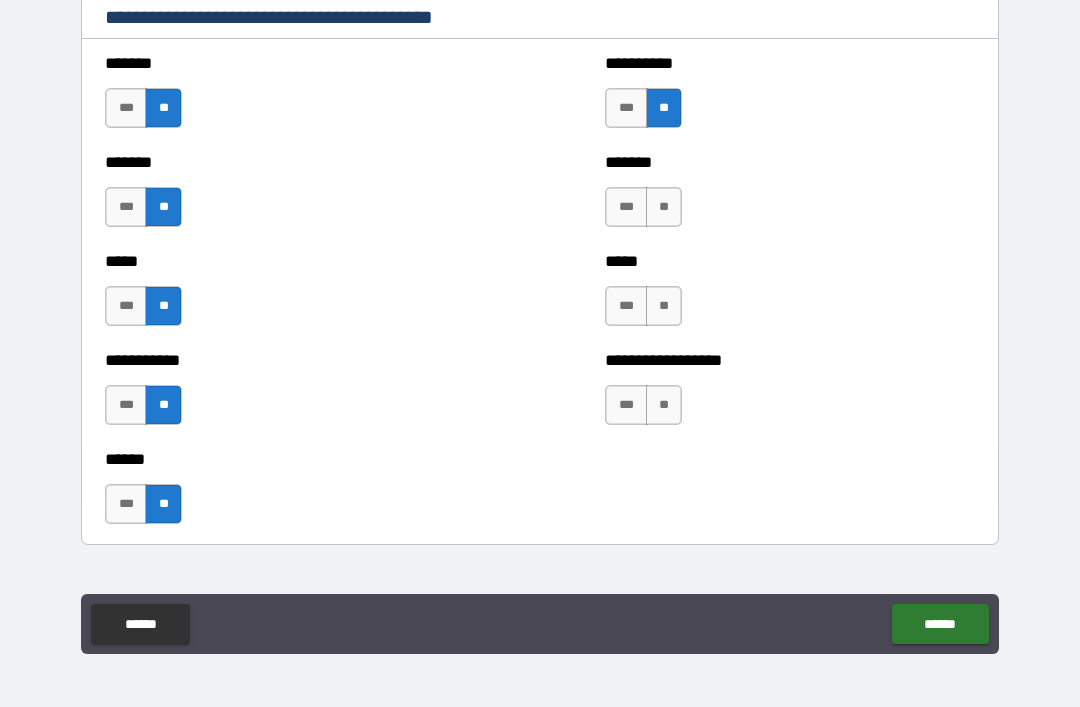 click on "**" at bounding box center (664, 207) 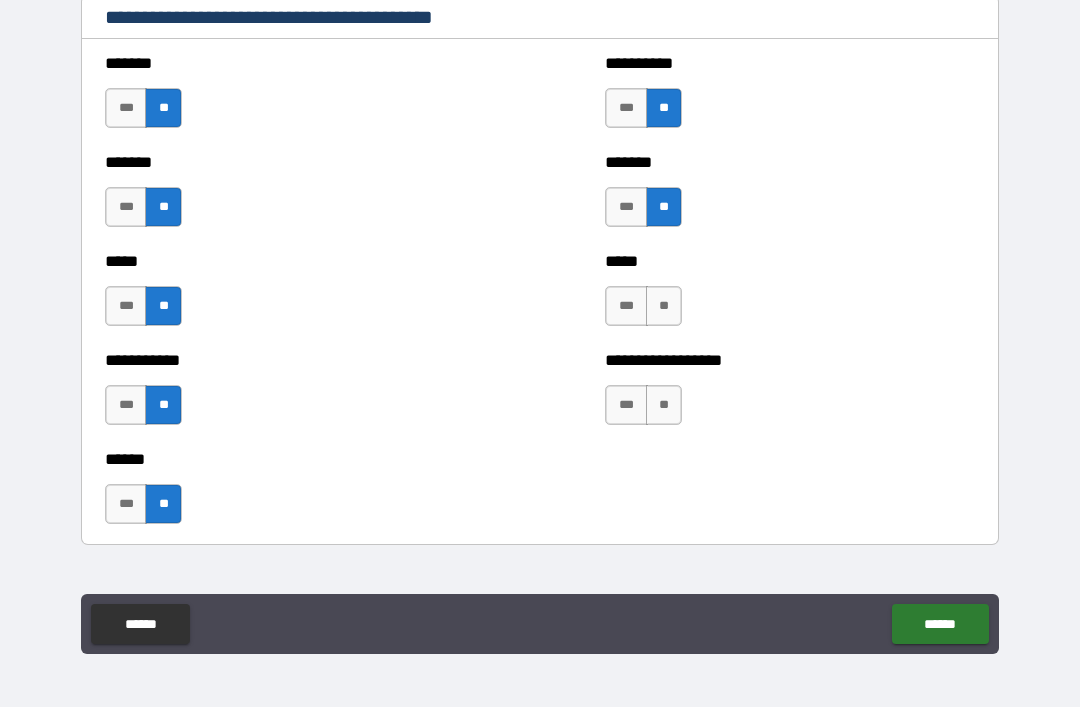 click on "**" at bounding box center [664, 306] 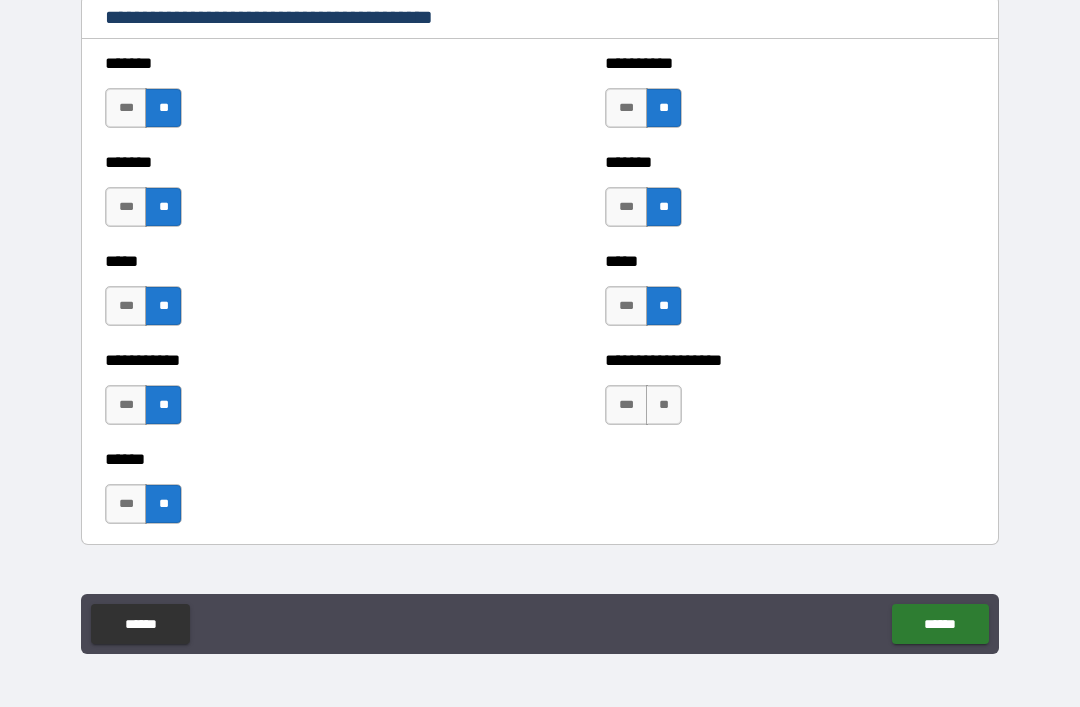 click on "**" at bounding box center (664, 405) 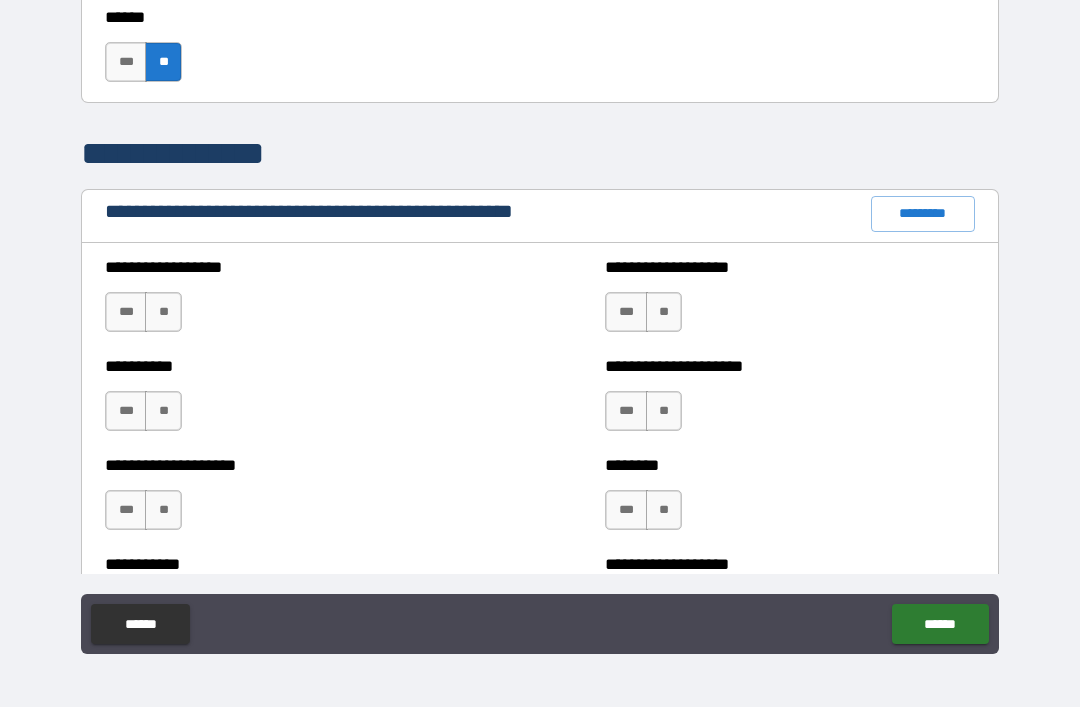 scroll, scrollTop: 2162, scrollLeft: 0, axis: vertical 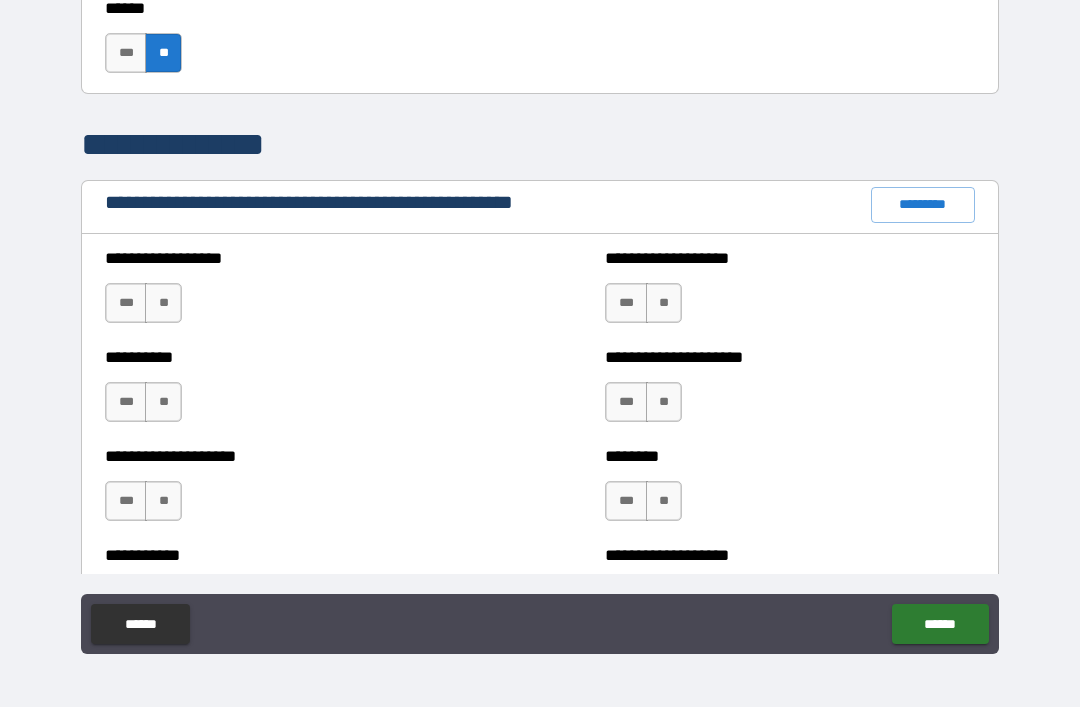 click on "**" at bounding box center [163, 303] 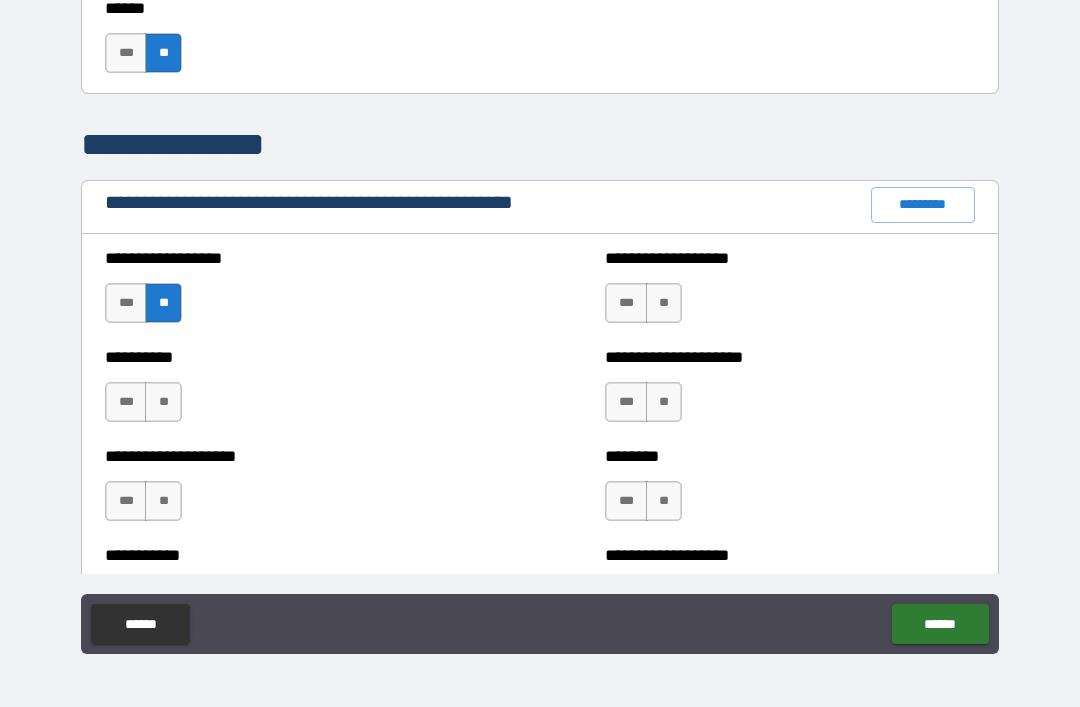 click on "*********" at bounding box center (923, 205) 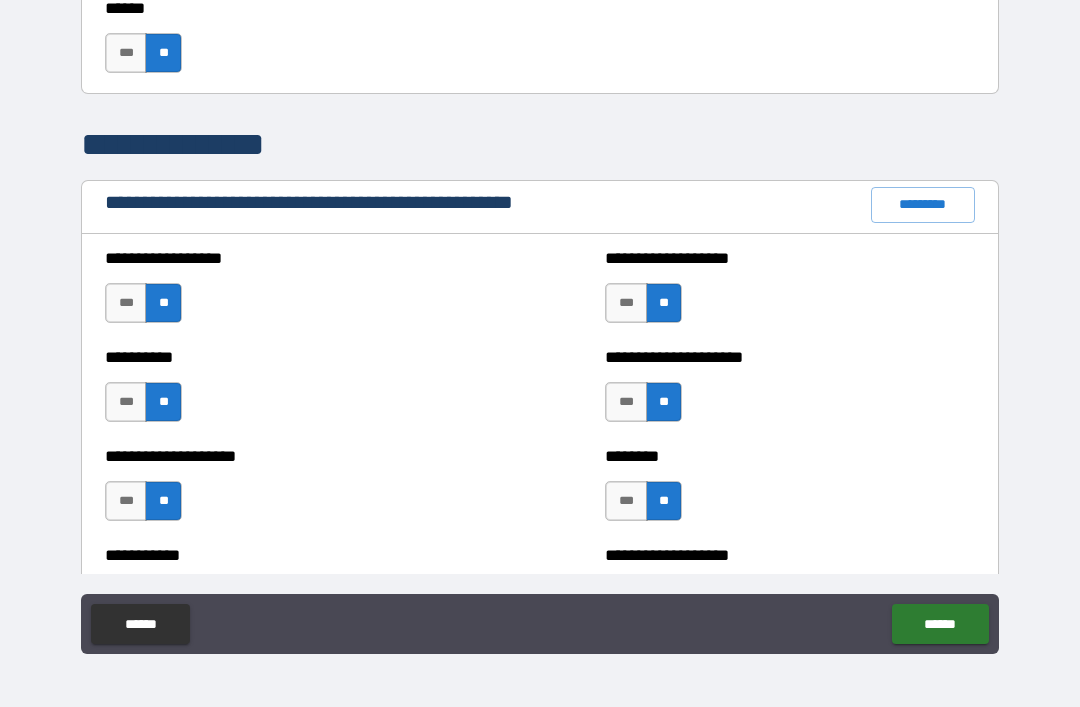 click on "******** *** **" at bounding box center (790, 491) 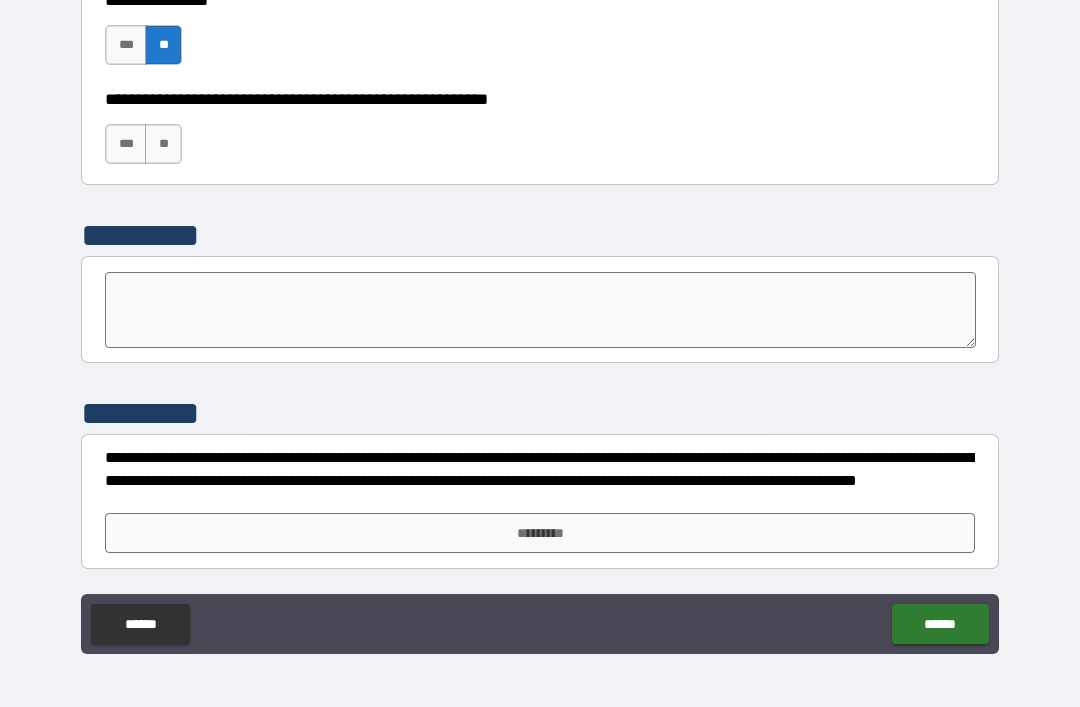 scroll, scrollTop: 6182, scrollLeft: 0, axis: vertical 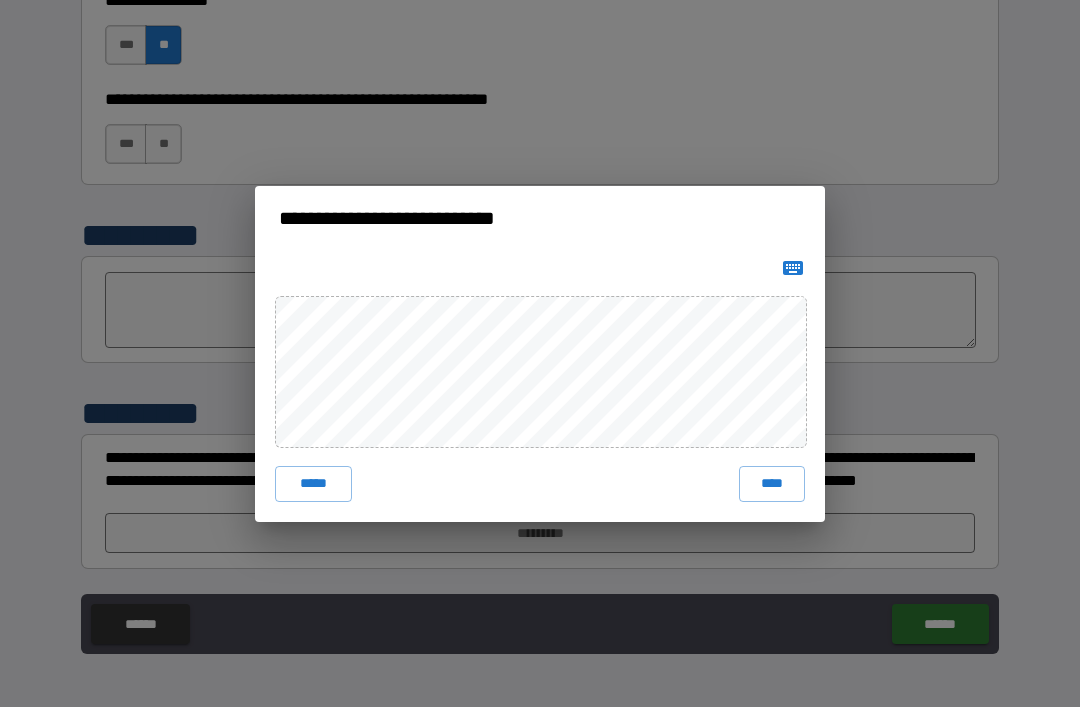 click on "****" at bounding box center [772, 484] 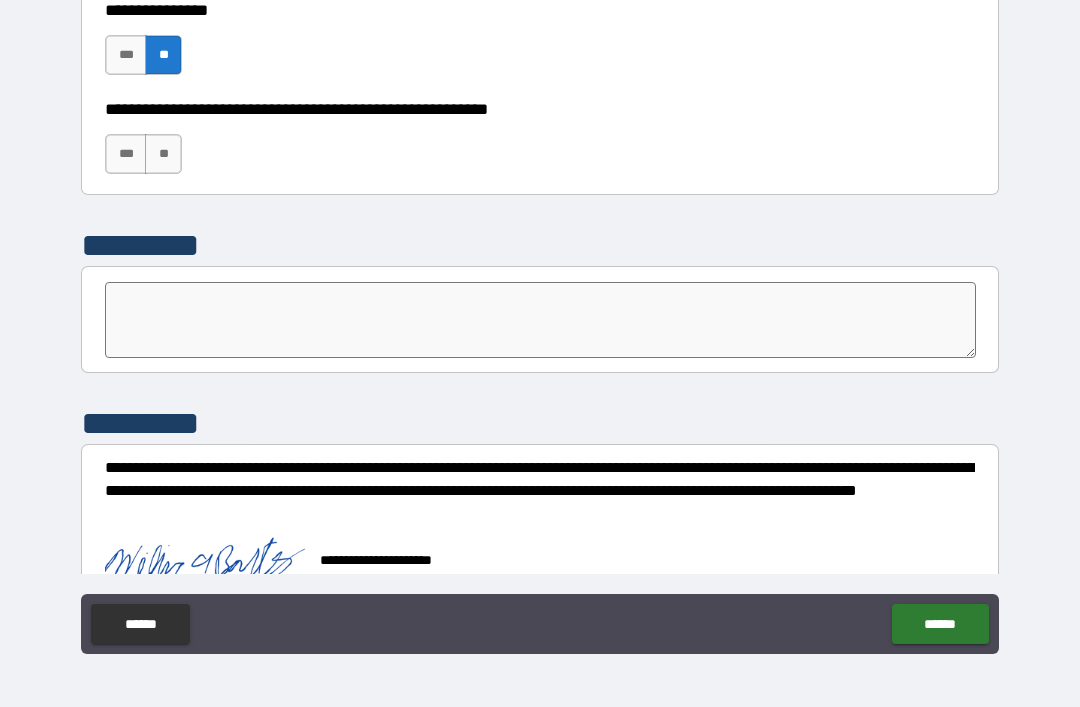 click on "******" at bounding box center (940, 624) 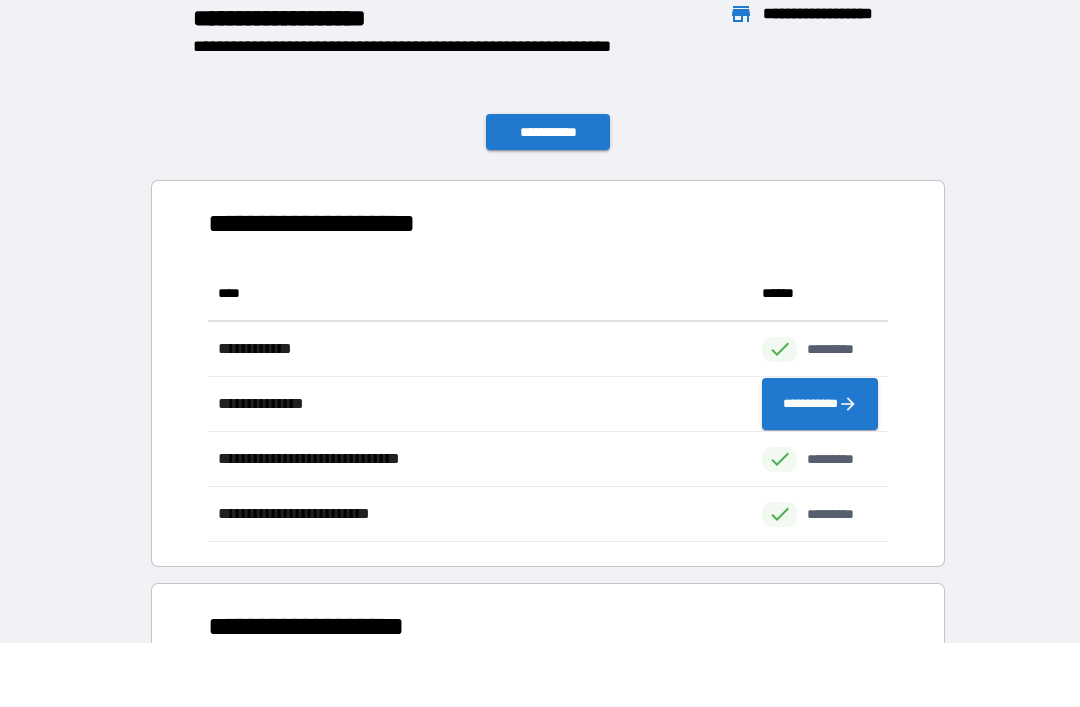 scroll, scrollTop: 1, scrollLeft: 1, axis: both 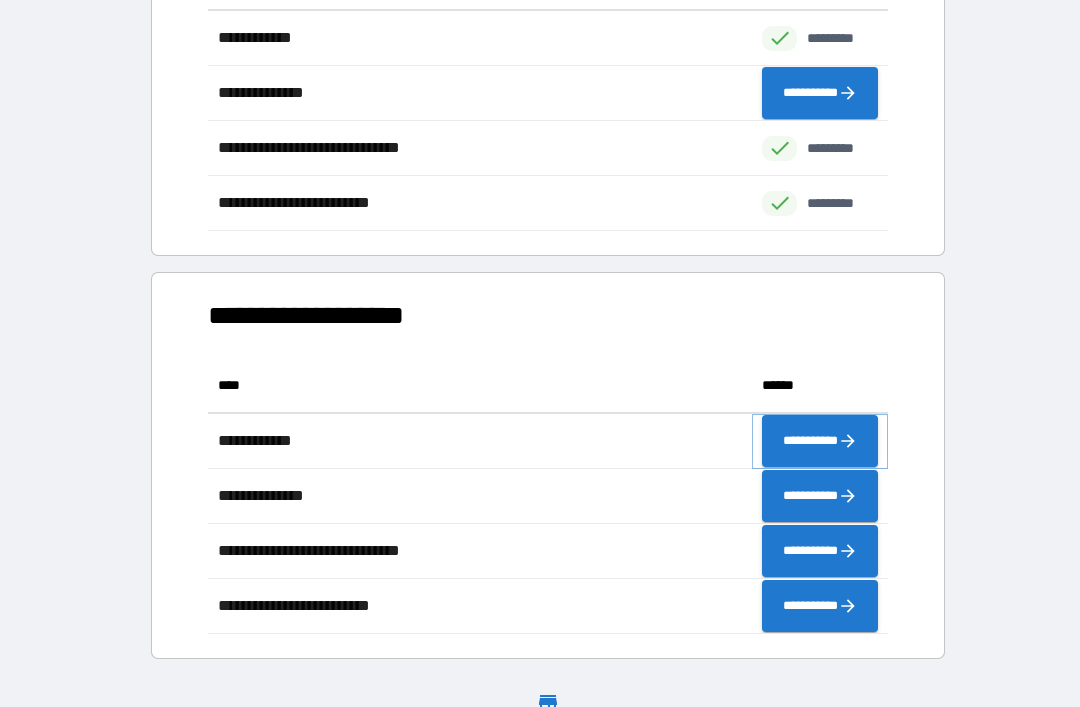 click on "**********" at bounding box center [820, 441] 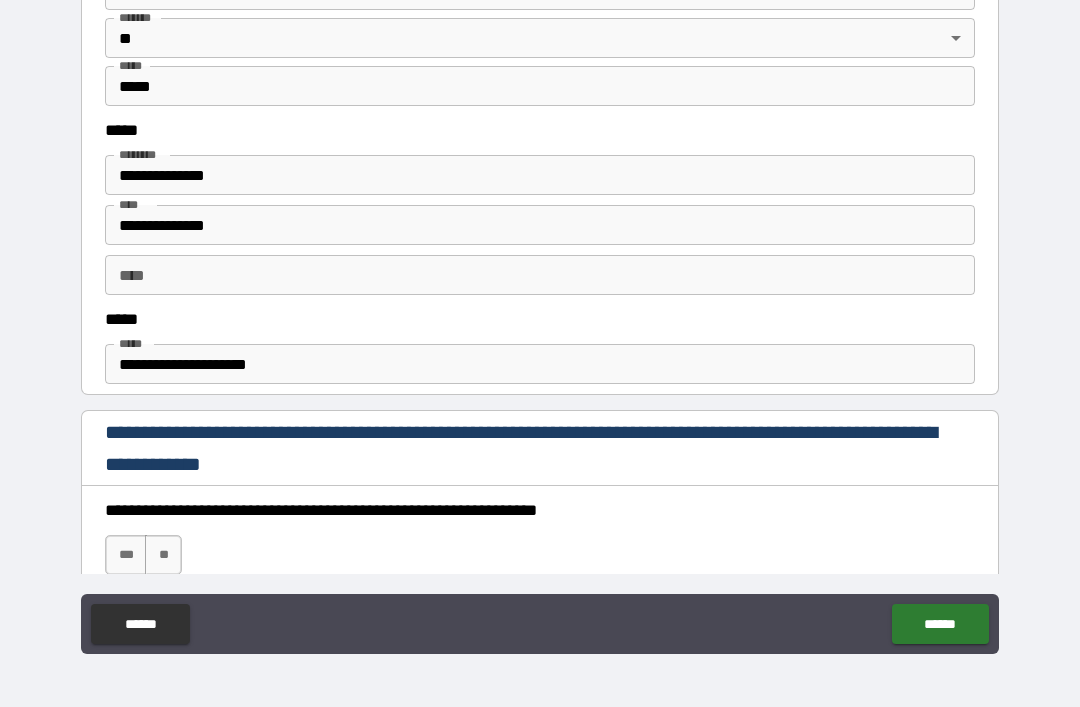 scroll, scrollTop: 970, scrollLeft: 0, axis: vertical 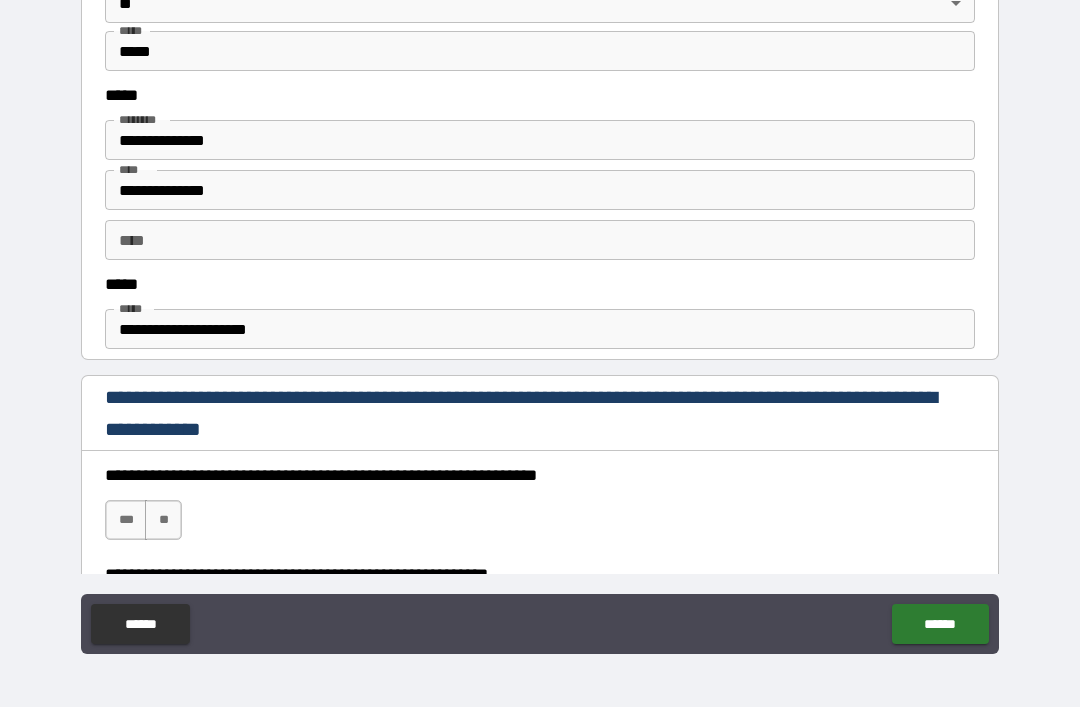 click on "**********" at bounding box center [540, 329] 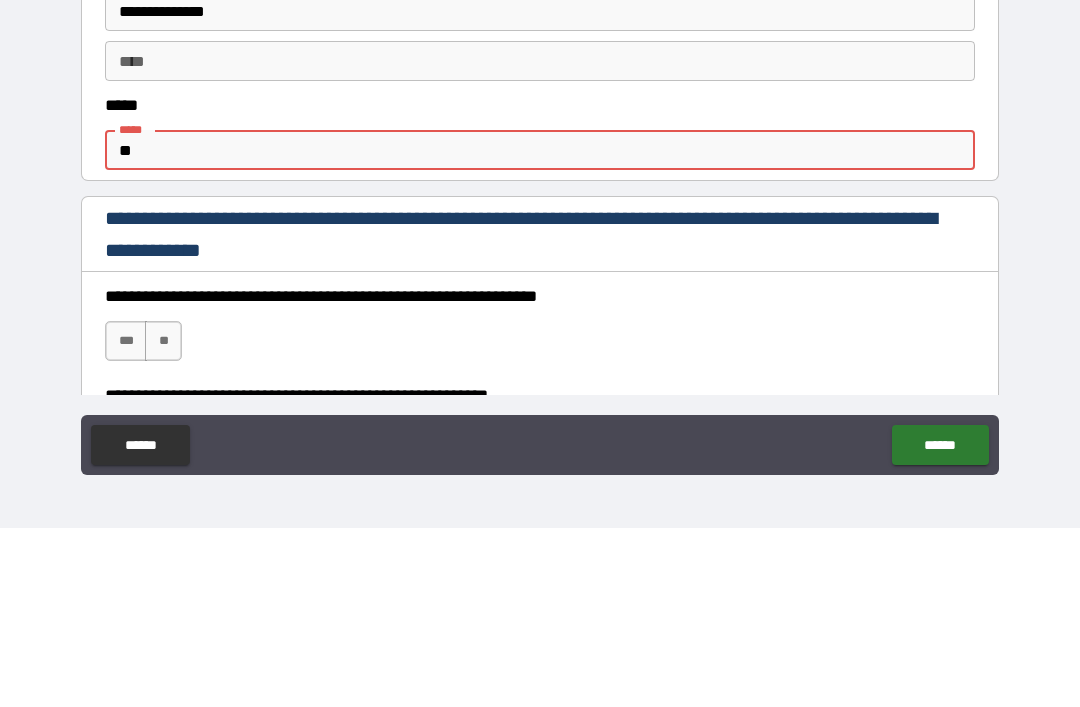 type on "*" 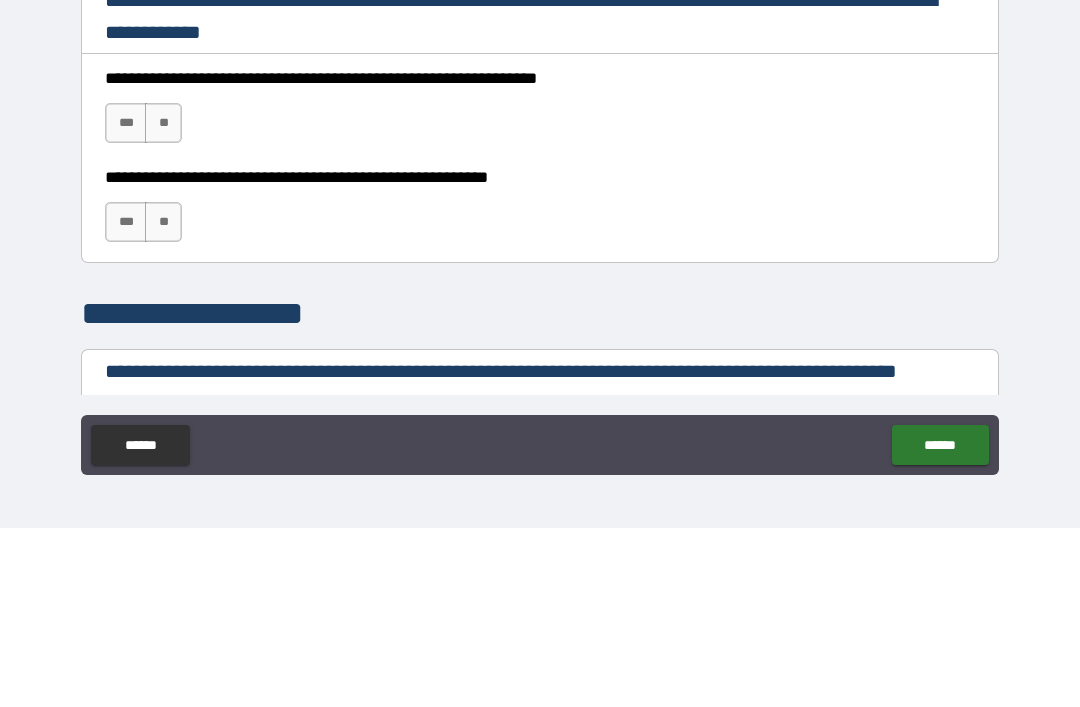 scroll, scrollTop: 1203, scrollLeft: 0, axis: vertical 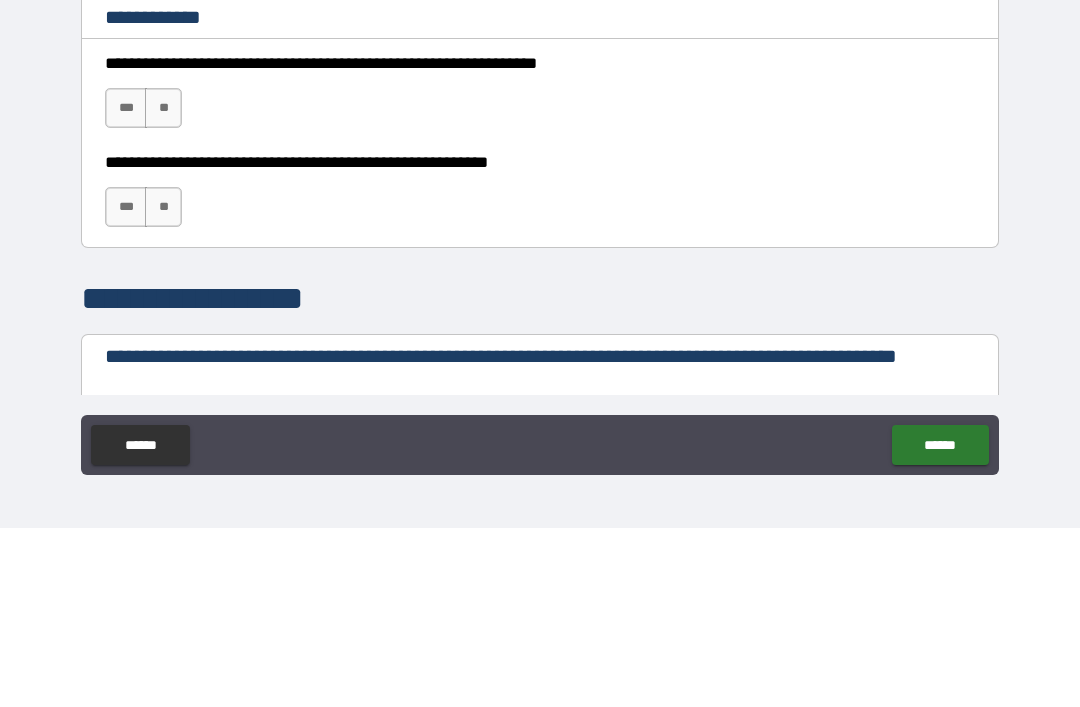 type on "**********" 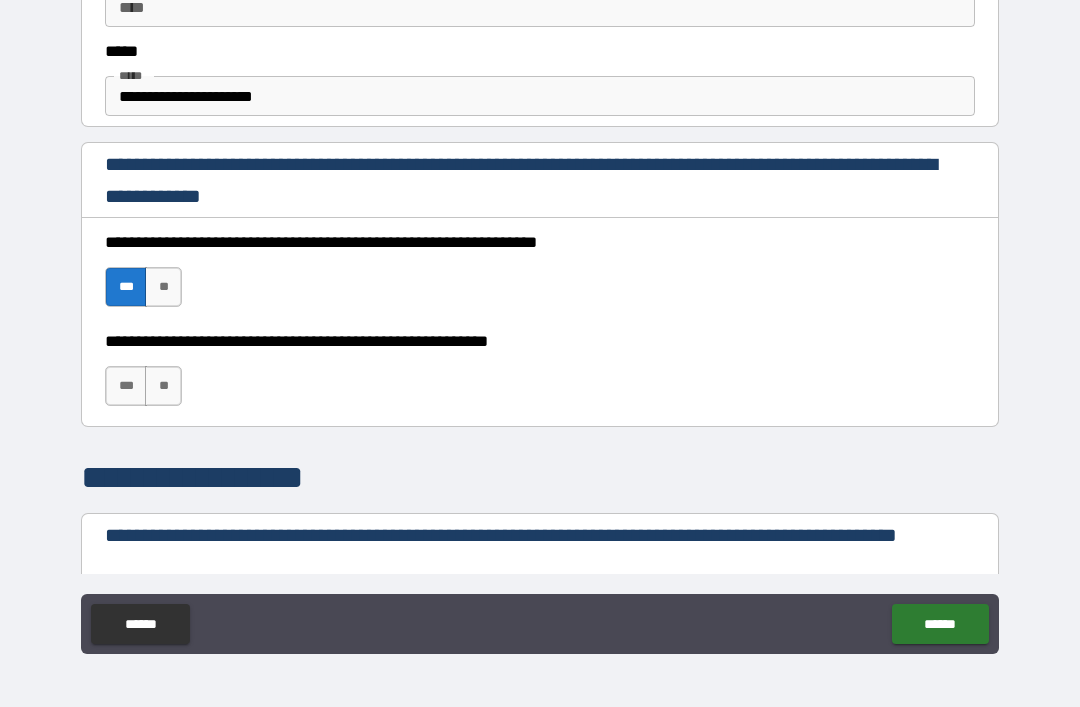 click on "***" at bounding box center (126, 386) 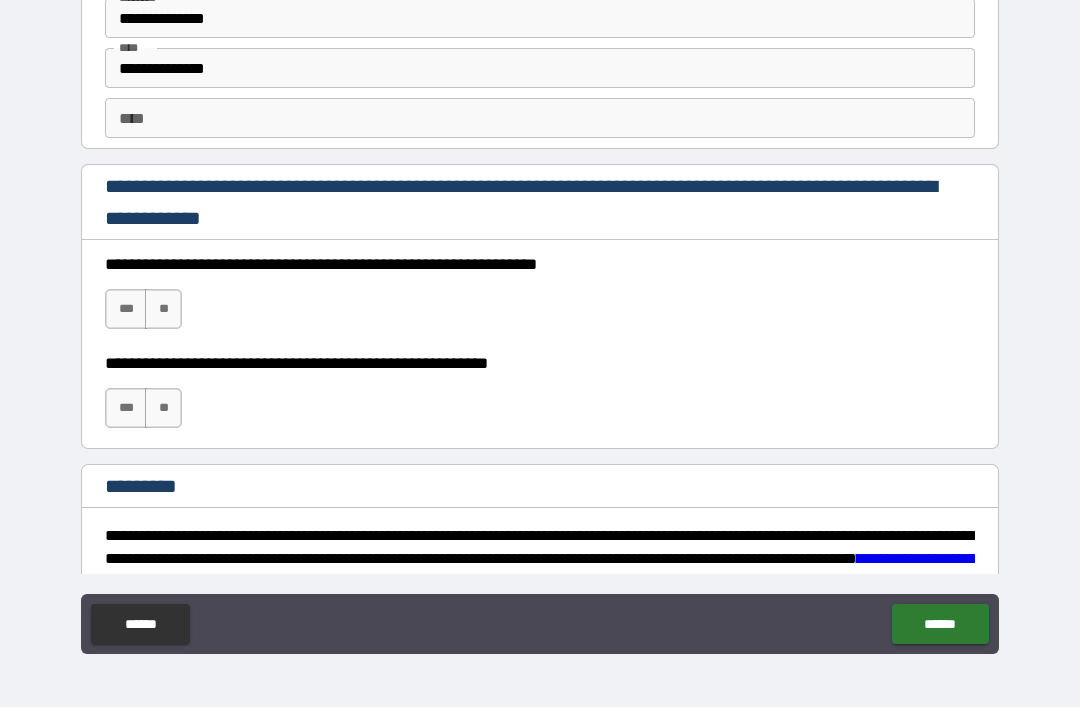 scroll, scrollTop: 2826, scrollLeft: 0, axis: vertical 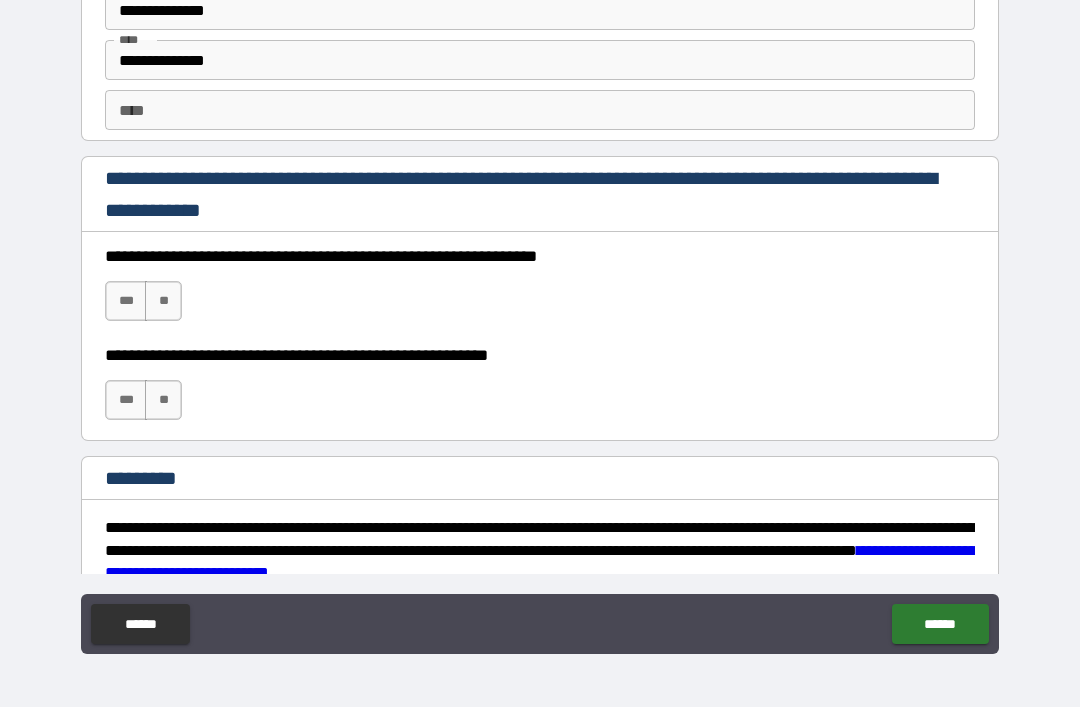 click on "***" at bounding box center (126, 301) 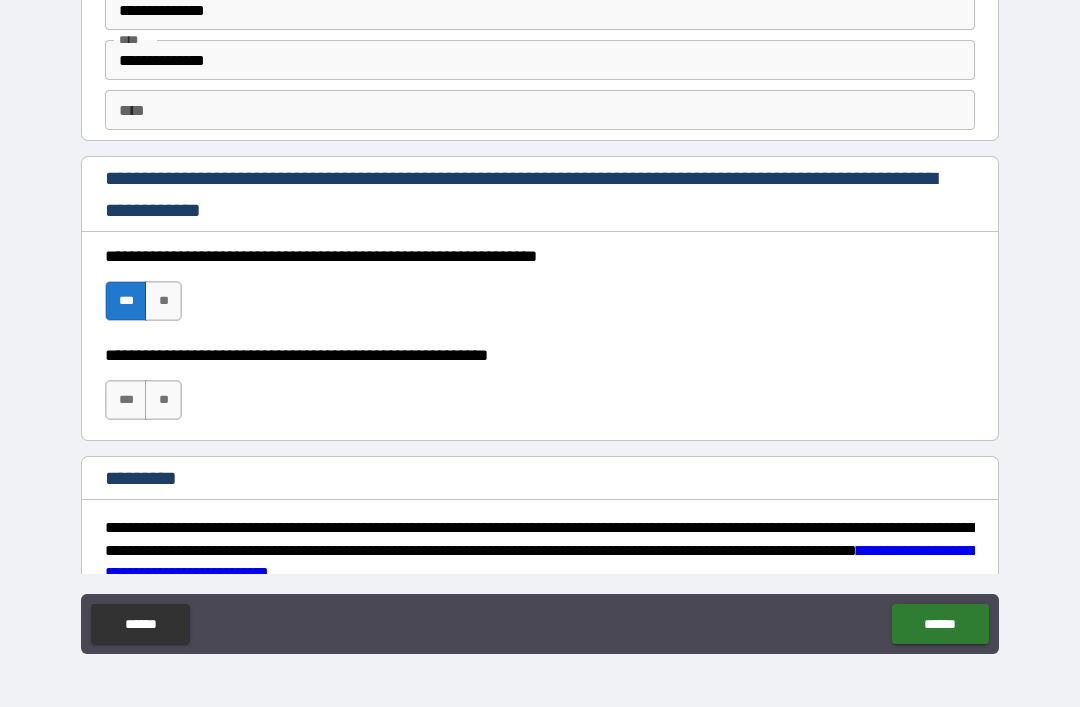 click on "***" at bounding box center (126, 400) 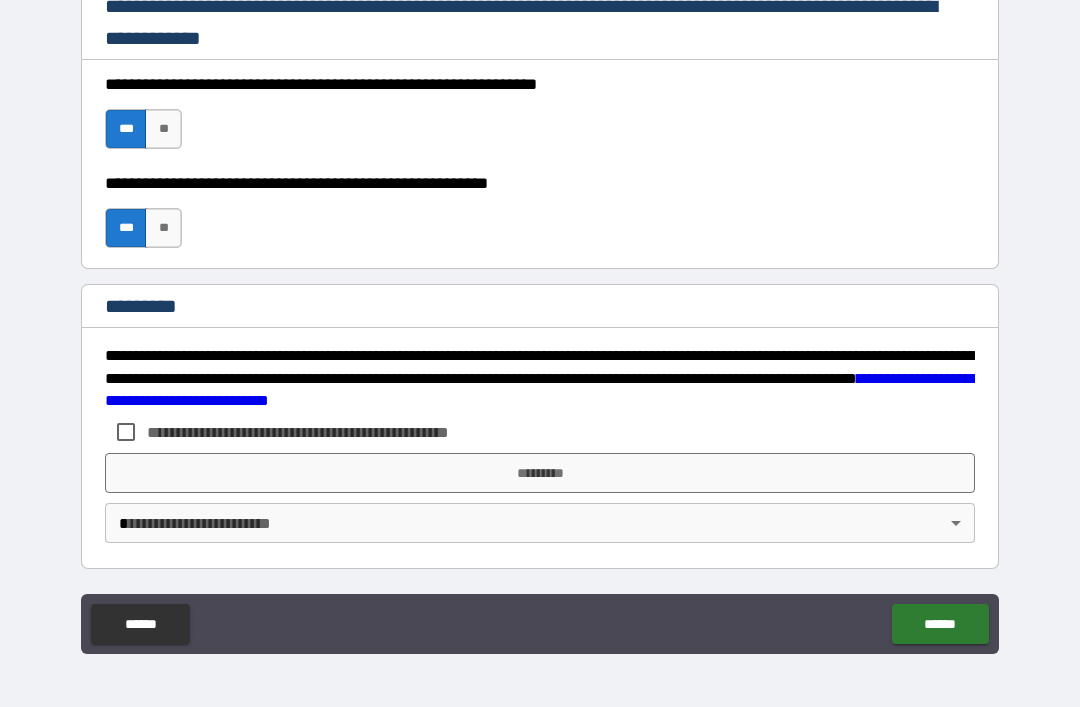 scroll, scrollTop: 2998, scrollLeft: 0, axis: vertical 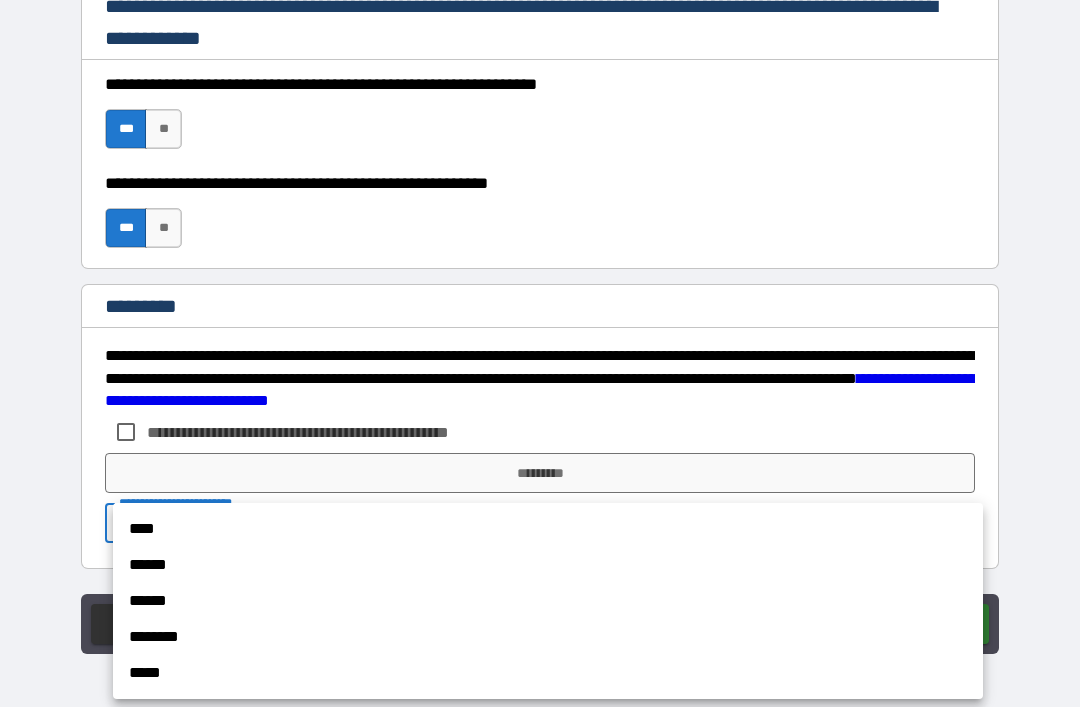 click on "******" at bounding box center [548, 565] 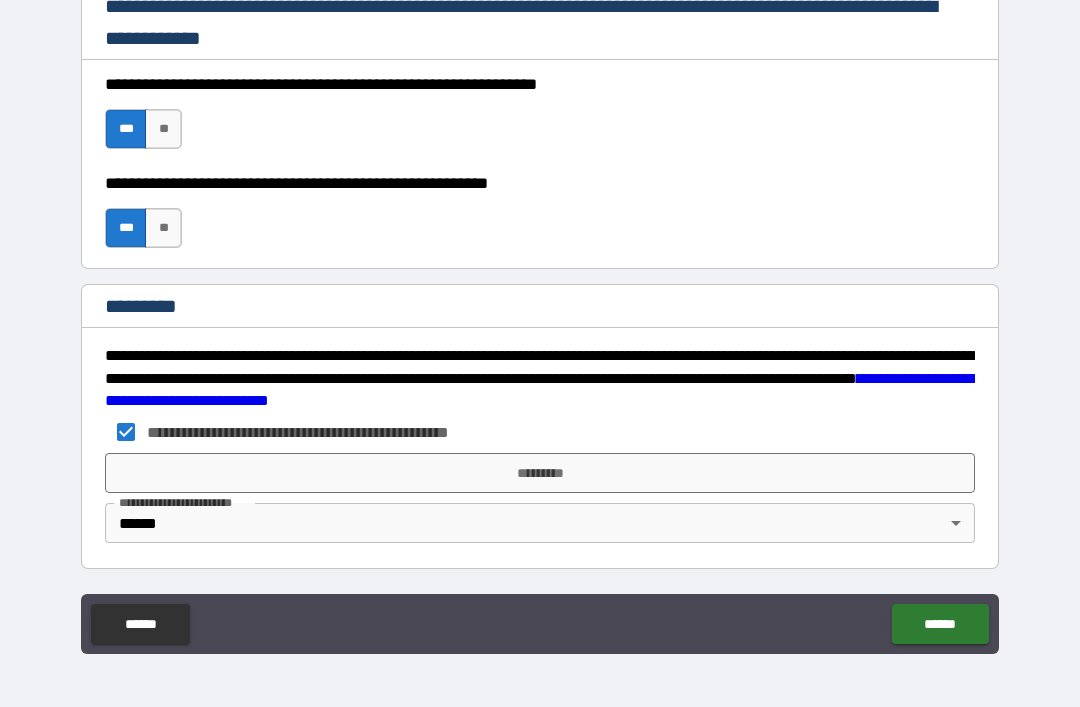 click on "*********" at bounding box center (540, 473) 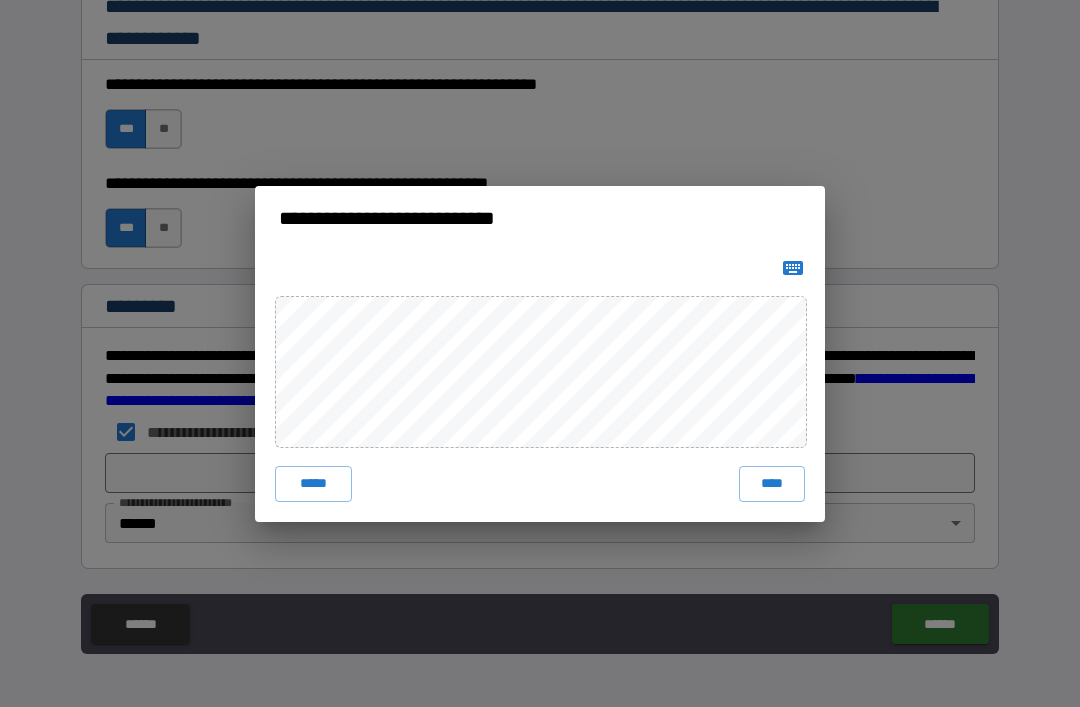 click on "****" at bounding box center (772, 484) 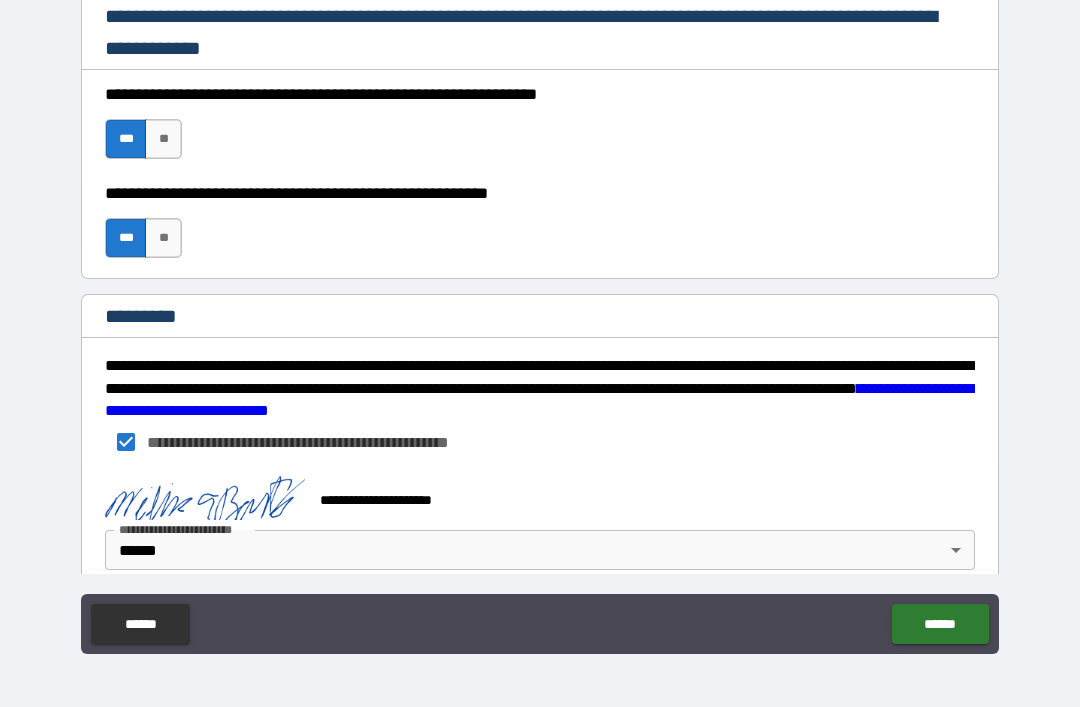 click on "******" at bounding box center (940, 624) 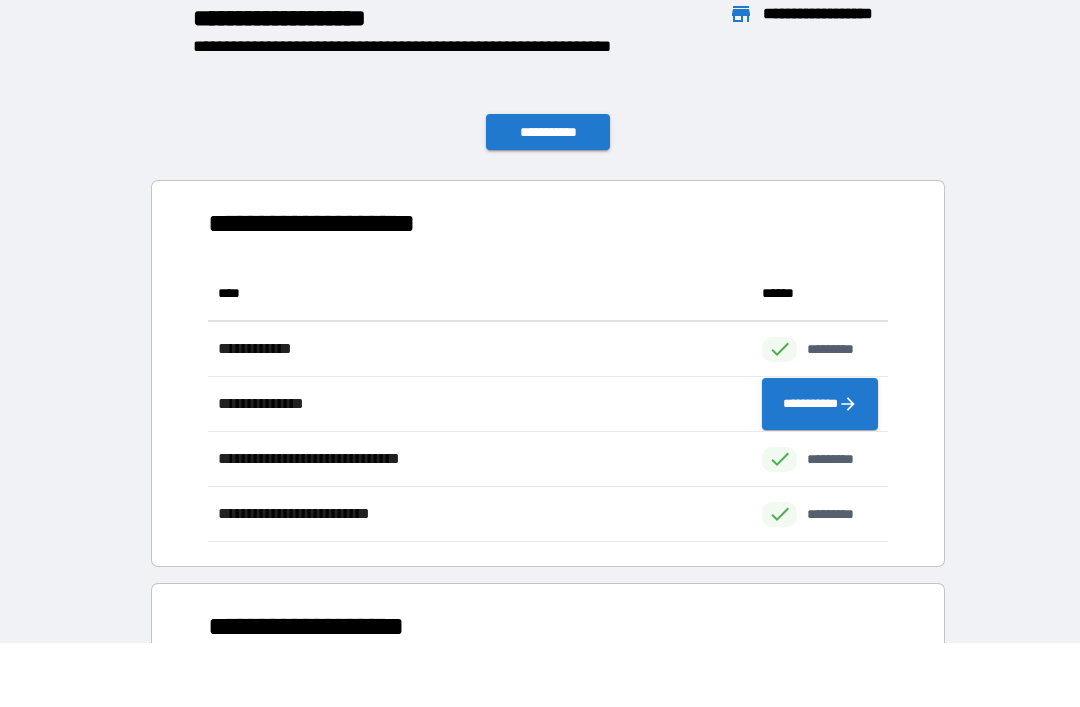 scroll, scrollTop: 276, scrollLeft: 680, axis: both 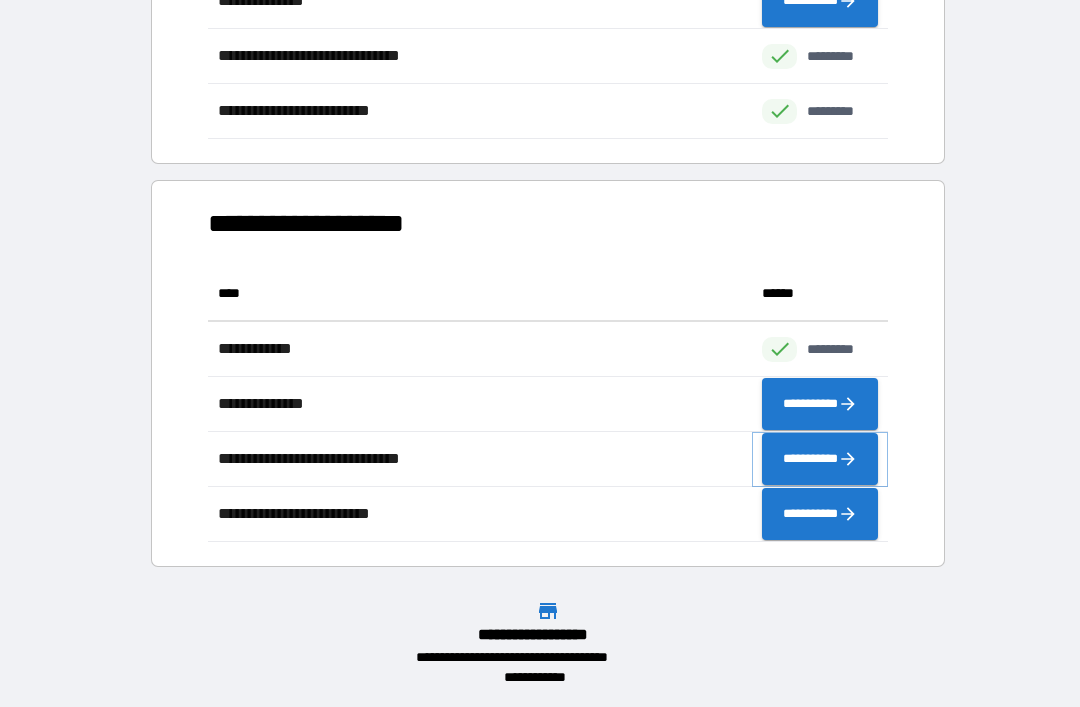 click on "**********" at bounding box center [820, 459] 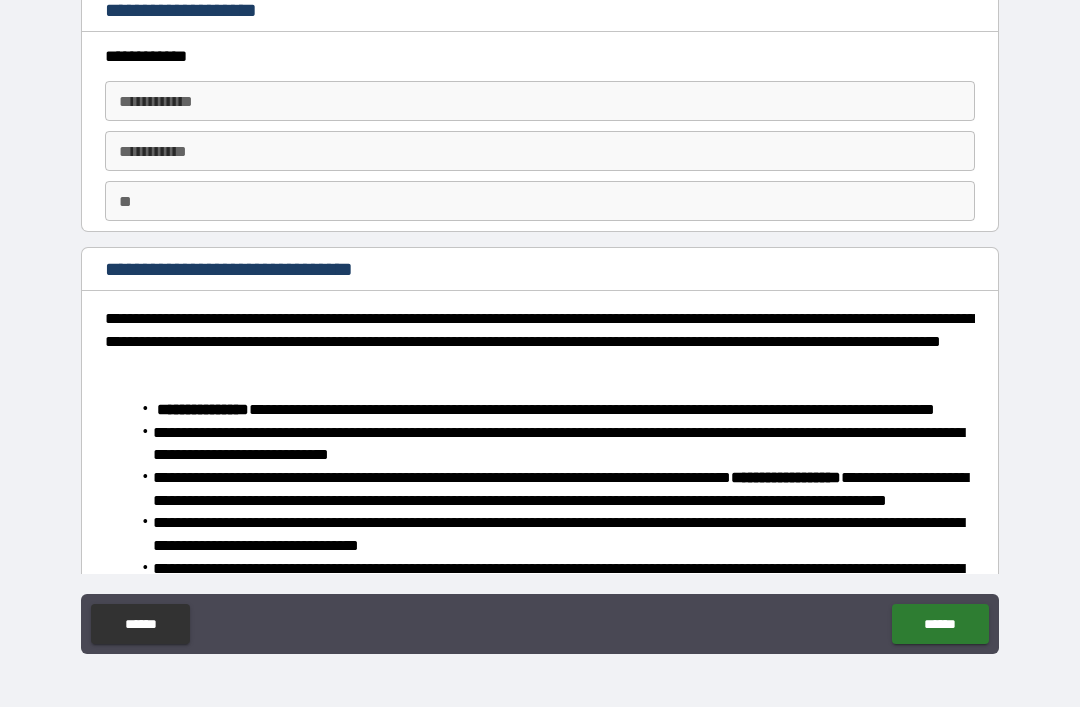 click on "**********" at bounding box center (540, 101) 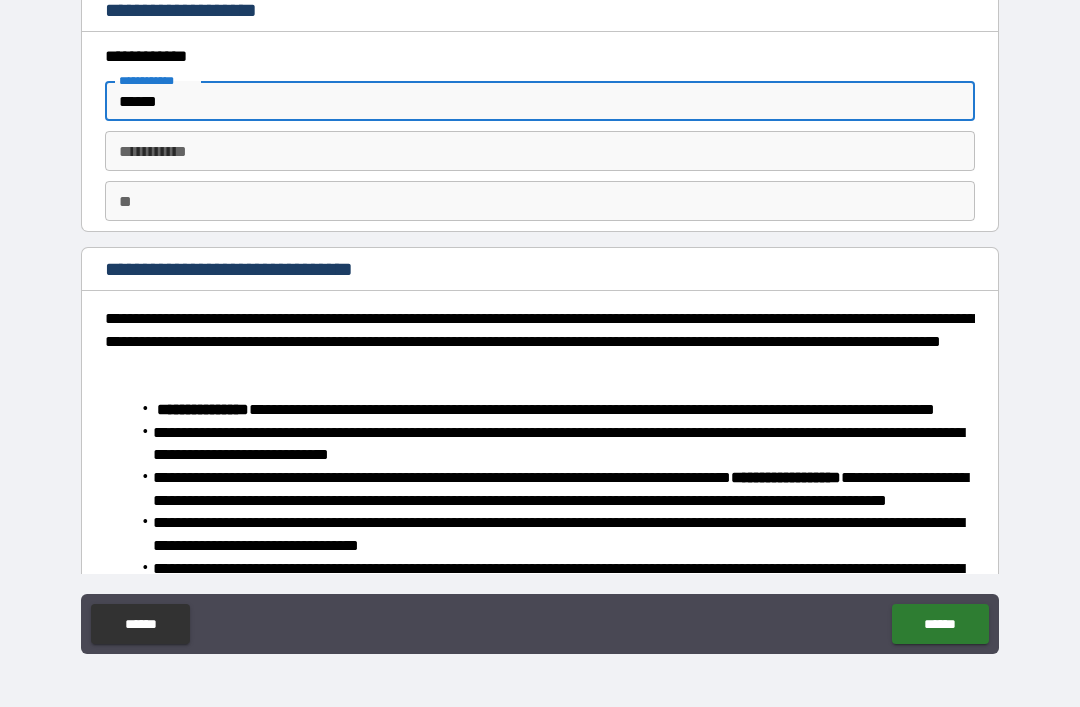 type on "******" 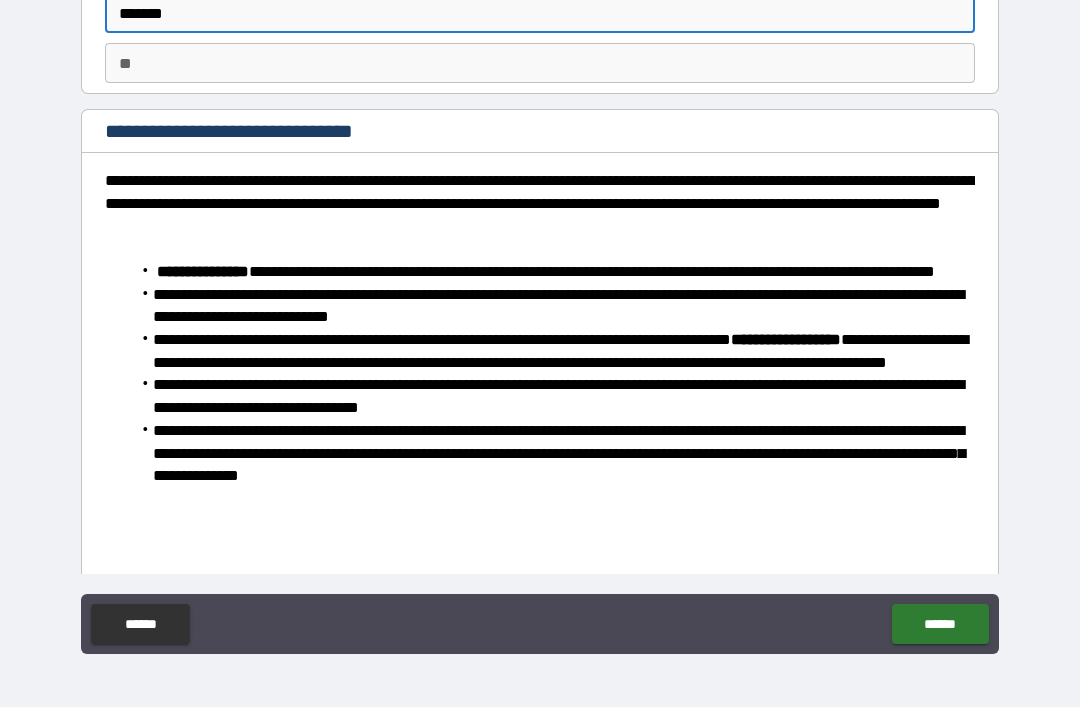 scroll, scrollTop: 169, scrollLeft: 0, axis: vertical 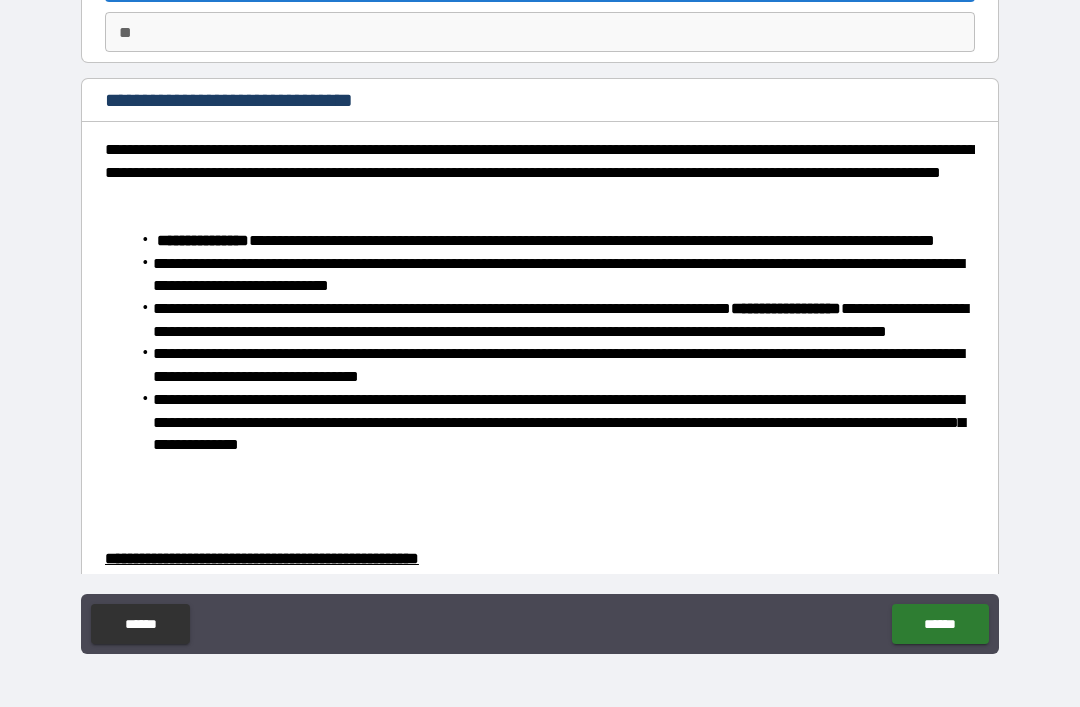 type on "*******" 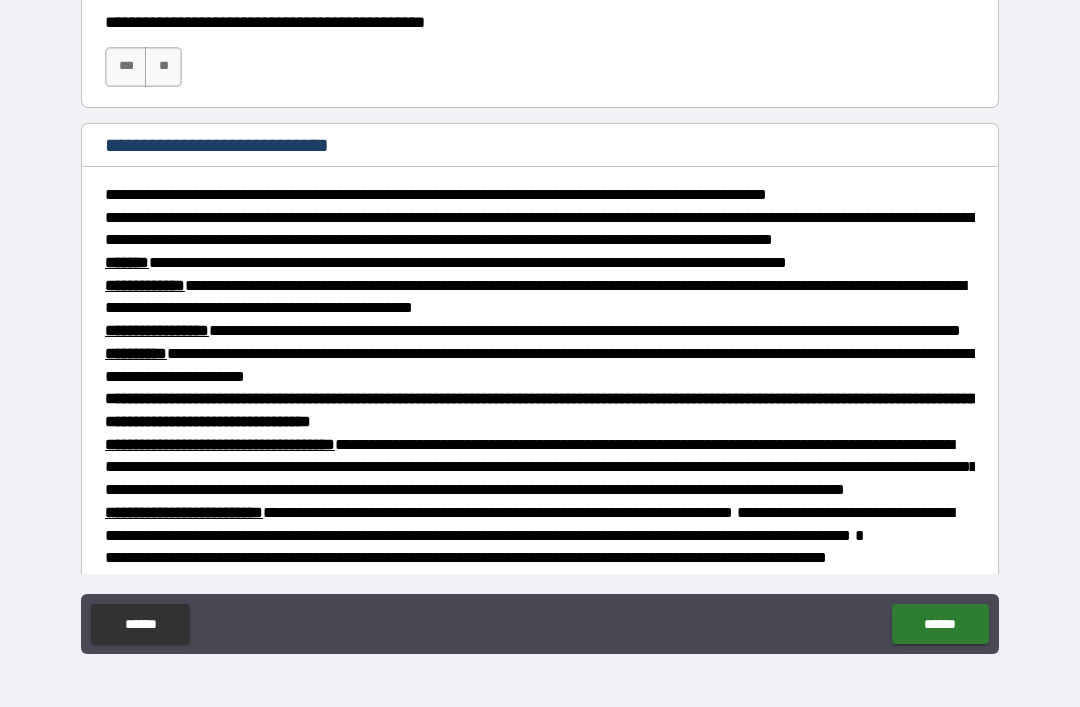 scroll, scrollTop: 965, scrollLeft: 0, axis: vertical 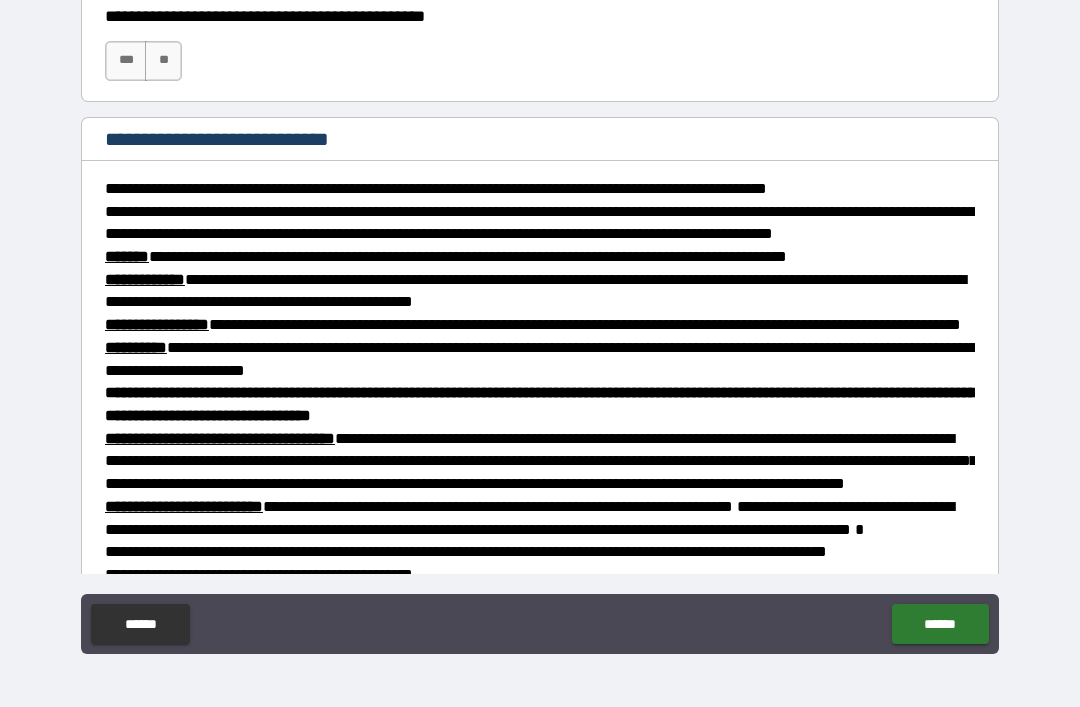 type on "*" 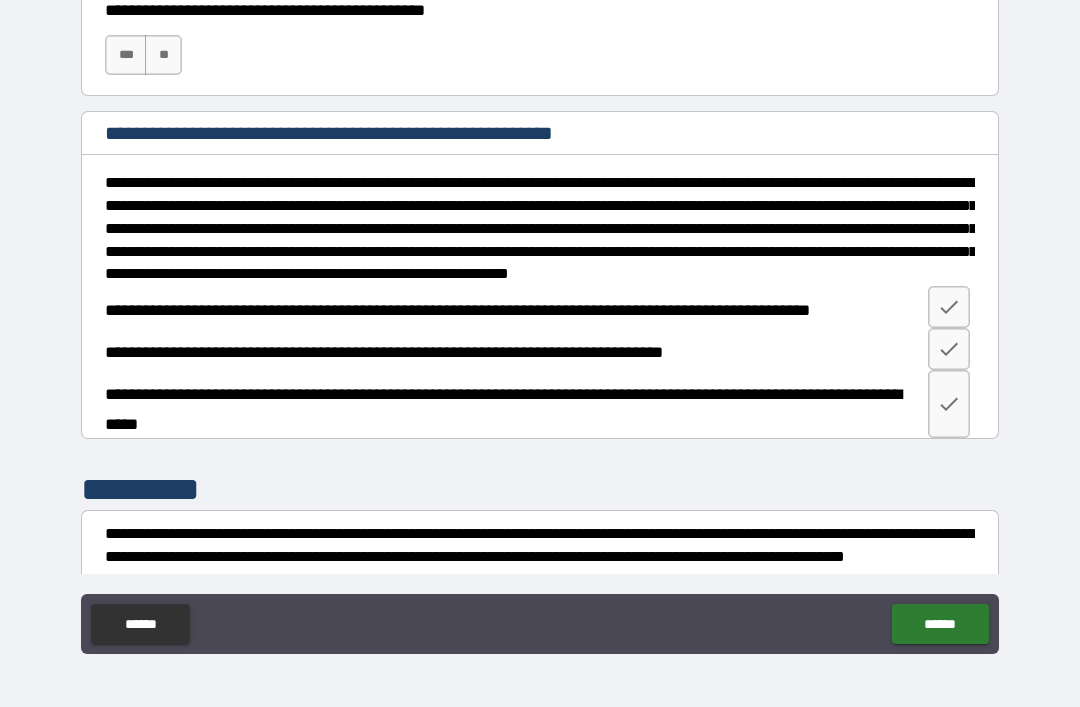 scroll, scrollTop: 1669, scrollLeft: 0, axis: vertical 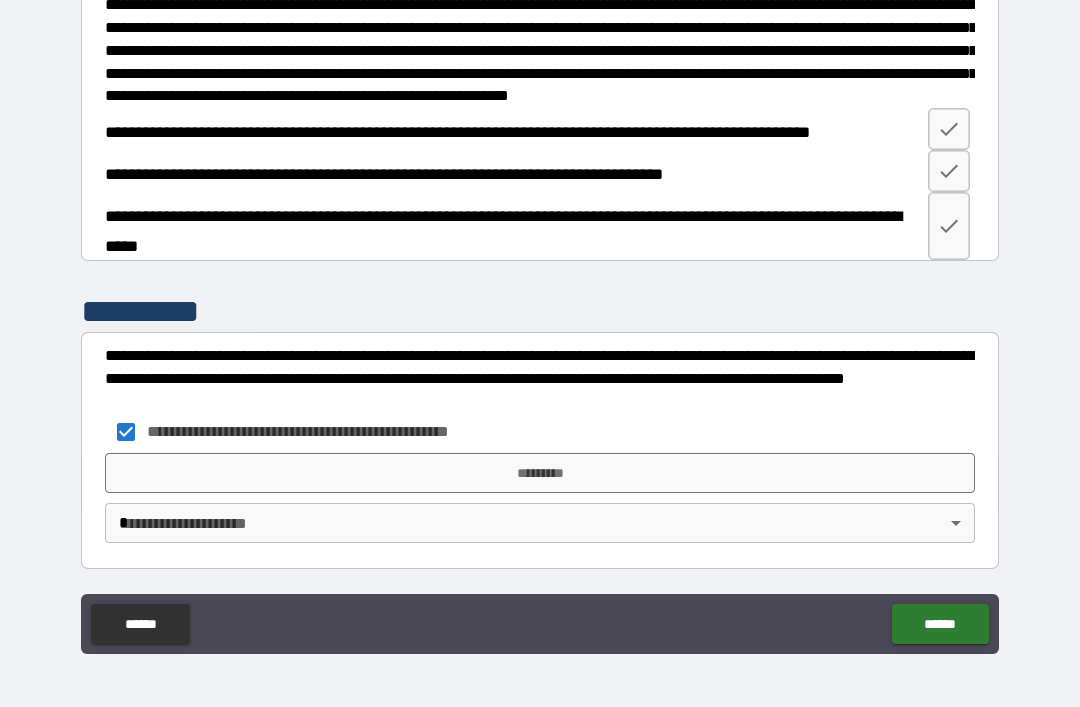 click on "*********" at bounding box center [540, 473] 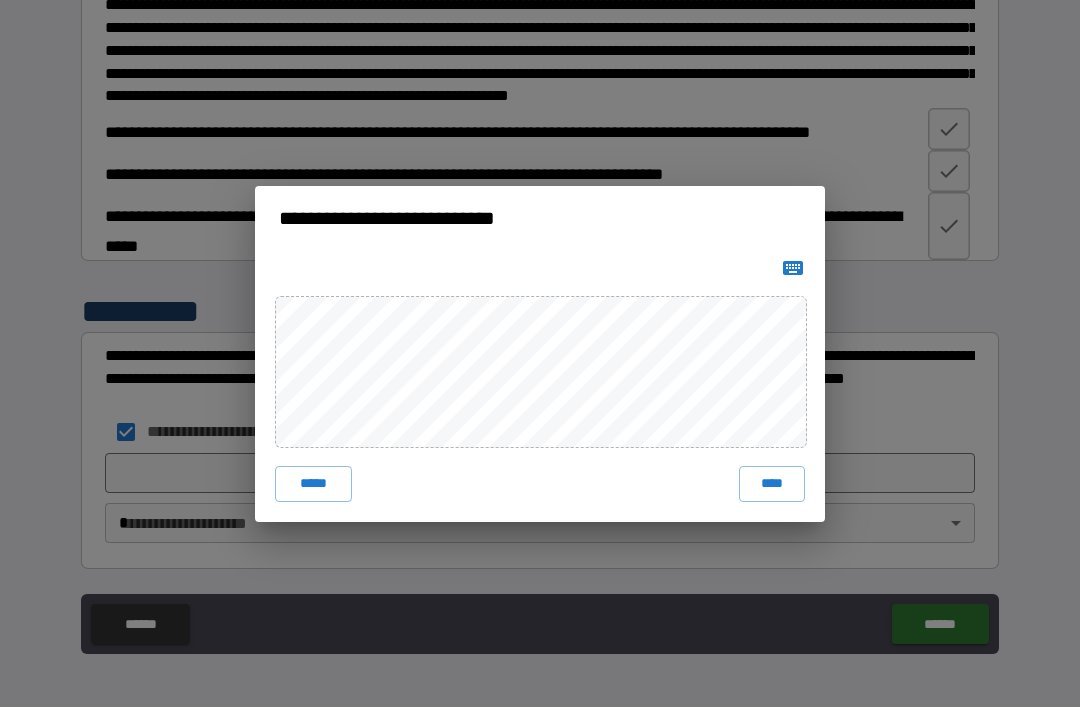 click on "**********" at bounding box center [540, 353] 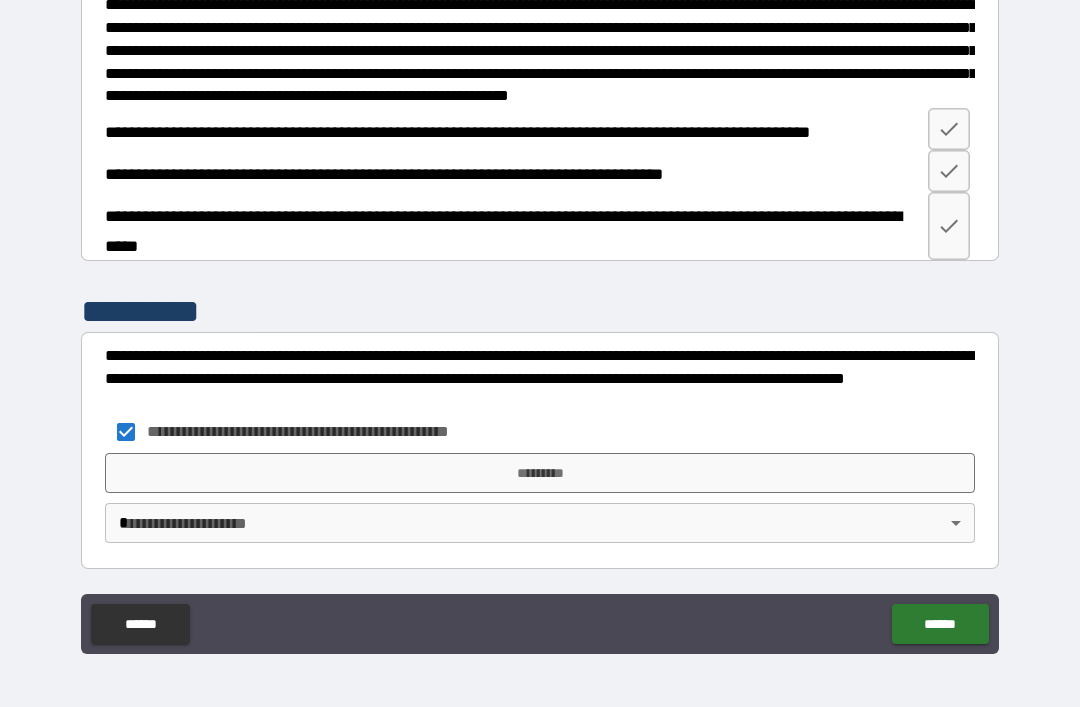 click on "**********" at bounding box center [540, 321] 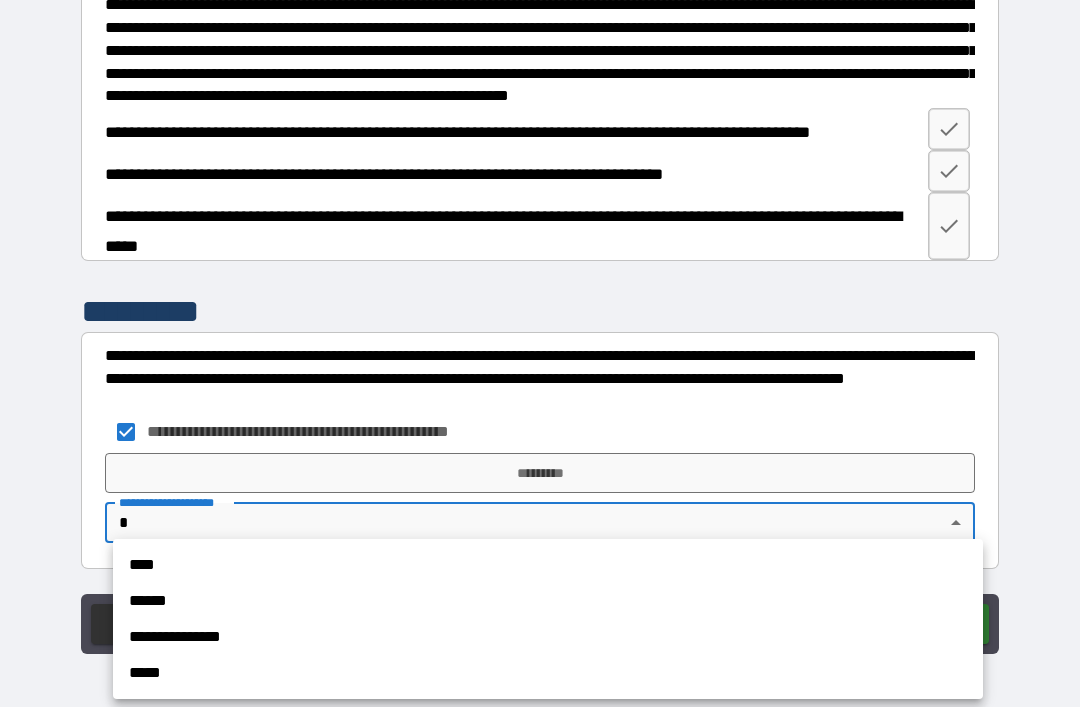 click on "**********" at bounding box center (548, 637) 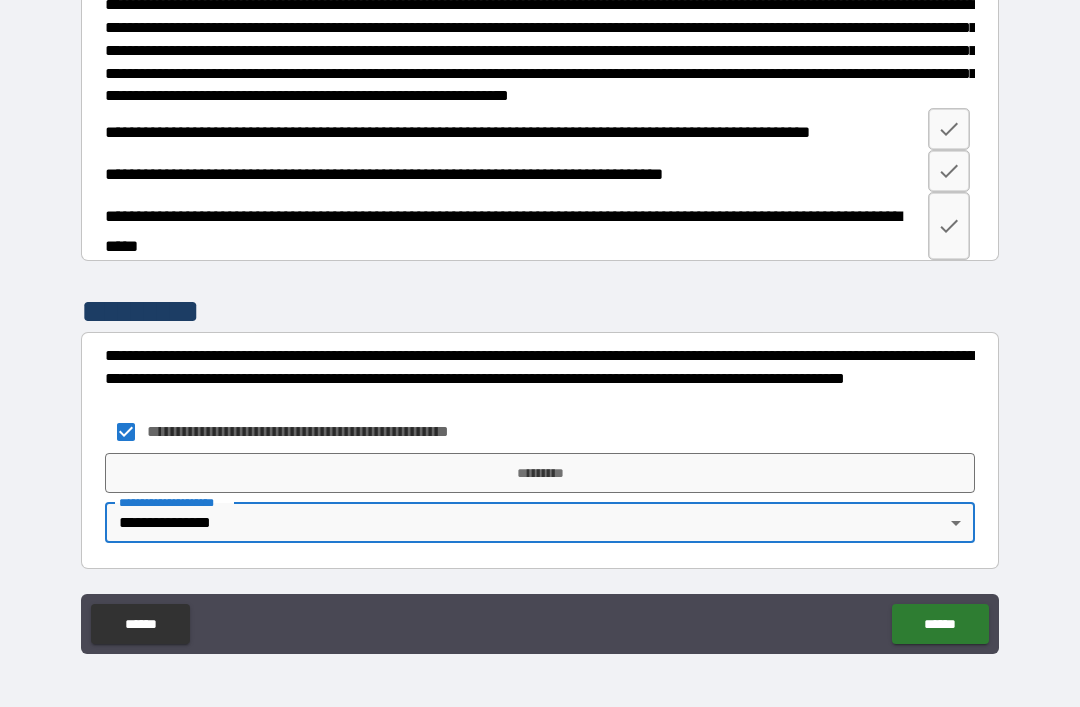 click on "*********" at bounding box center [540, 473] 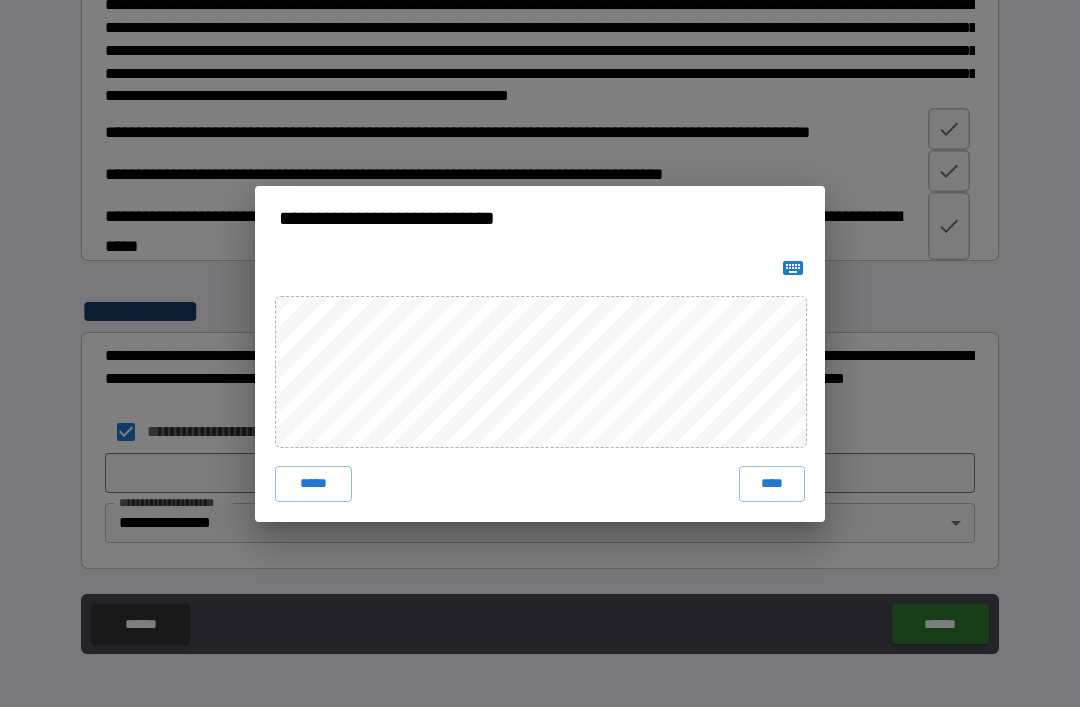 click on "****" at bounding box center (772, 484) 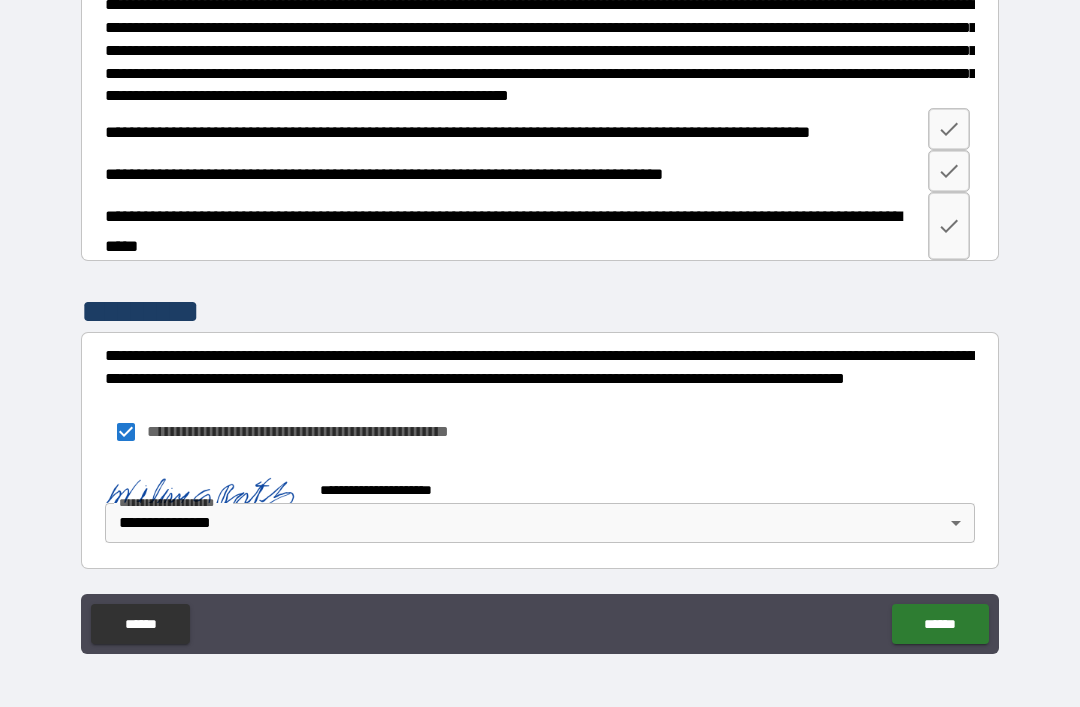 scroll, scrollTop: 2016, scrollLeft: 0, axis: vertical 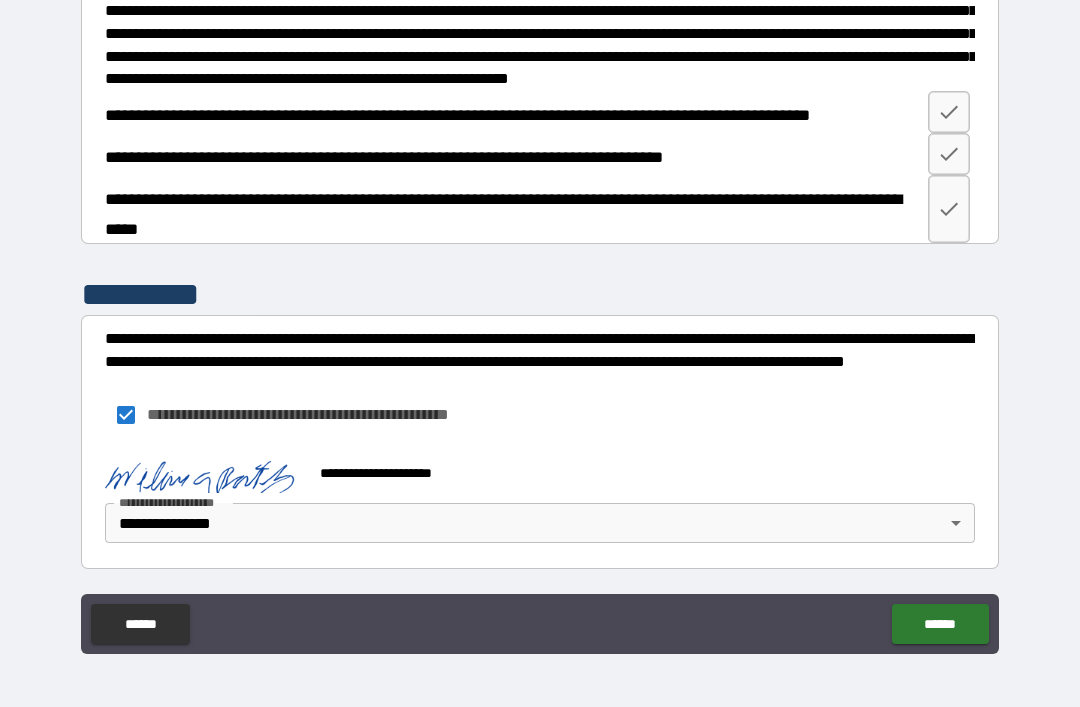click on "******" at bounding box center (940, 624) 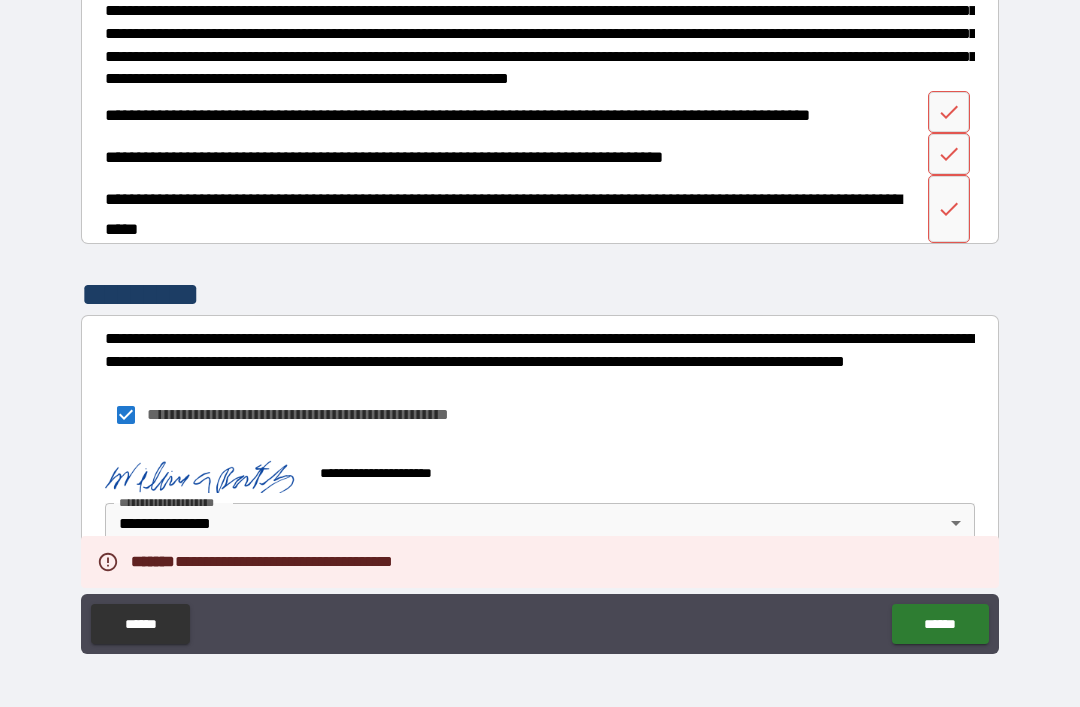 scroll, scrollTop: 2043, scrollLeft: 0, axis: vertical 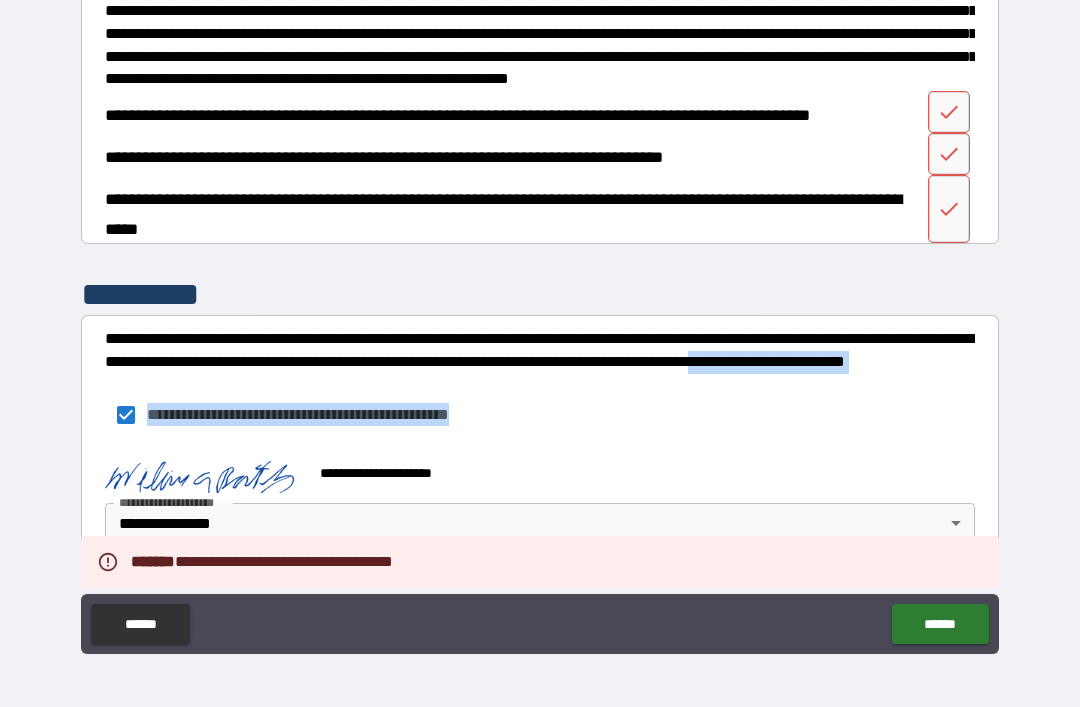click on "**********" at bounding box center [540, 324] 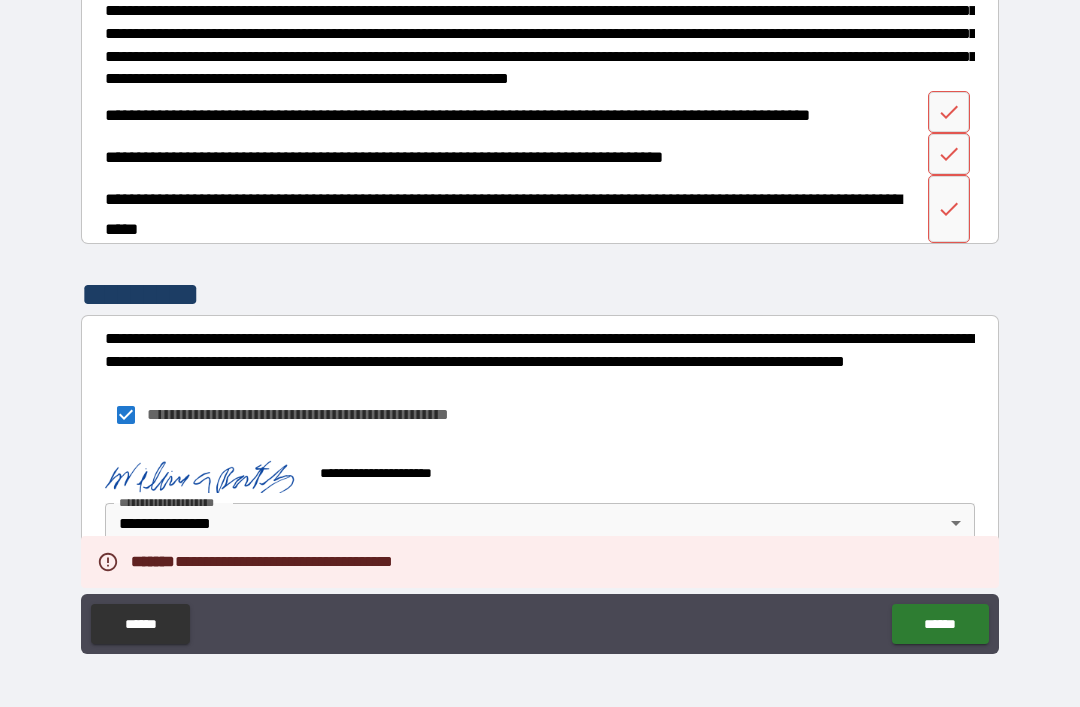 click 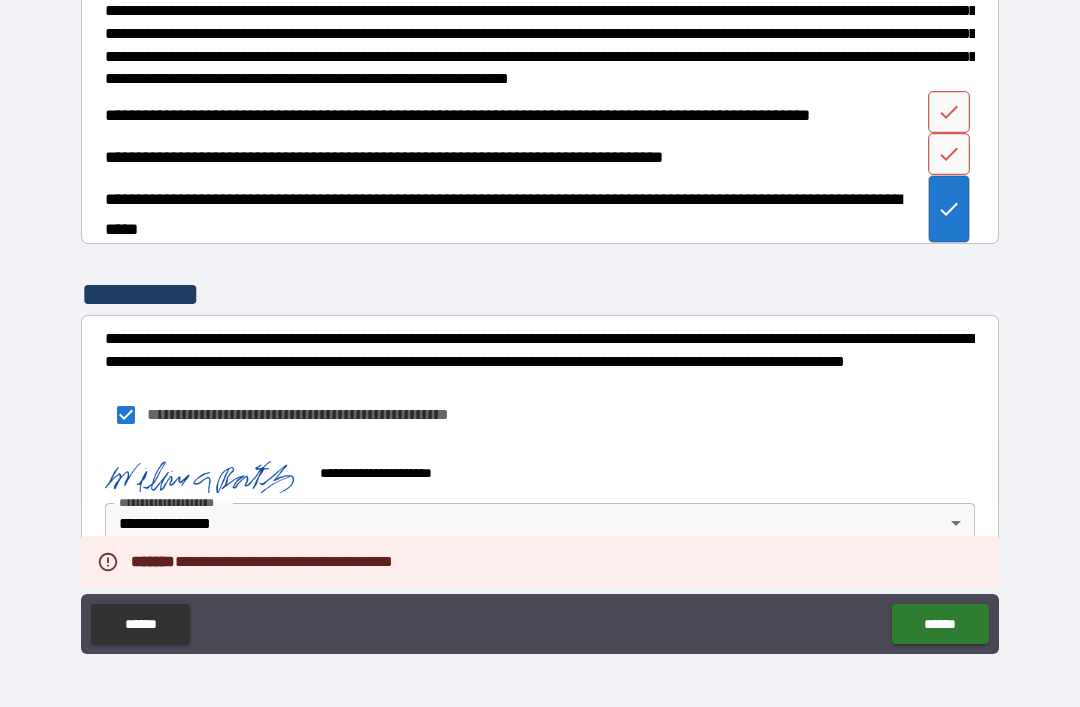 click 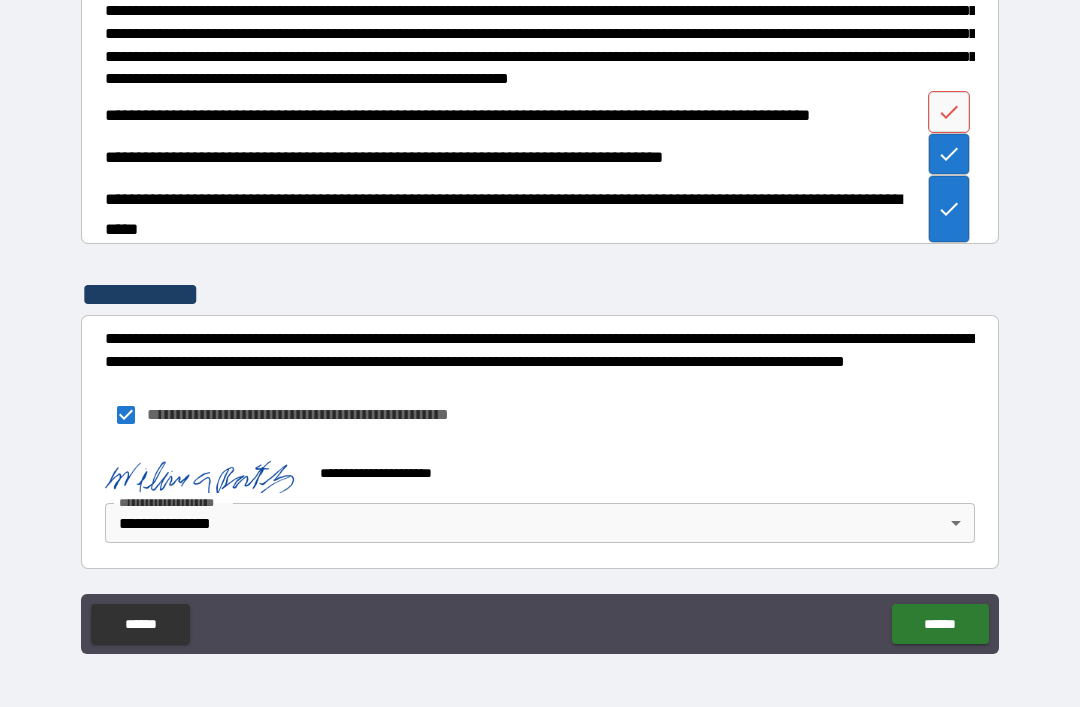 click 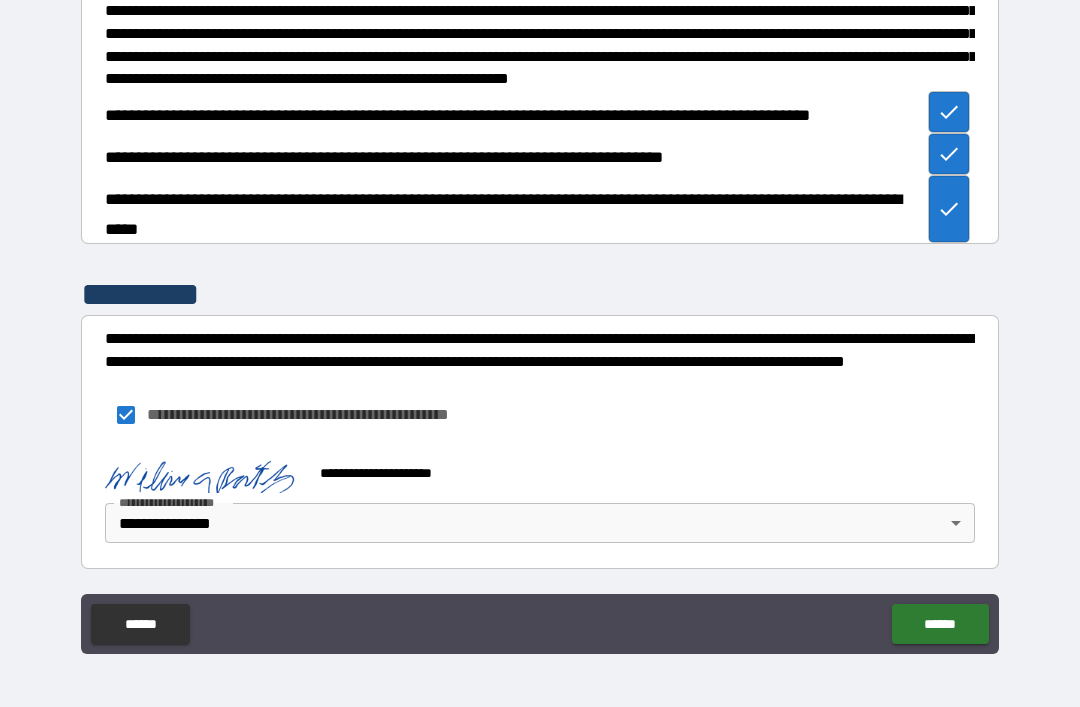 click on "******" at bounding box center (940, 624) 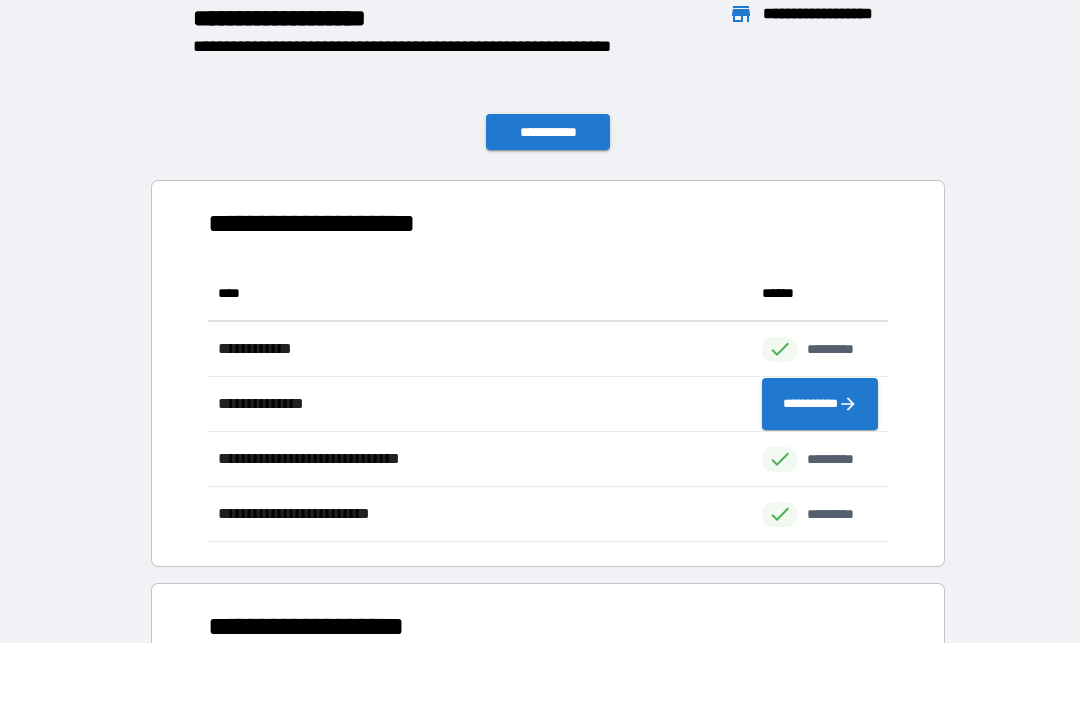scroll, scrollTop: 1, scrollLeft: 1, axis: both 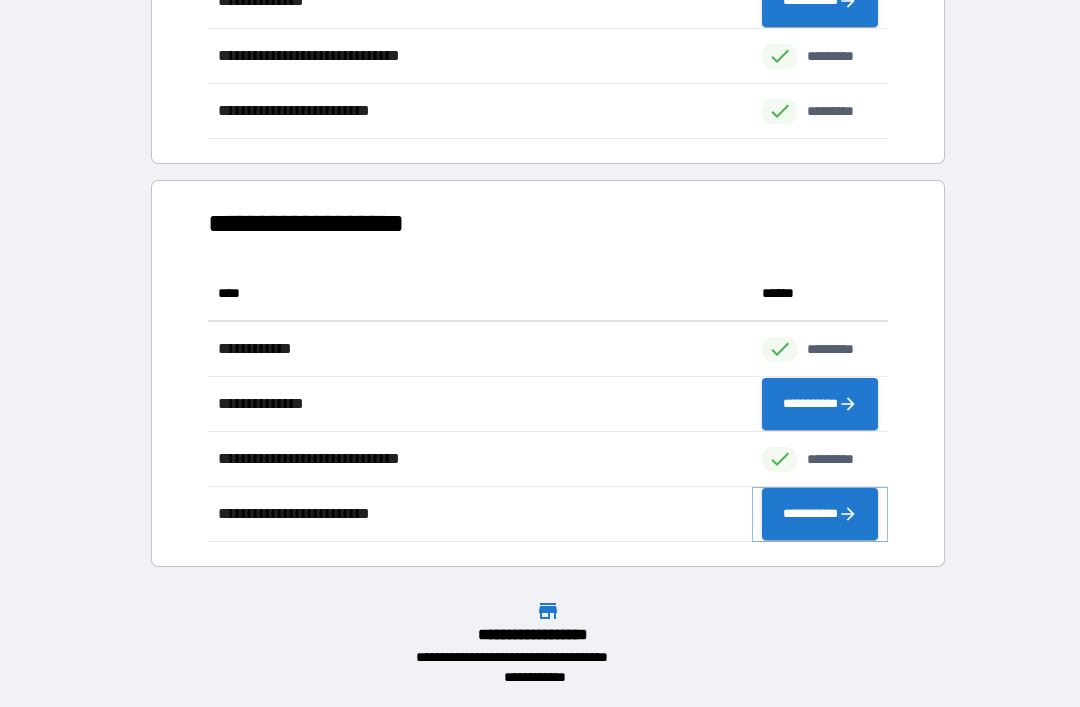 click on "**********" at bounding box center (820, 514) 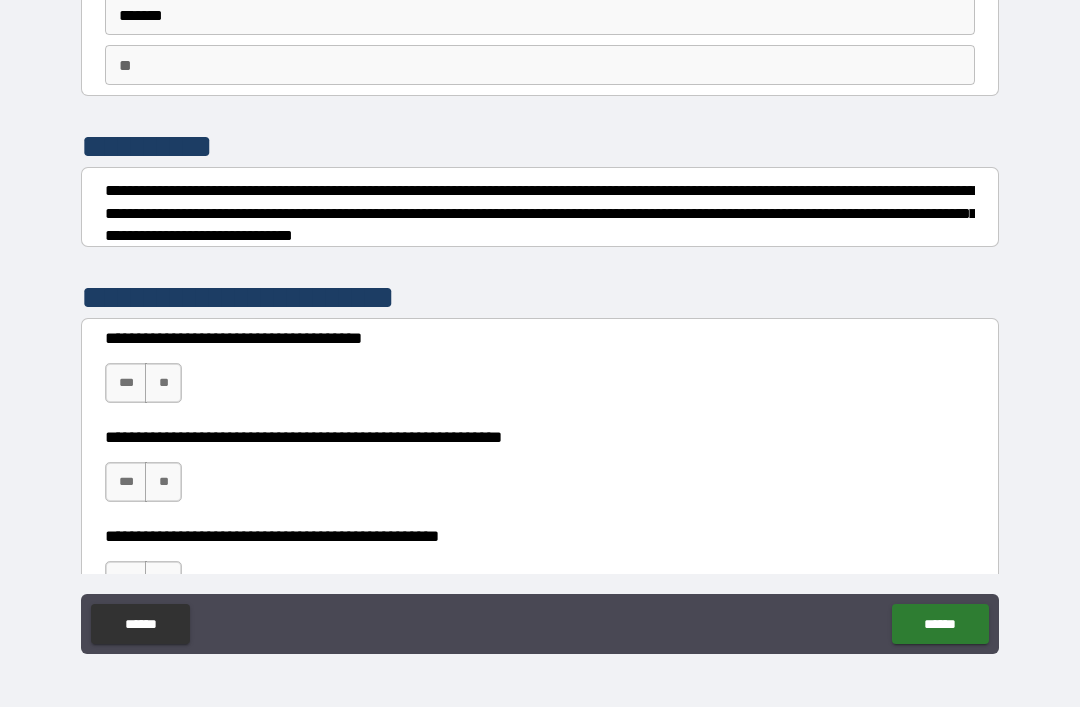 scroll, scrollTop: 137, scrollLeft: 0, axis: vertical 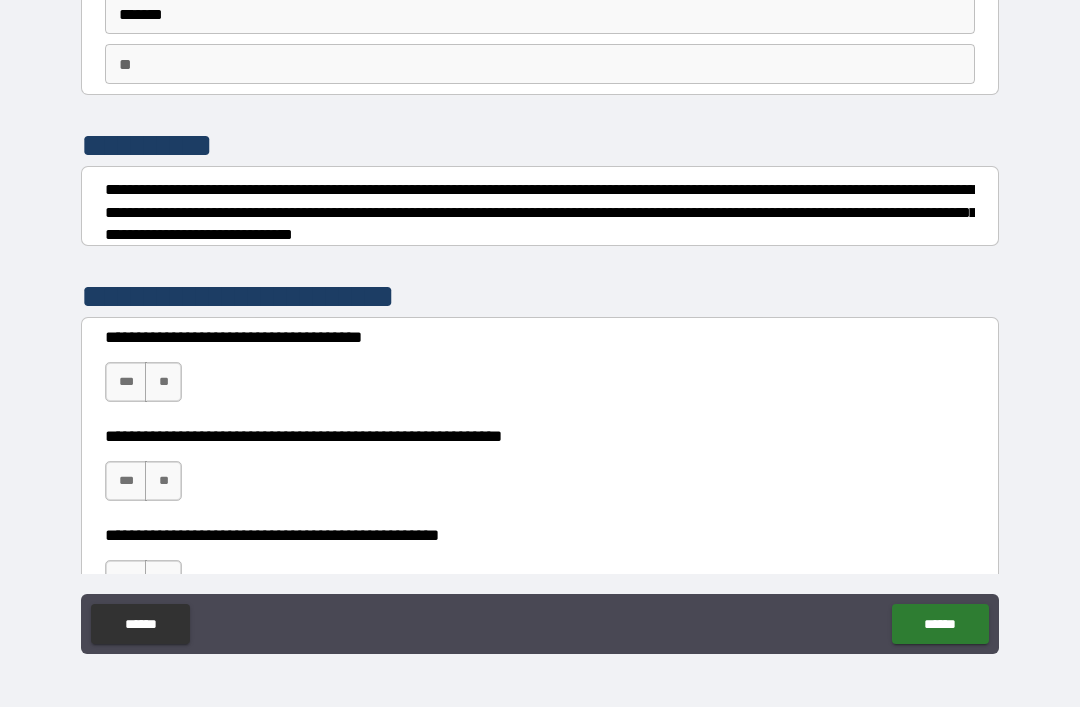 click on "***" at bounding box center [126, 382] 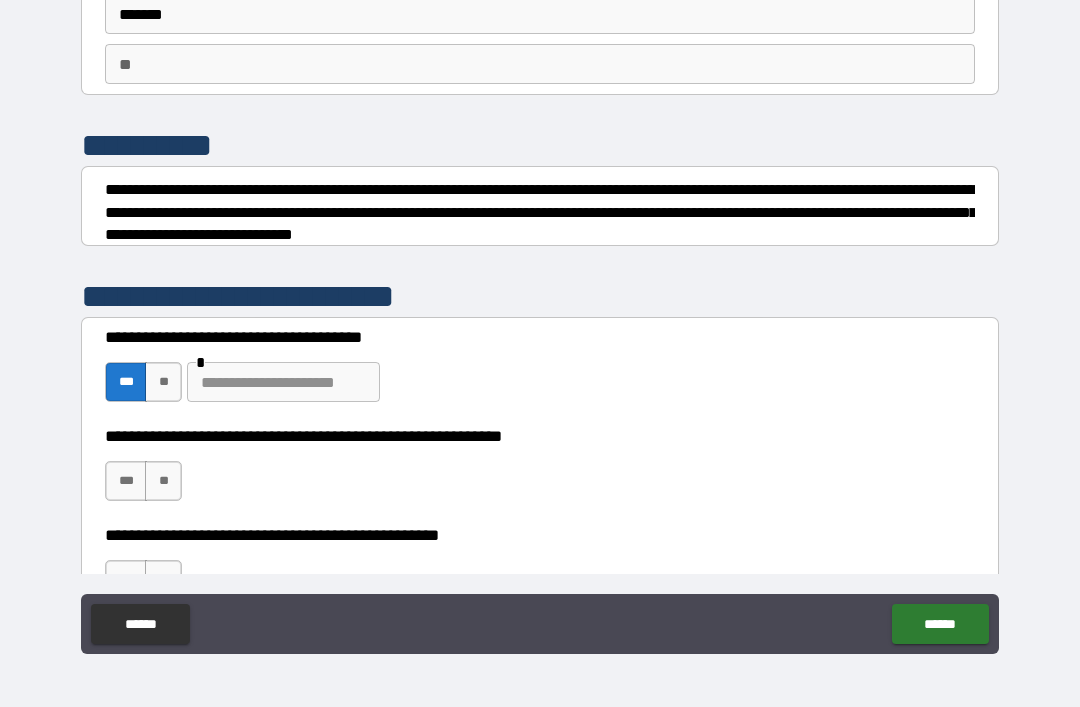 click on "**" at bounding box center (163, 382) 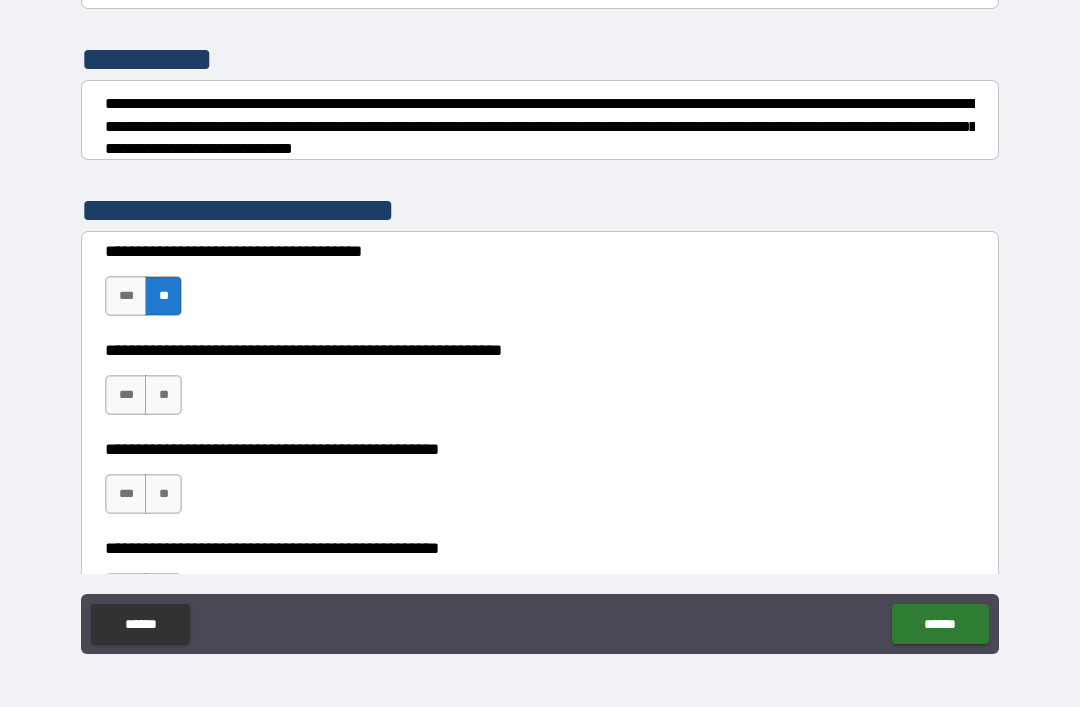 scroll, scrollTop: 224, scrollLeft: 0, axis: vertical 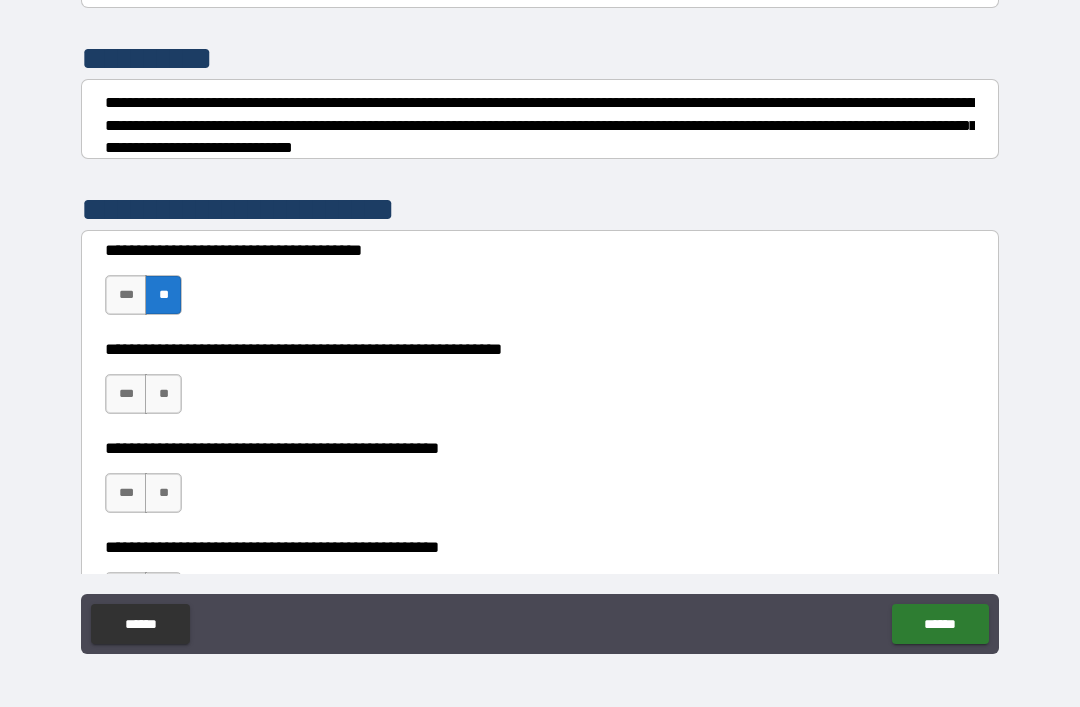 click on "**" at bounding box center [163, 394] 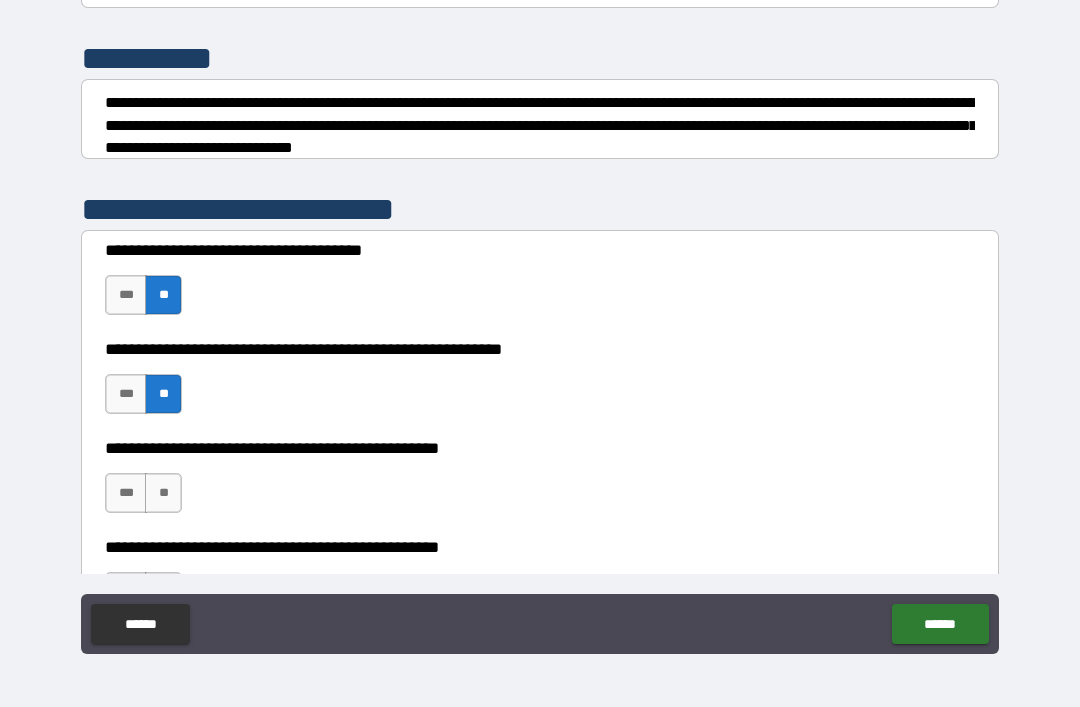 click on "**" at bounding box center (163, 493) 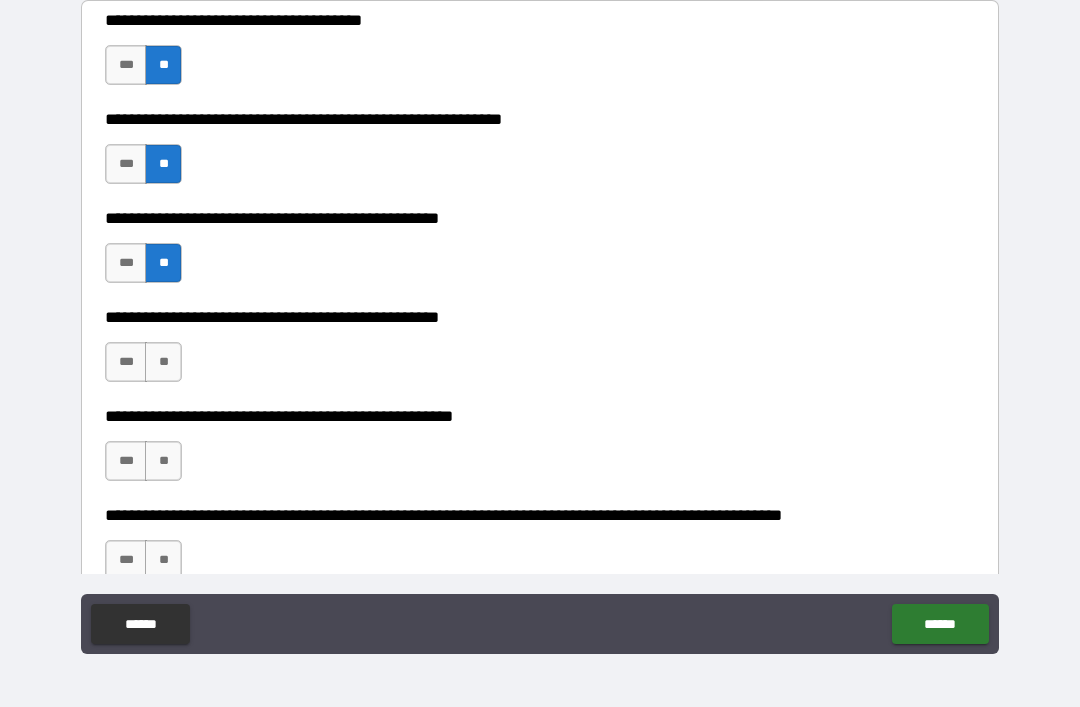 scroll, scrollTop: 496, scrollLeft: 0, axis: vertical 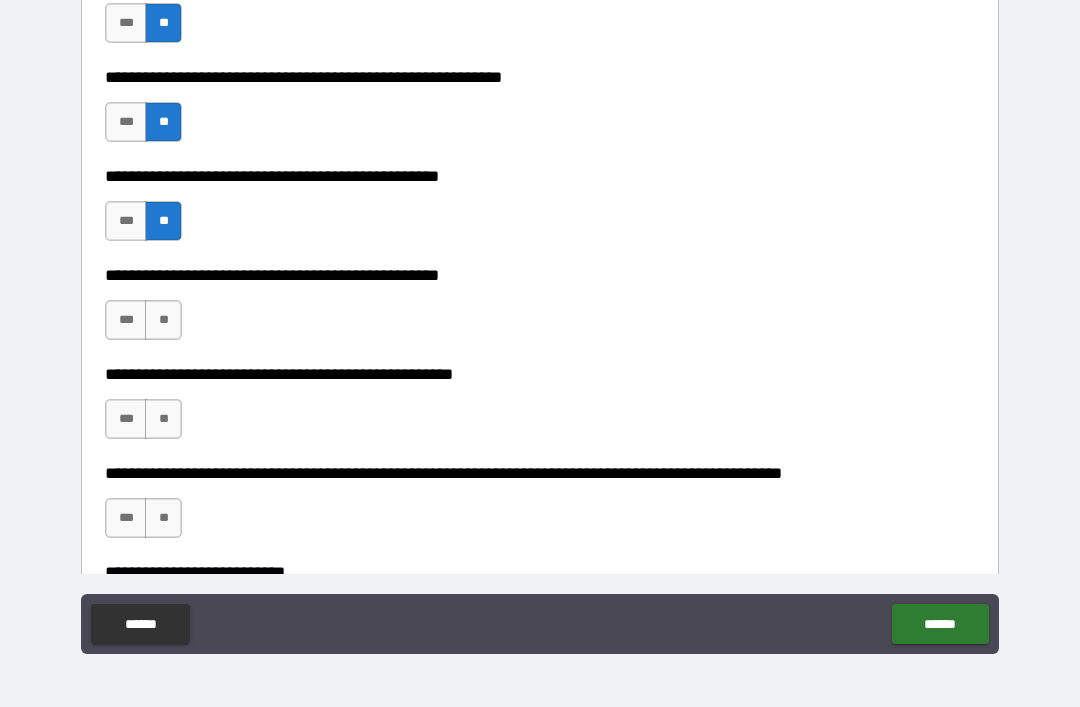 click on "**" at bounding box center (163, 320) 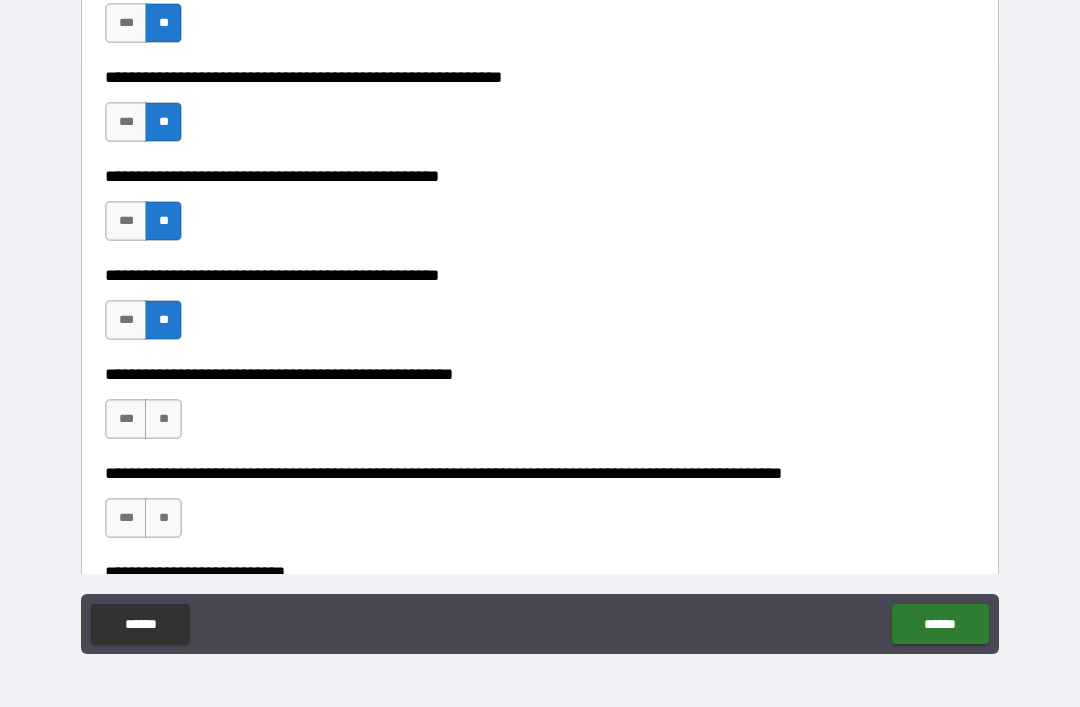 click on "**" at bounding box center (163, 419) 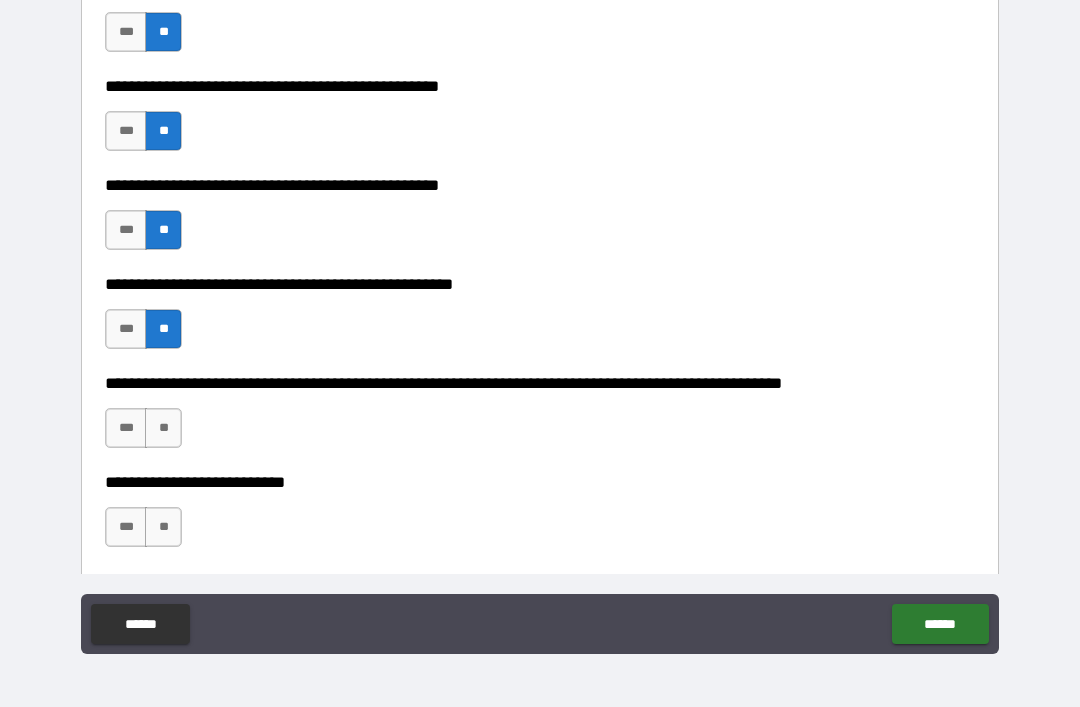 scroll, scrollTop: 638, scrollLeft: 0, axis: vertical 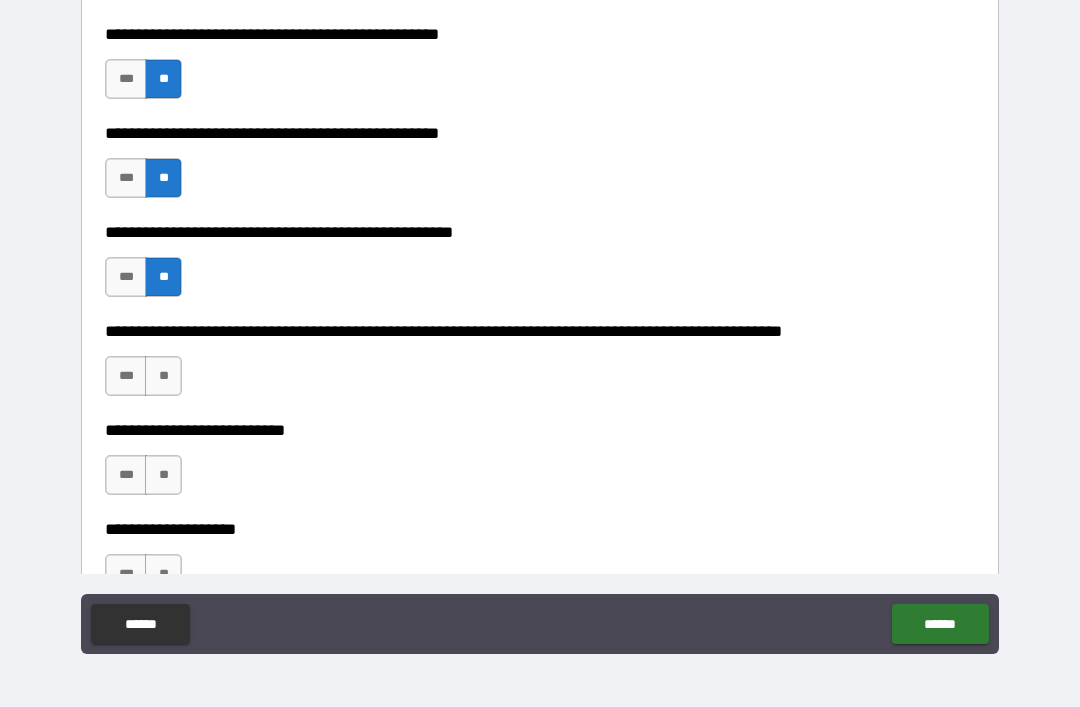 click on "**" at bounding box center [163, 376] 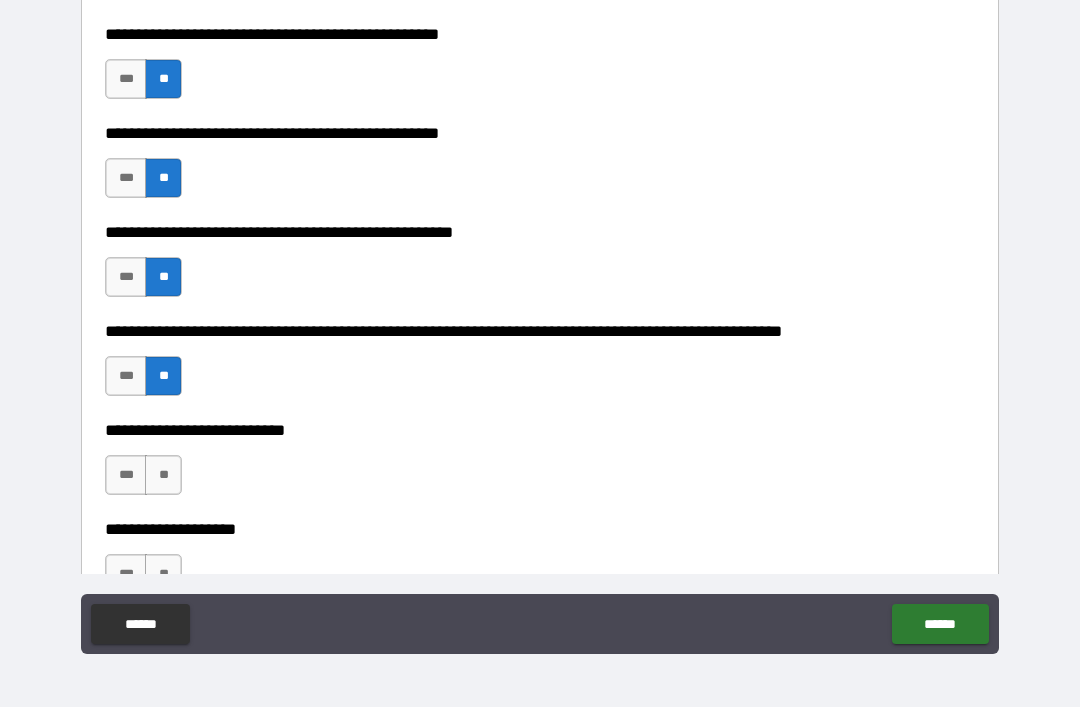 click on "**" at bounding box center (163, 475) 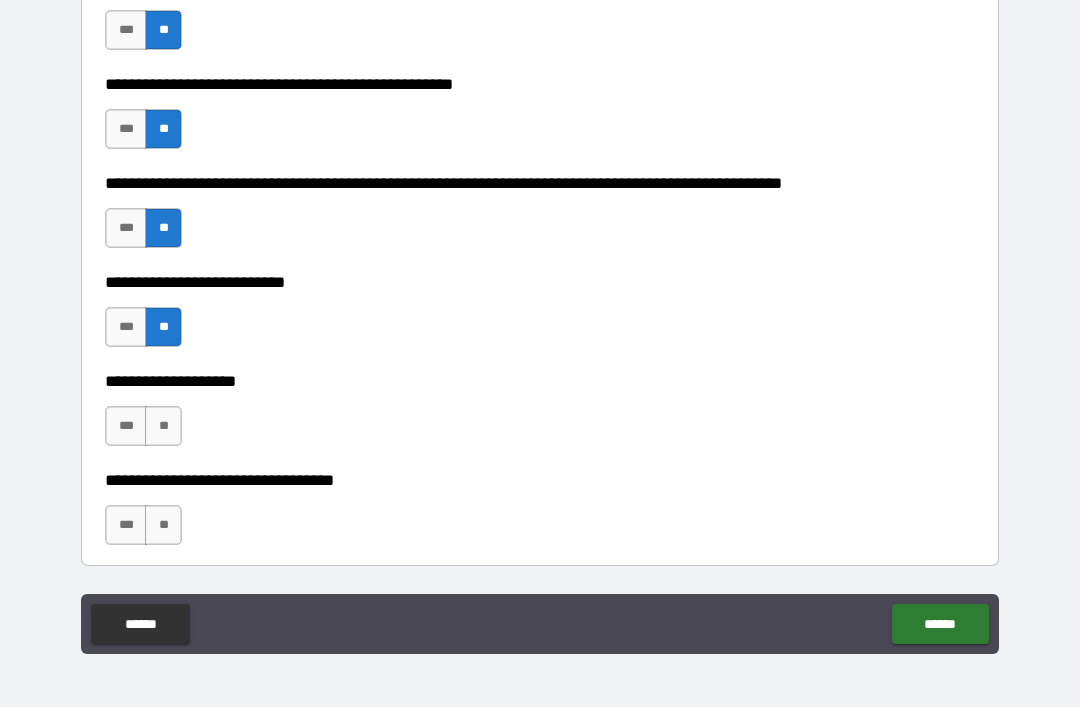 scroll, scrollTop: 787, scrollLeft: 0, axis: vertical 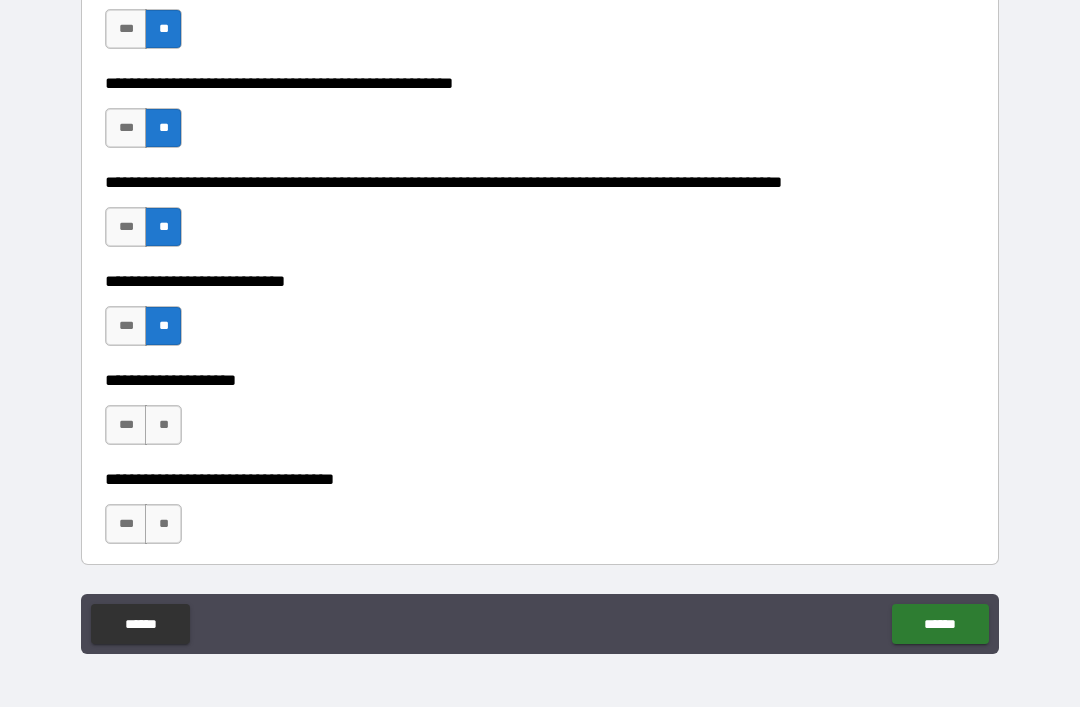 click on "**" at bounding box center [163, 425] 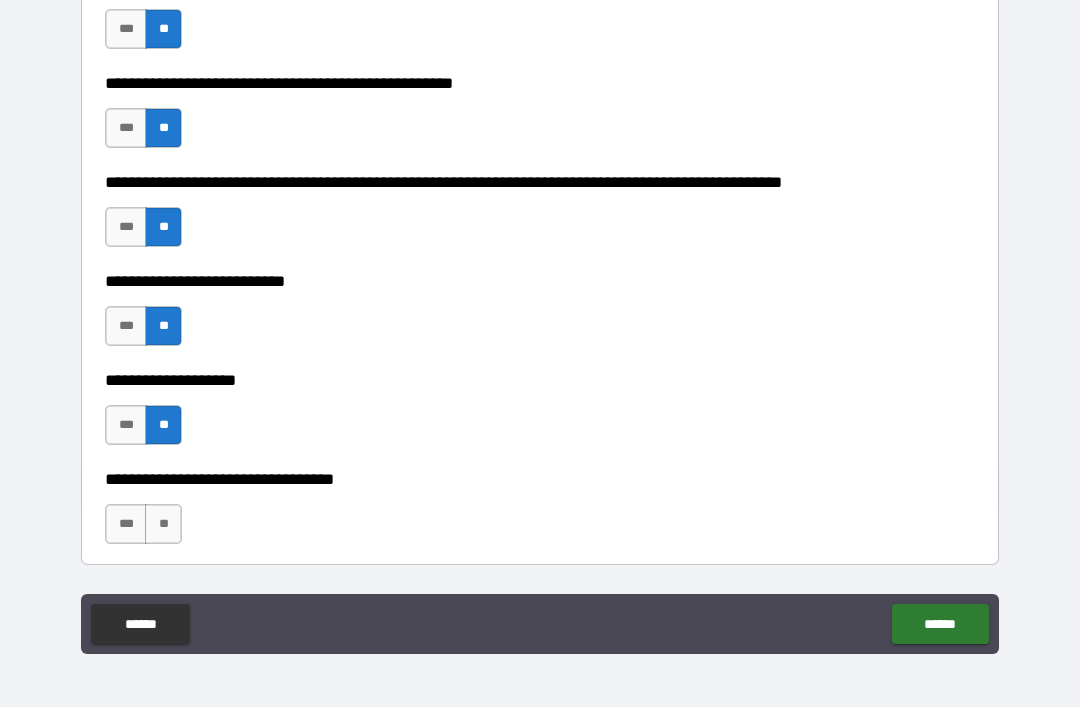 click on "**" at bounding box center [163, 524] 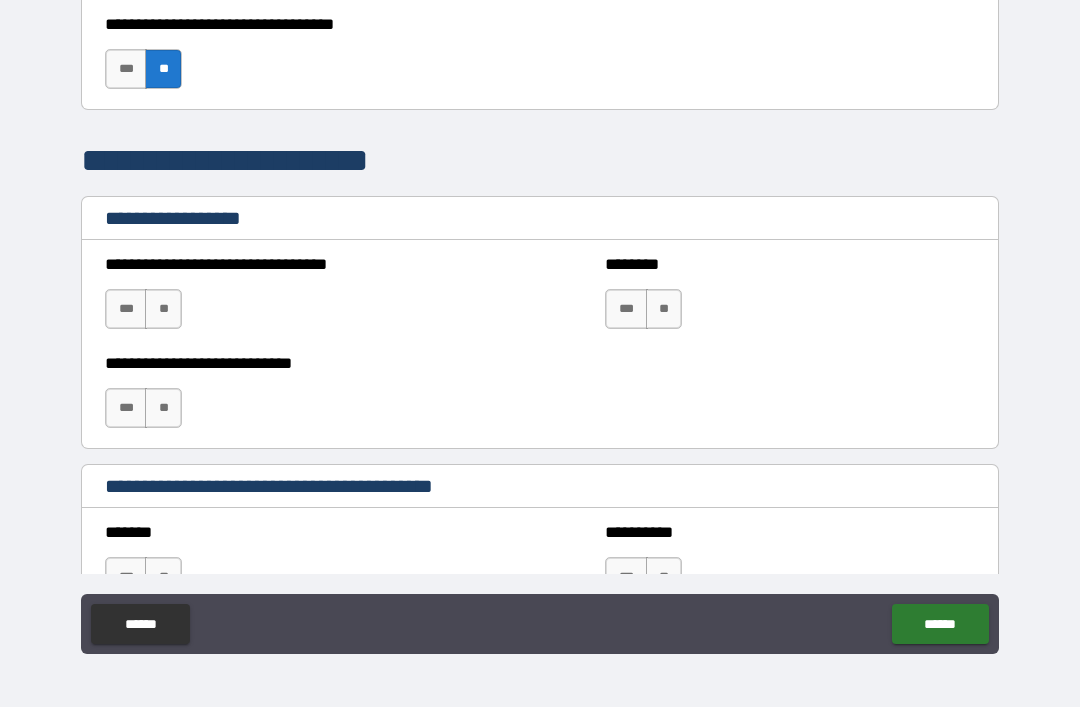 click on "**********" at bounding box center [540, 324] 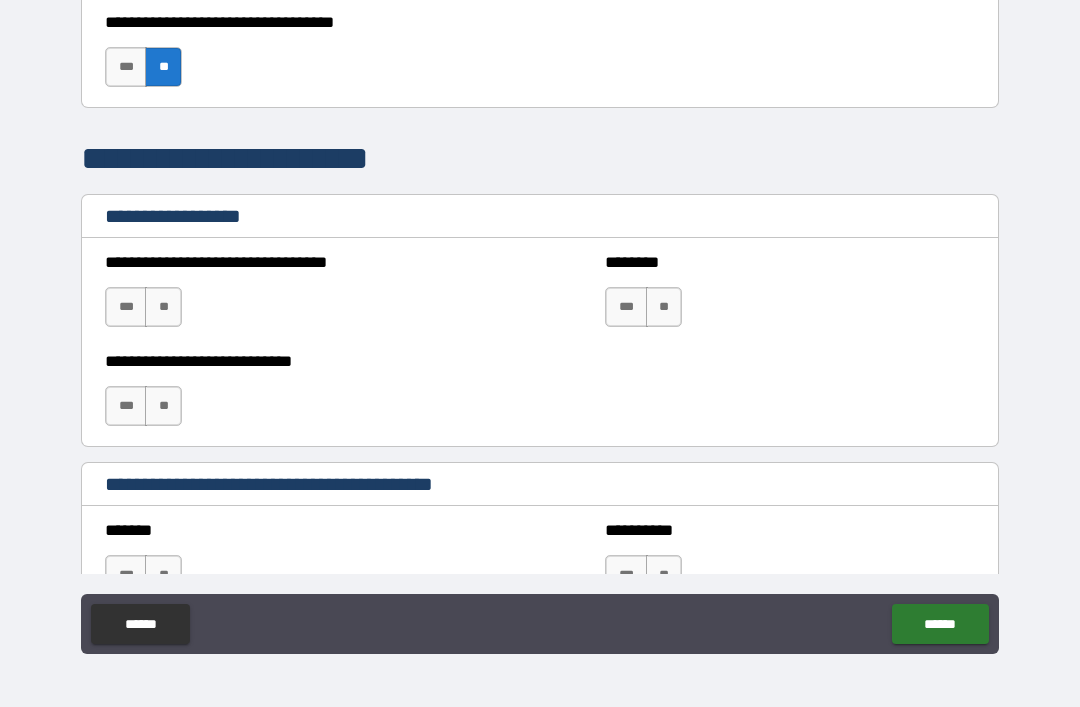 scroll, scrollTop: 1247, scrollLeft: 0, axis: vertical 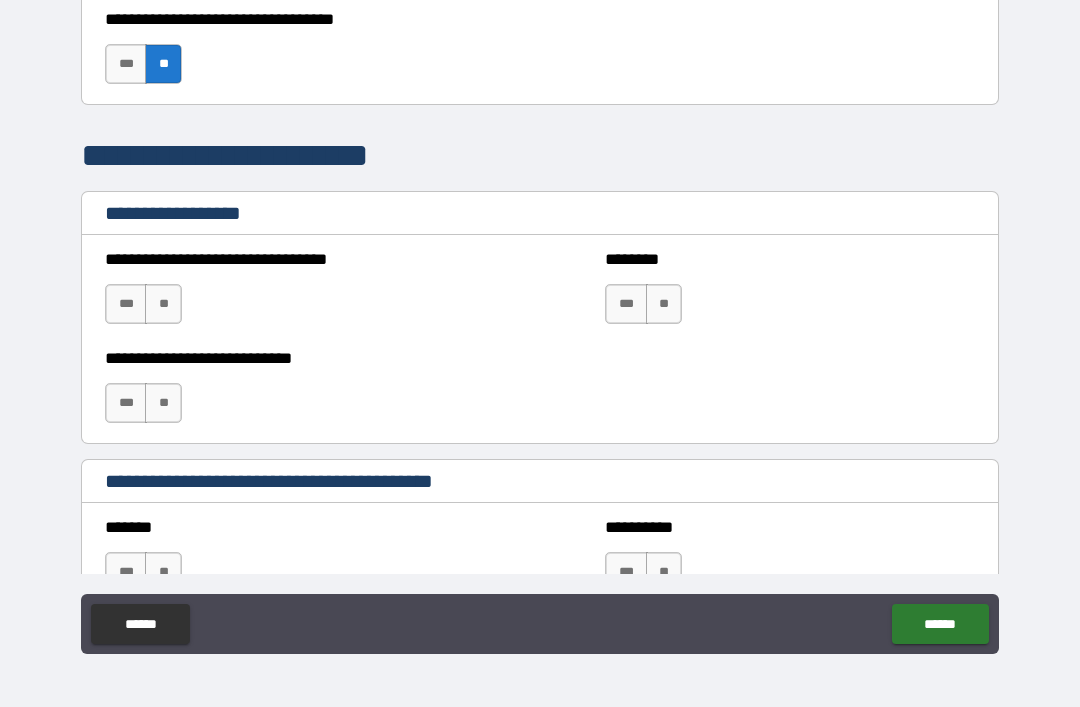 click on "**" at bounding box center [163, 304] 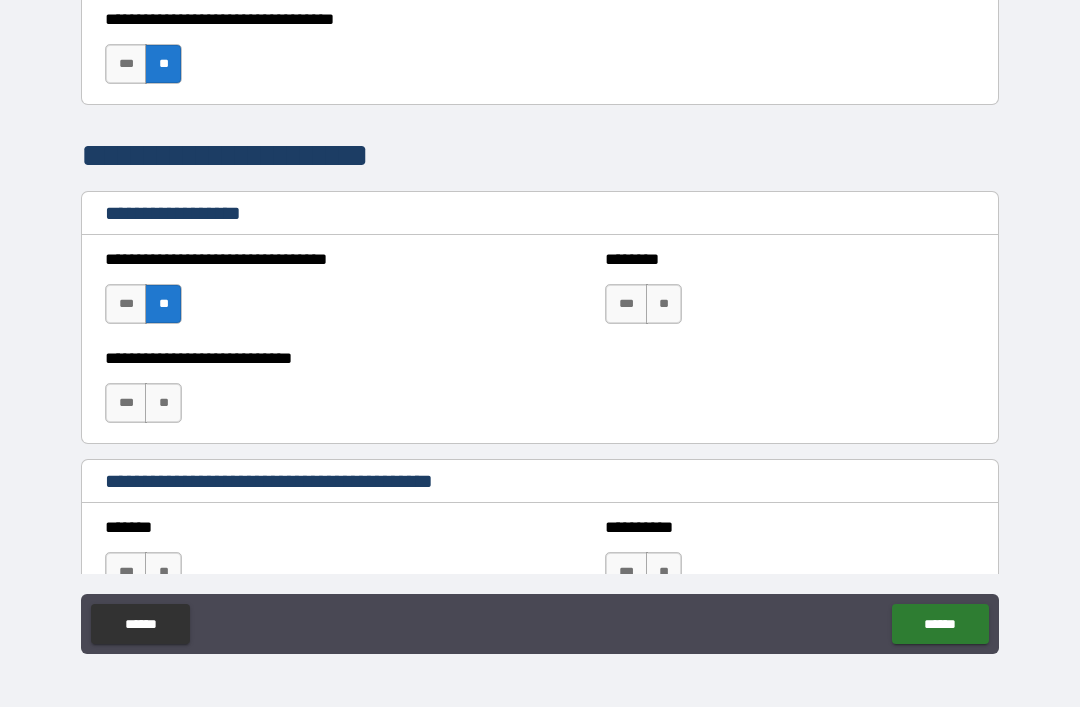 click on "**" at bounding box center [163, 403] 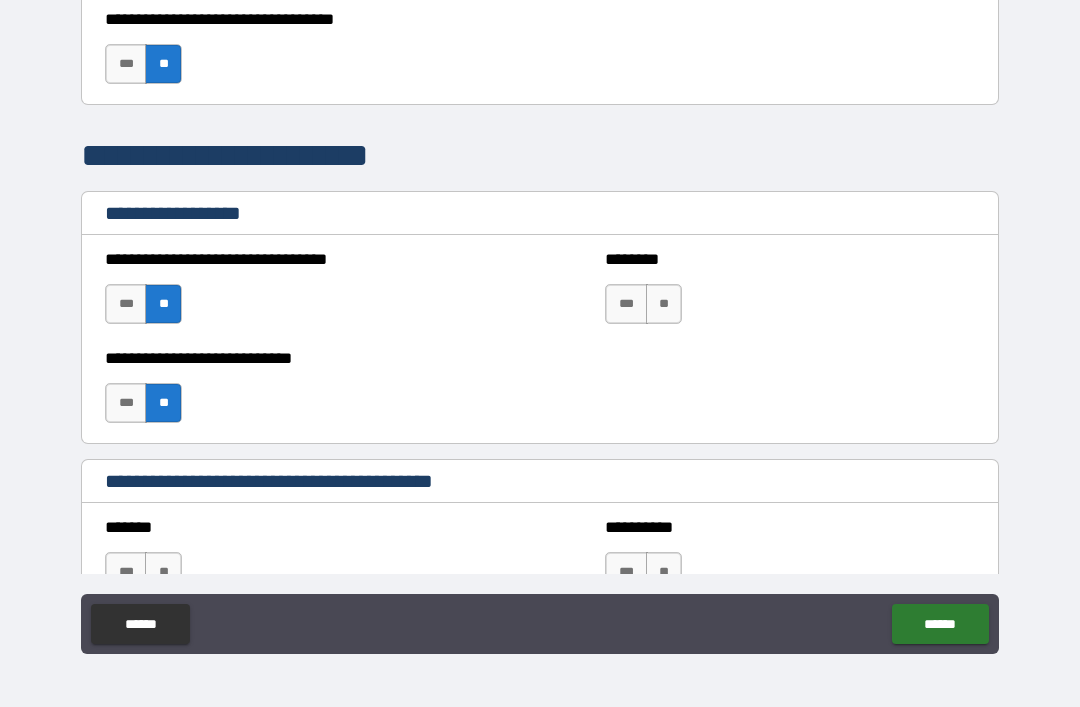 scroll, scrollTop: 1250, scrollLeft: 0, axis: vertical 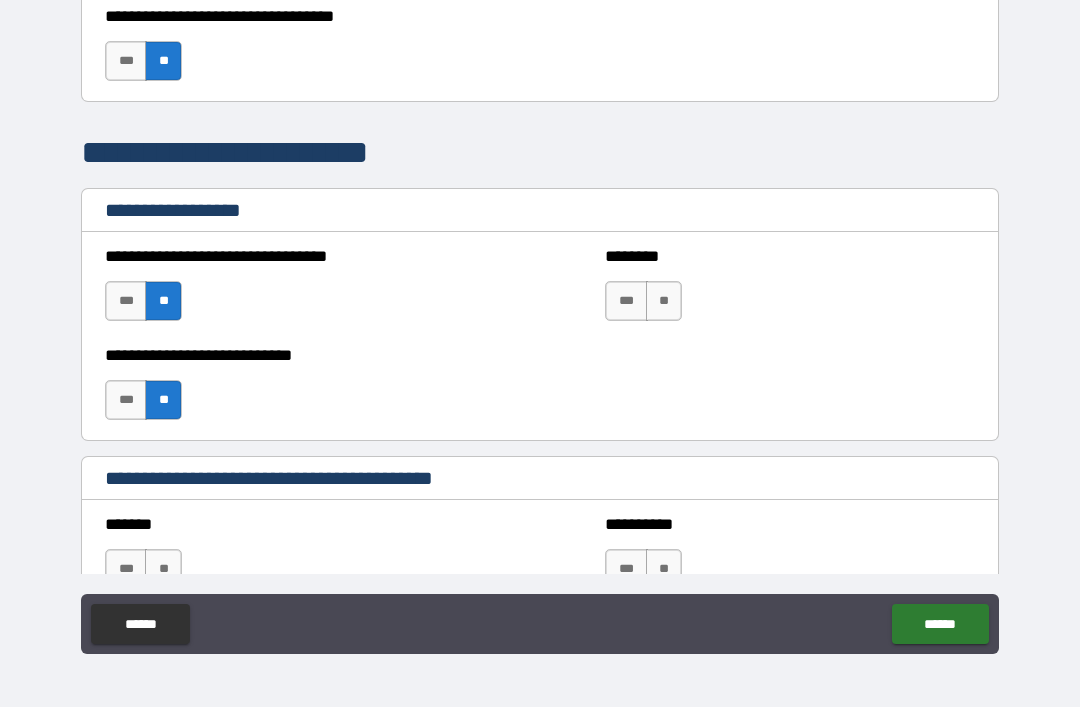 click on "**" at bounding box center (664, 301) 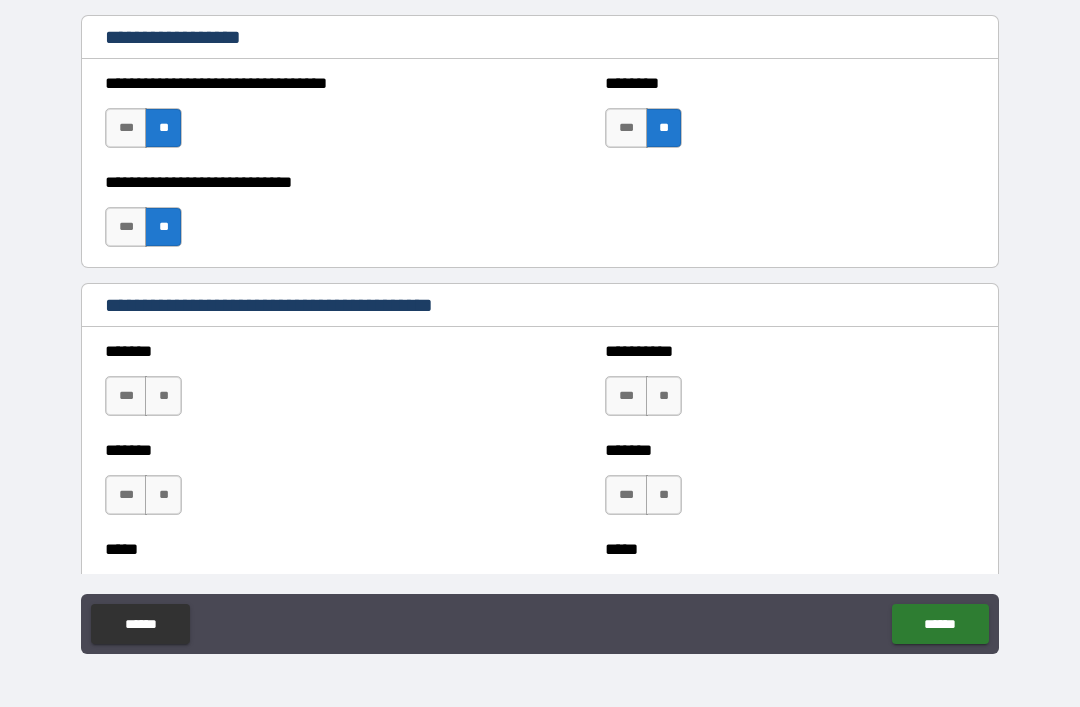 scroll, scrollTop: 1475, scrollLeft: 0, axis: vertical 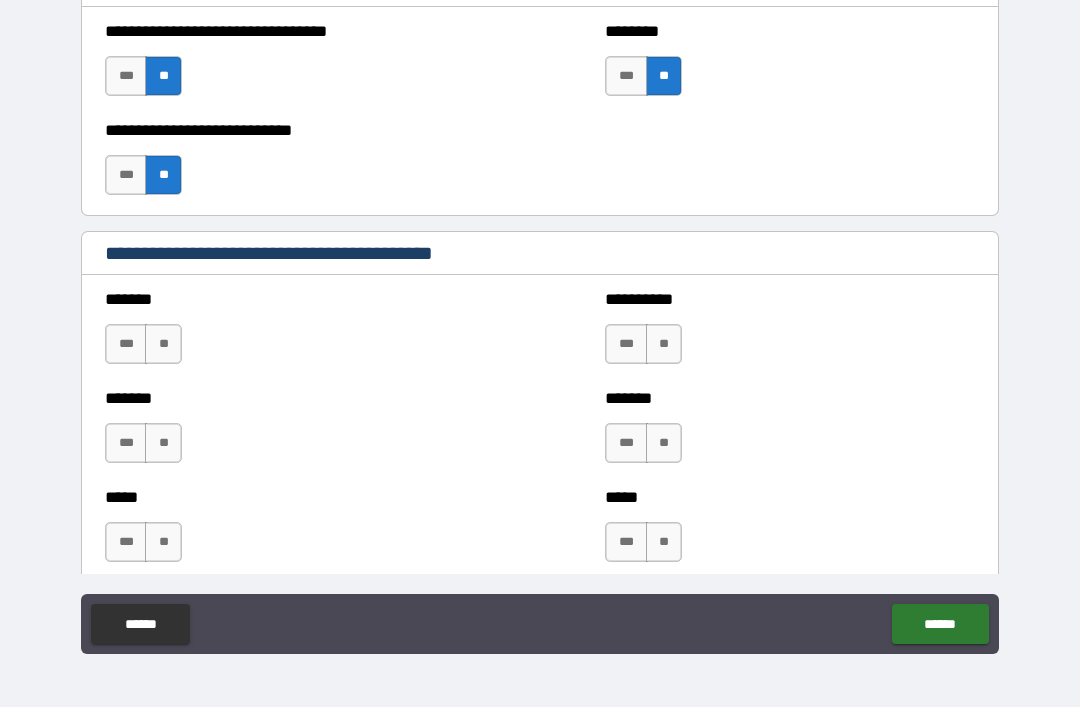 click on "**" at bounding box center [163, 344] 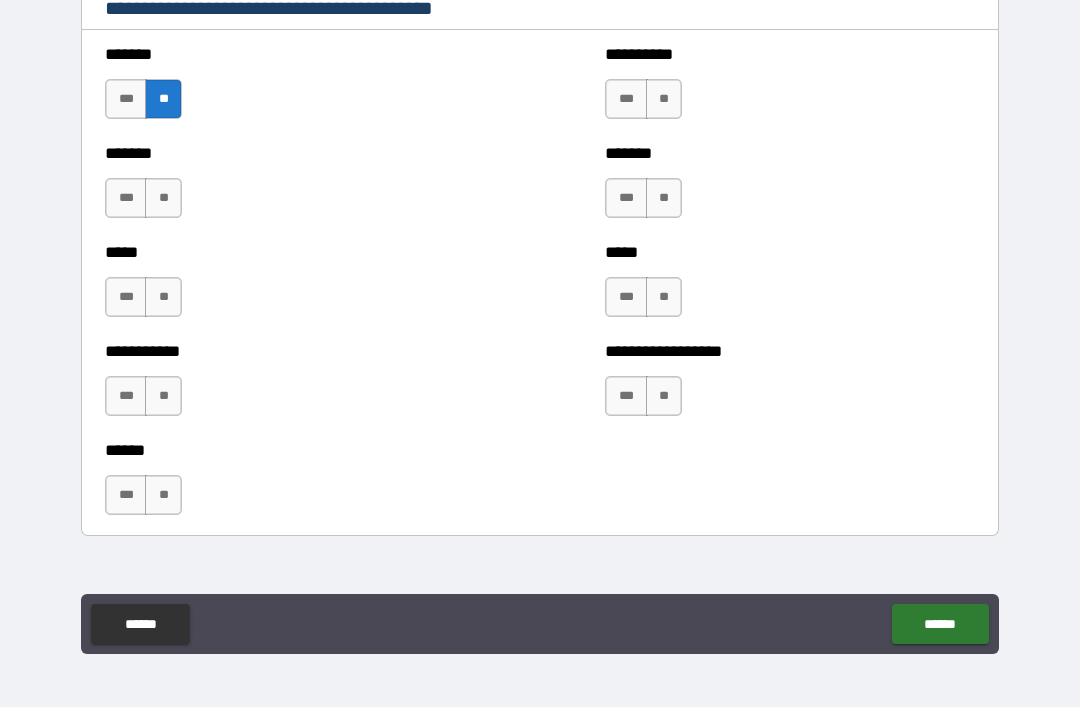 scroll, scrollTop: 1719, scrollLeft: 0, axis: vertical 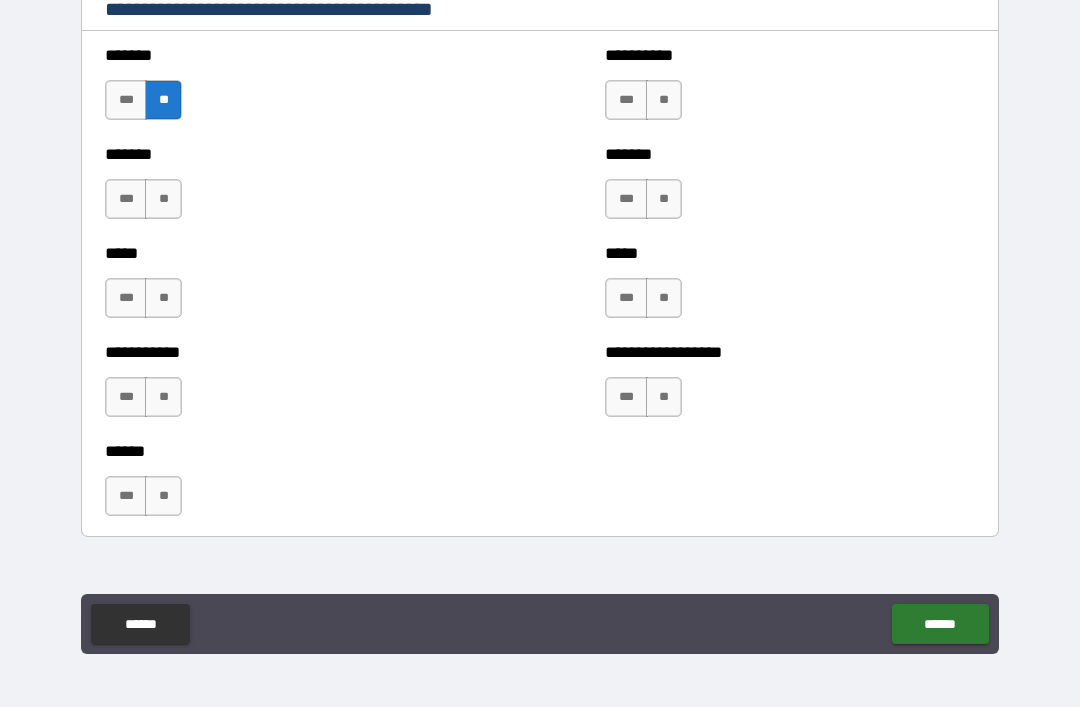 click on "**" at bounding box center [163, 199] 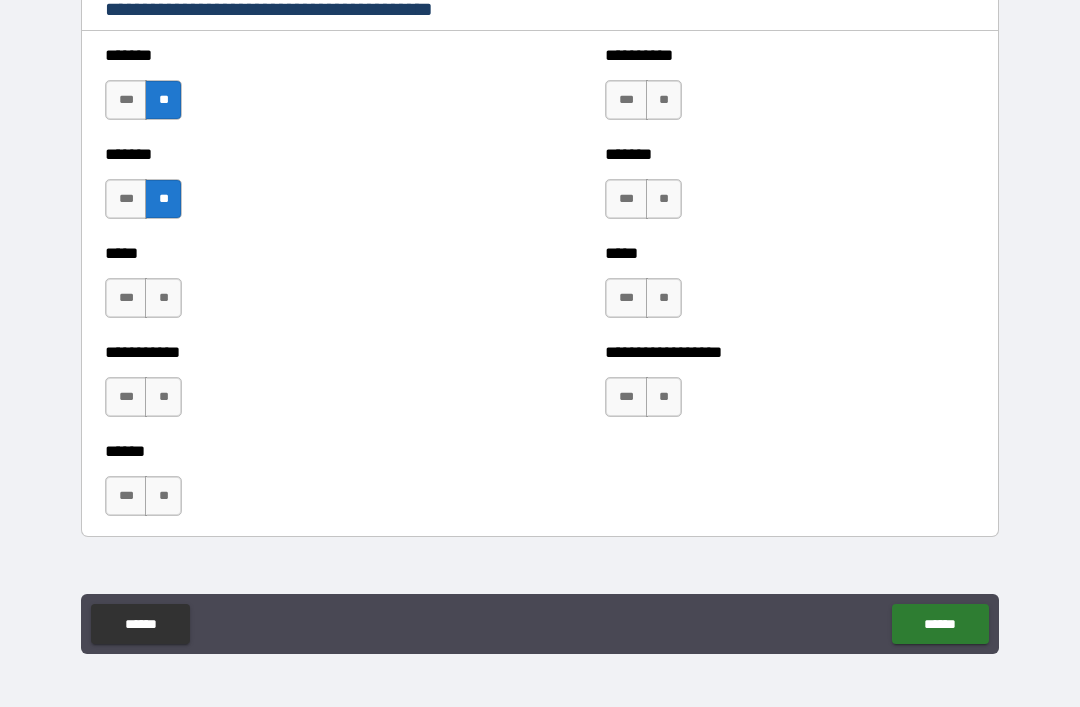 click on "**" at bounding box center [163, 298] 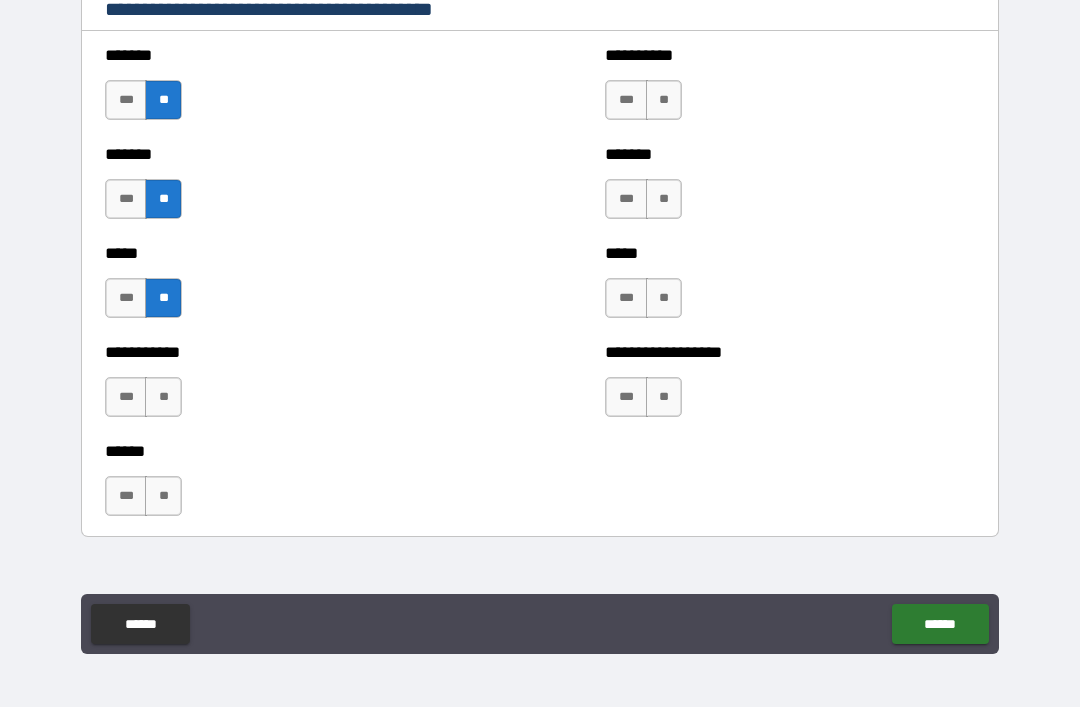 click on "**" at bounding box center [163, 397] 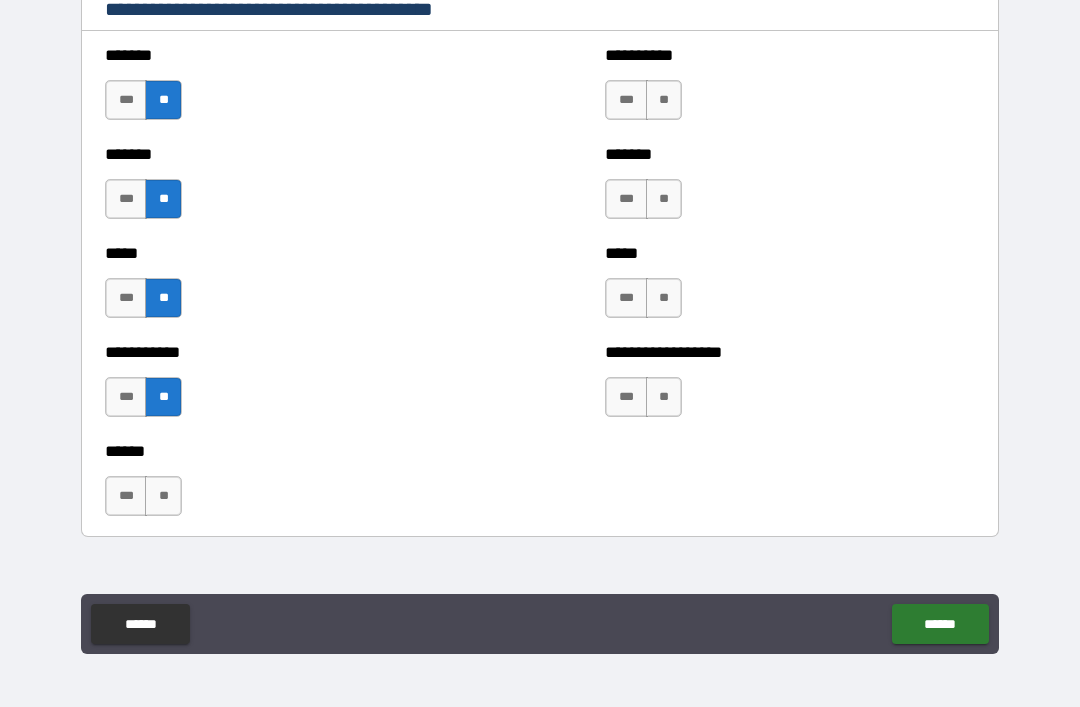 click on "**" at bounding box center (163, 496) 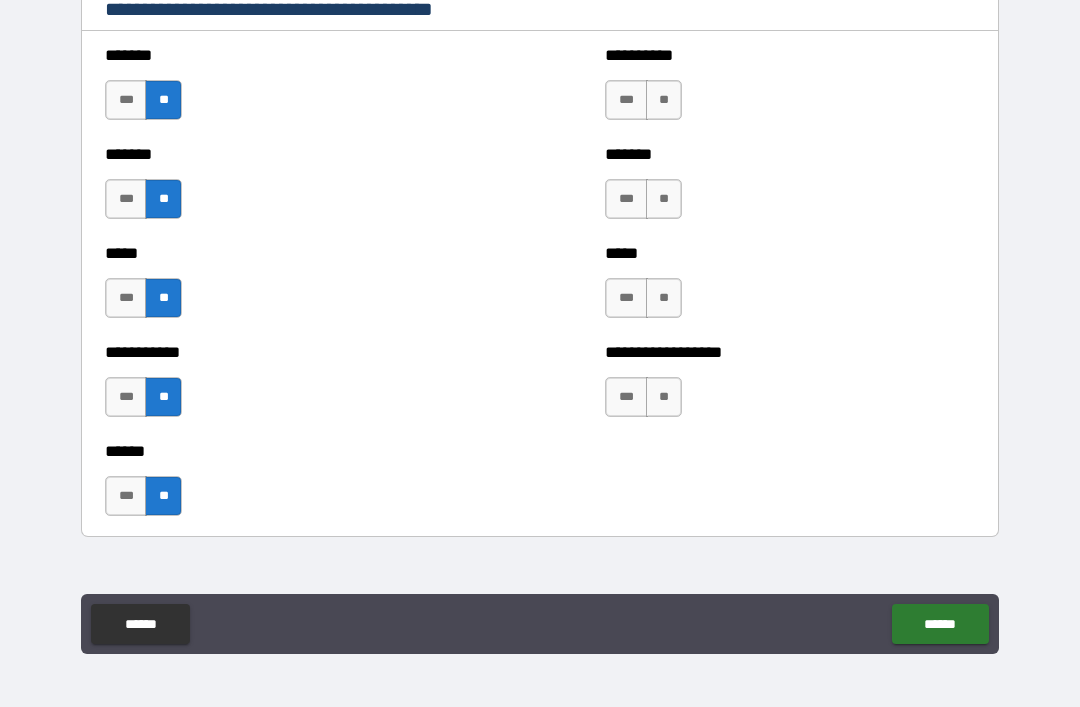 click on "**" at bounding box center (664, 100) 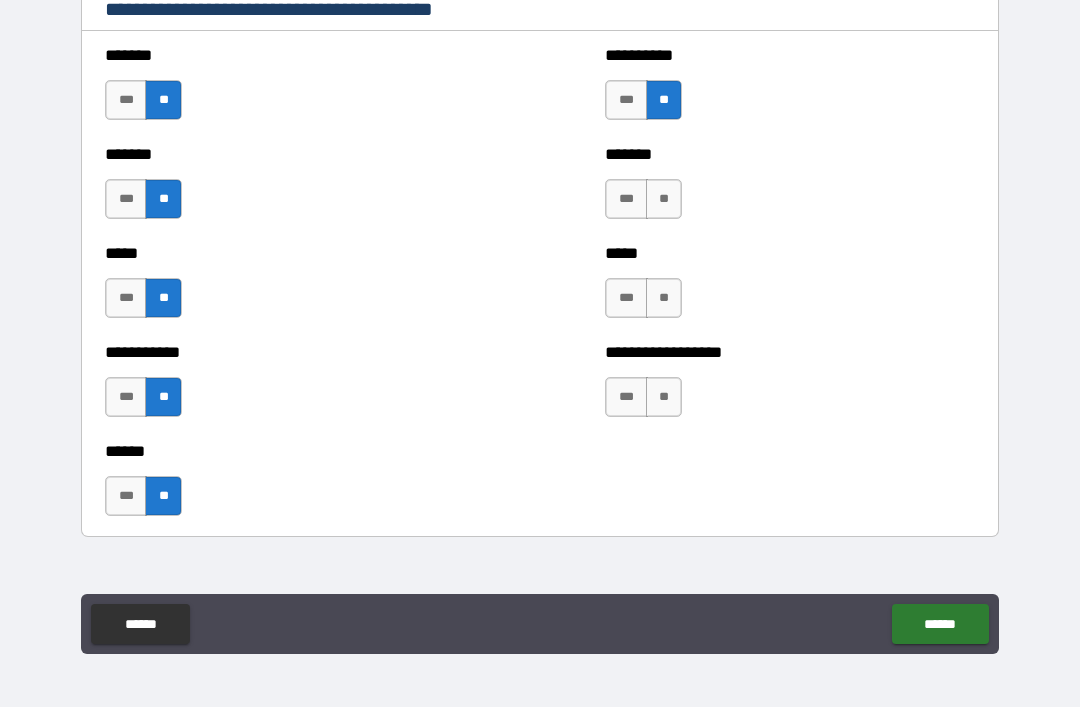 click on "**" at bounding box center [664, 199] 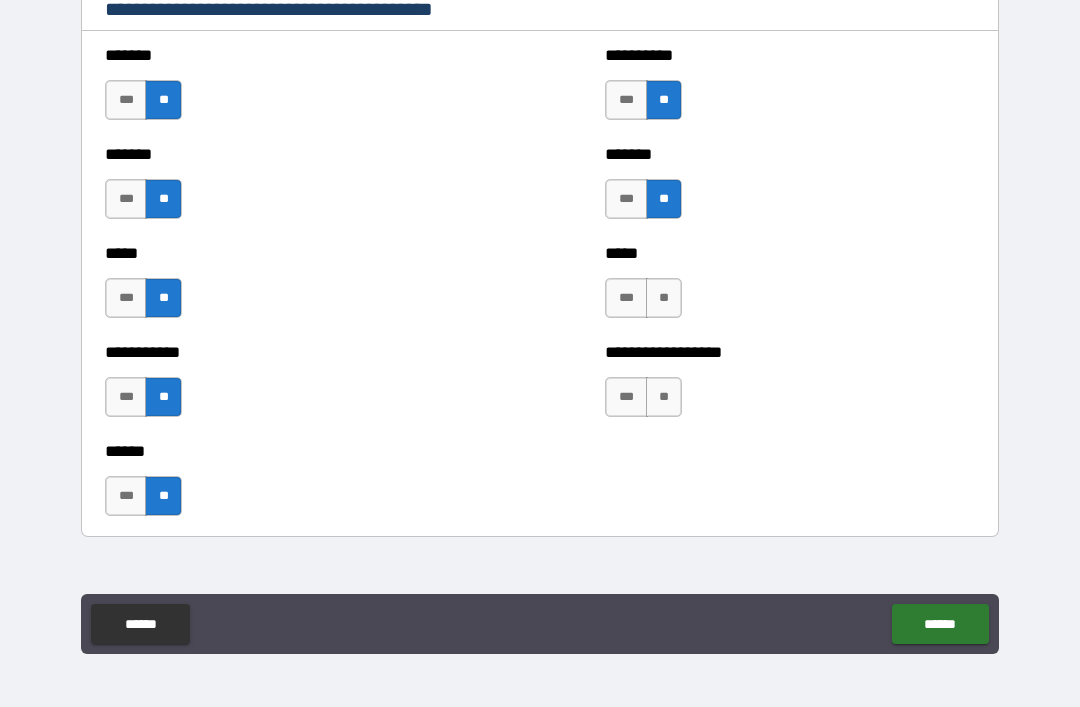 click on "**" at bounding box center [664, 298] 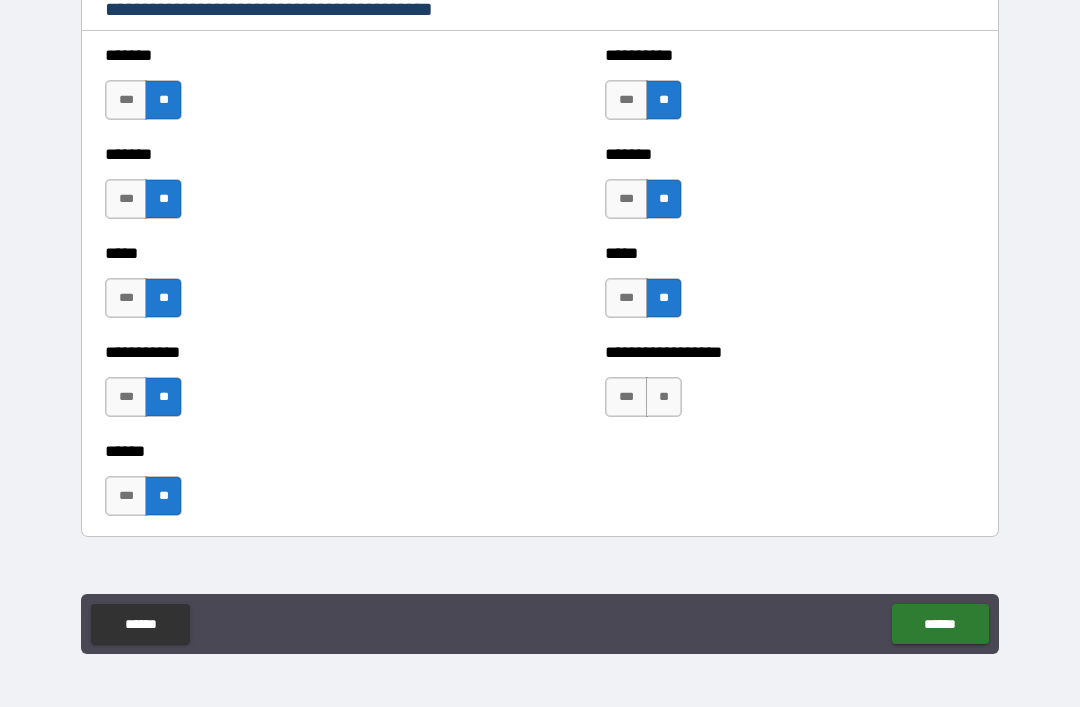 click on "**" at bounding box center (664, 397) 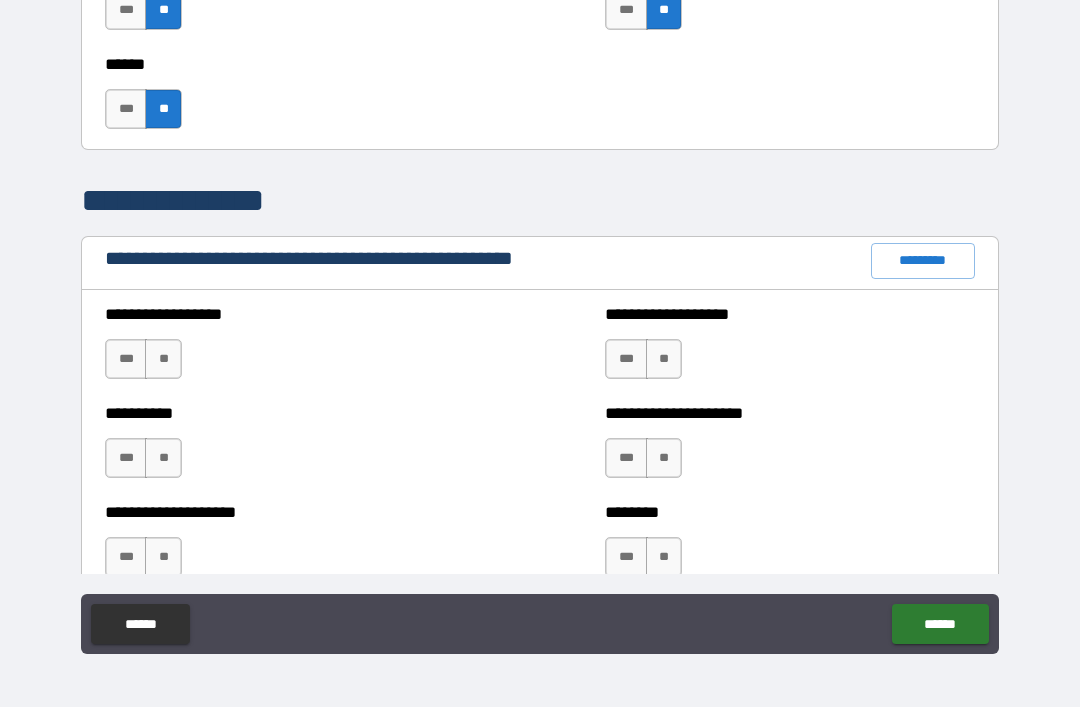 scroll, scrollTop: 2111, scrollLeft: 0, axis: vertical 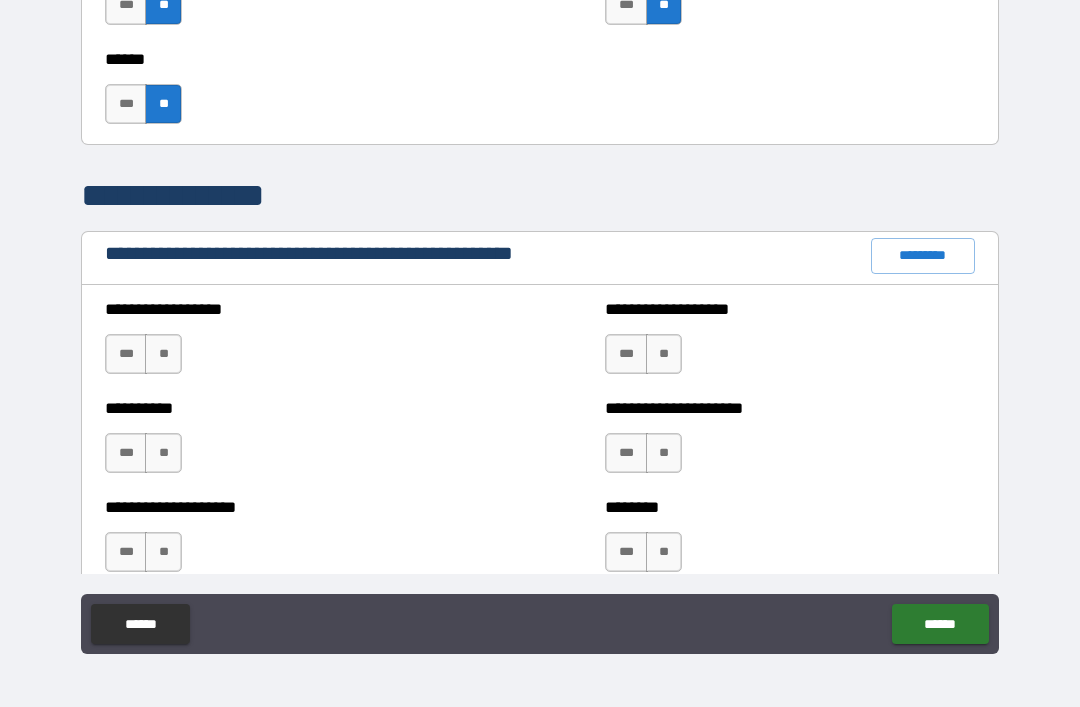 click on "*********" at bounding box center (923, 256) 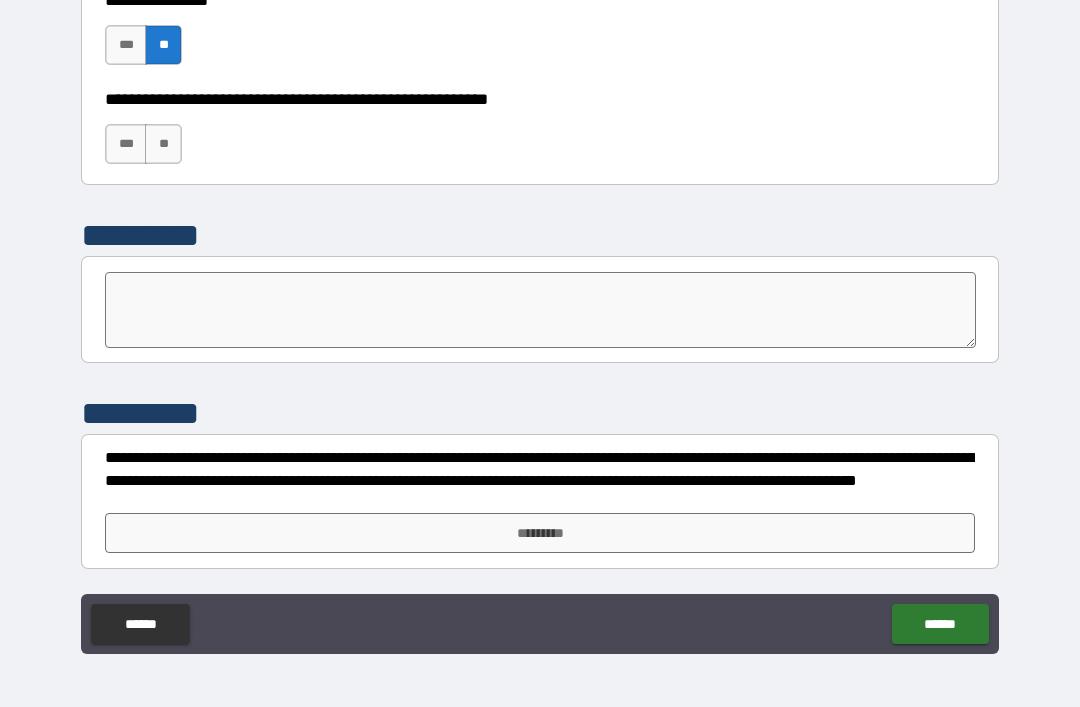 scroll, scrollTop: 6182, scrollLeft: 0, axis: vertical 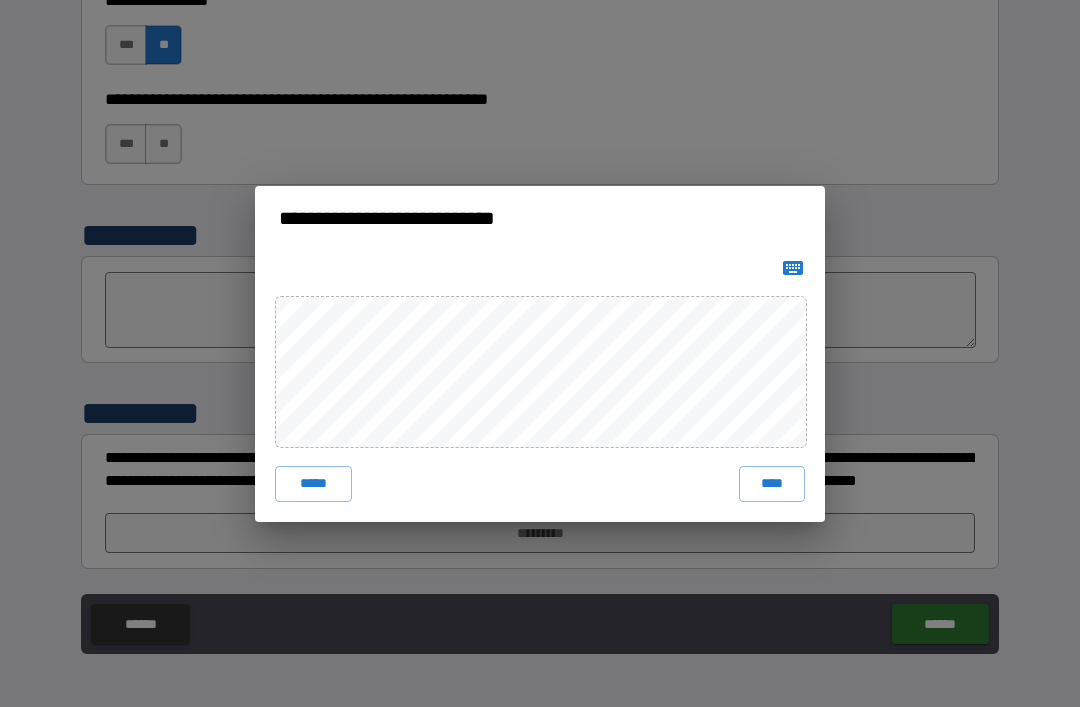 click on "****" at bounding box center (772, 484) 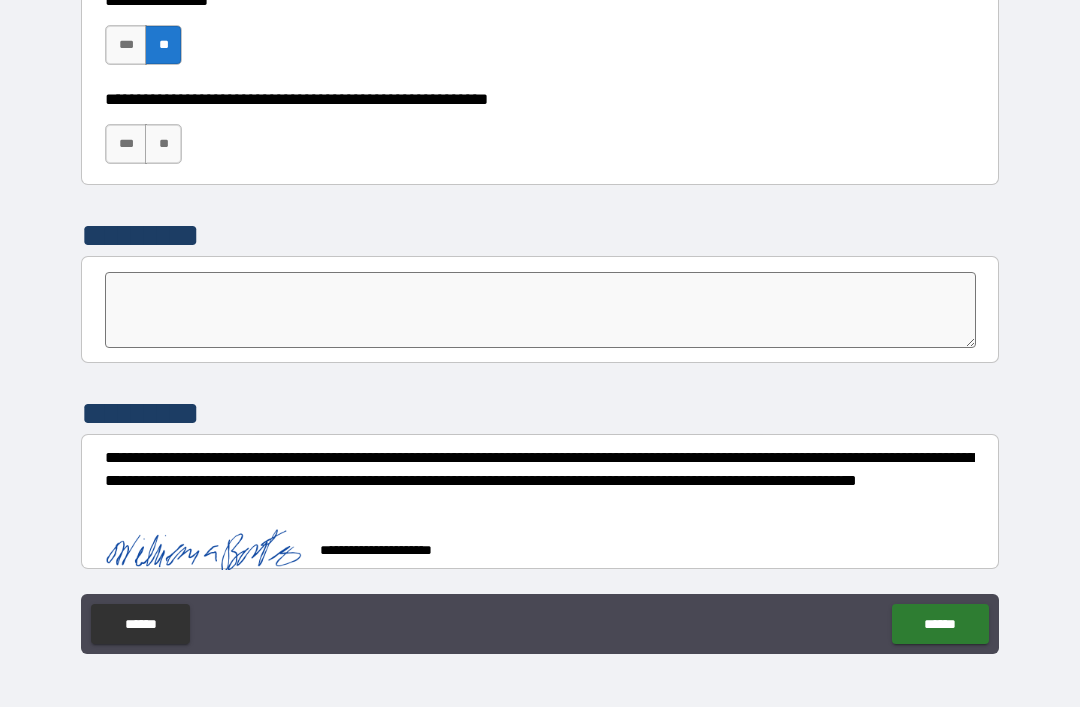 scroll, scrollTop: 6172, scrollLeft: 0, axis: vertical 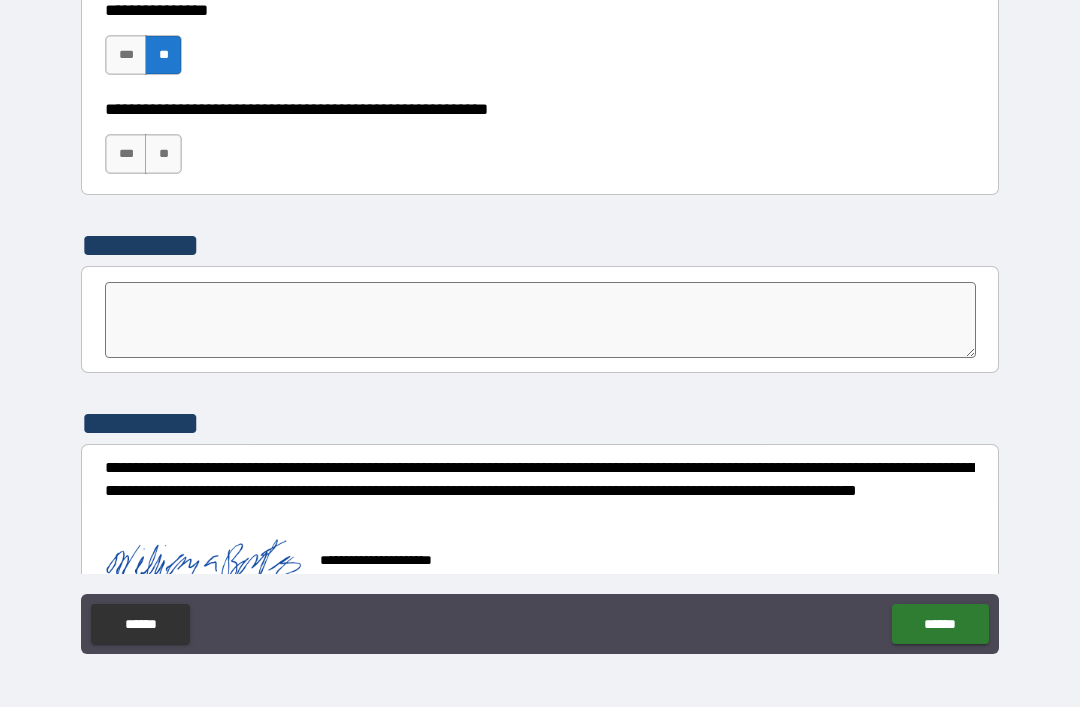 click on "******" at bounding box center [940, 624] 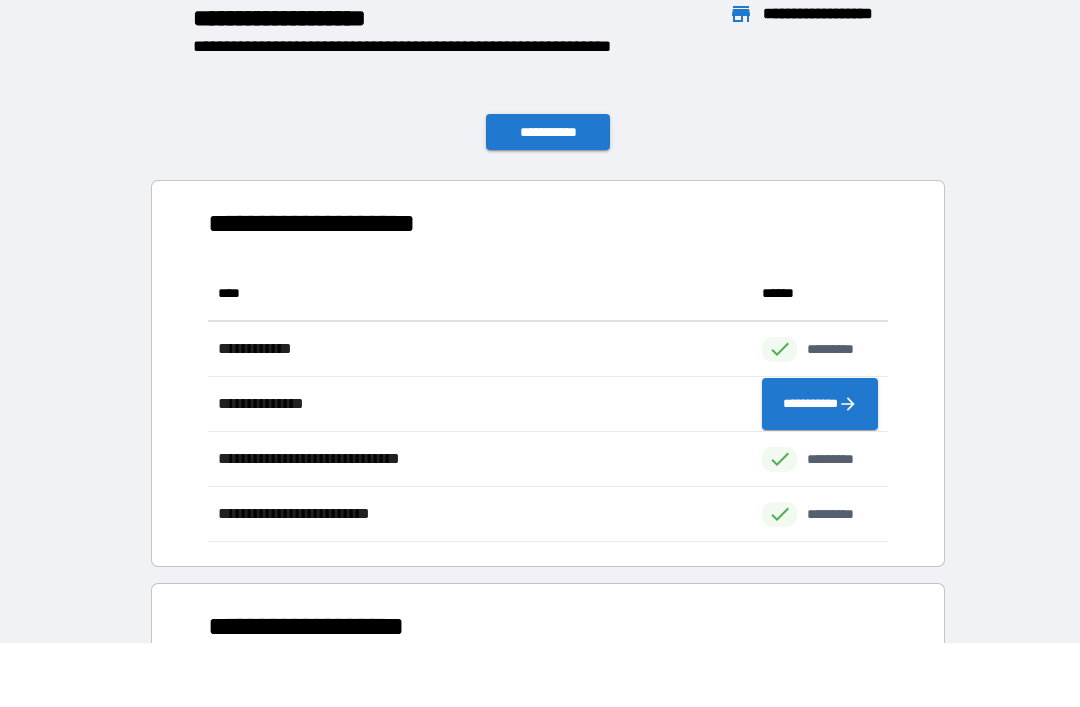 scroll, scrollTop: 1, scrollLeft: 1, axis: both 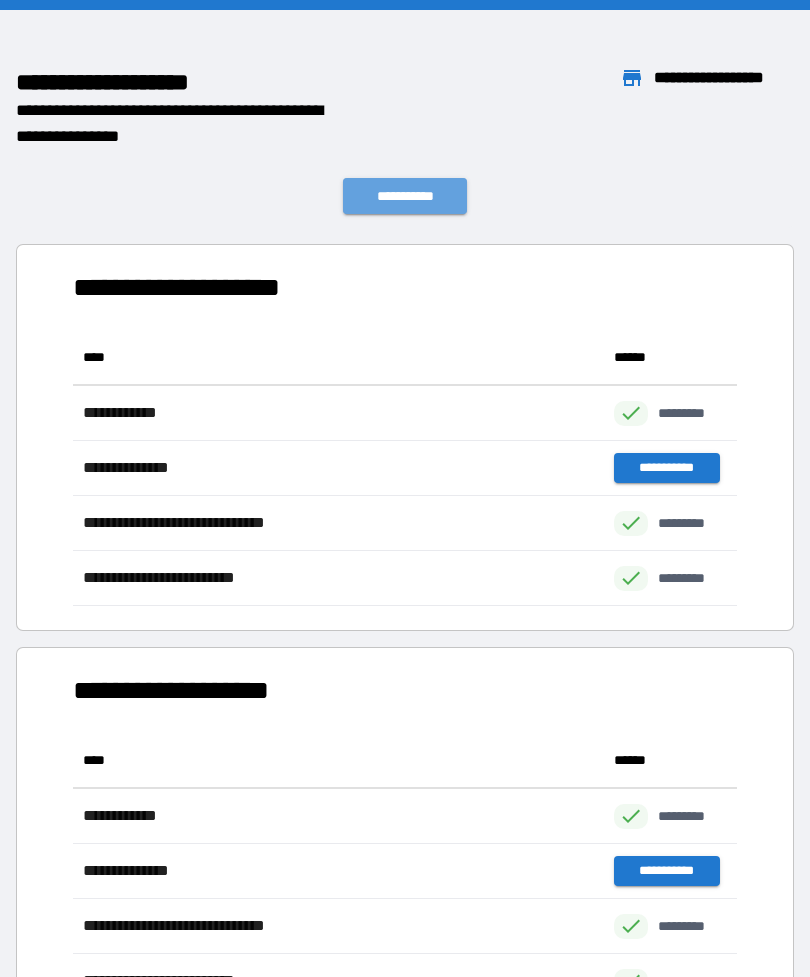 click on "**********" at bounding box center [405, 196] 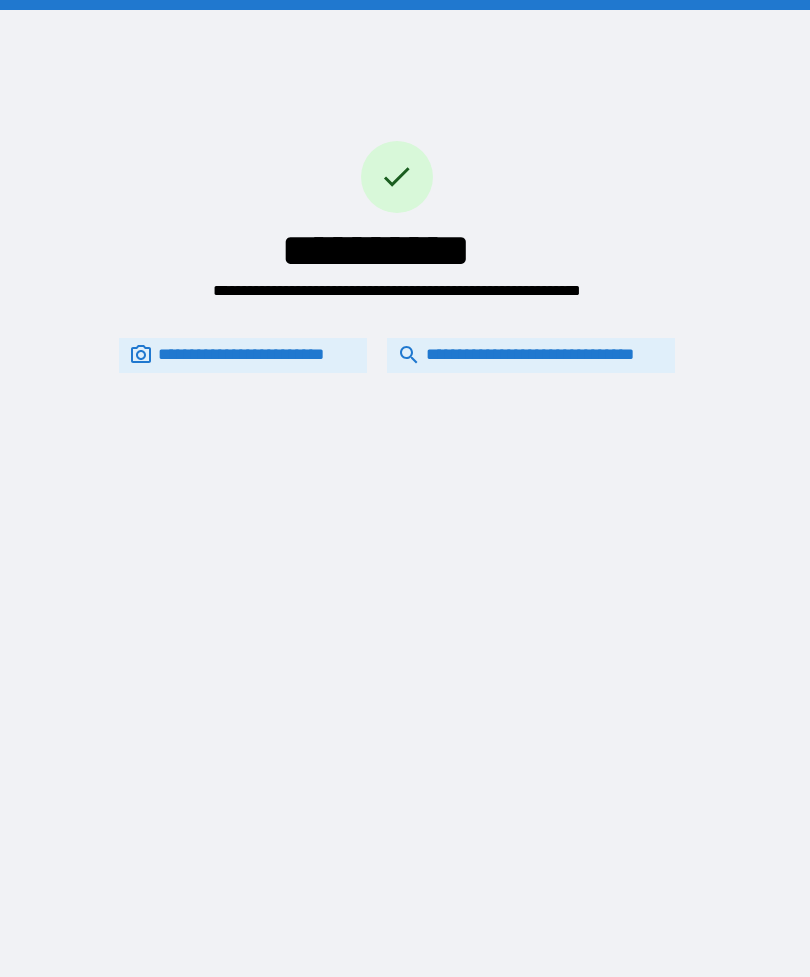 click on "**********" at bounding box center (531, 355) 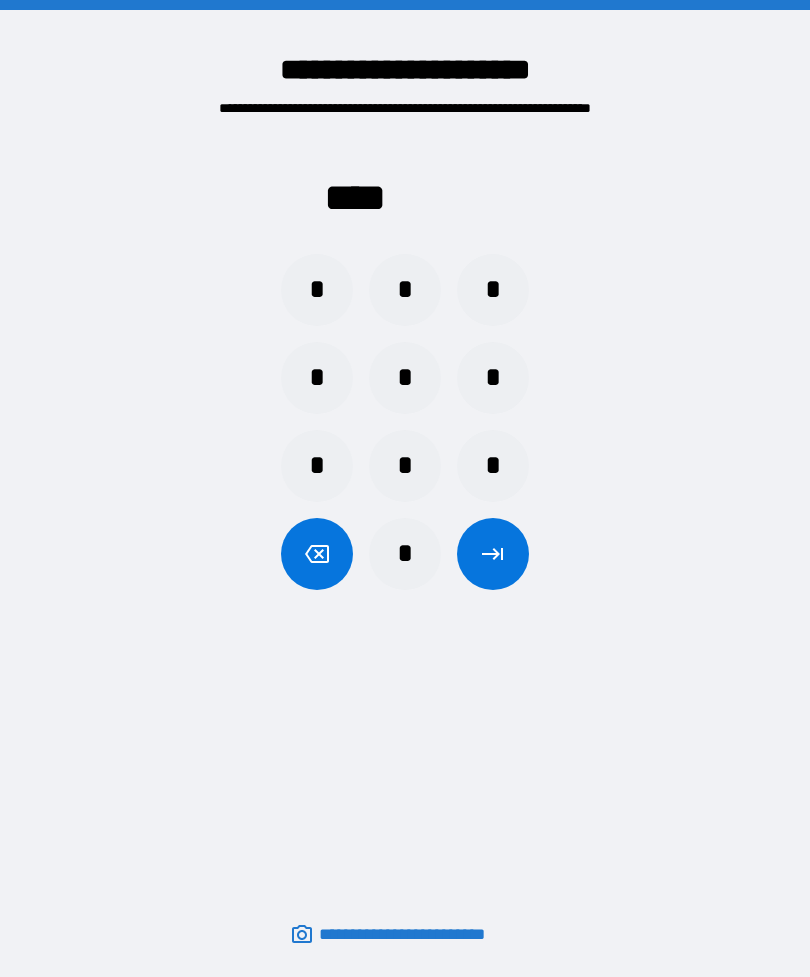 click on "*" at bounding box center (405, 290) 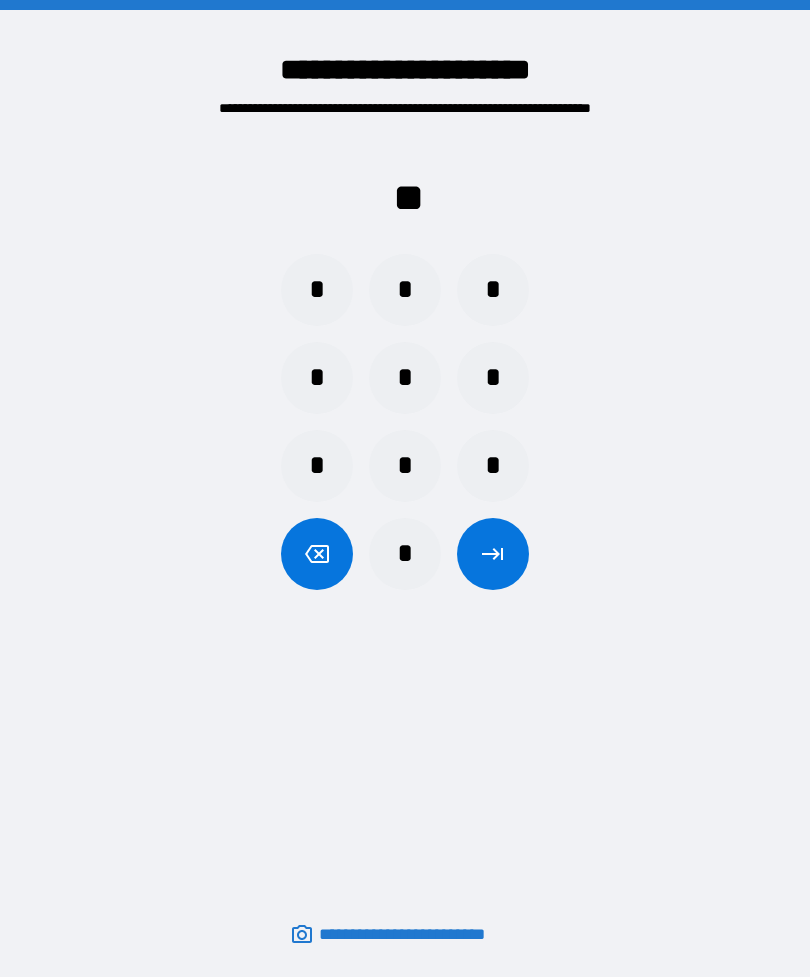 click on "*" at bounding box center [405, 378] 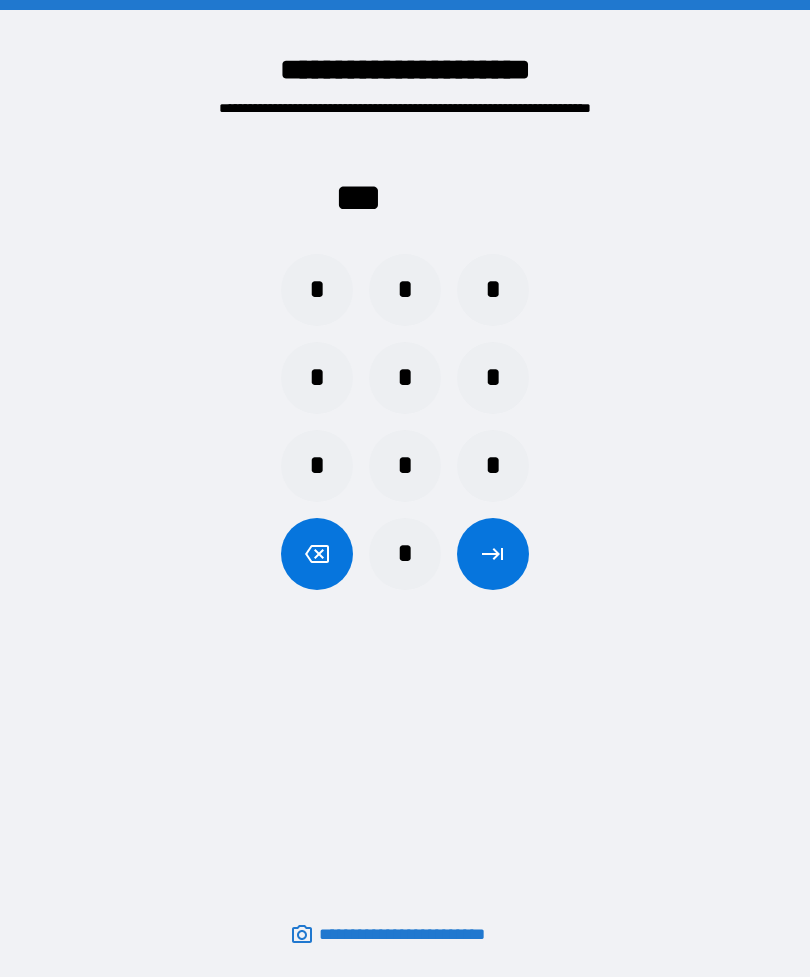 click on "*" at bounding box center [493, 378] 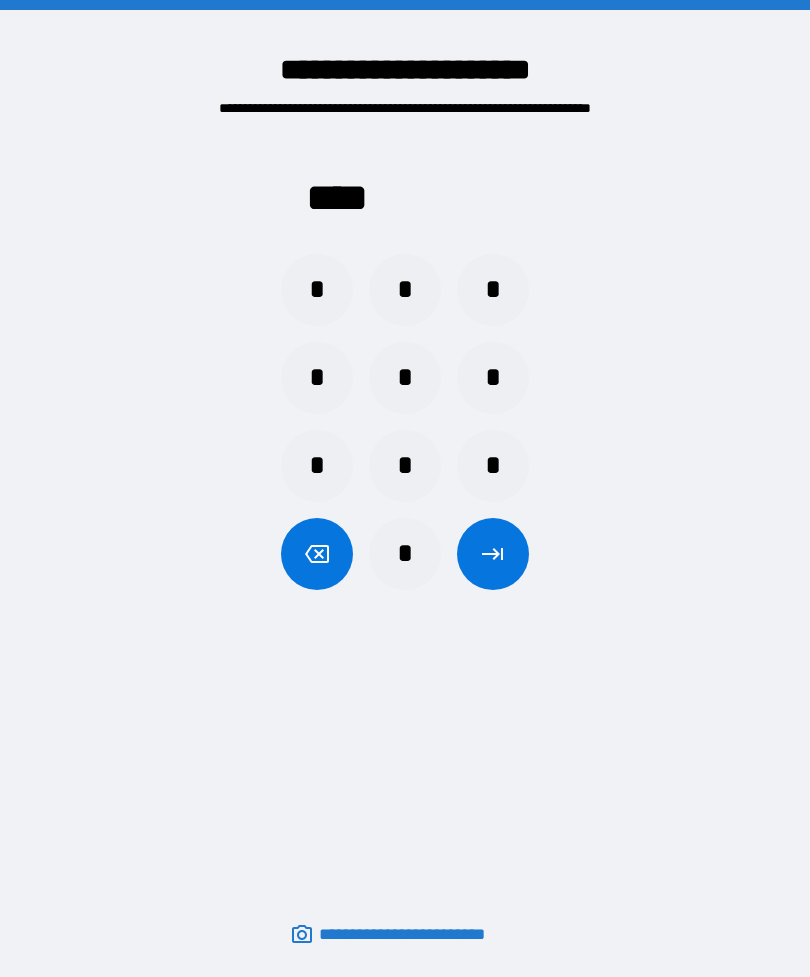 click at bounding box center [493, 554] 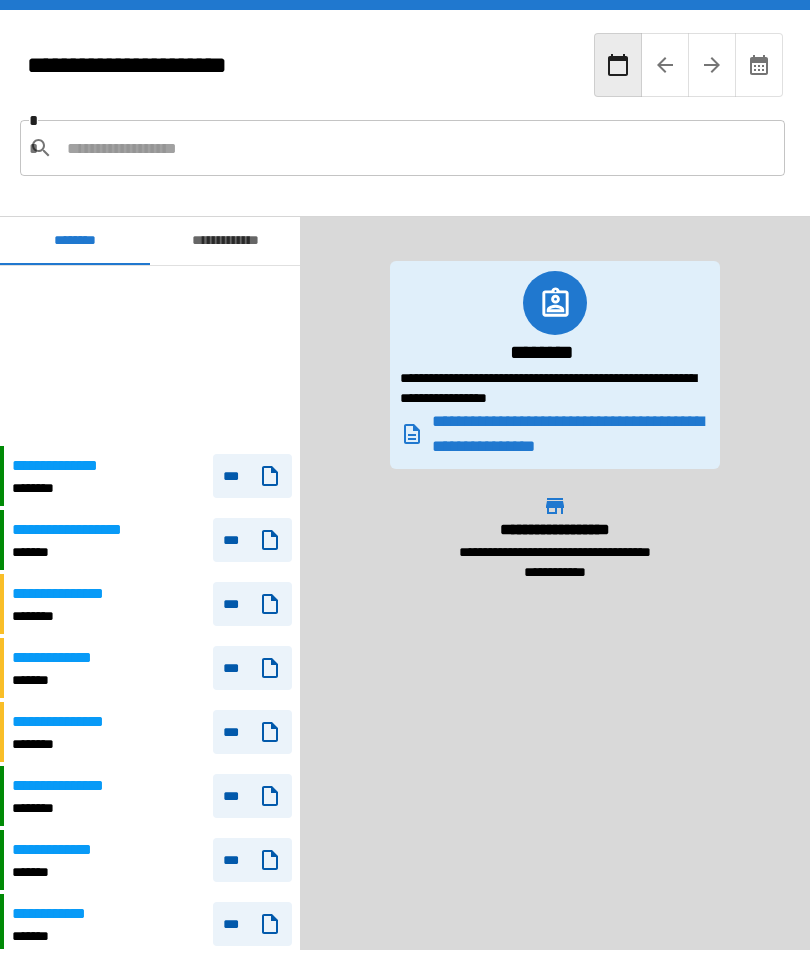 scroll, scrollTop: 180, scrollLeft: 0, axis: vertical 